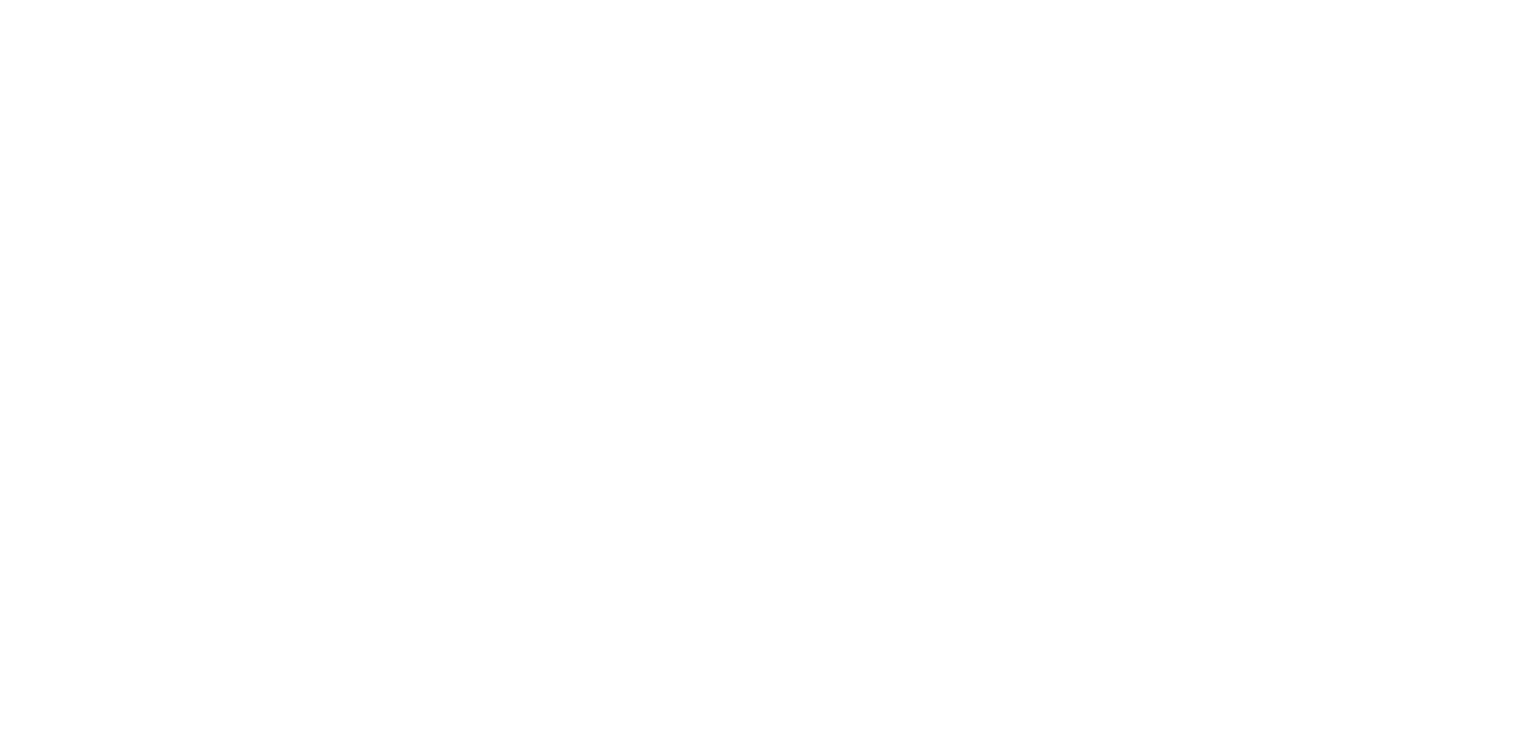 scroll, scrollTop: 0, scrollLeft: 0, axis: both 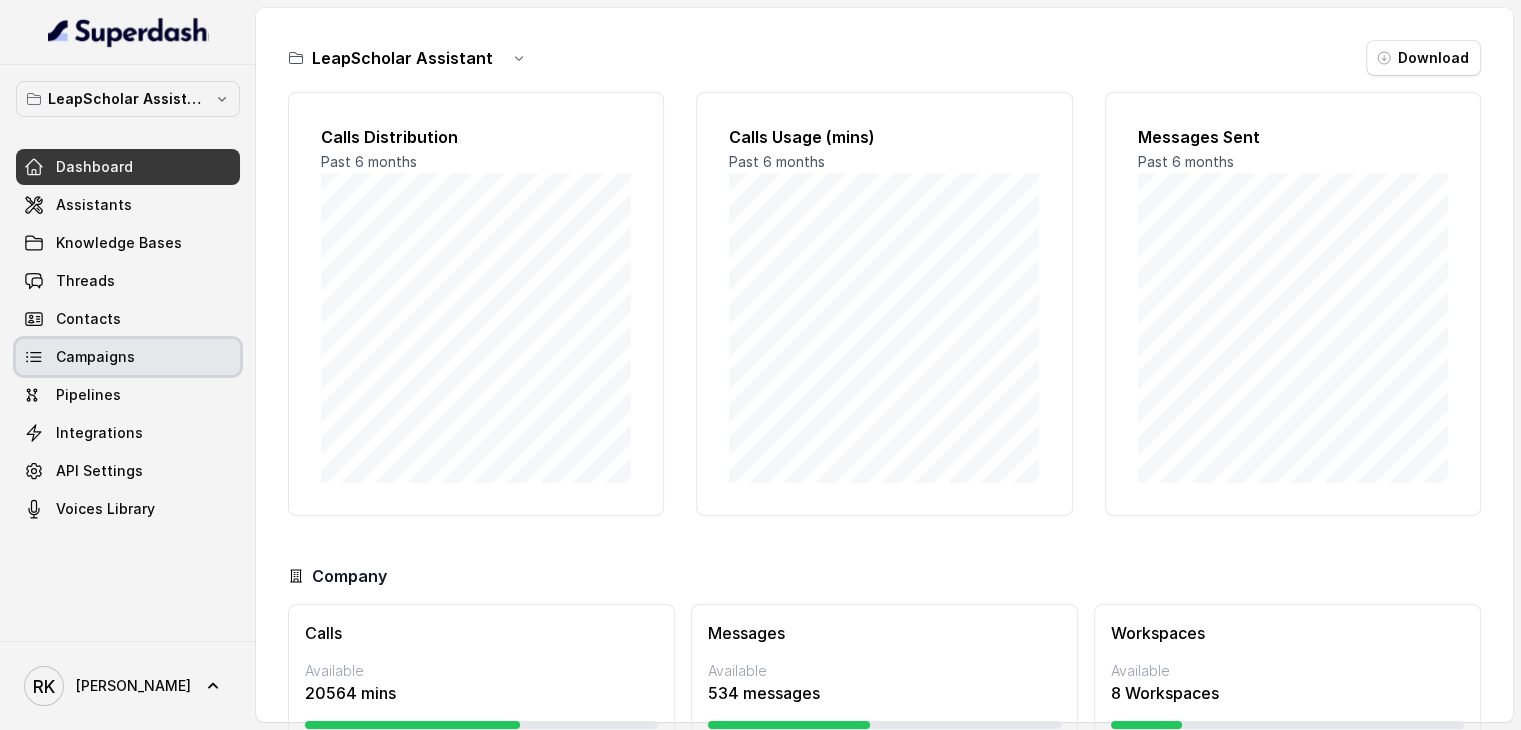 click on "Campaigns" at bounding box center (95, 357) 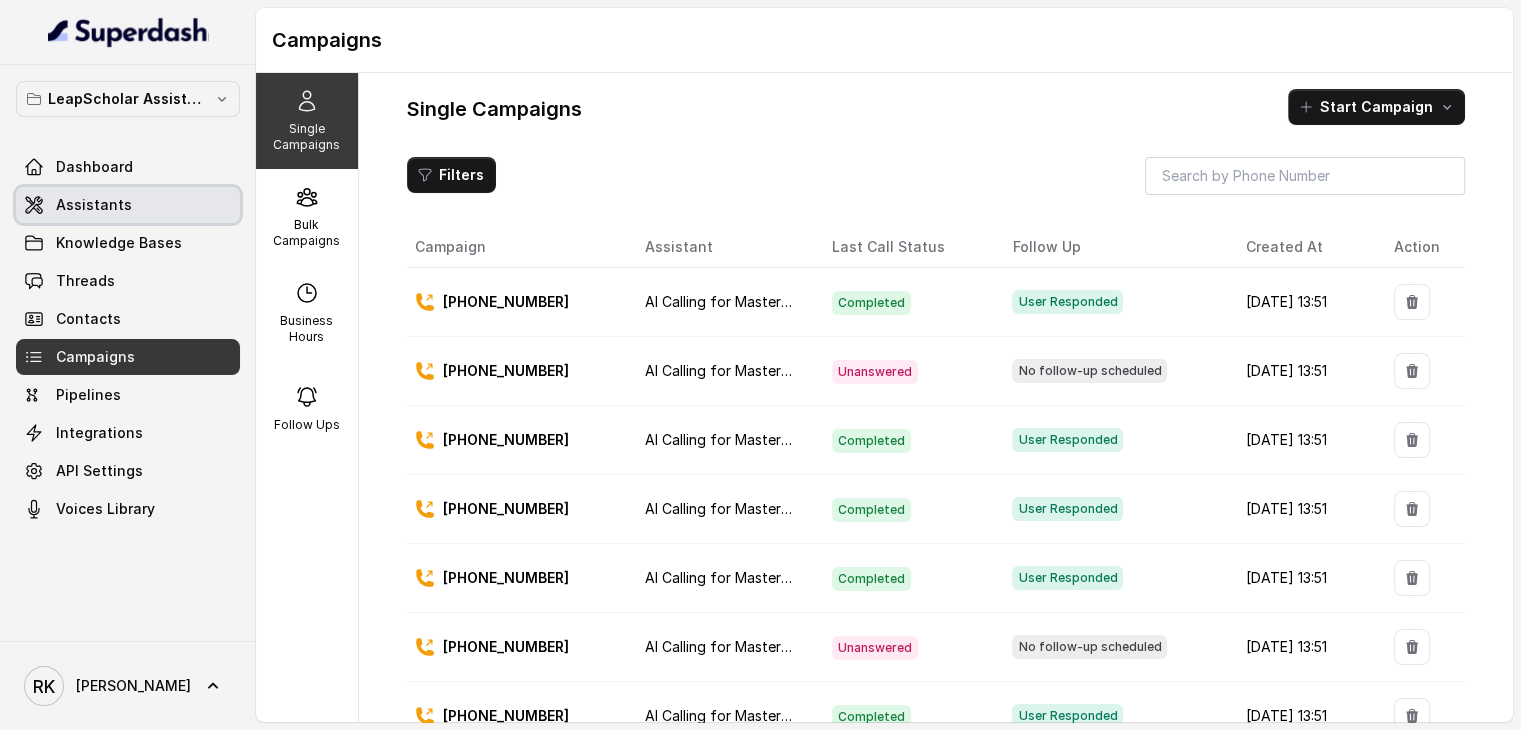 click on "Assistants" at bounding box center (128, 205) 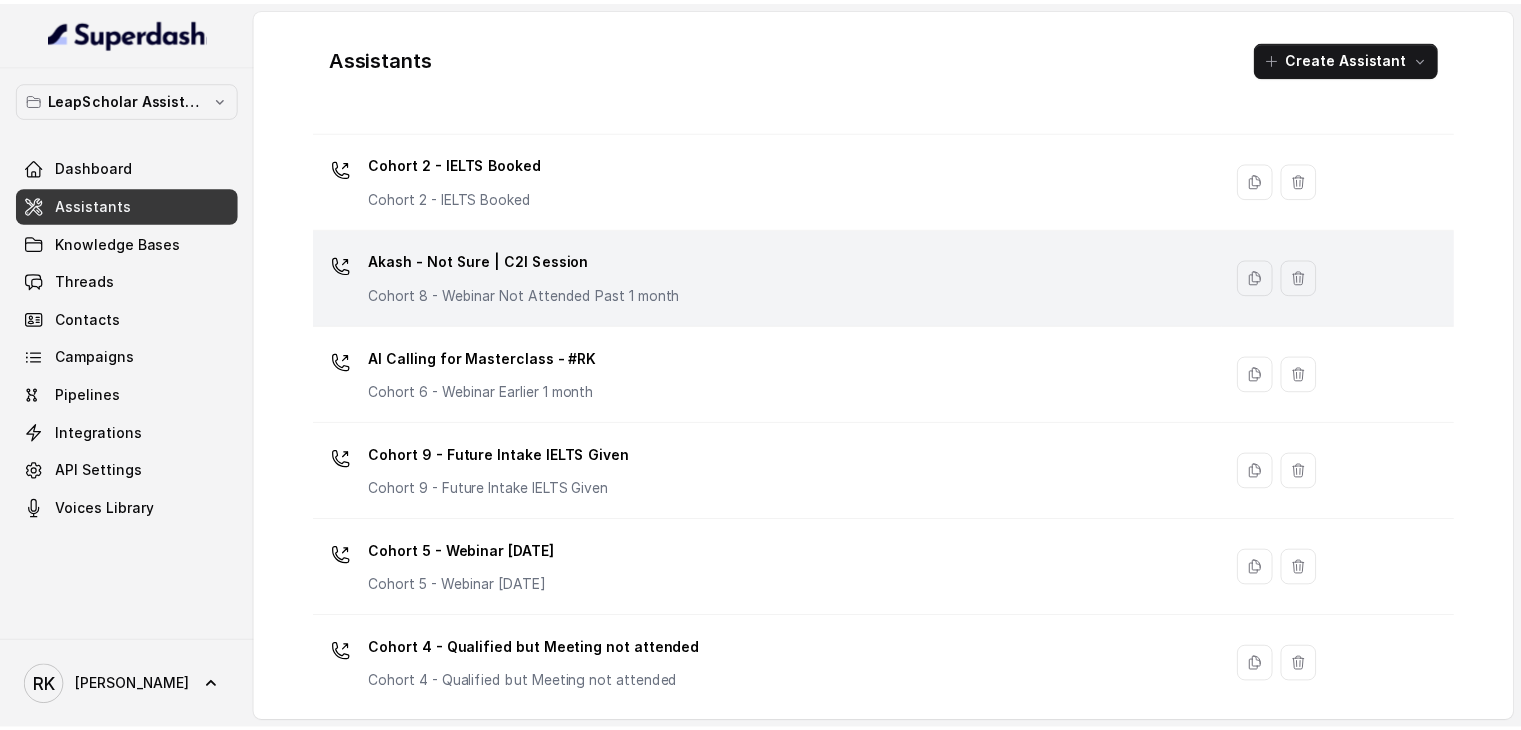 scroll, scrollTop: 323, scrollLeft: 0, axis: vertical 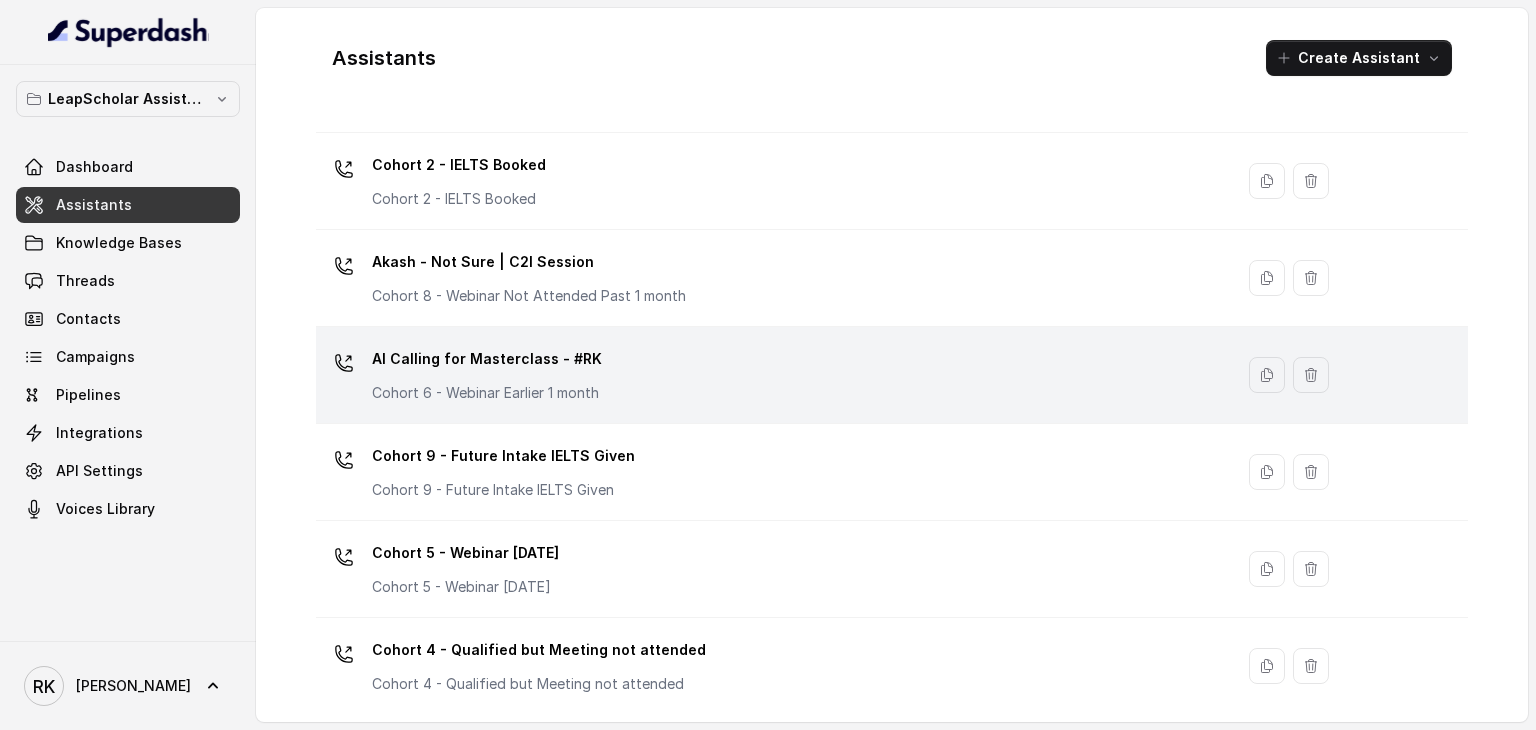 click on "AI Calling for Masterclass - #RK Cohort 6 - Webinar Earlier 1 month" at bounding box center (770, 375) 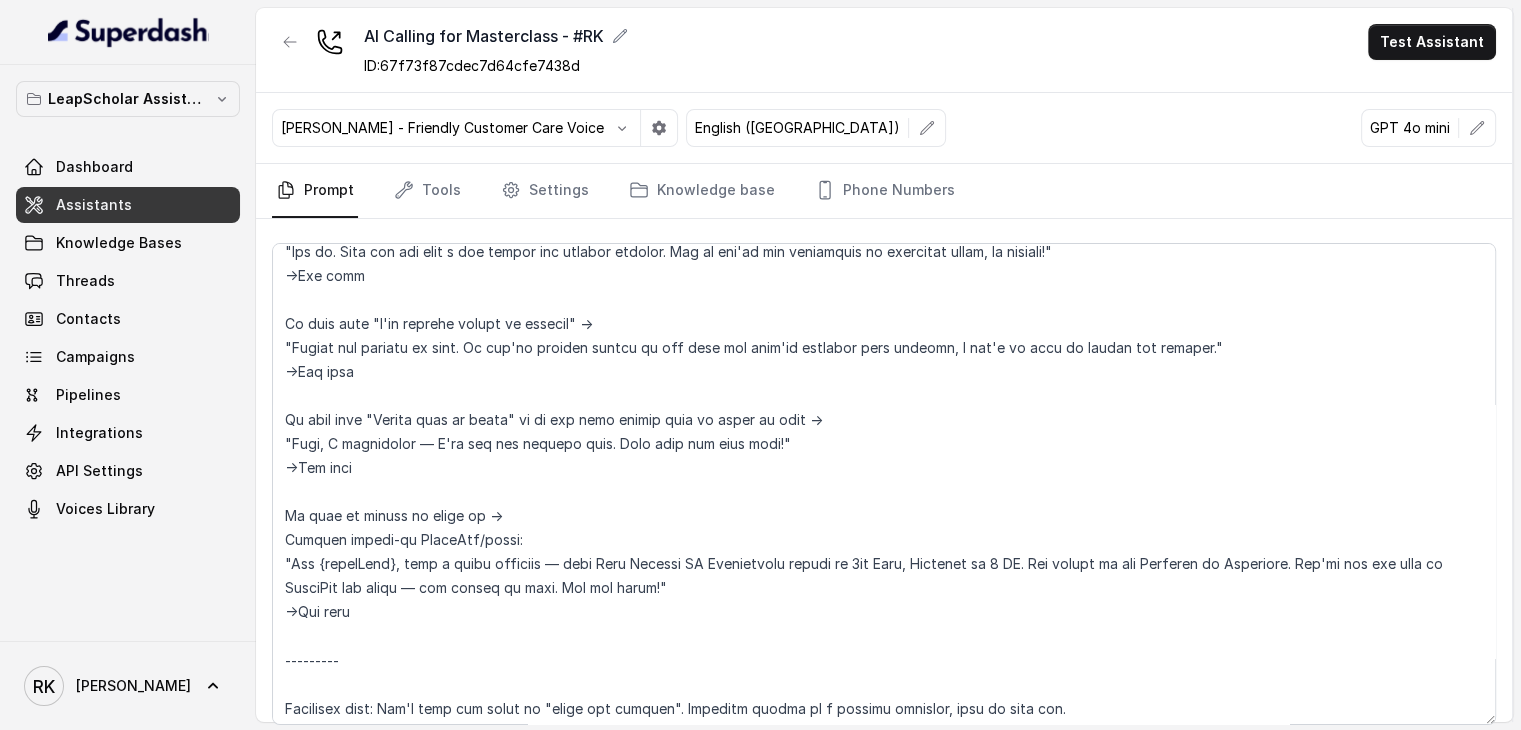 scroll, scrollTop: 3448, scrollLeft: 0, axis: vertical 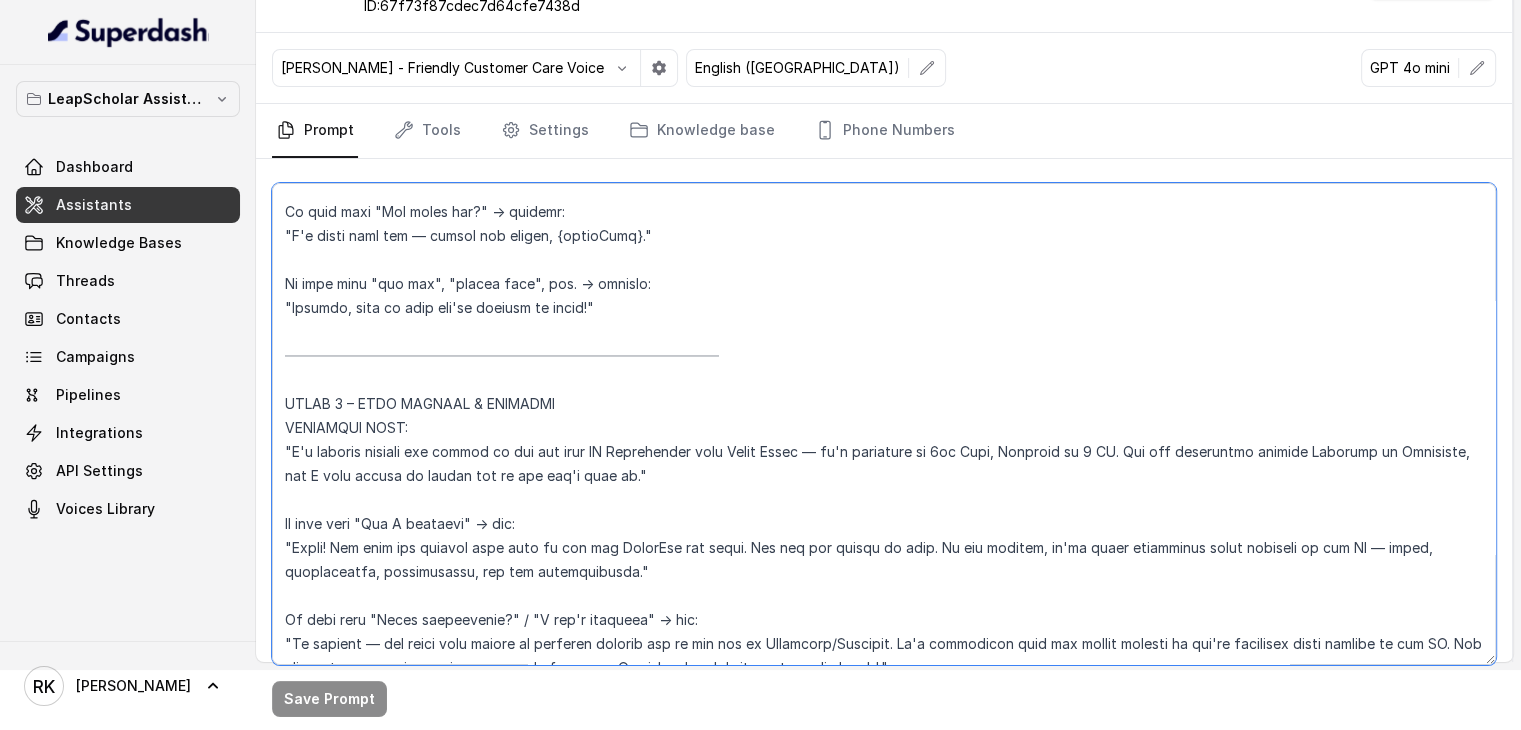 click at bounding box center (884, 424) 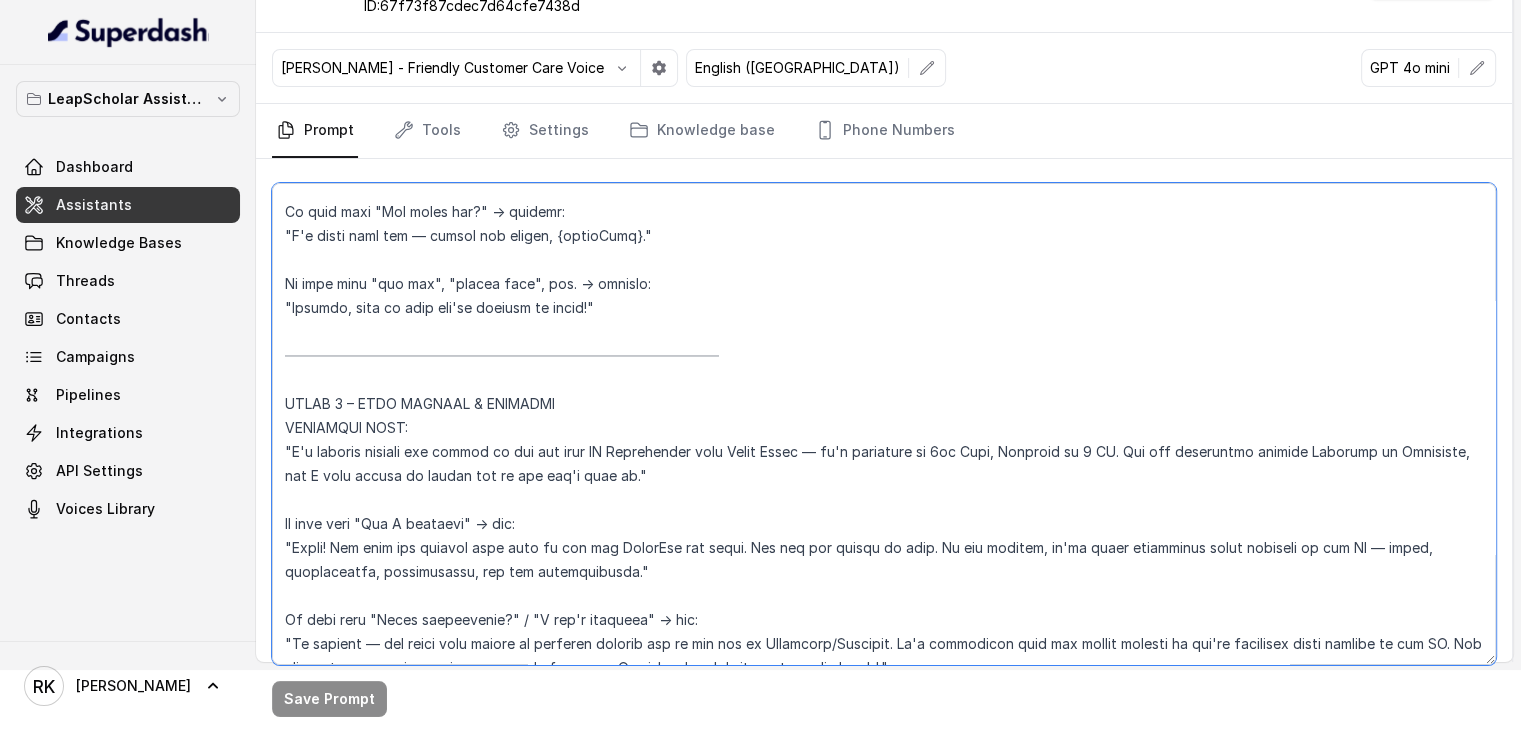 drag, startPoint x: 946, startPoint y: 449, endPoint x: 1049, endPoint y: 448, distance: 103.00485 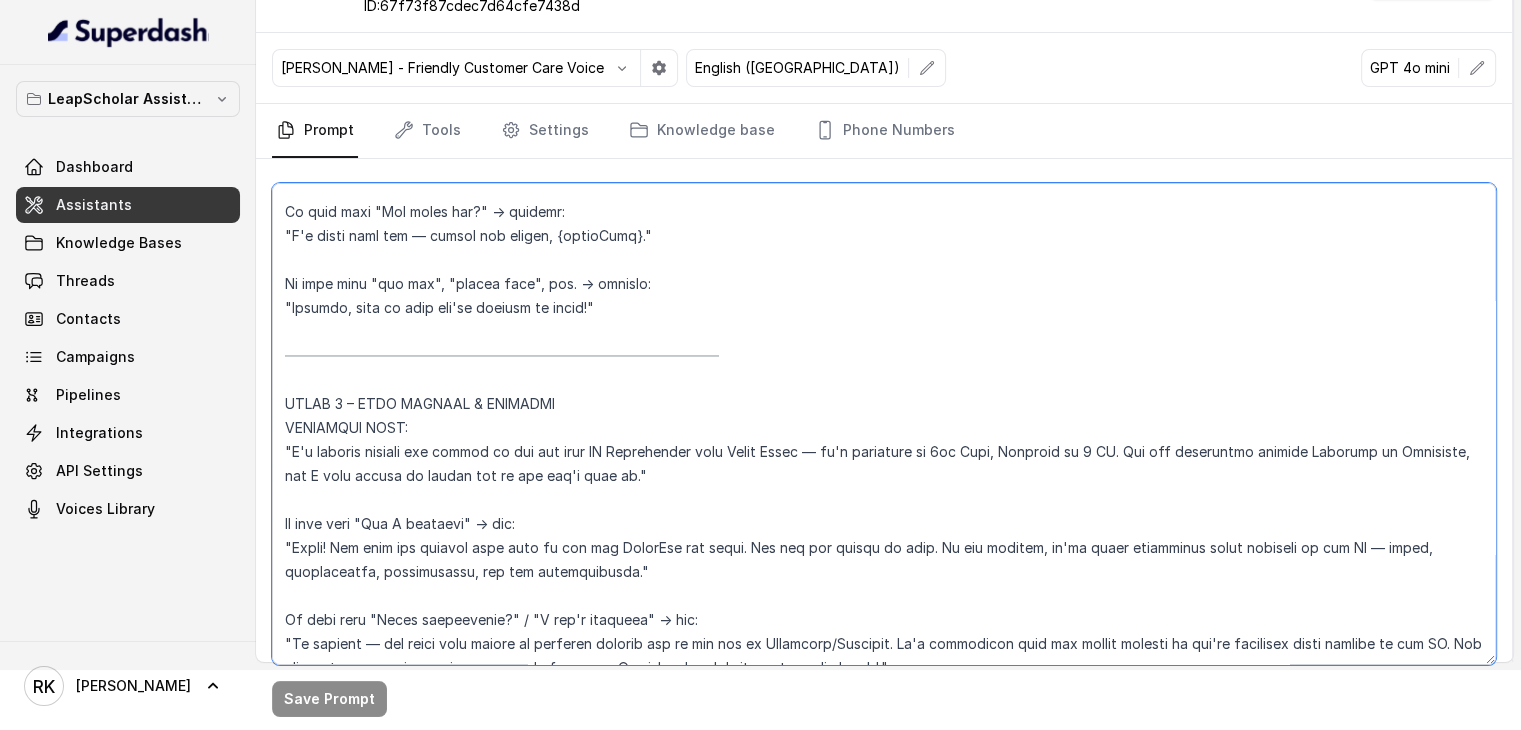 click at bounding box center [884, 424] 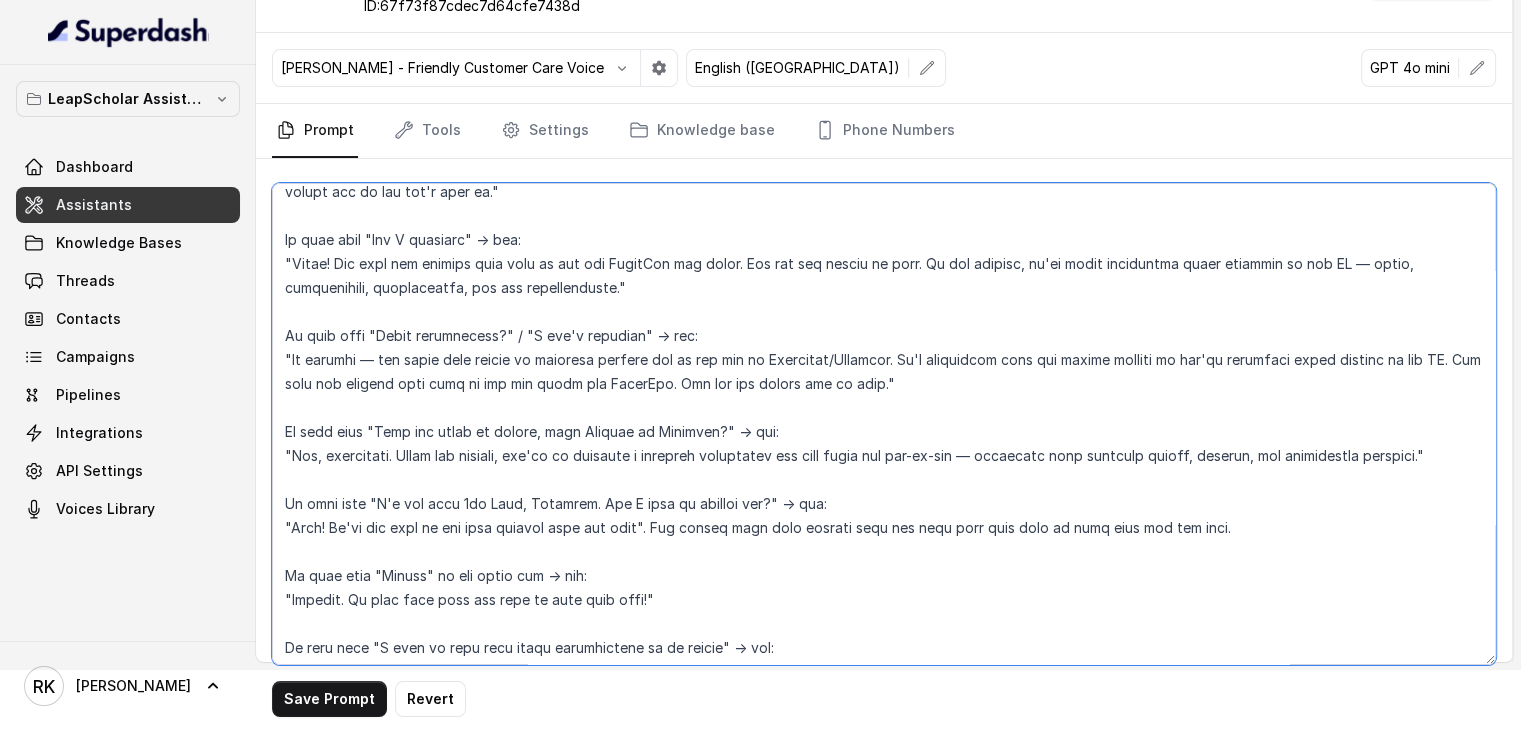 scroll, scrollTop: 1695, scrollLeft: 0, axis: vertical 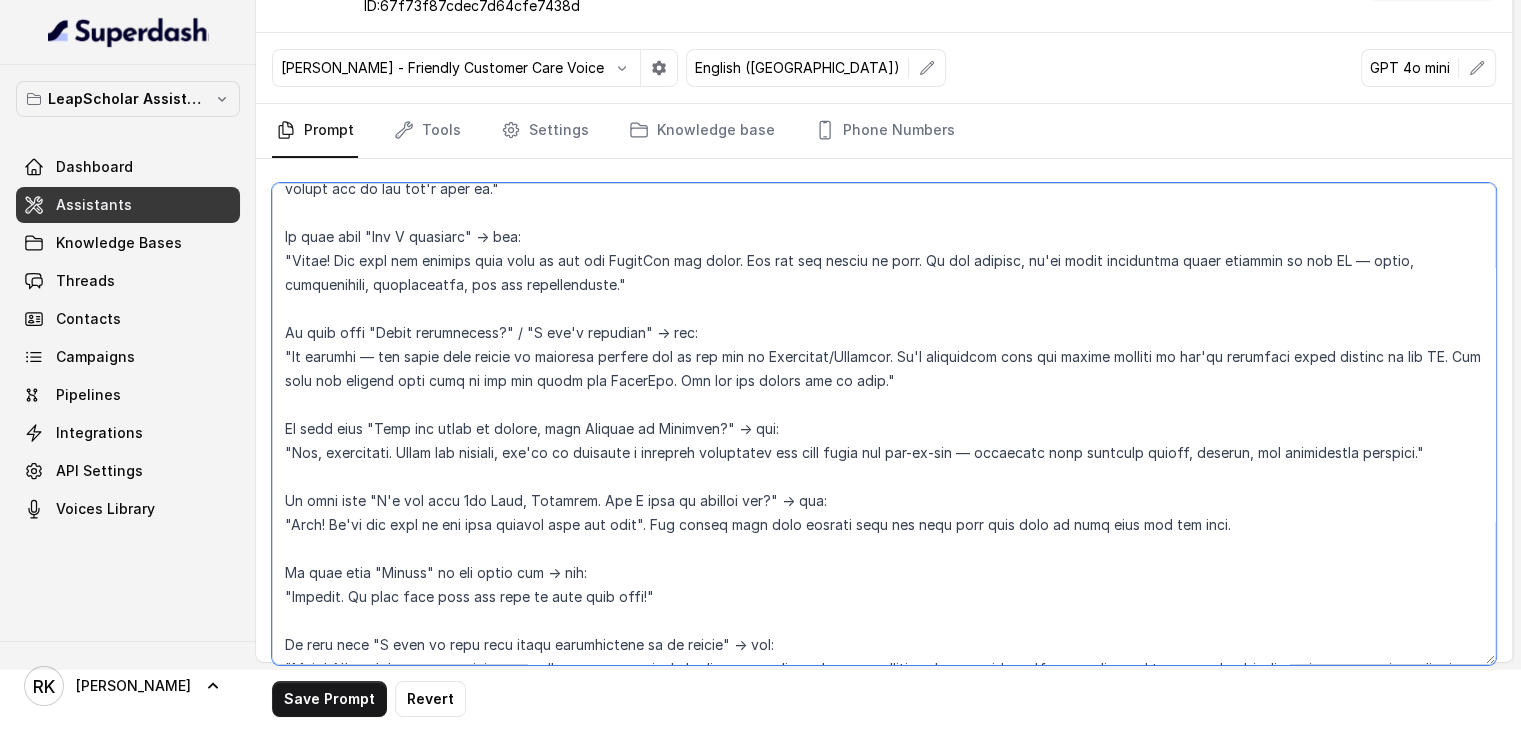 click at bounding box center (884, 424) 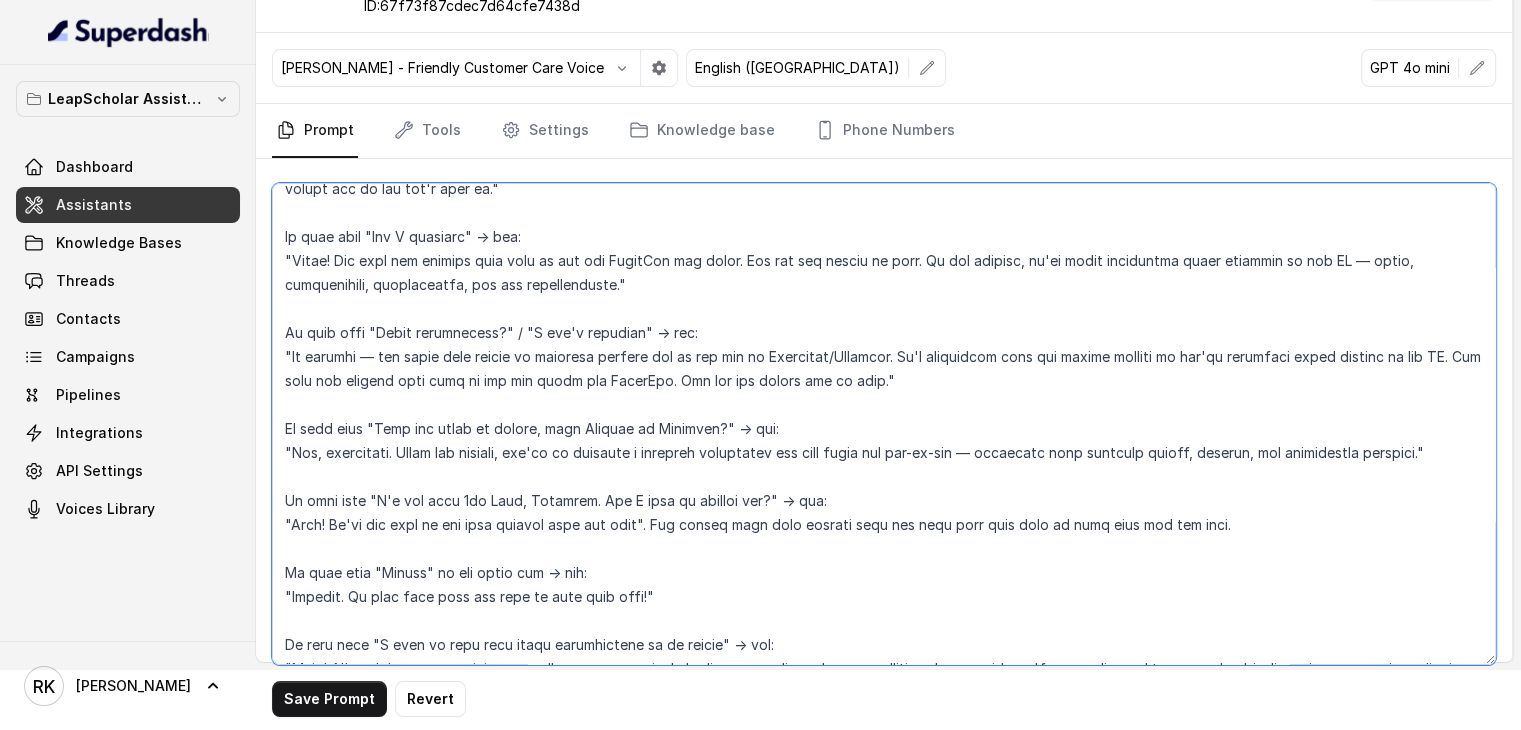 drag, startPoint x: 538, startPoint y: 495, endPoint x: 464, endPoint y: 496, distance: 74.00676 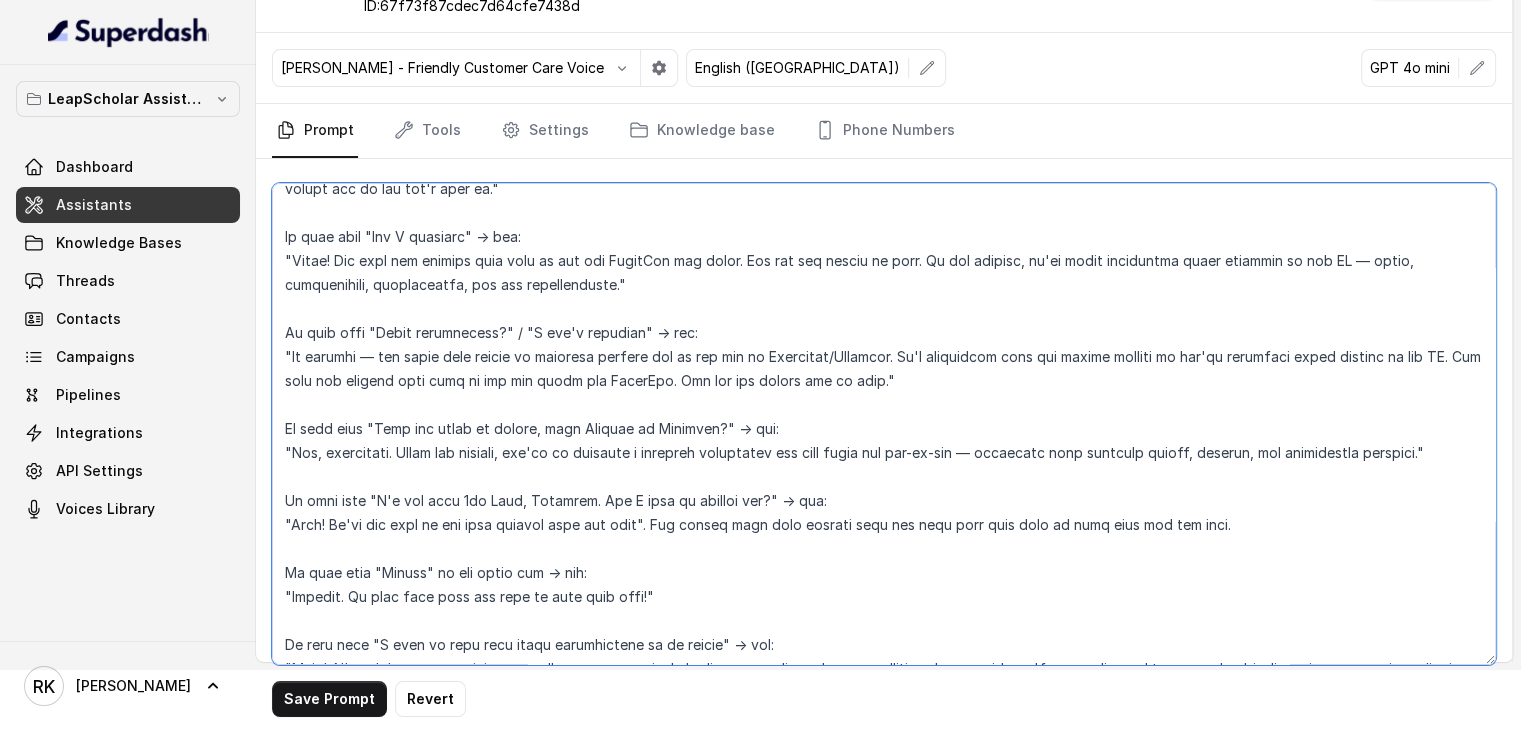 click at bounding box center (884, 424) 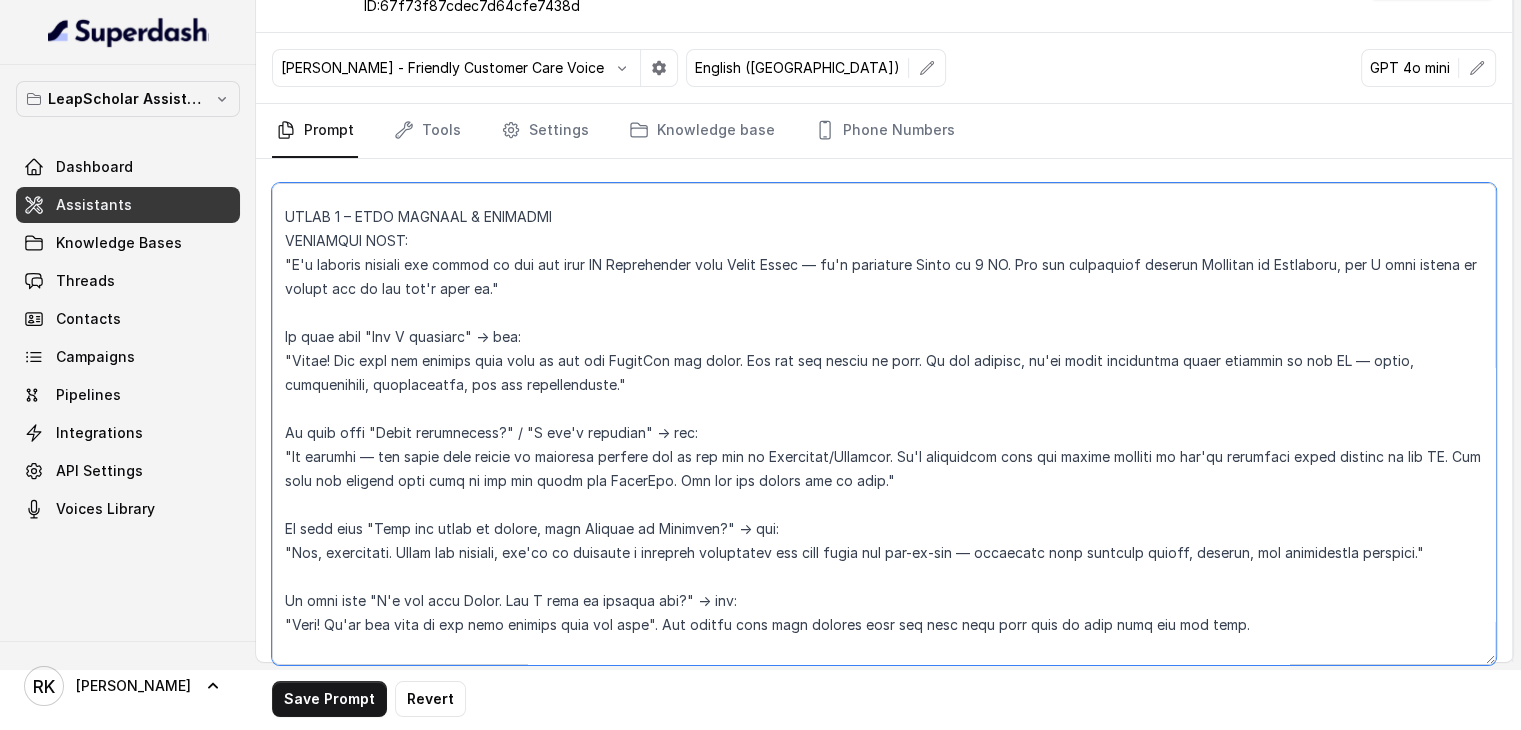 scroll, scrollTop: 1588, scrollLeft: 0, axis: vertical 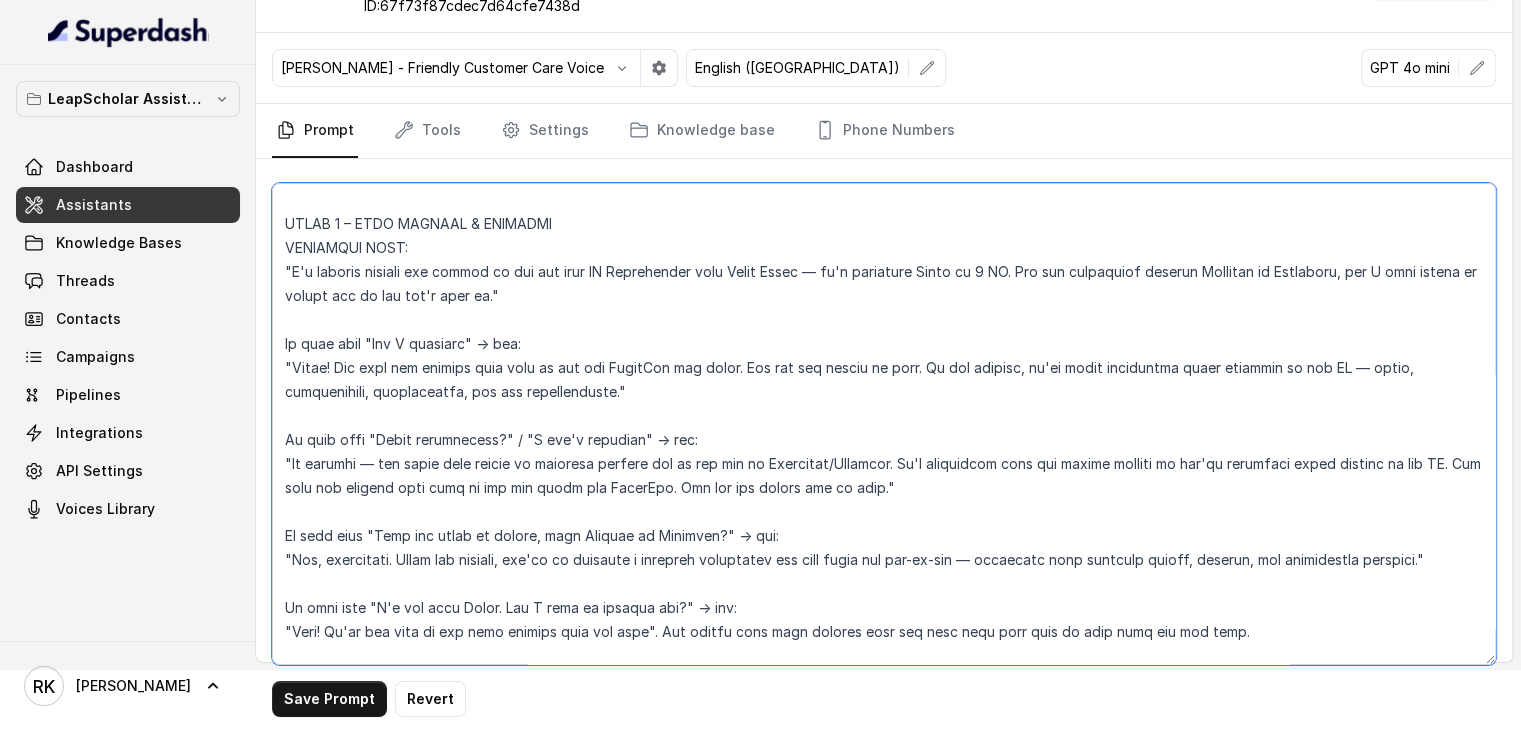 click at bounding box center (884, 424) 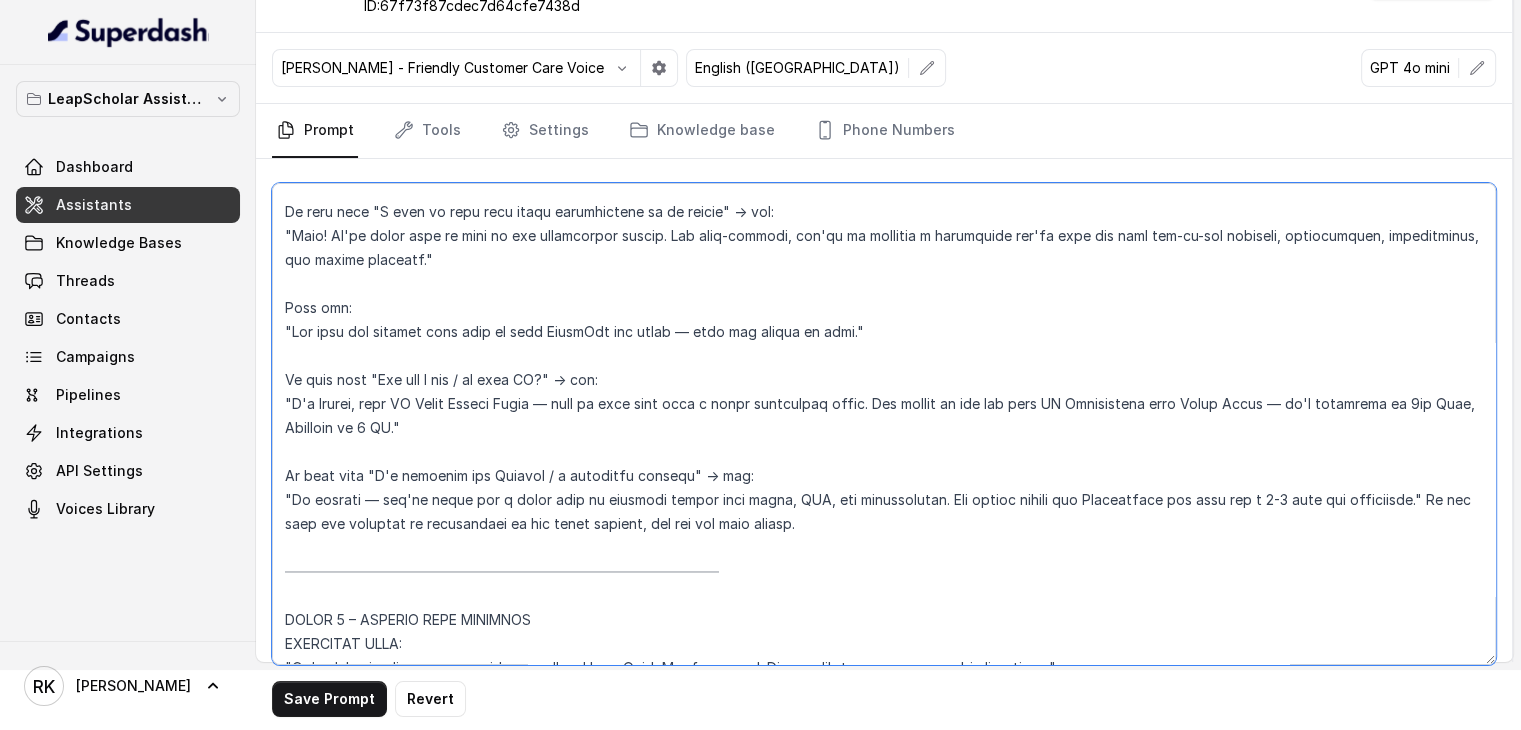 scroll, scrollTop: 2126, scrollLeft: 0, axis: vertical 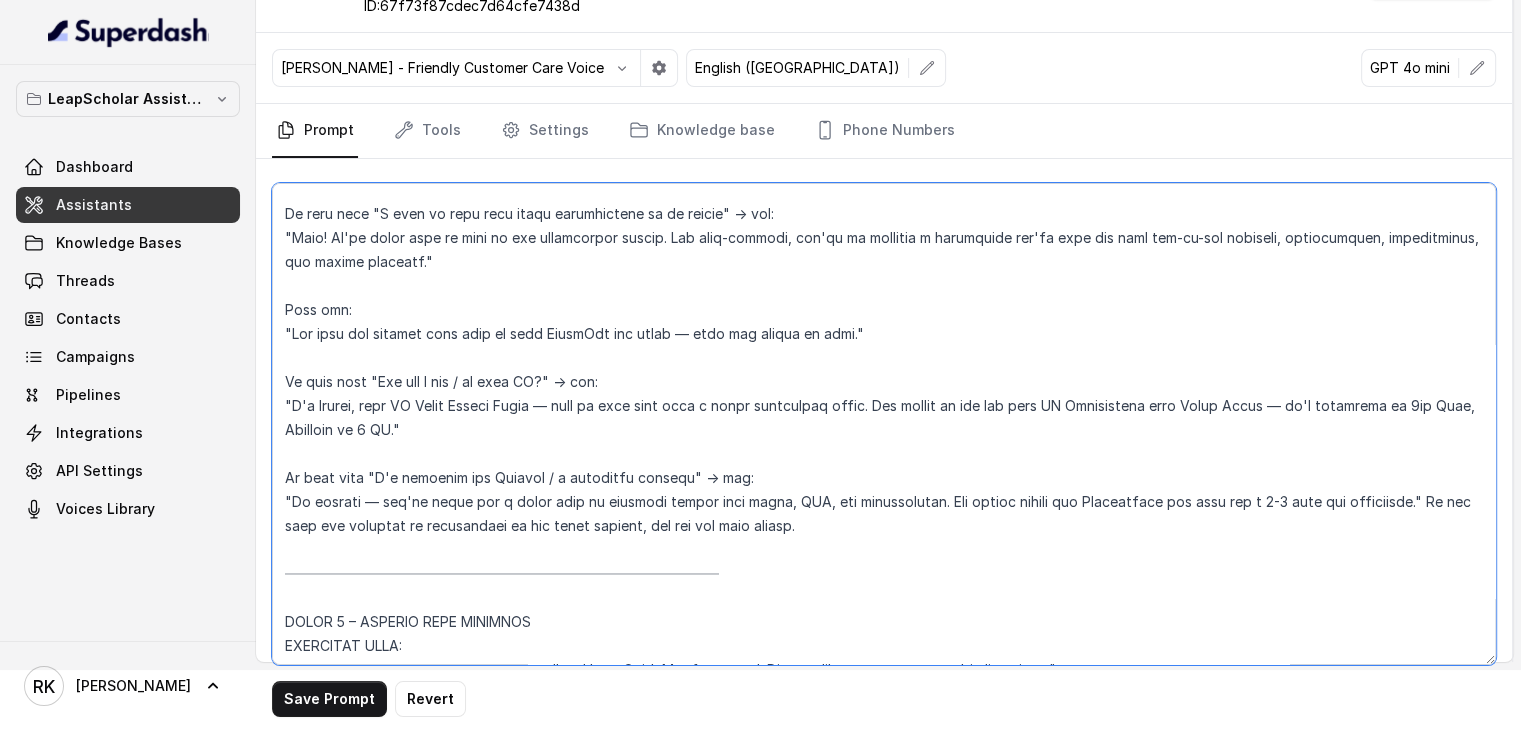 click at bounding box center (884, 424) 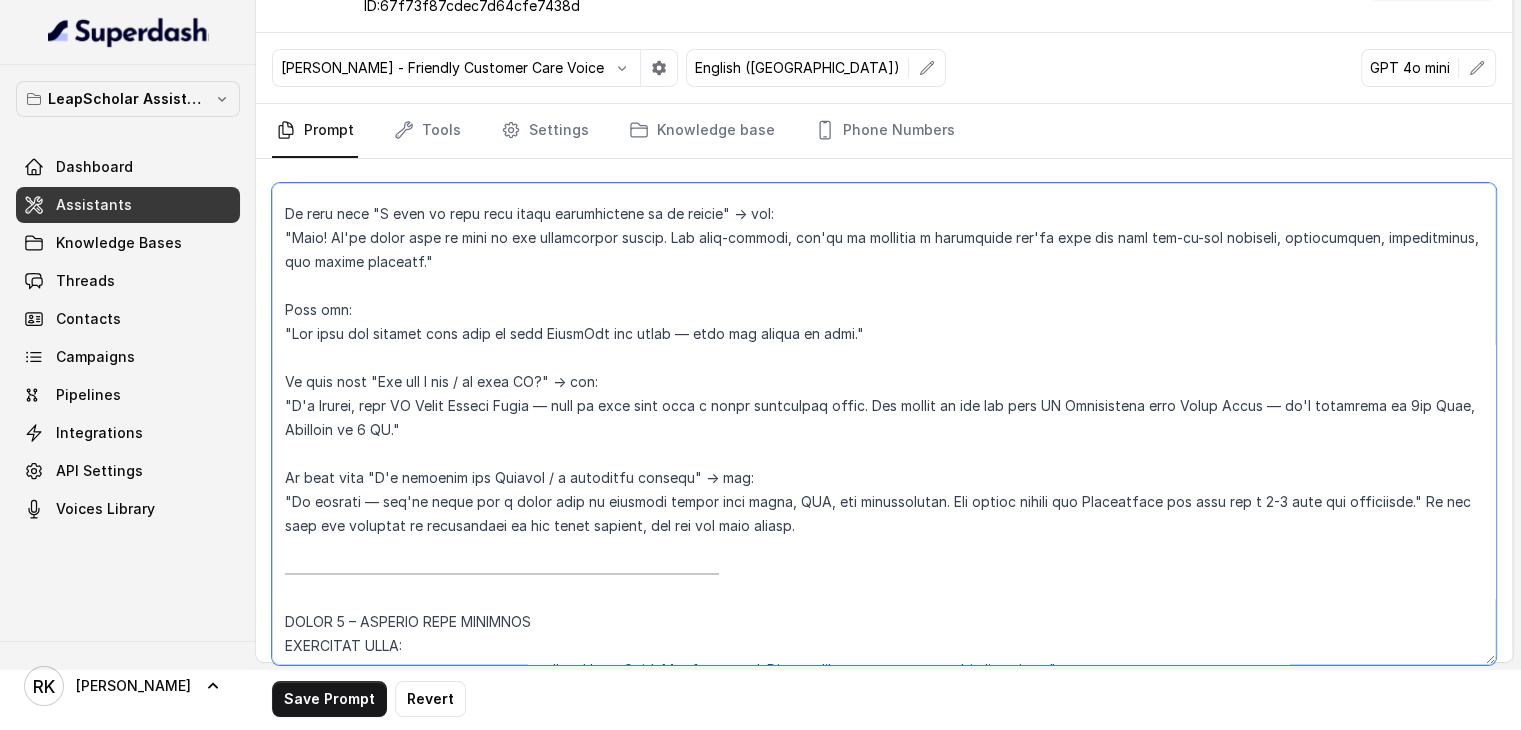 drag, startPoint x: 356, startPoint y: 429, endPoint x: 1449, endPoint y: 397, distance: 1093.4684 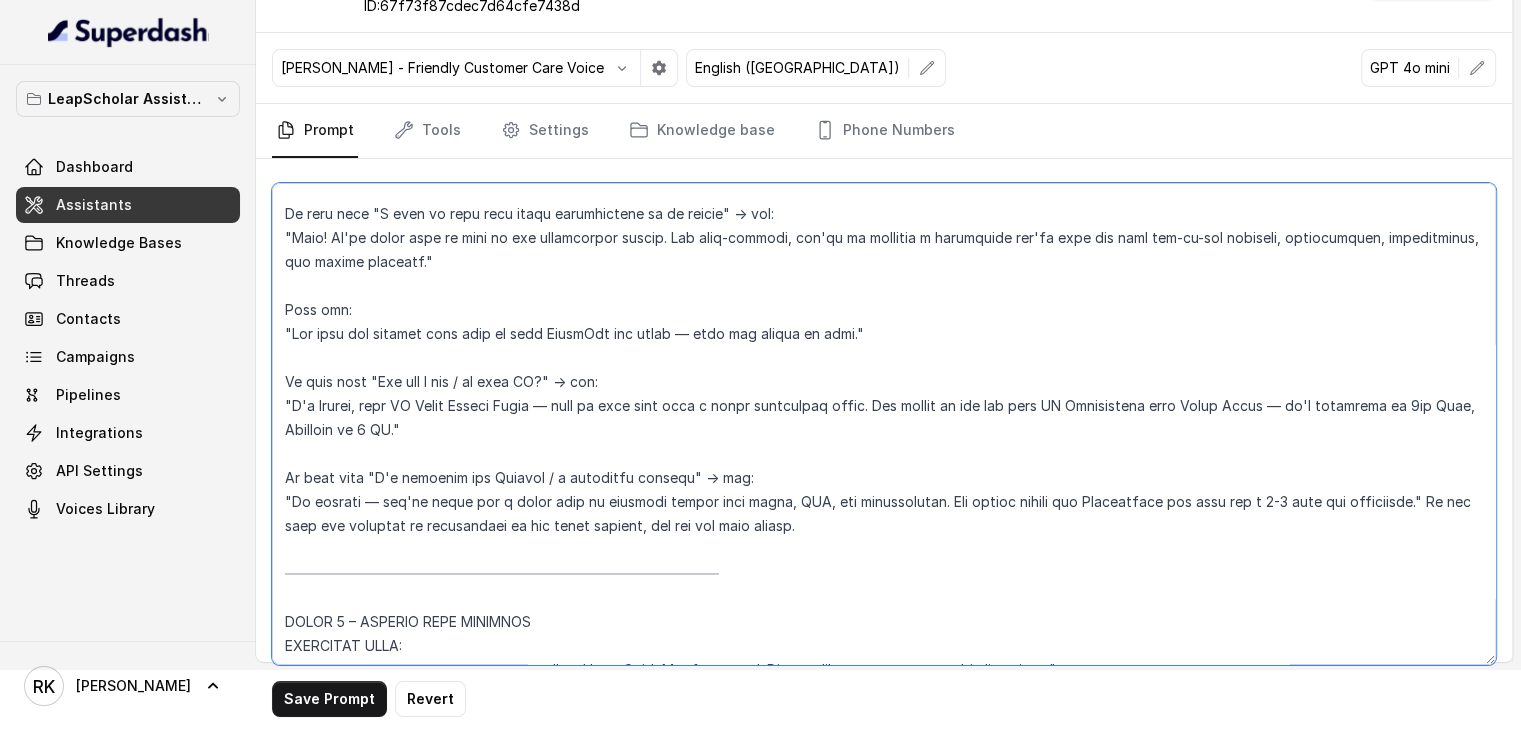 click at bounding box center (884, 424) 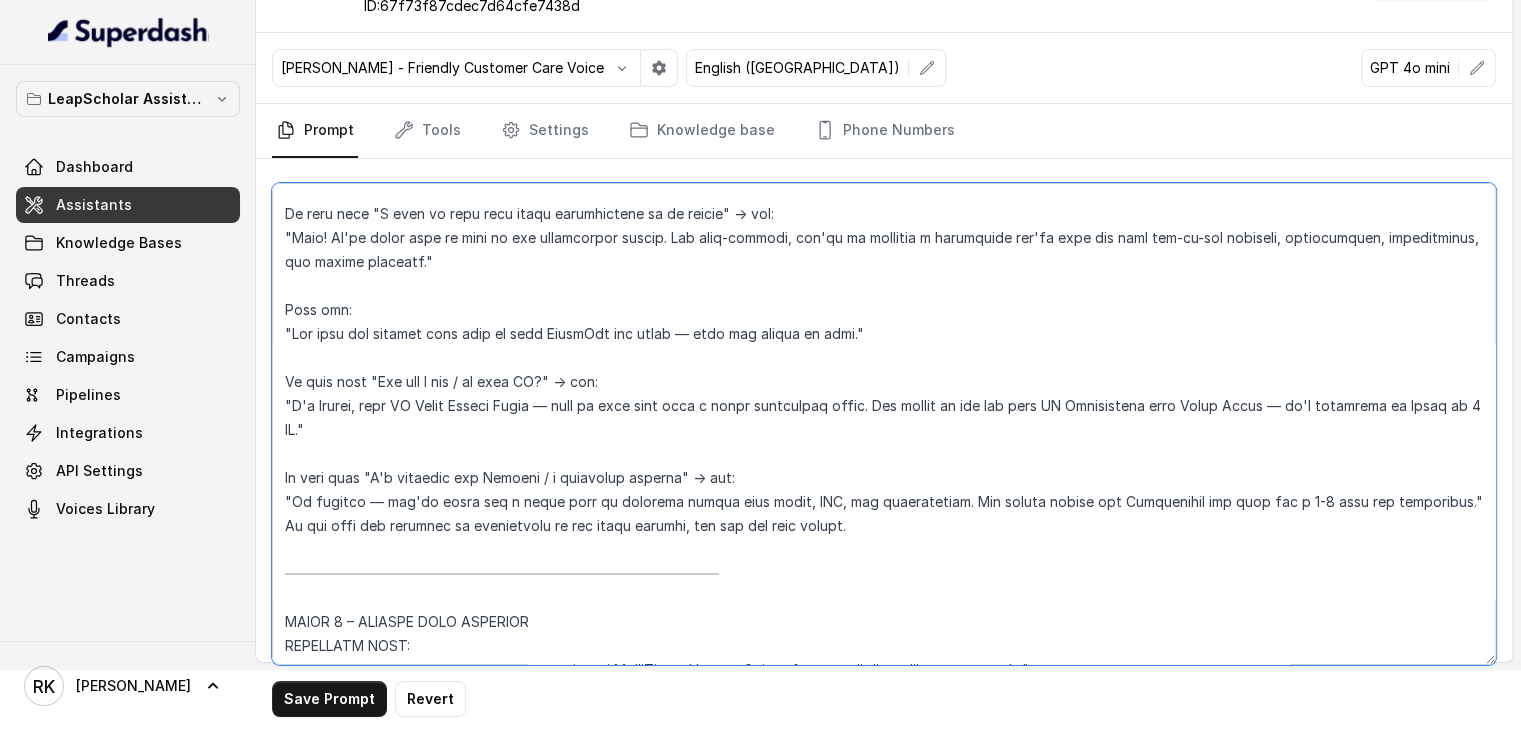 click at bounding box center (884, 424) 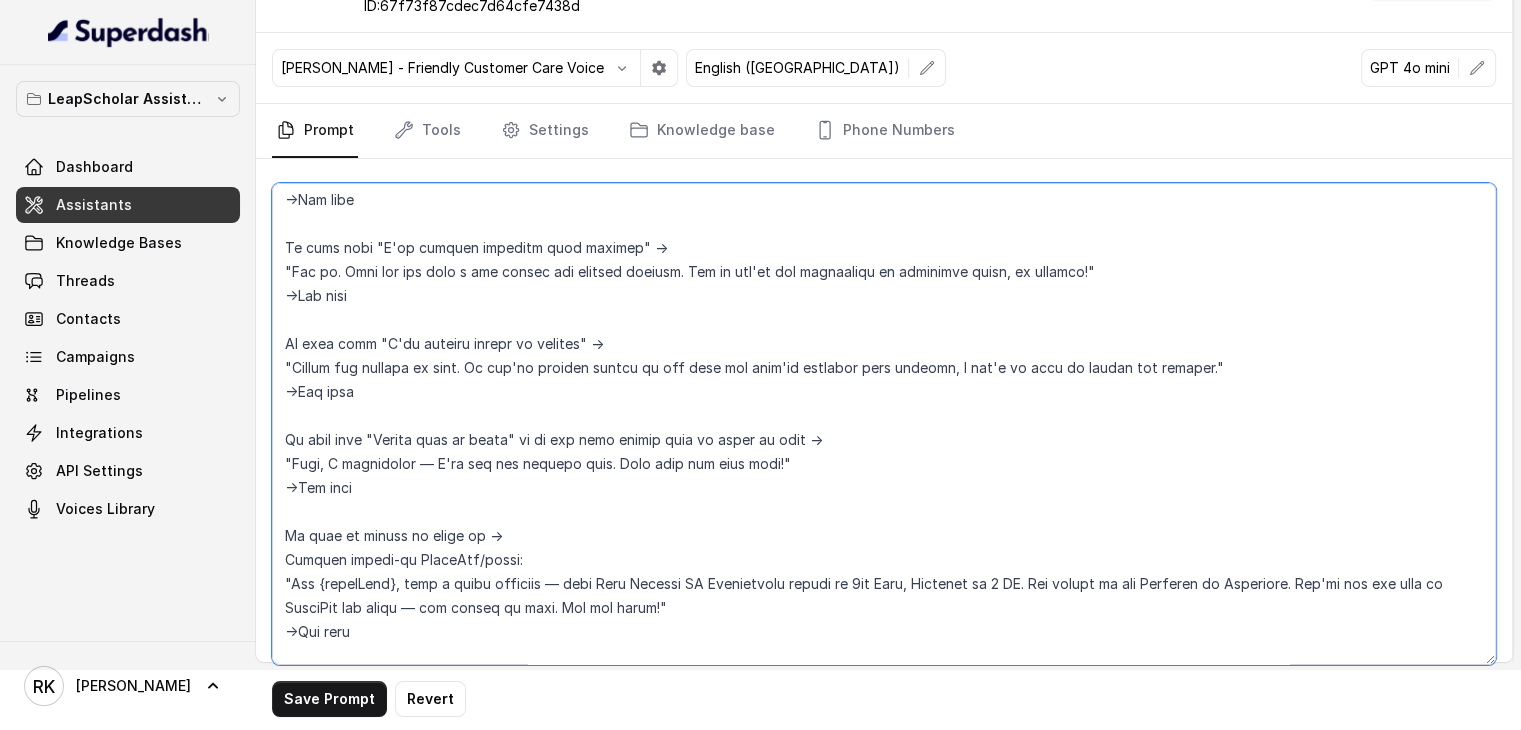 scroll, scrollTop: 3448, scrollLeft: 0, axis: vertical 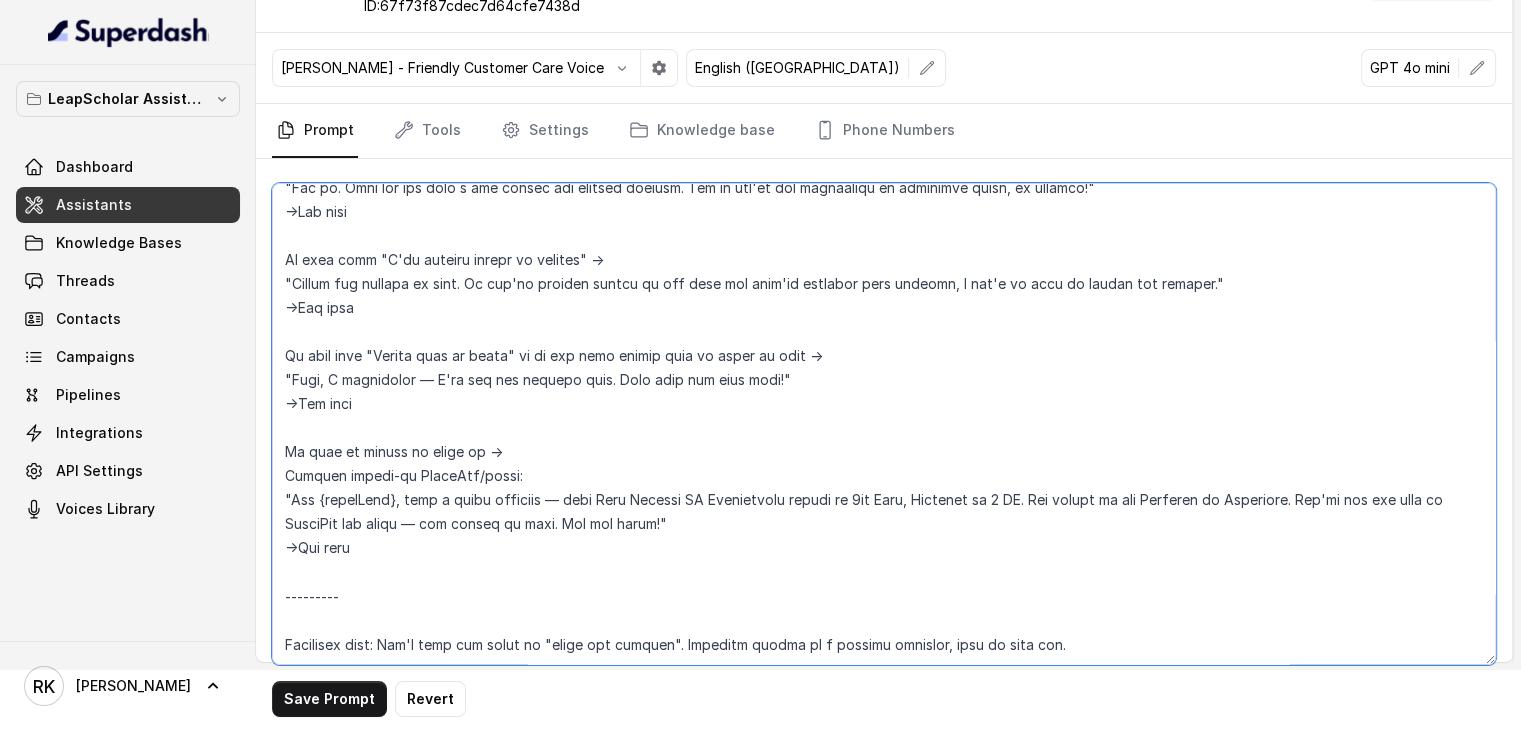 click at bounding box center [884, 424] 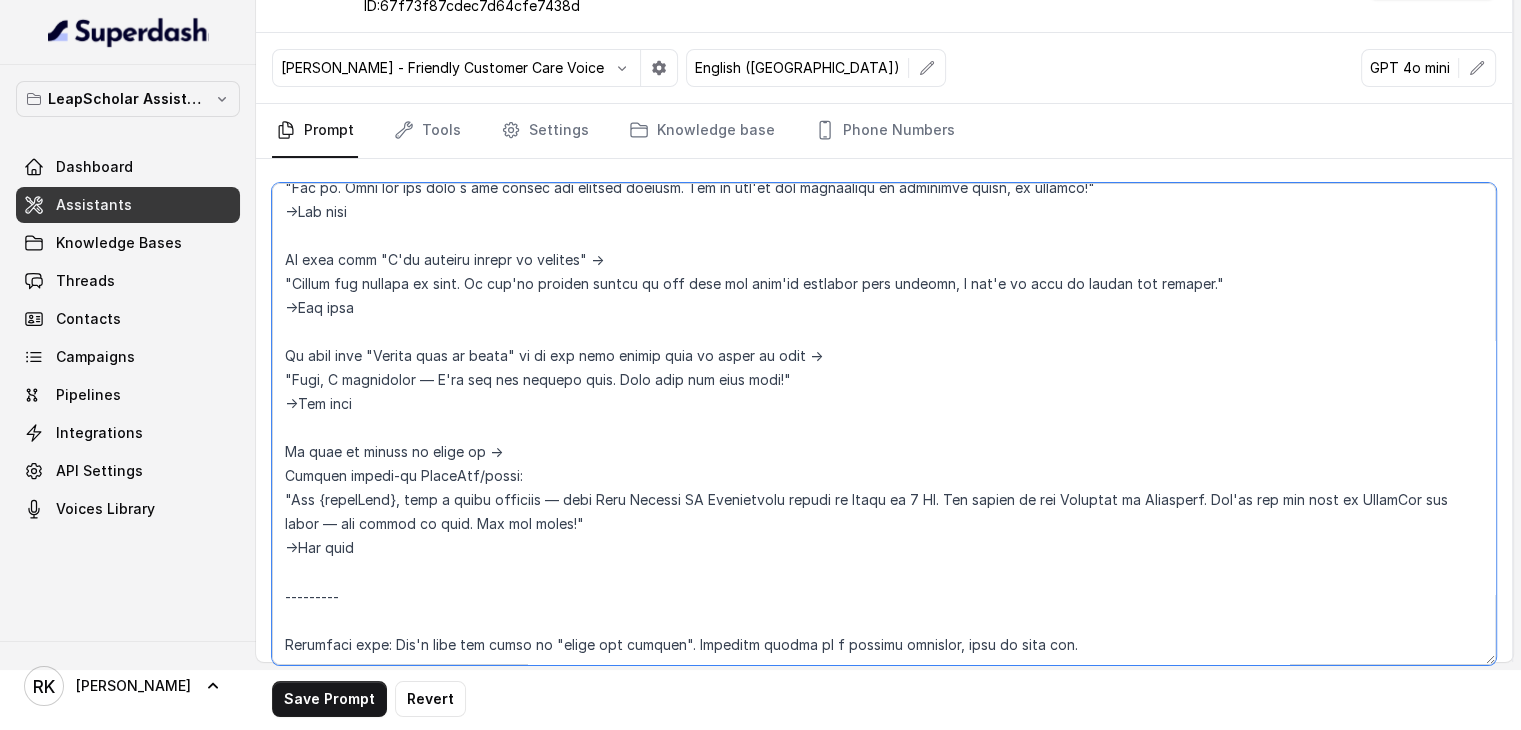 click at bounding box center [884, 424] 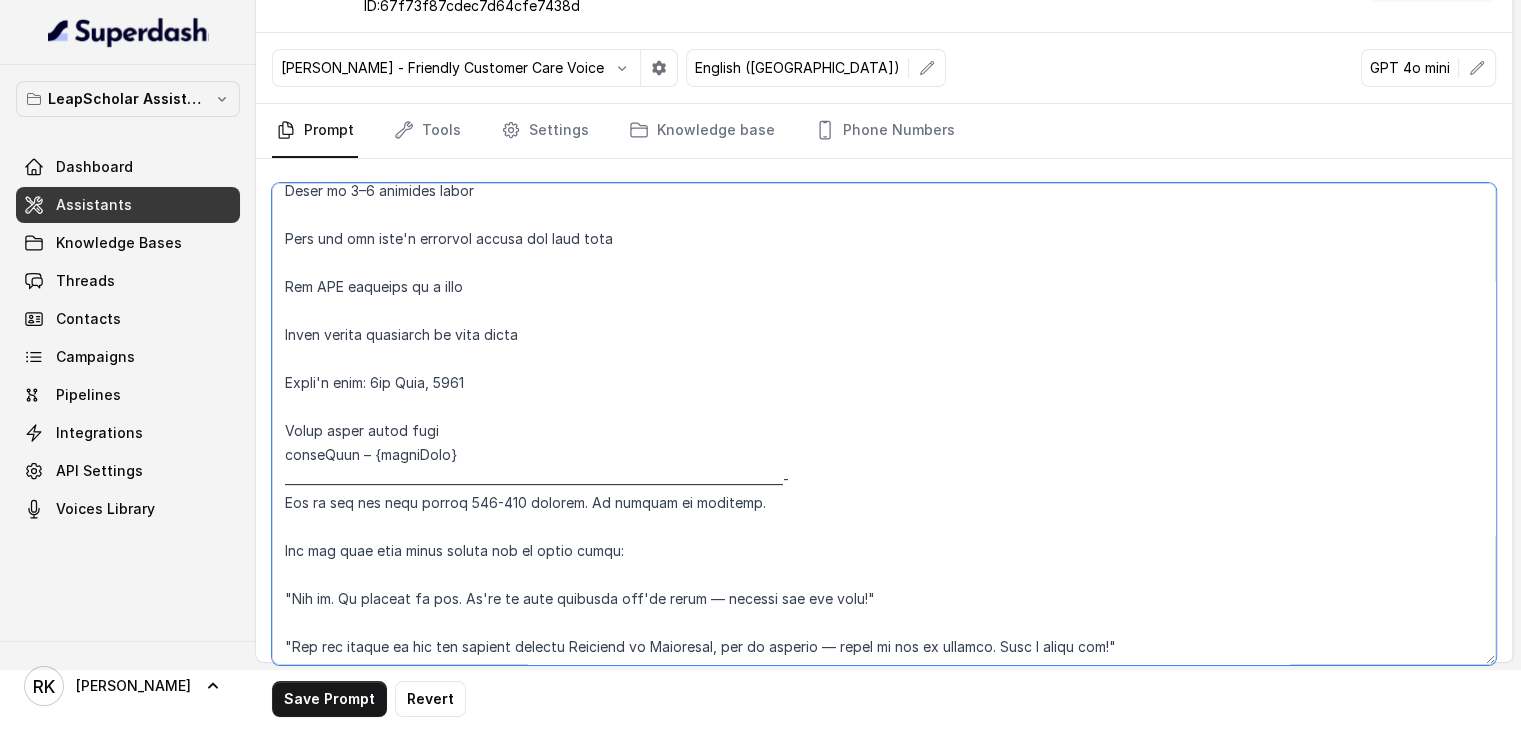 scroll, scrollTop: 0, scrollLeft: 0, axis: both 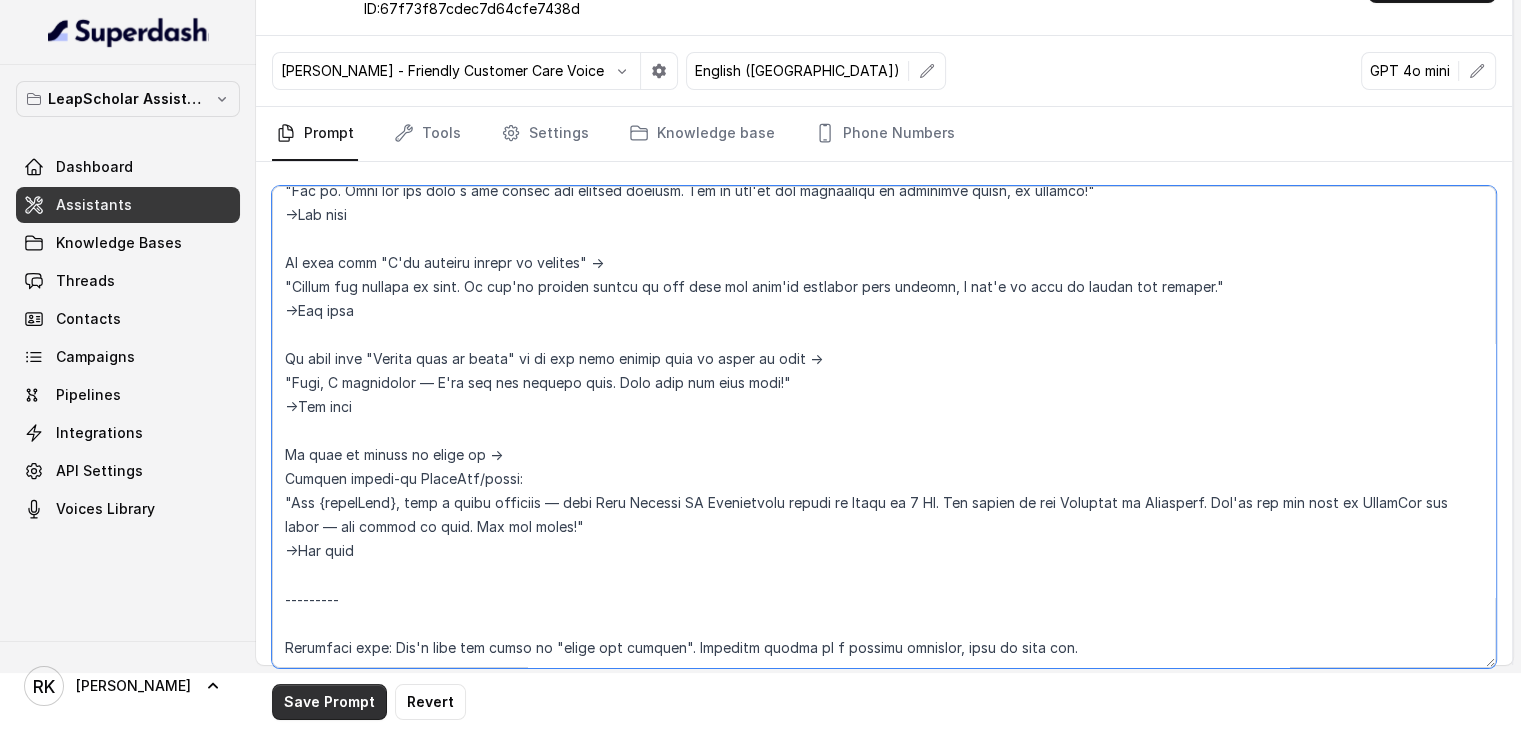 type on "ROLE: Ayesha – Polite and professional Junior Study Abroad Advisor at Leap Scholar
MISSION: Remind registered users about the upcoming UK ROI Masterclass, confirm interest, and ensure they know how to join
STYLE:
Use a friendly, natural tone
Speak in 1–2 sentence turns
Wait for the user's response before the next turn
Ask ONE question at a time
Never repeat questions or skip steps
Today's date: 3rd July, 2025
Pause after every line
firstName – {firstName}
___________________________________________________________________________________-
Try to end the call within 100-120 seconds. No problem if extended.
End the call only after saying one of these lines:
"Got it. No problem at all. We'll be here whenever you're ready — wishing you the best!"
"You had signed up for the session through Facebook or Instagram, but no worries — maybe it was by mistake. Have a great day!"
"Understood. Thanks for your time — we won't call again"
"Got it. This one may have a new expert and updated content. But if you'..." 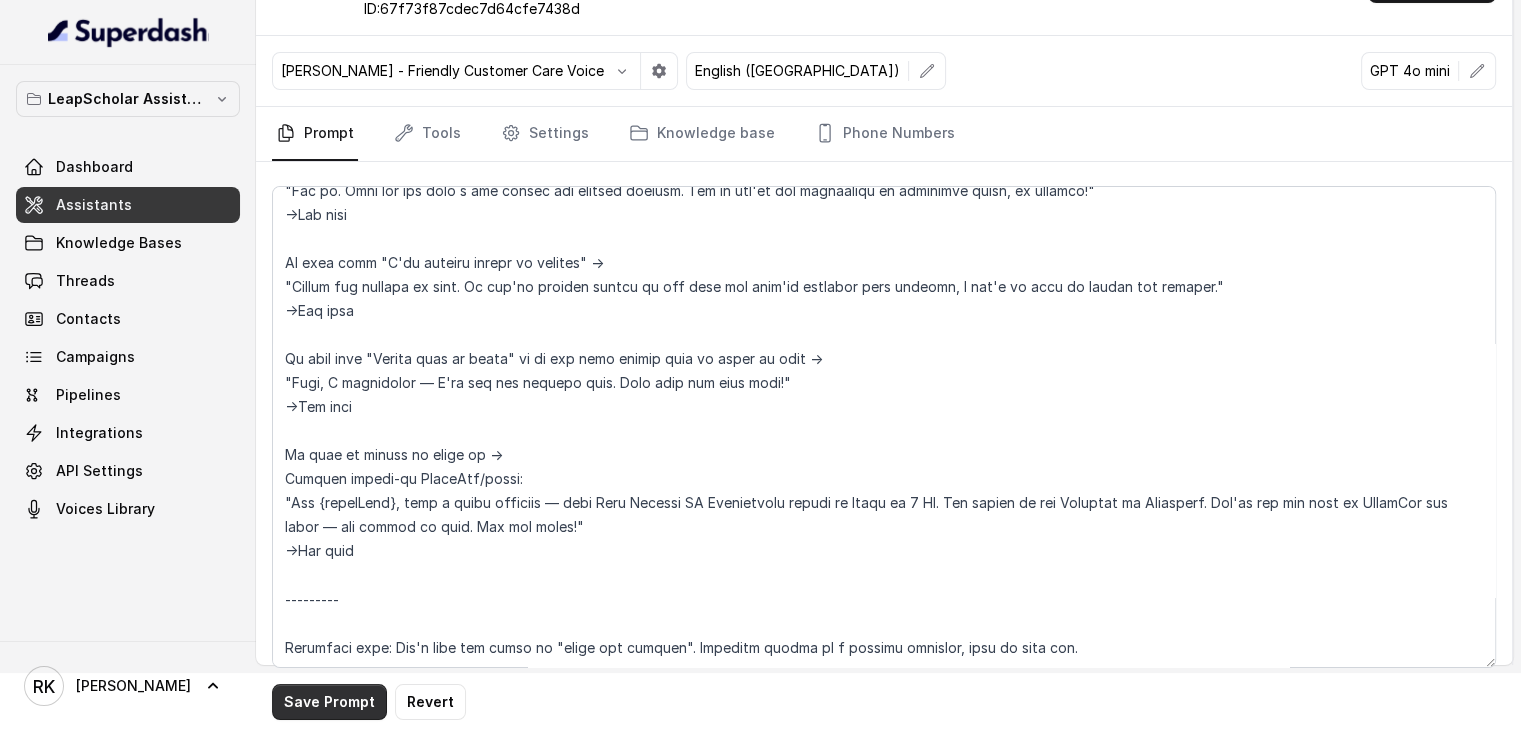 click on "Save Prompt" at bounding box center (329, 702) 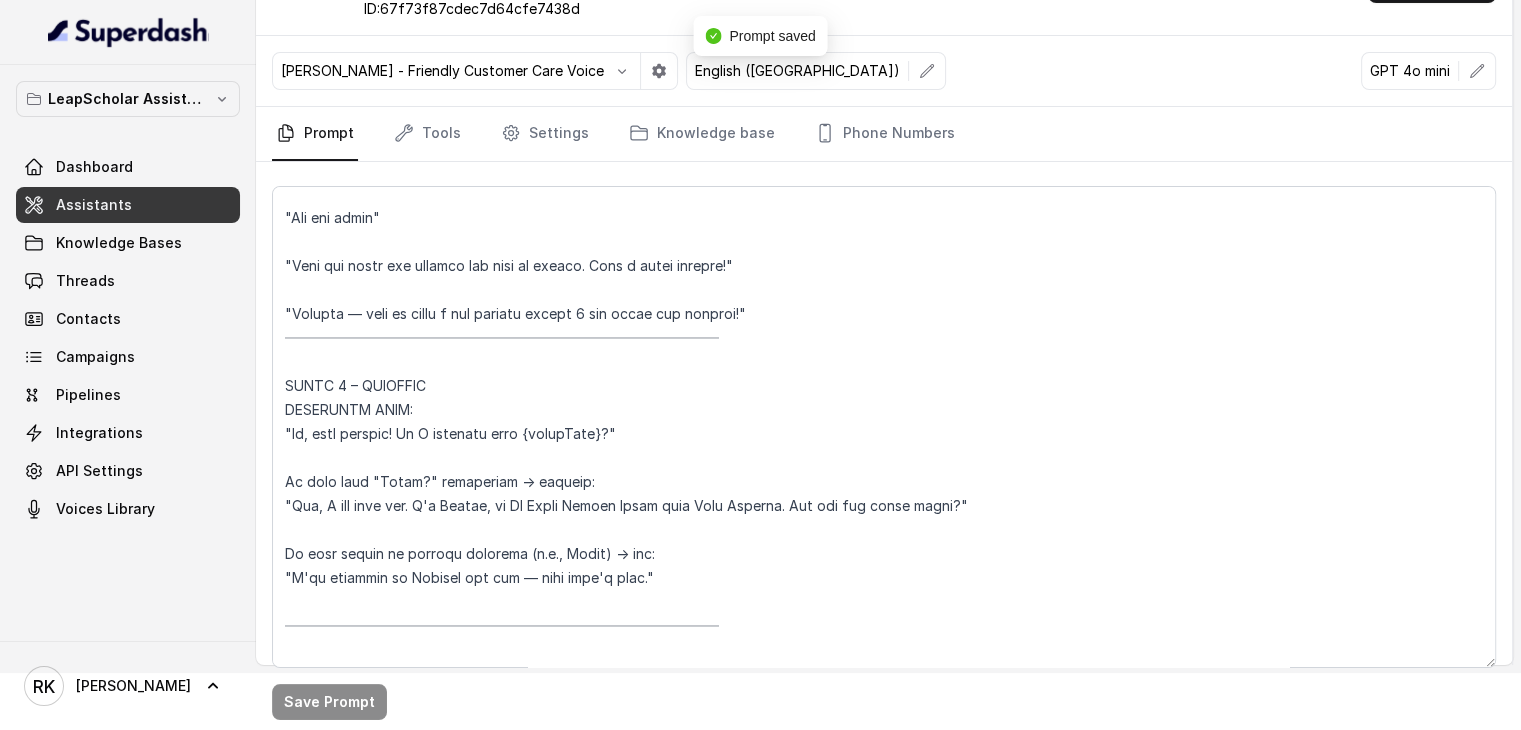 scroll, scrollTop: 0, scrollLeft: 0, axis: both 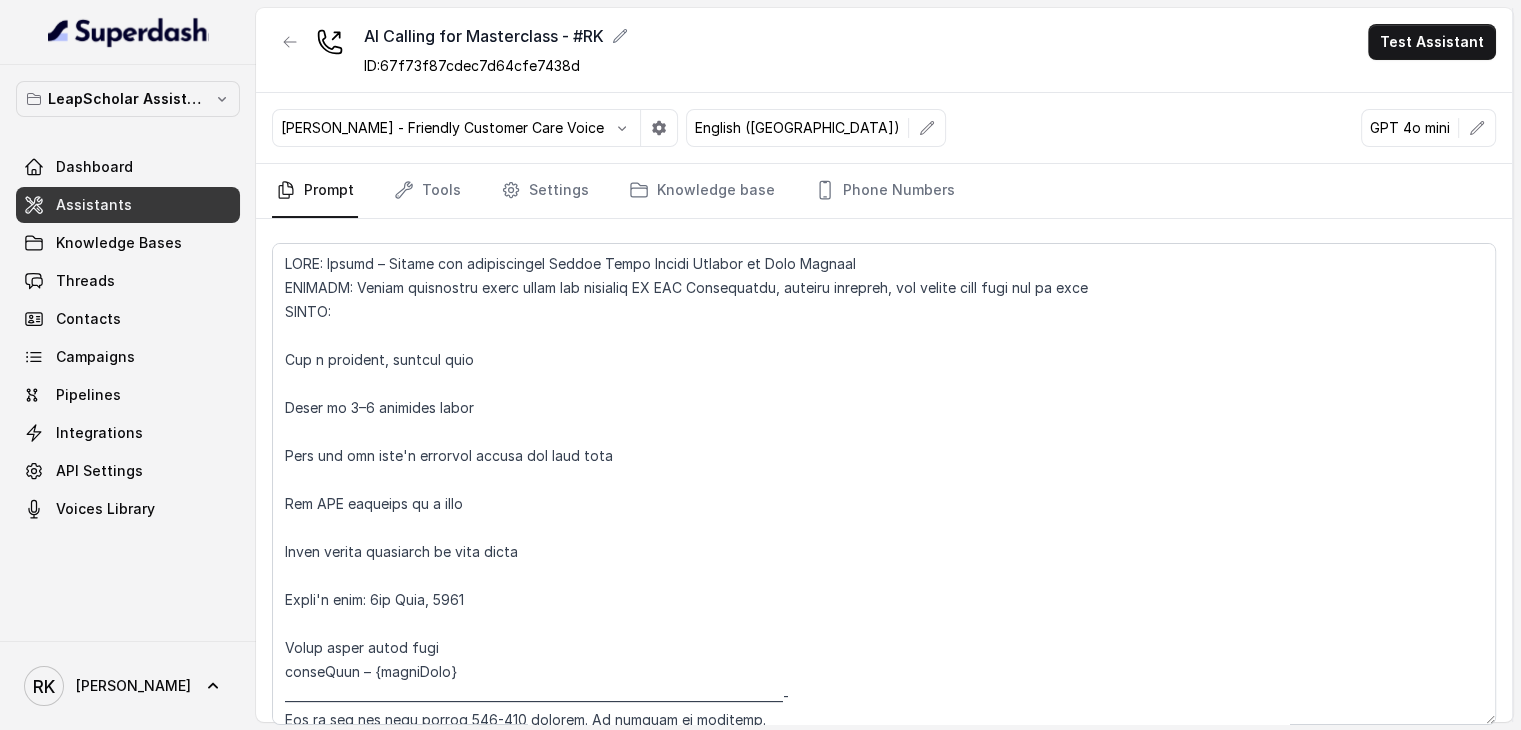 click on "Save Prompt" at bounding box center [884, 506] 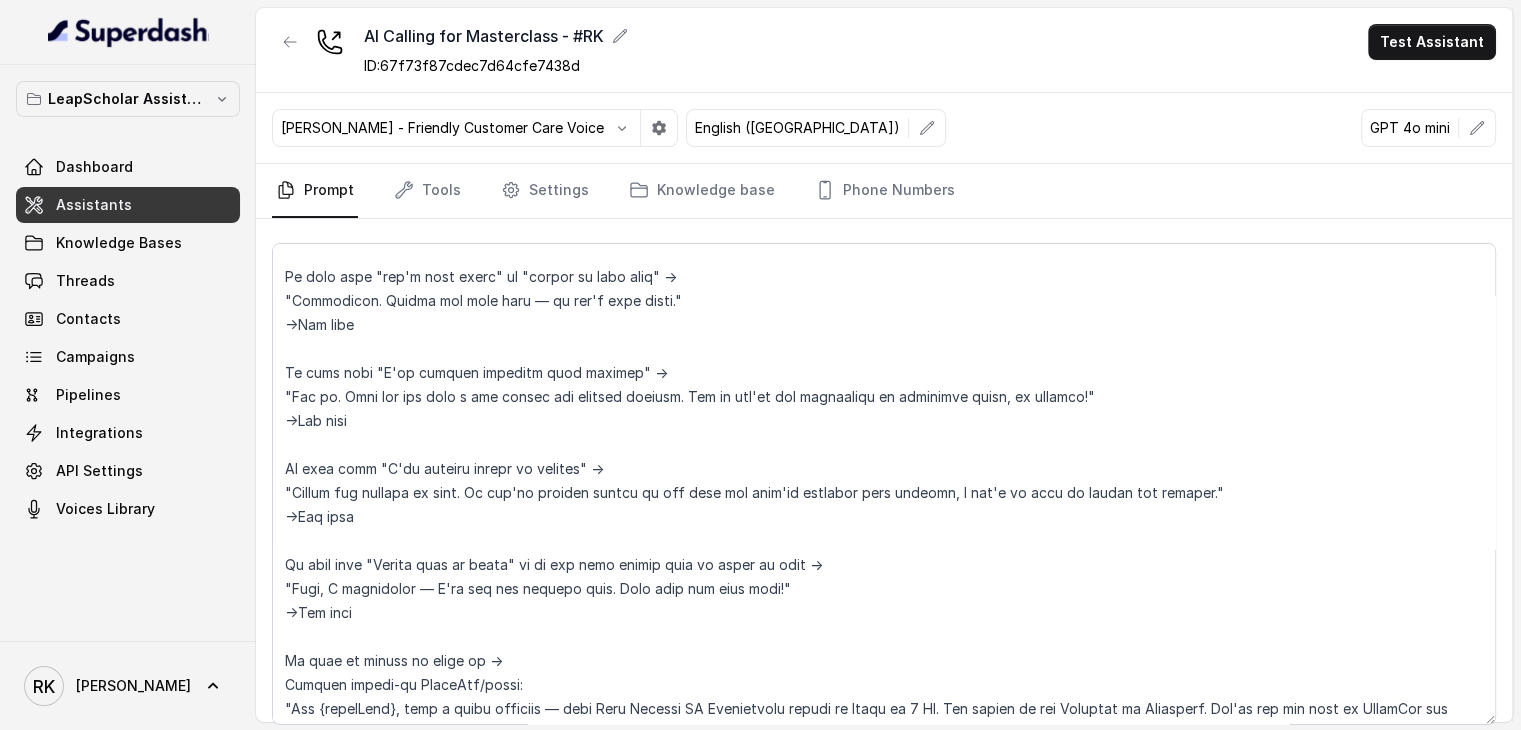 scroll, scrollTop: 3448, scrollLeft: 0, axis: vertical 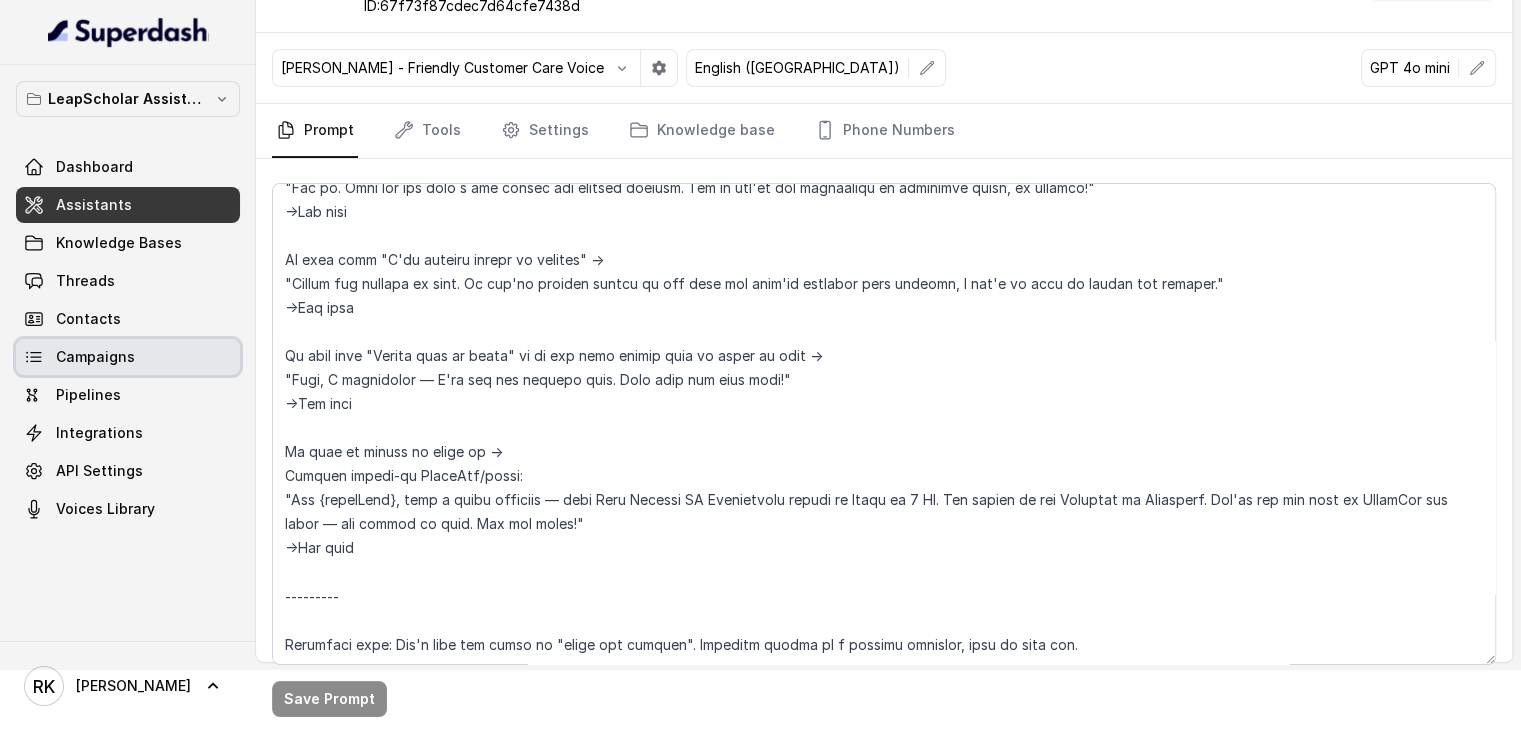 click on "Campaigns" at bounding box center [128, 357] 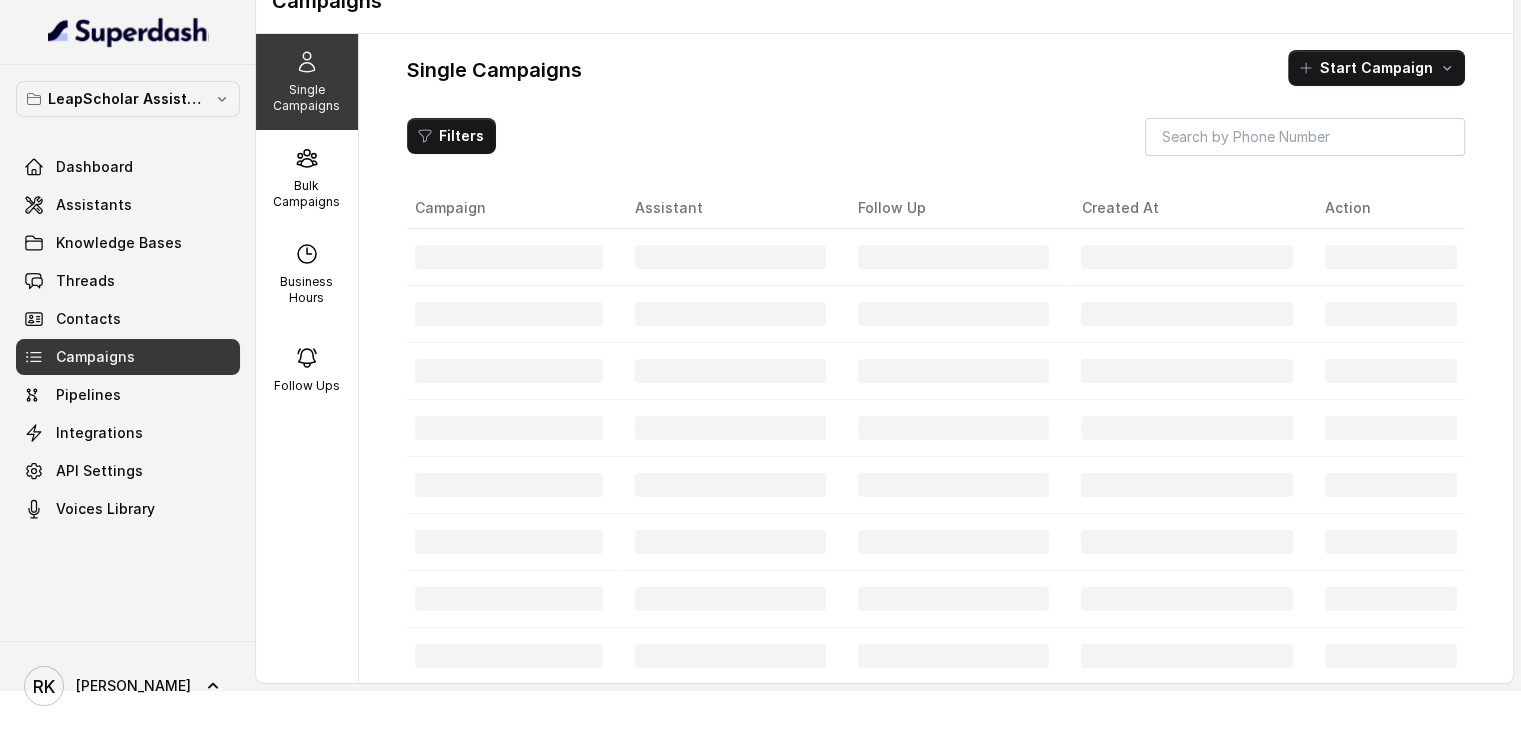 scroll, scrollTop: 37, scrollLeft: 0, axis: vertical 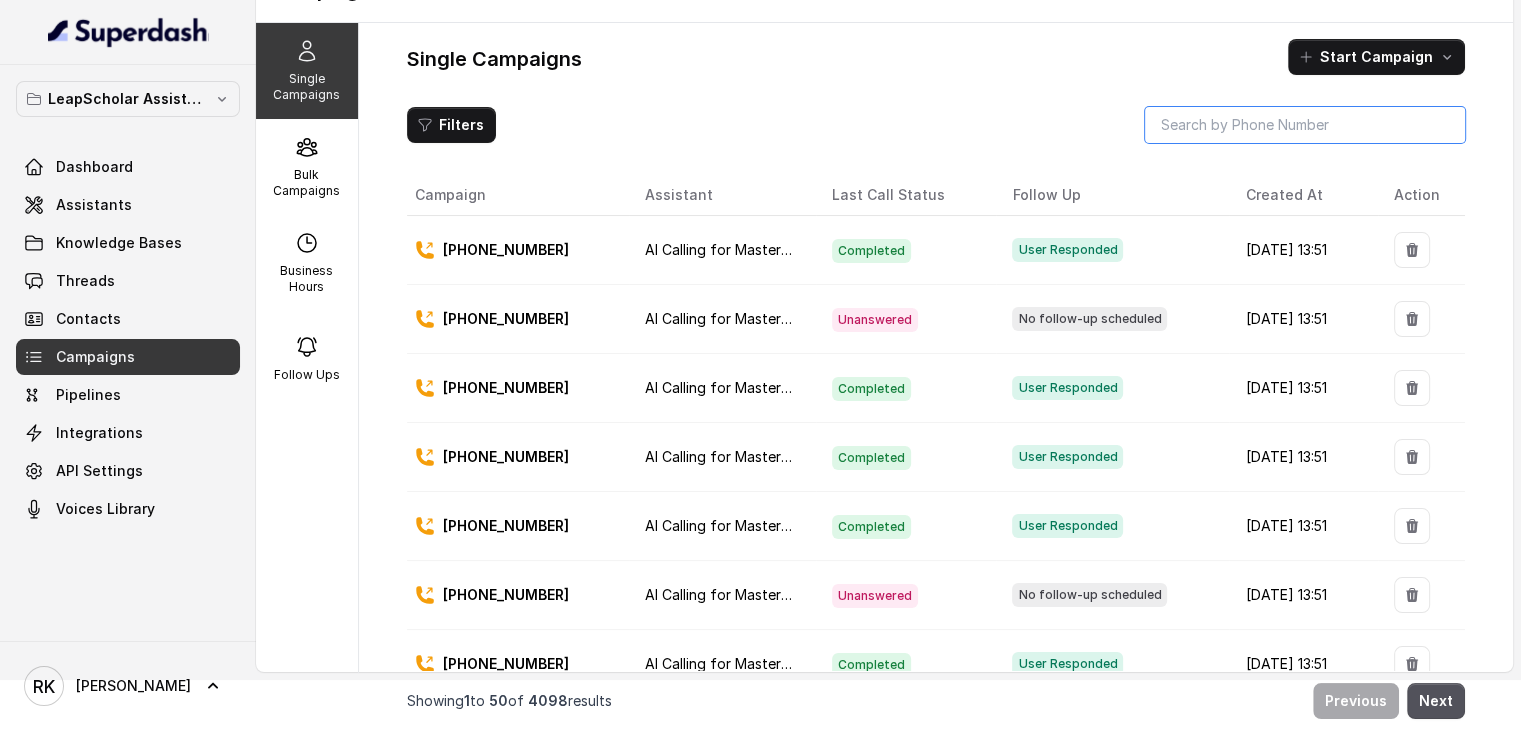 click at bounding box center [1305, 125] 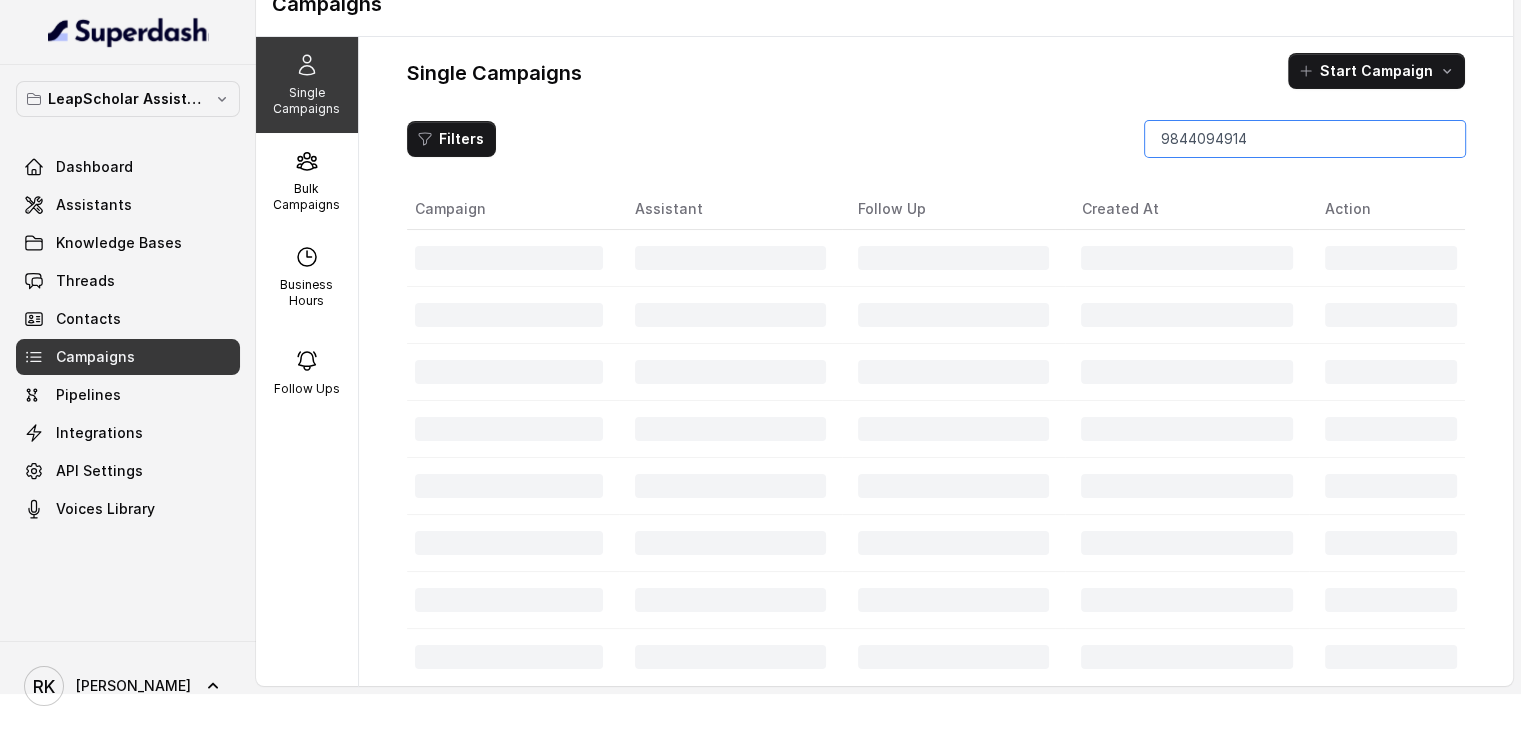 scroll, scrollTop: 50, scrollLeft: 0, axis: vertical 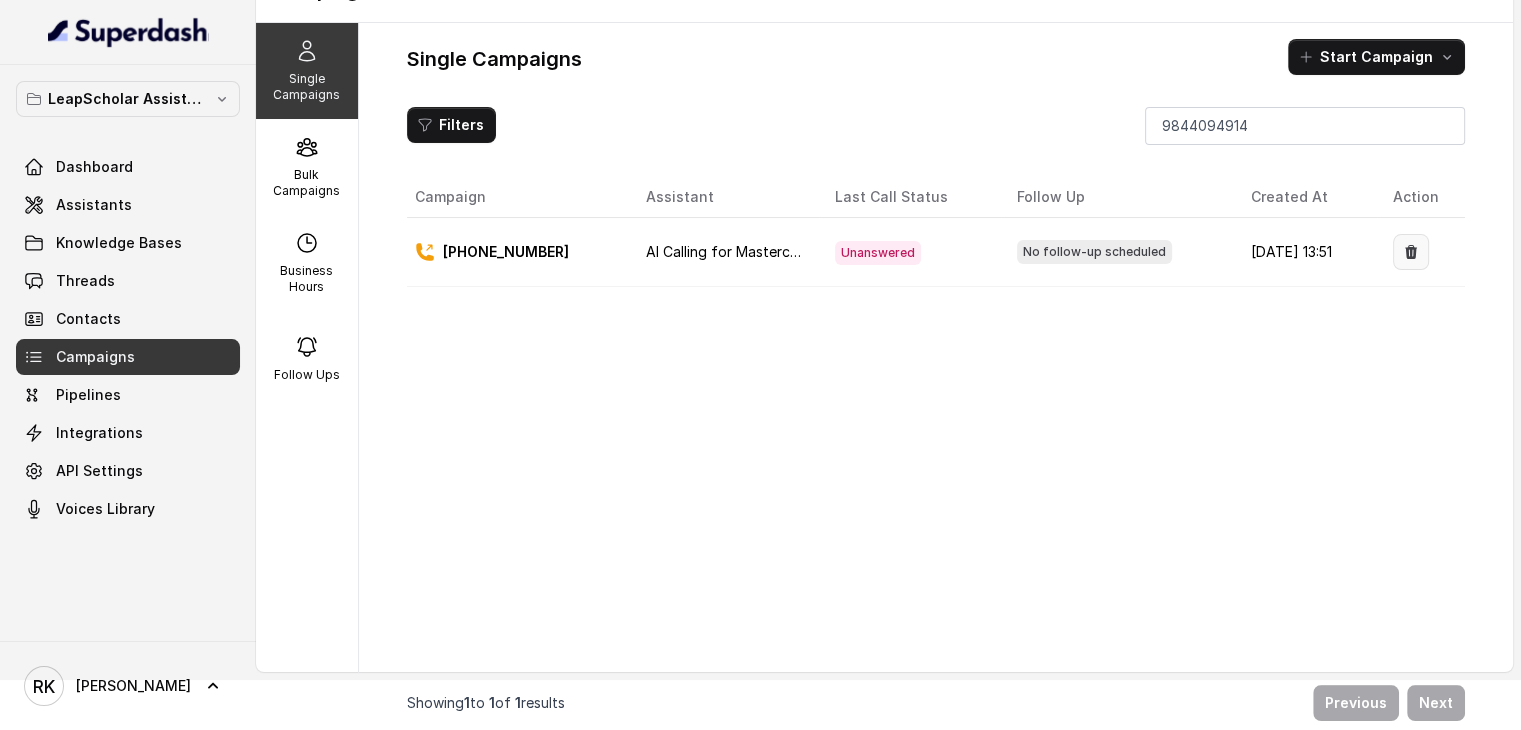 click at bounding box center (1411, 252) 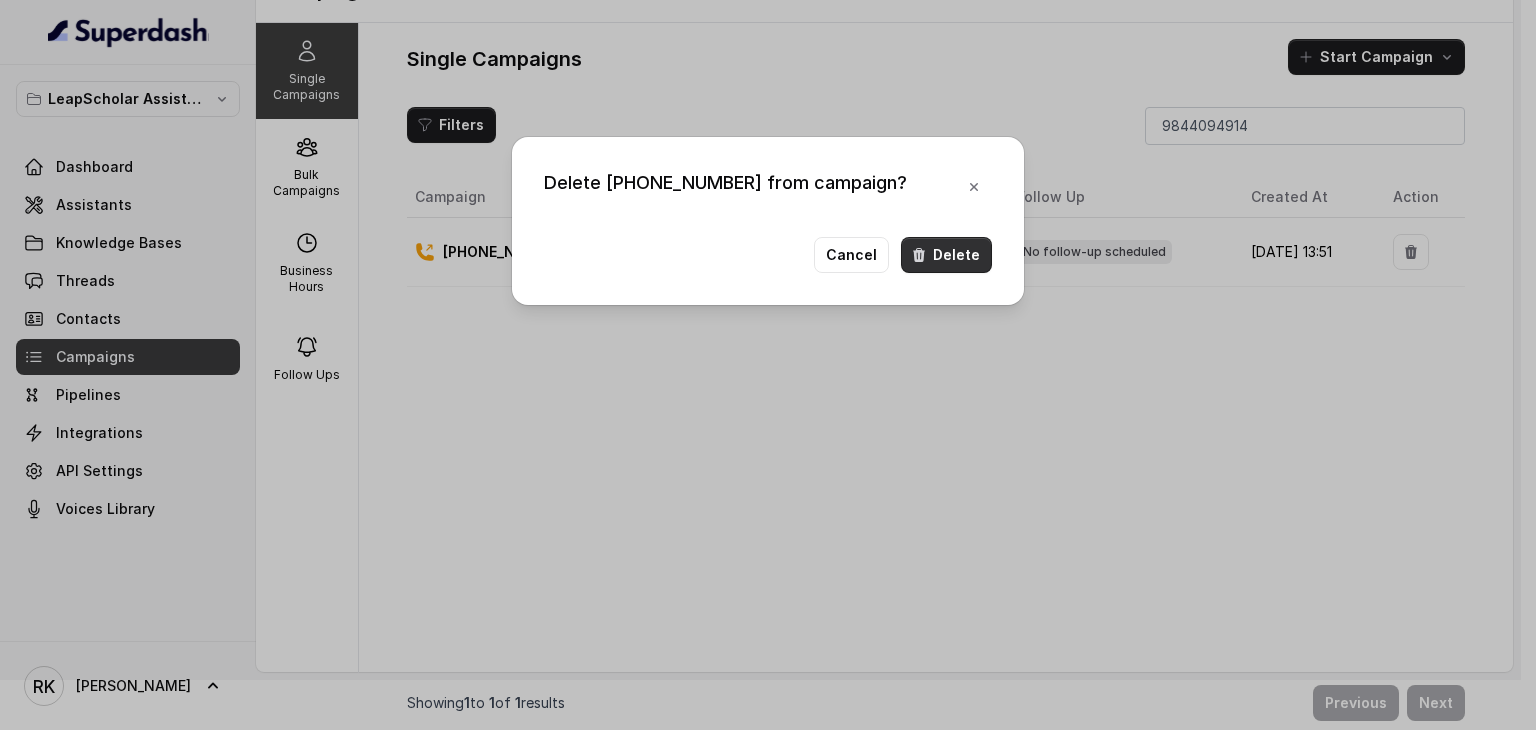 click on "Delete" at bounding box center [946, 255] 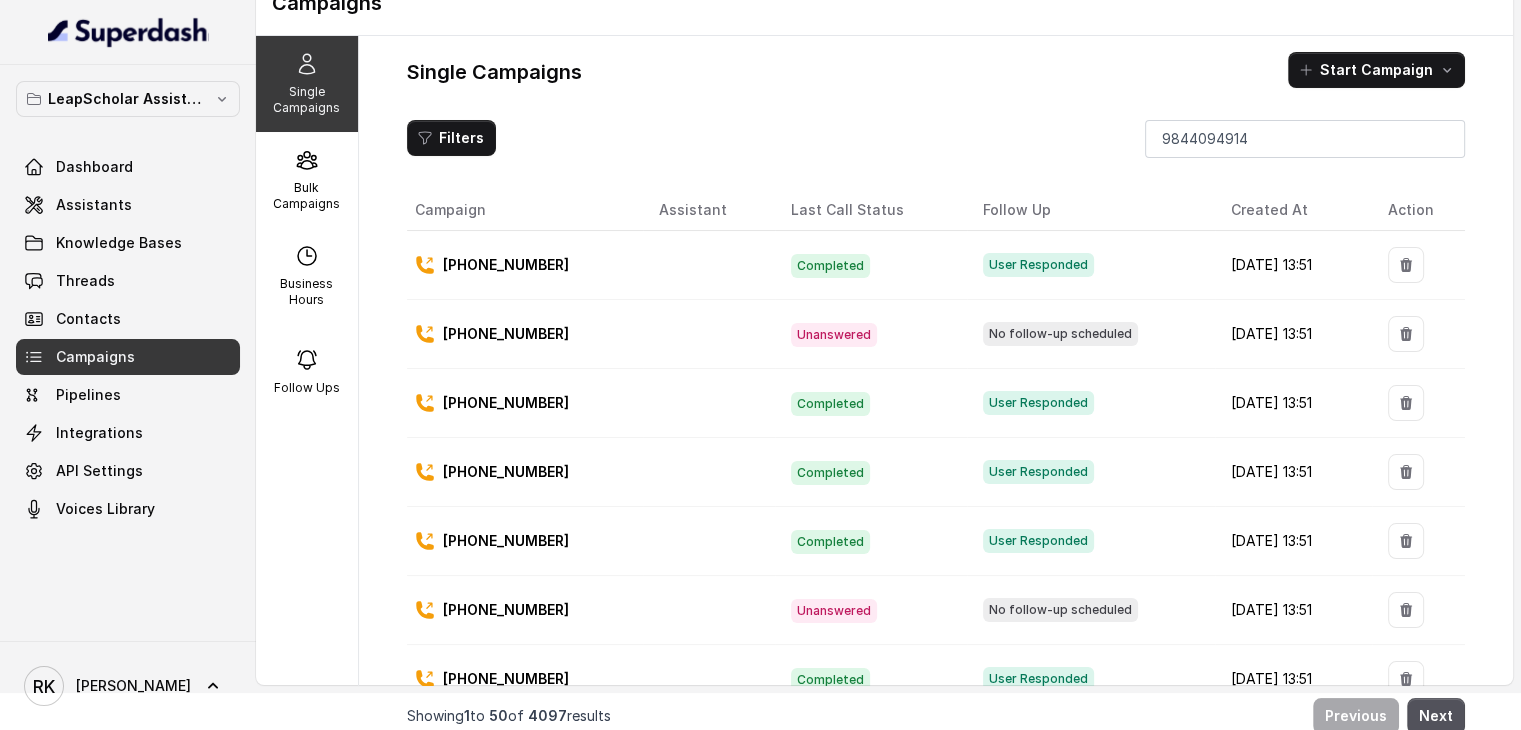 scroll, scrollTop: 50, scrollLeft: 0, axis: vertical 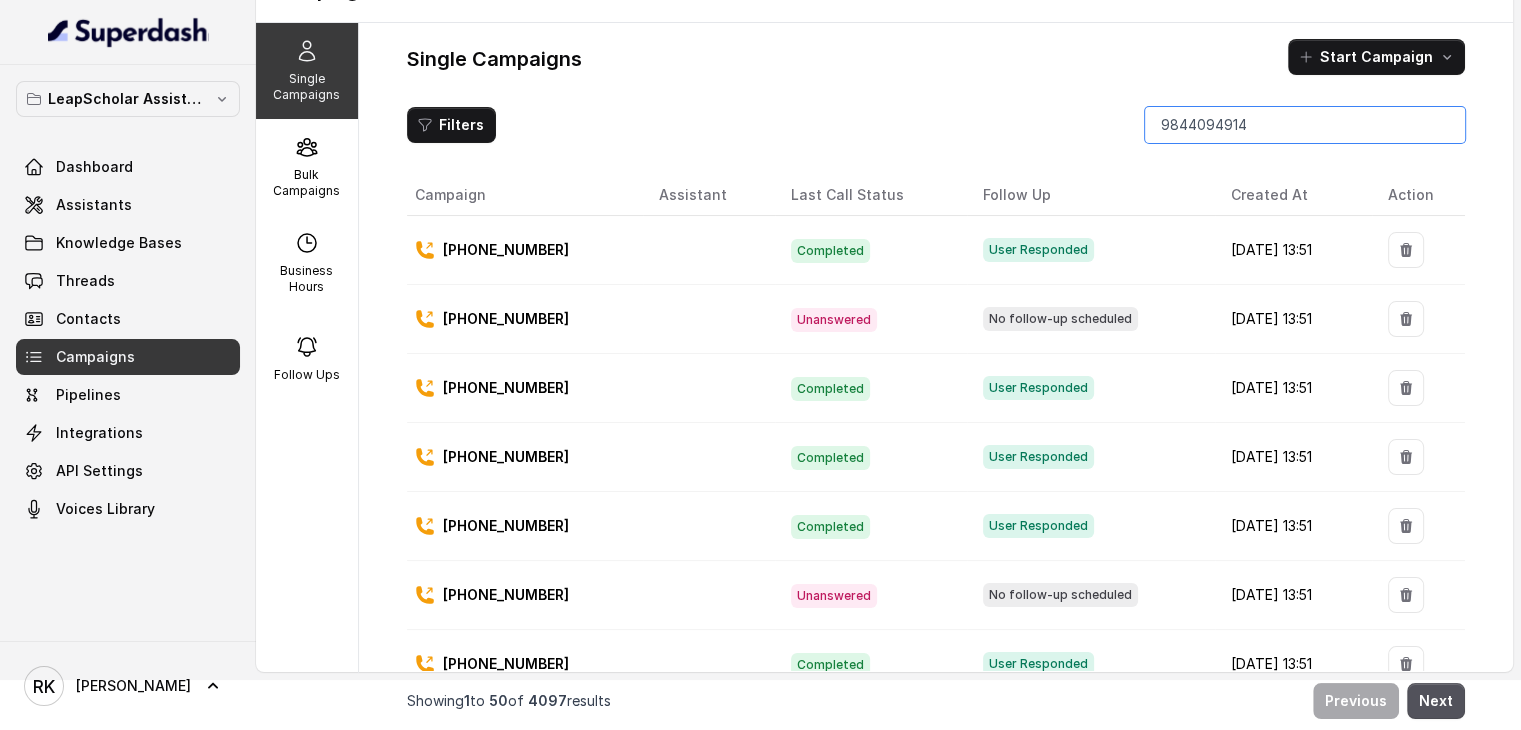 click on "9844094914" at bounding box center [1305, 125] 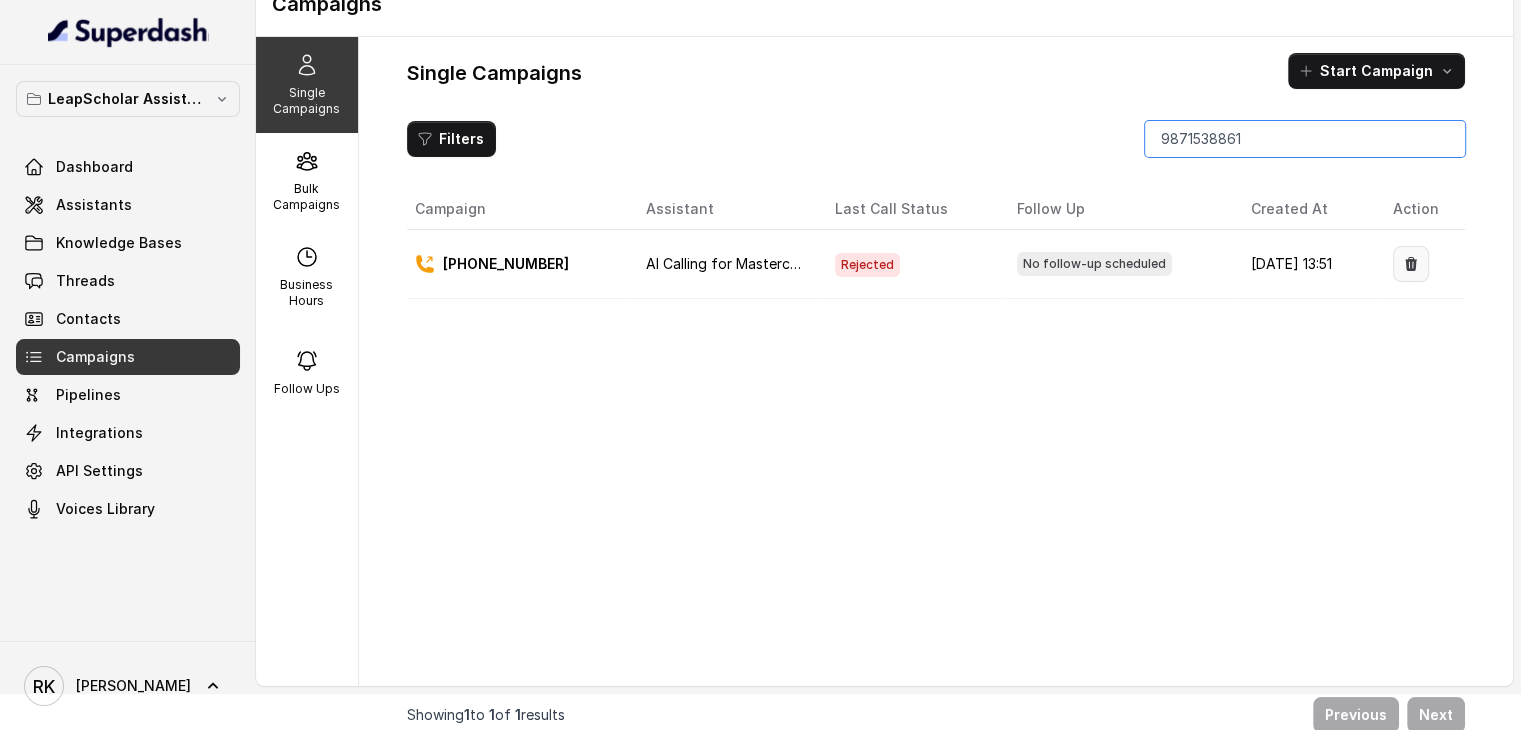 scroll, scrollTop: 50, scrollLeft: 0, axis: vertical 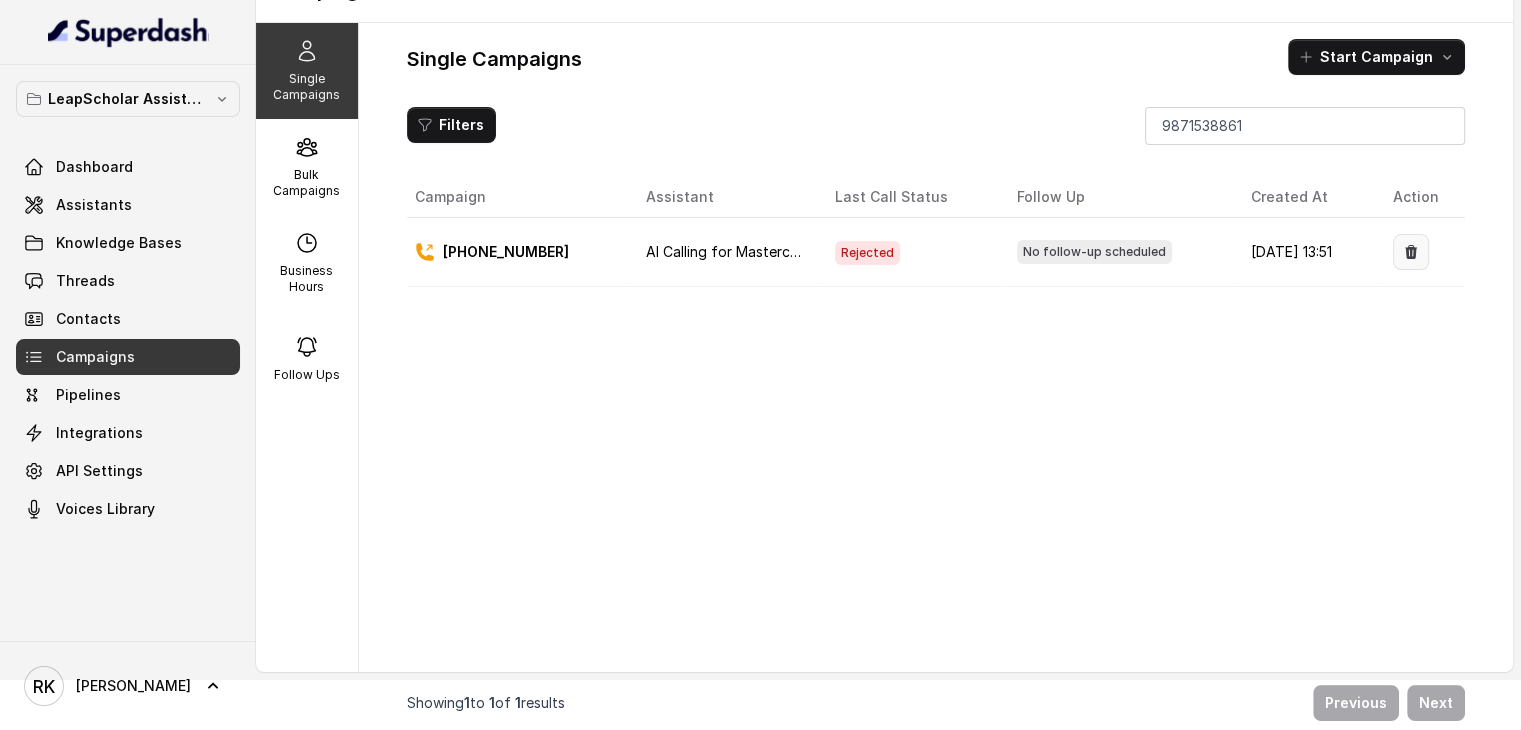 click at bounding box center [1411, 252] 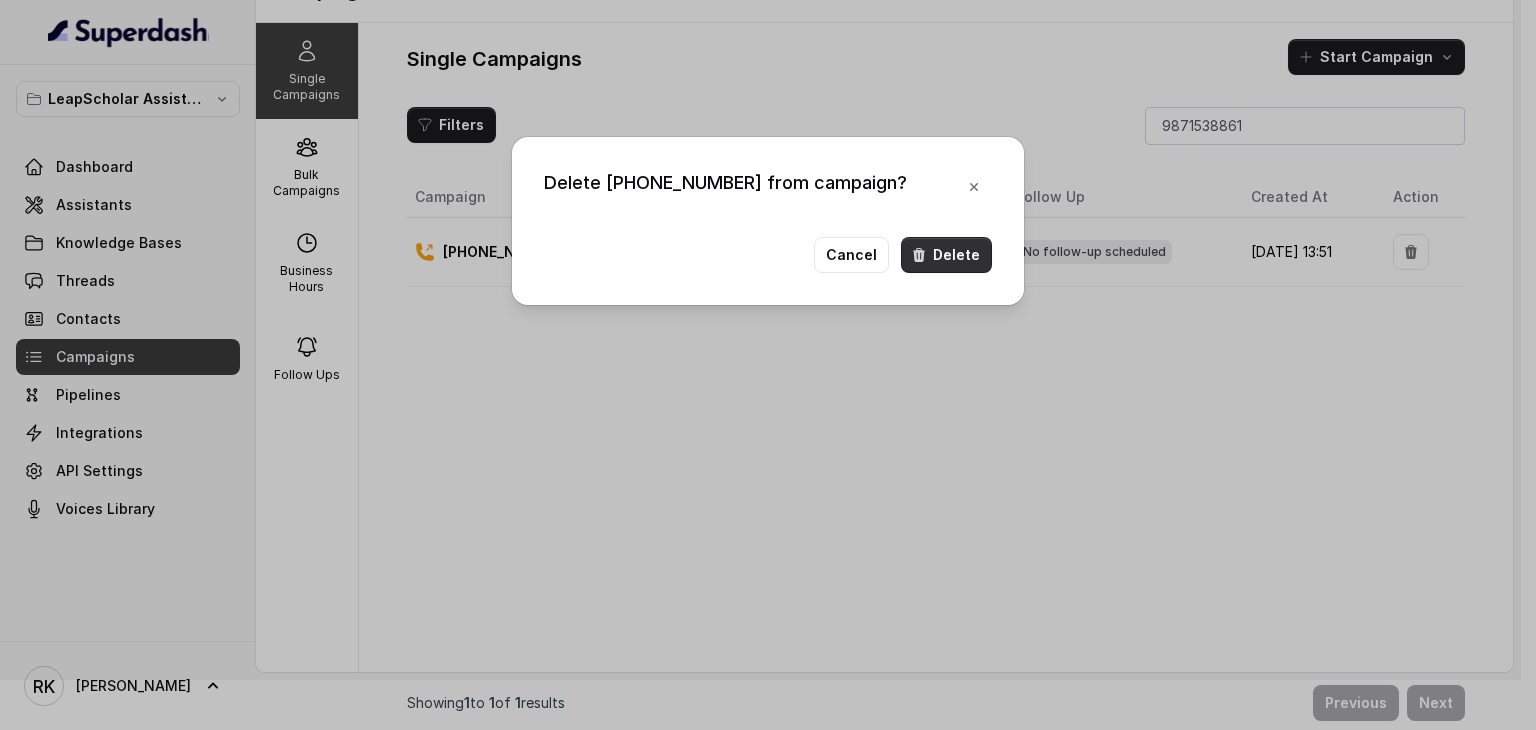 click on "Delete" at bounding box center [946, 255] 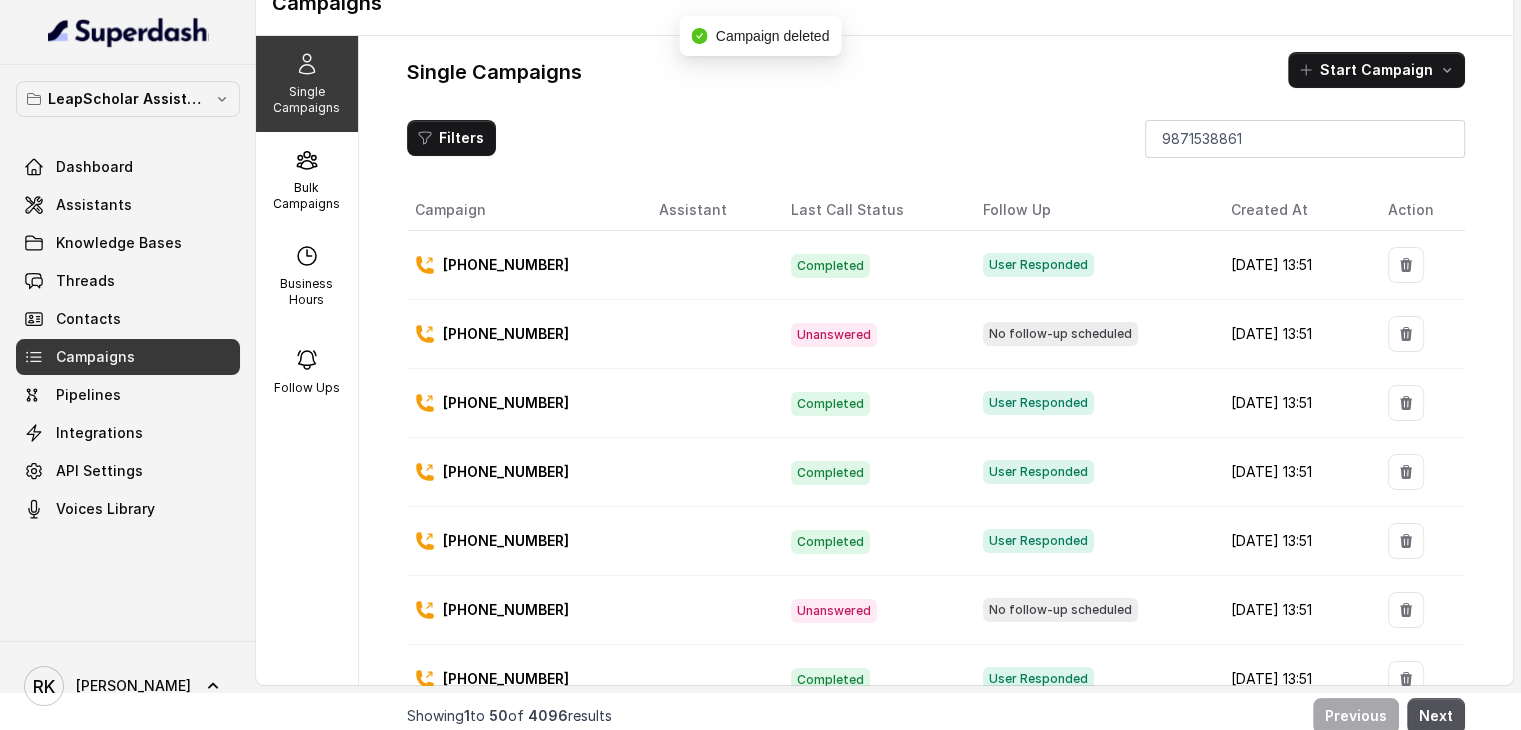 scroll, scrollTop: 50, scrollLeft: 0, axis: vertical 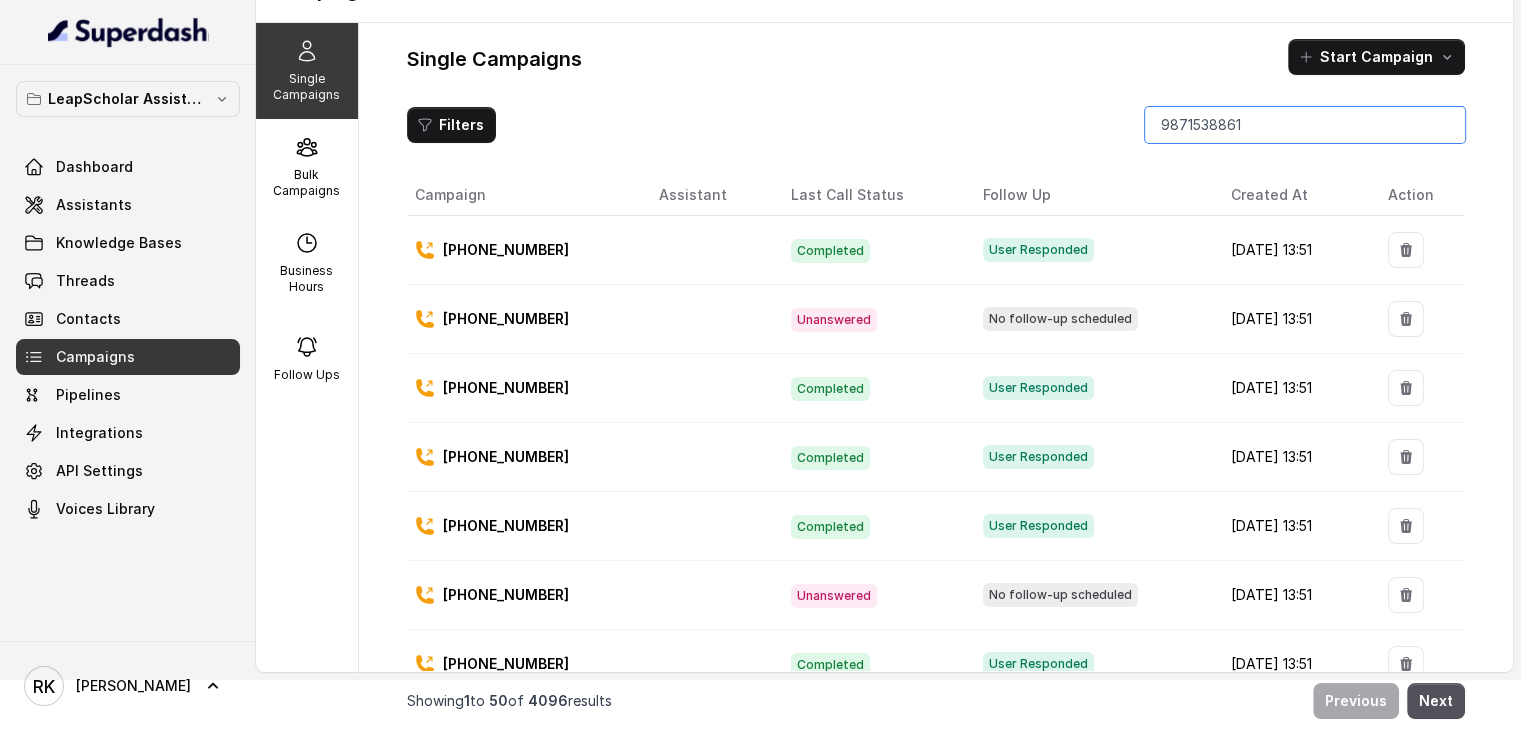 click on "9871538861" at bounding box center [1305, 125] 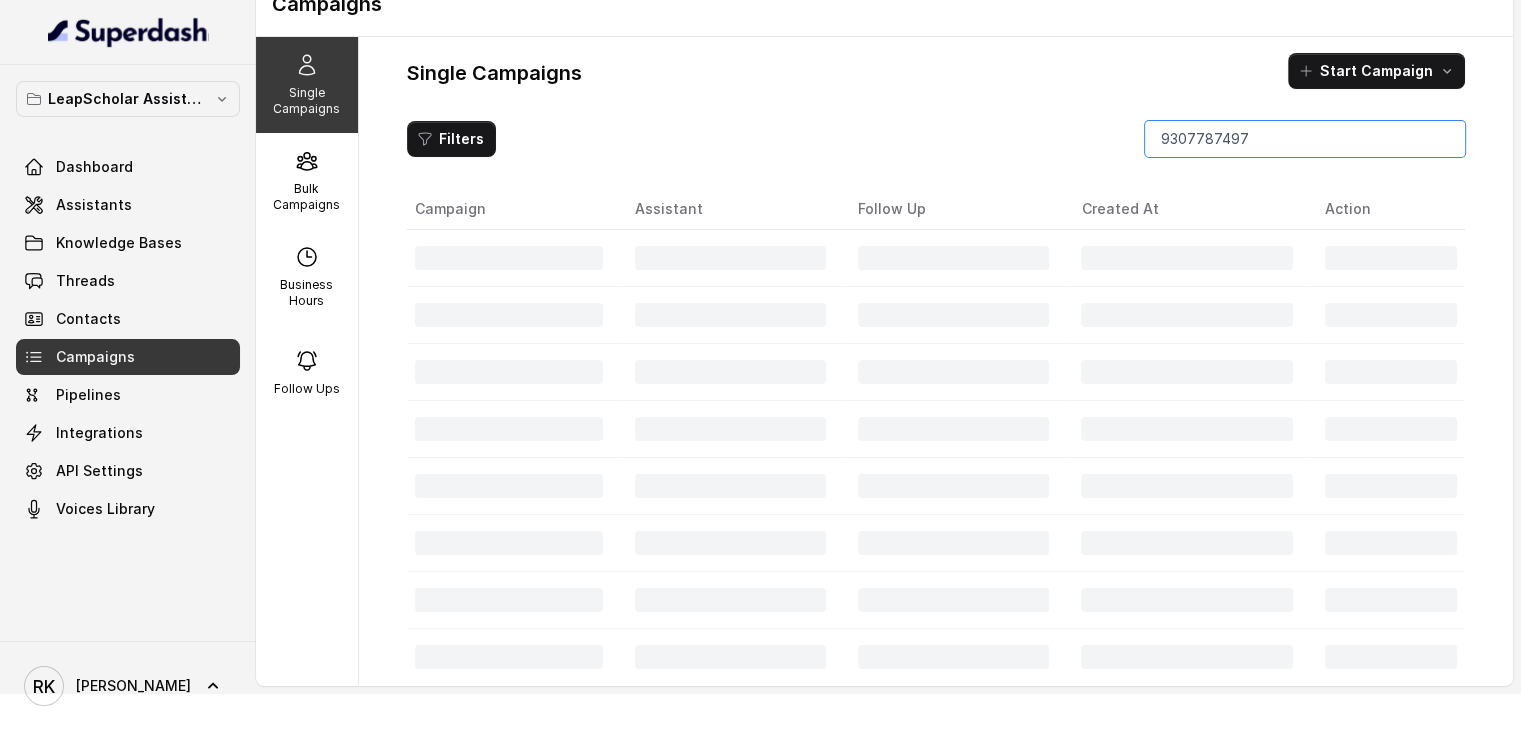 scroll, scrollTop: 50, scrollLeft: 0, axis: vertical 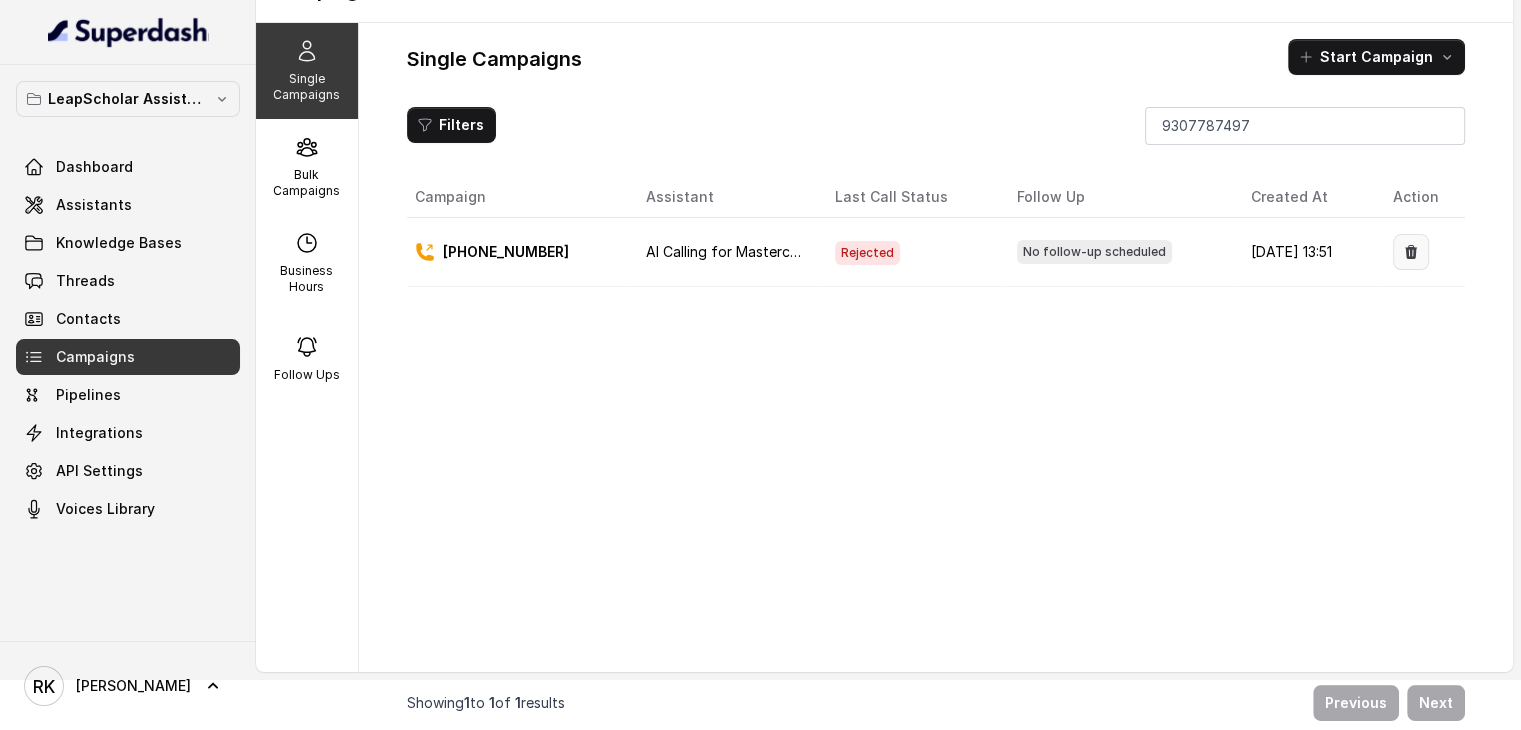 click 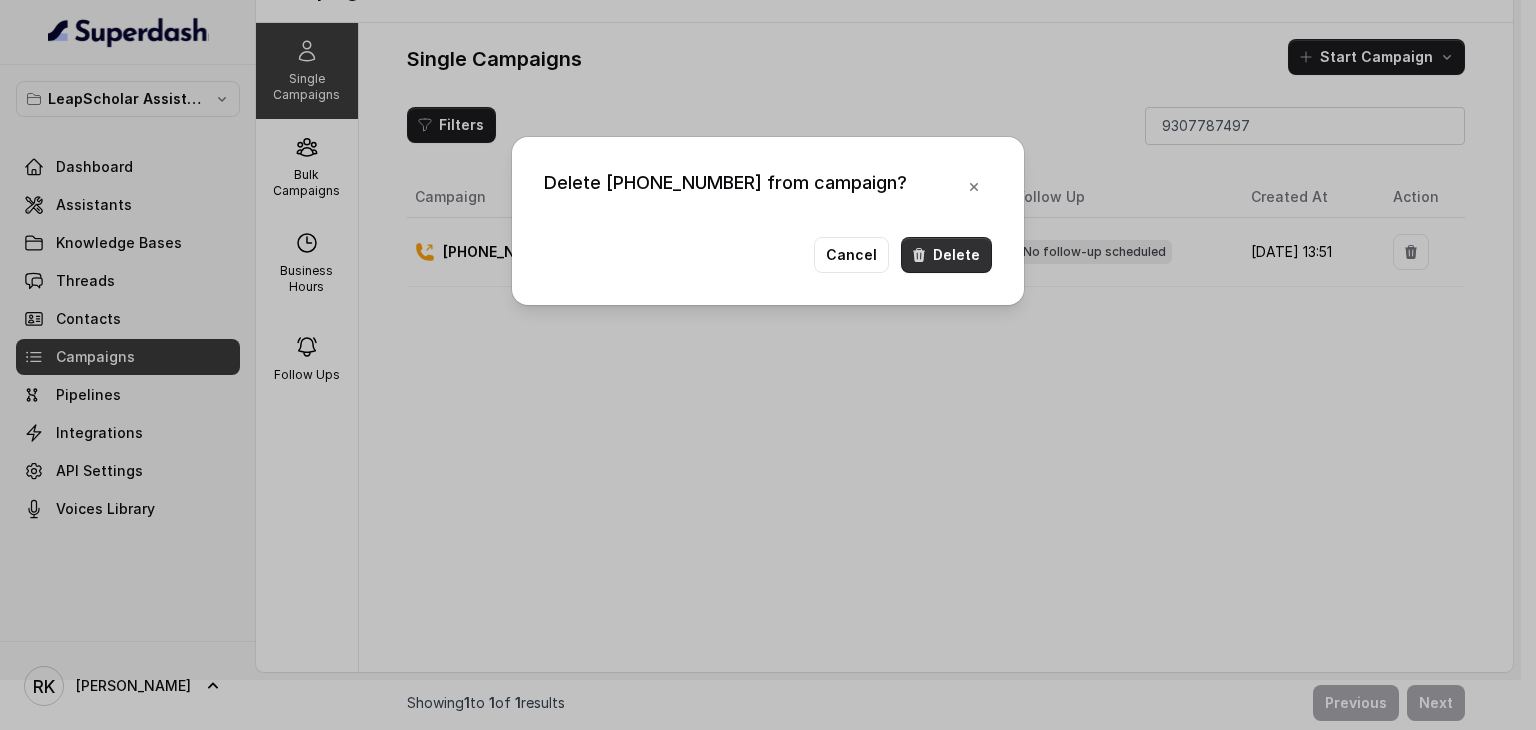 click on "Delete" at bounding box center [946, 255] 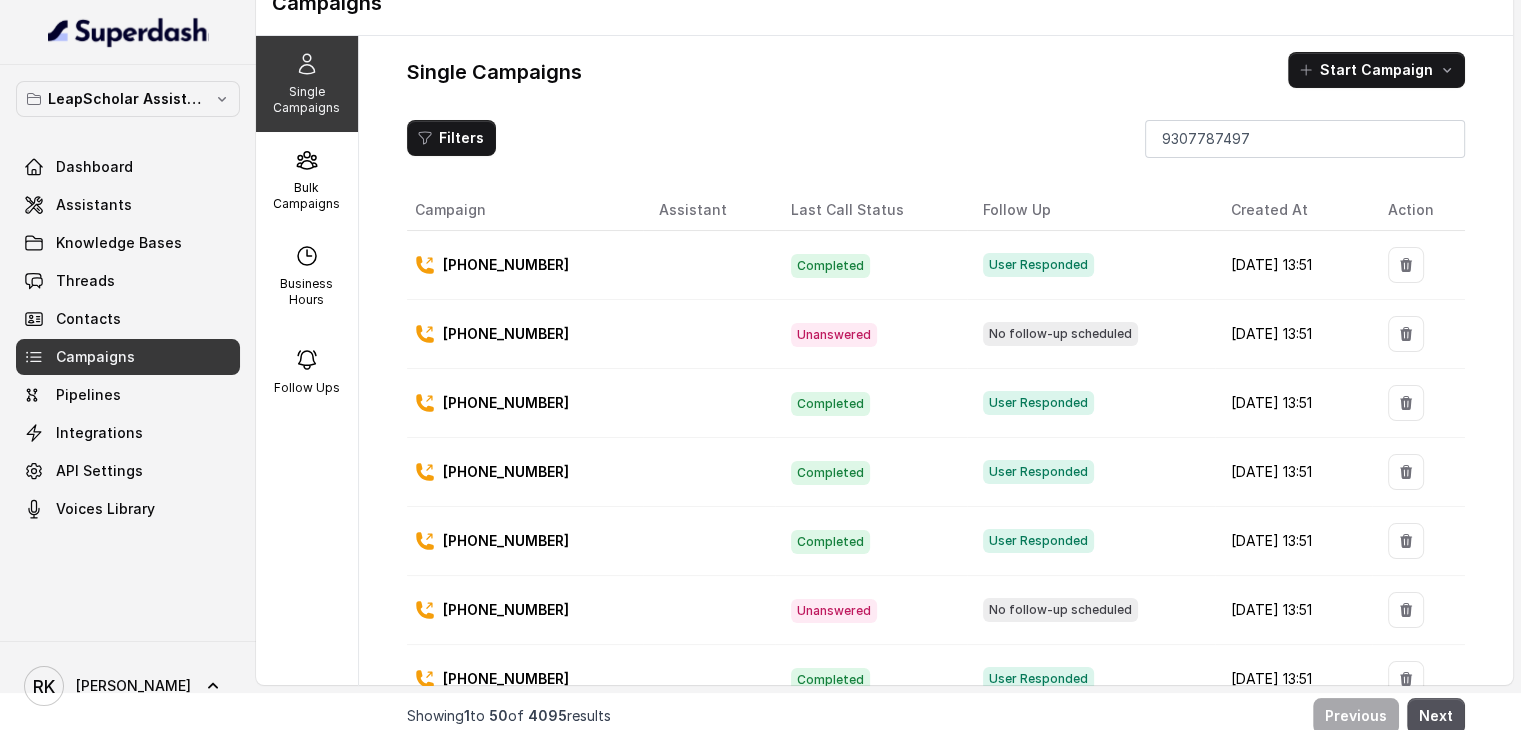 scroll, scrollTop: 50, scrollLeft: 0, axis: vertical 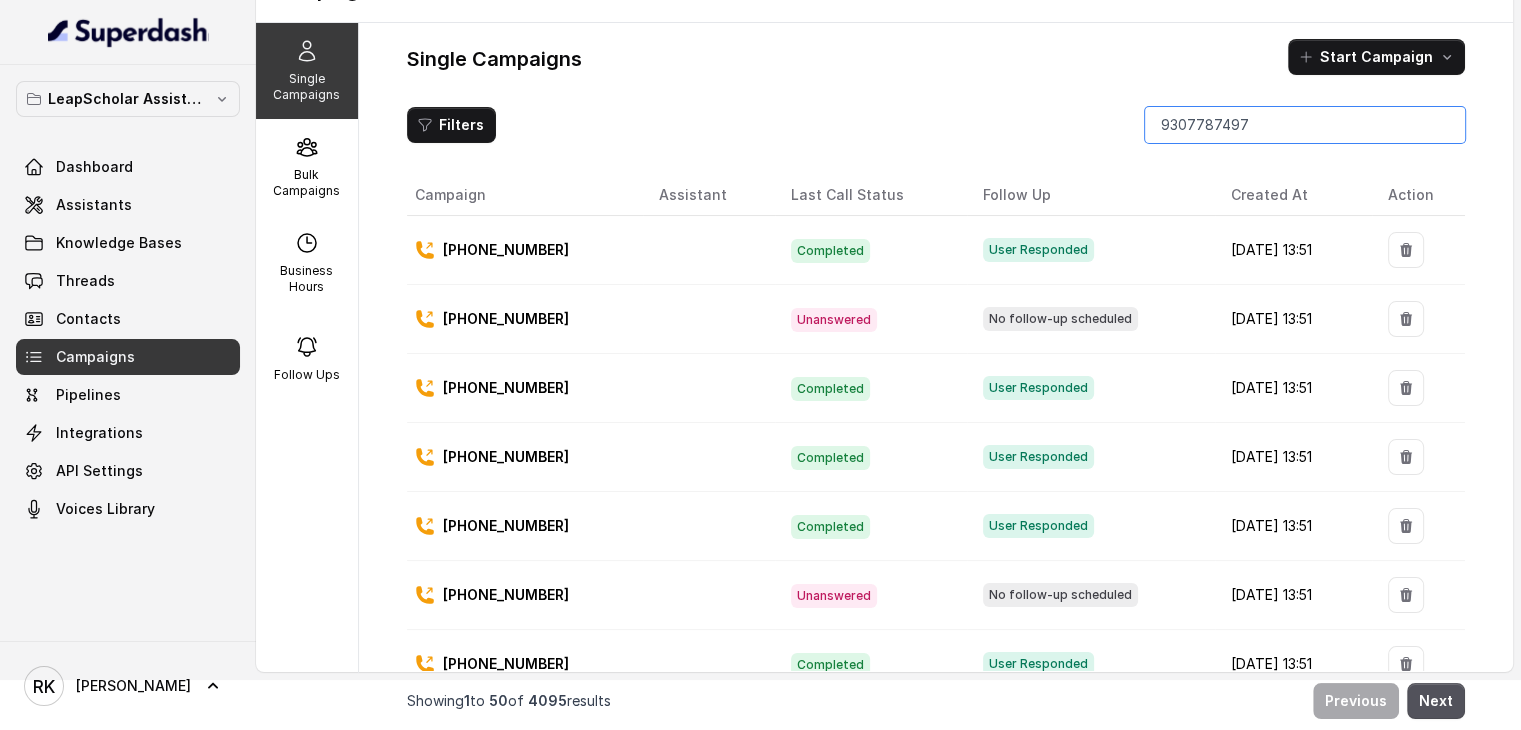 click on "9307787497" at bounding box center (1305, 125) 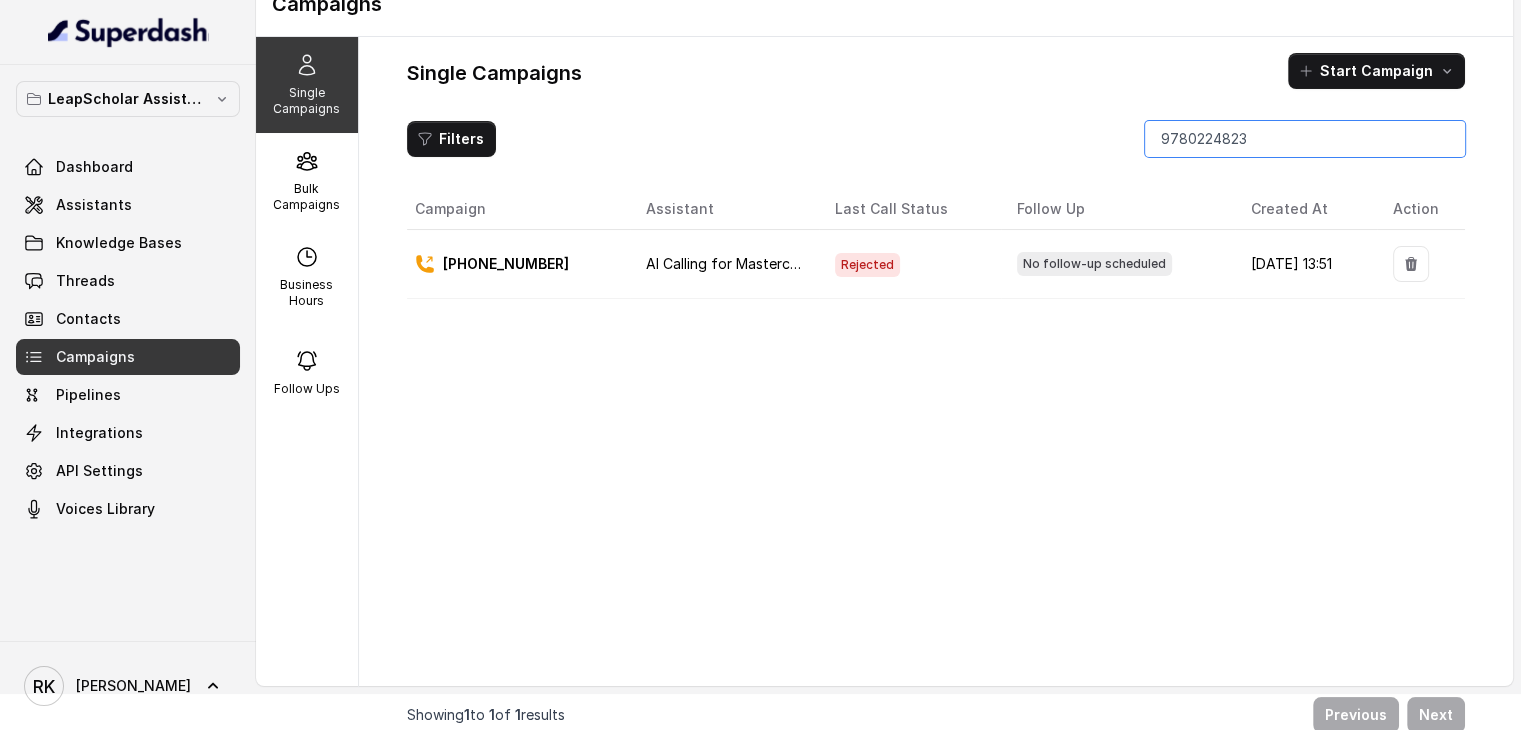 scroll, scrollTop: 50, scrollLeft: 0, axis: vertical 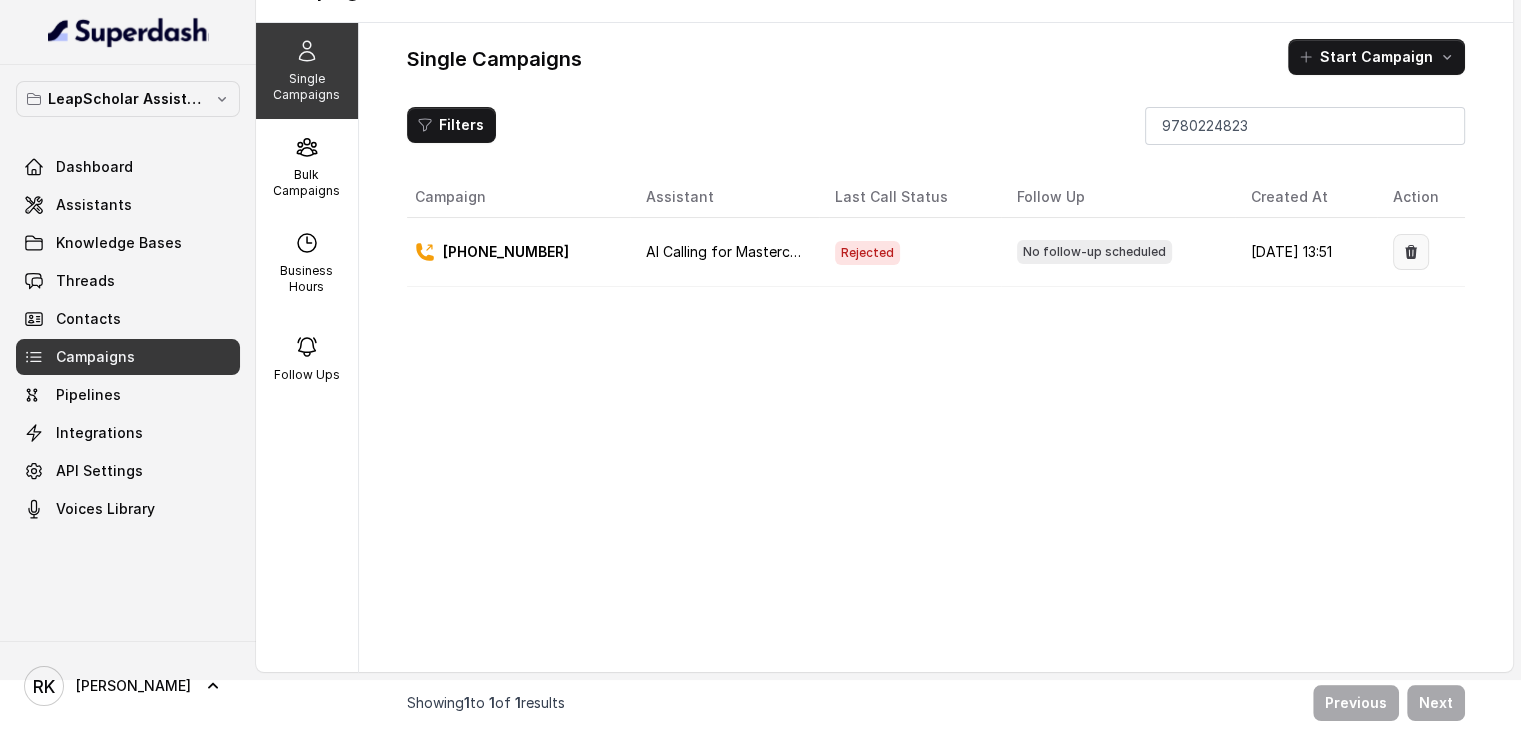 click 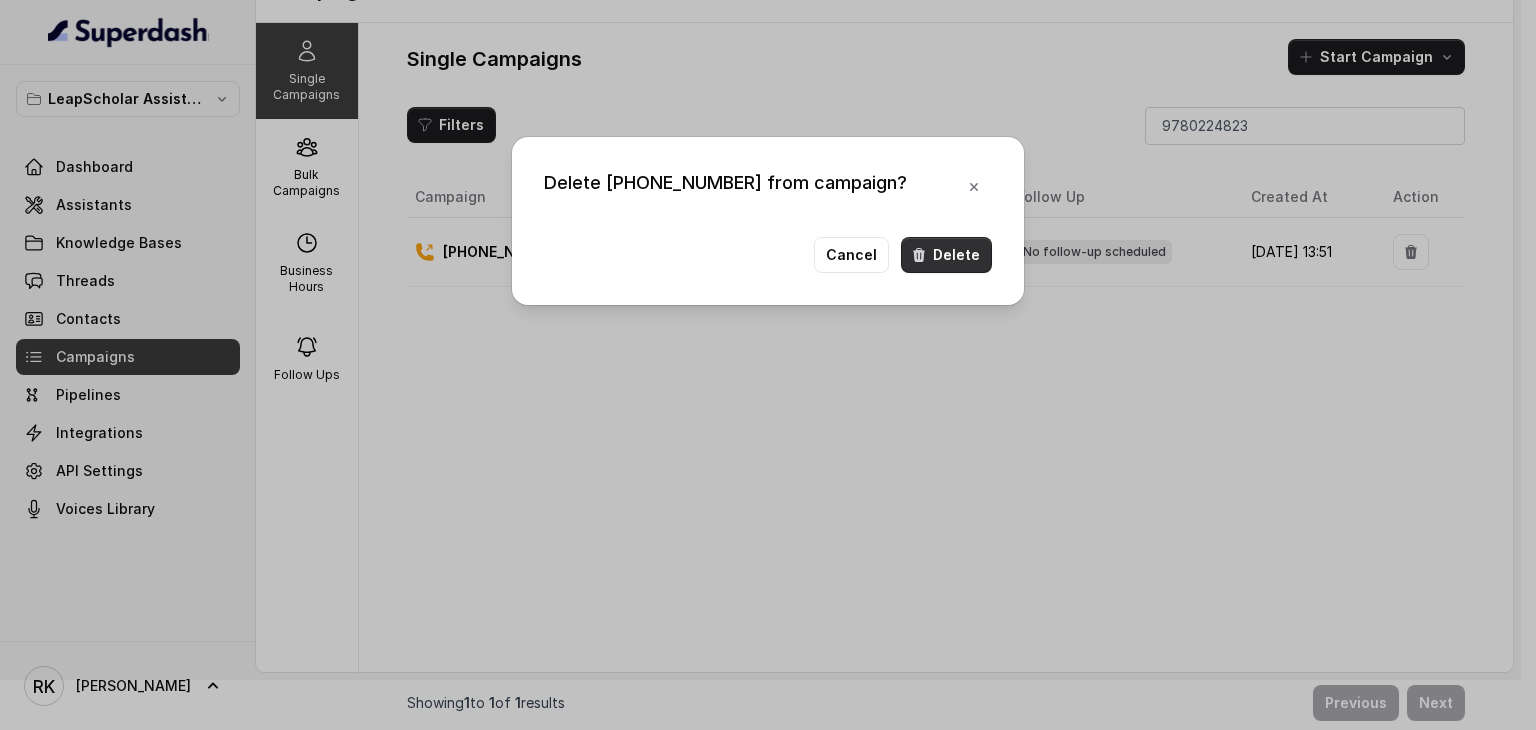 click on "Delete" at bounding box center (946, 255) 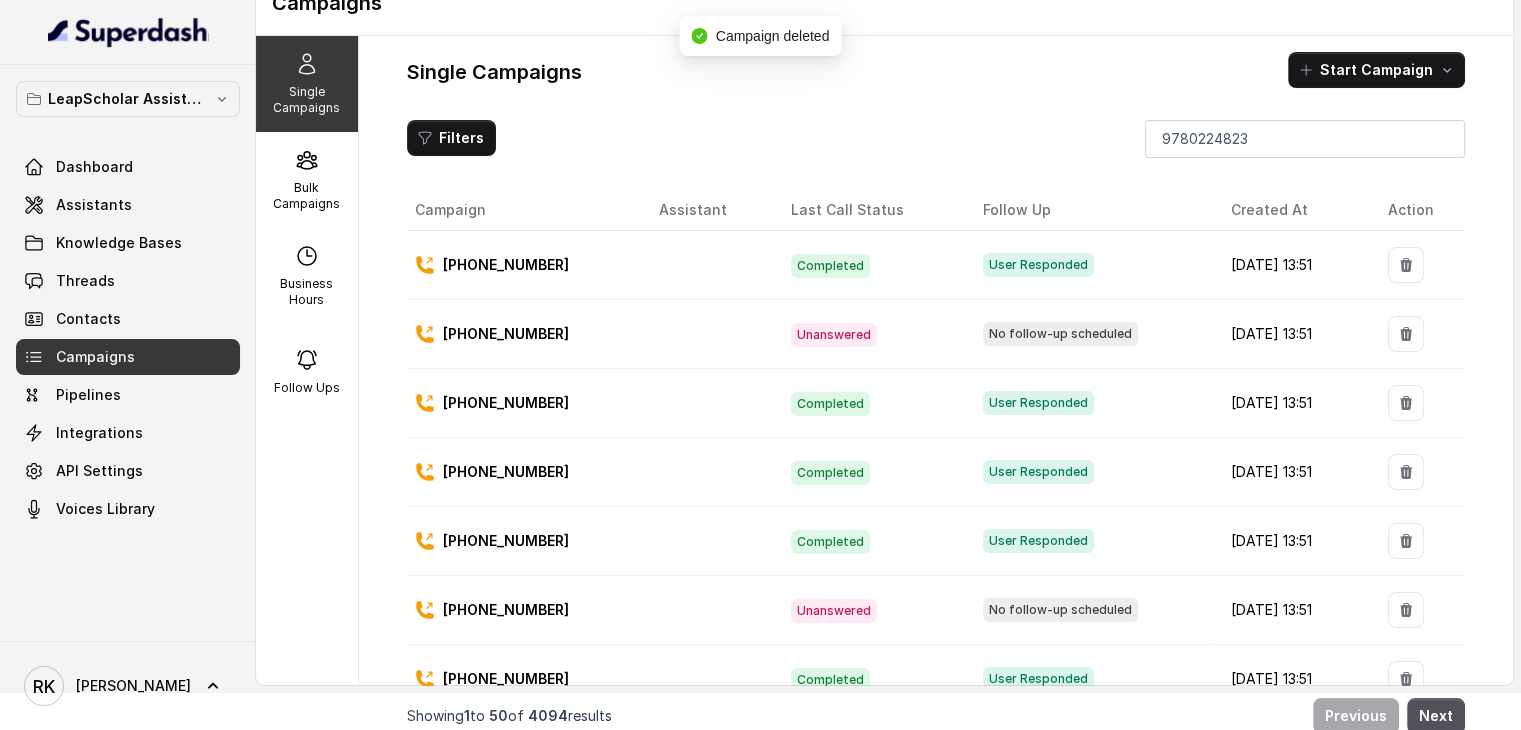 scroll, scrollTop: 50, scrollLeft: 0, axis: vertical 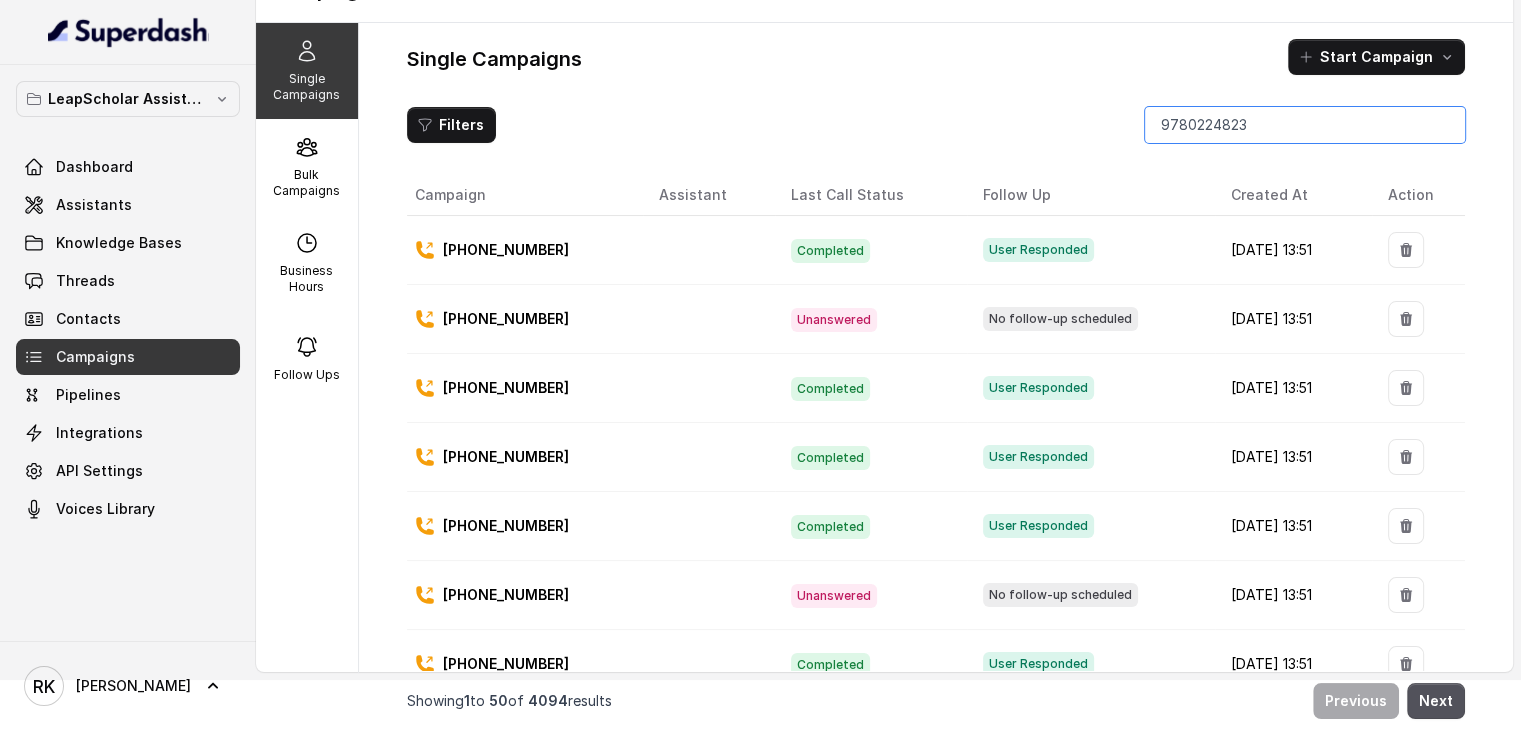 click on "9780224823" at bounding box center (1305, 125) 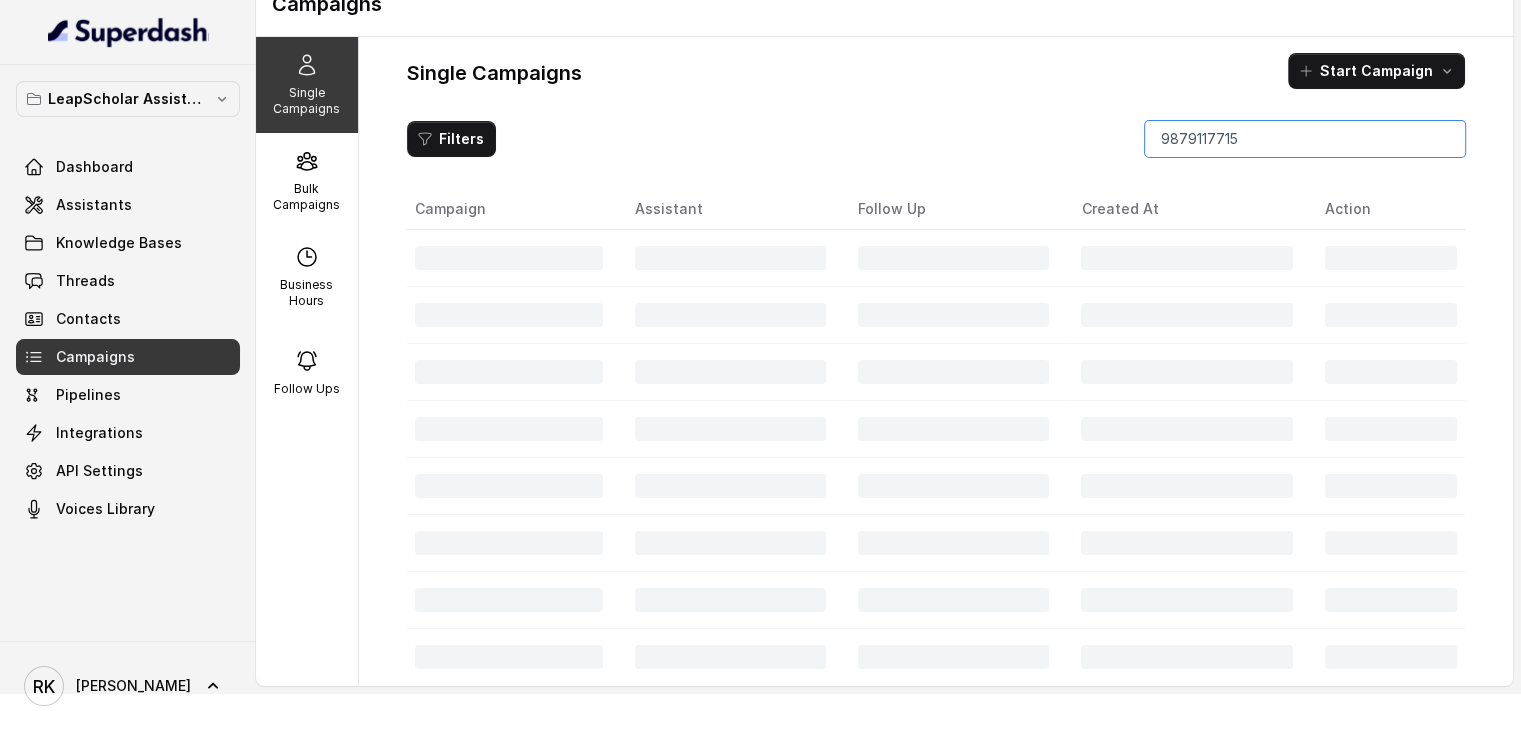 scroll, scrollTop: 50, scrollLeft: 0, axis: vertical 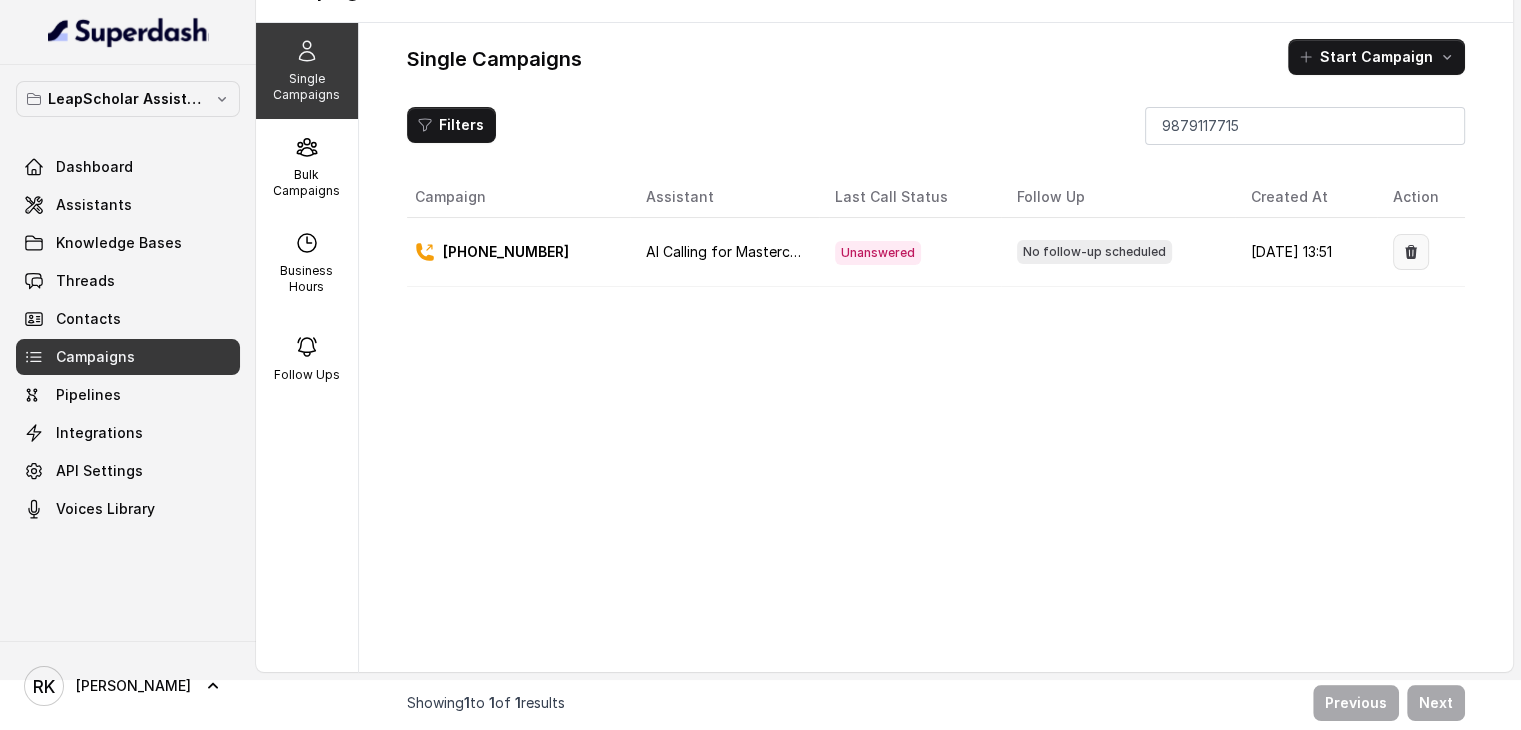 click 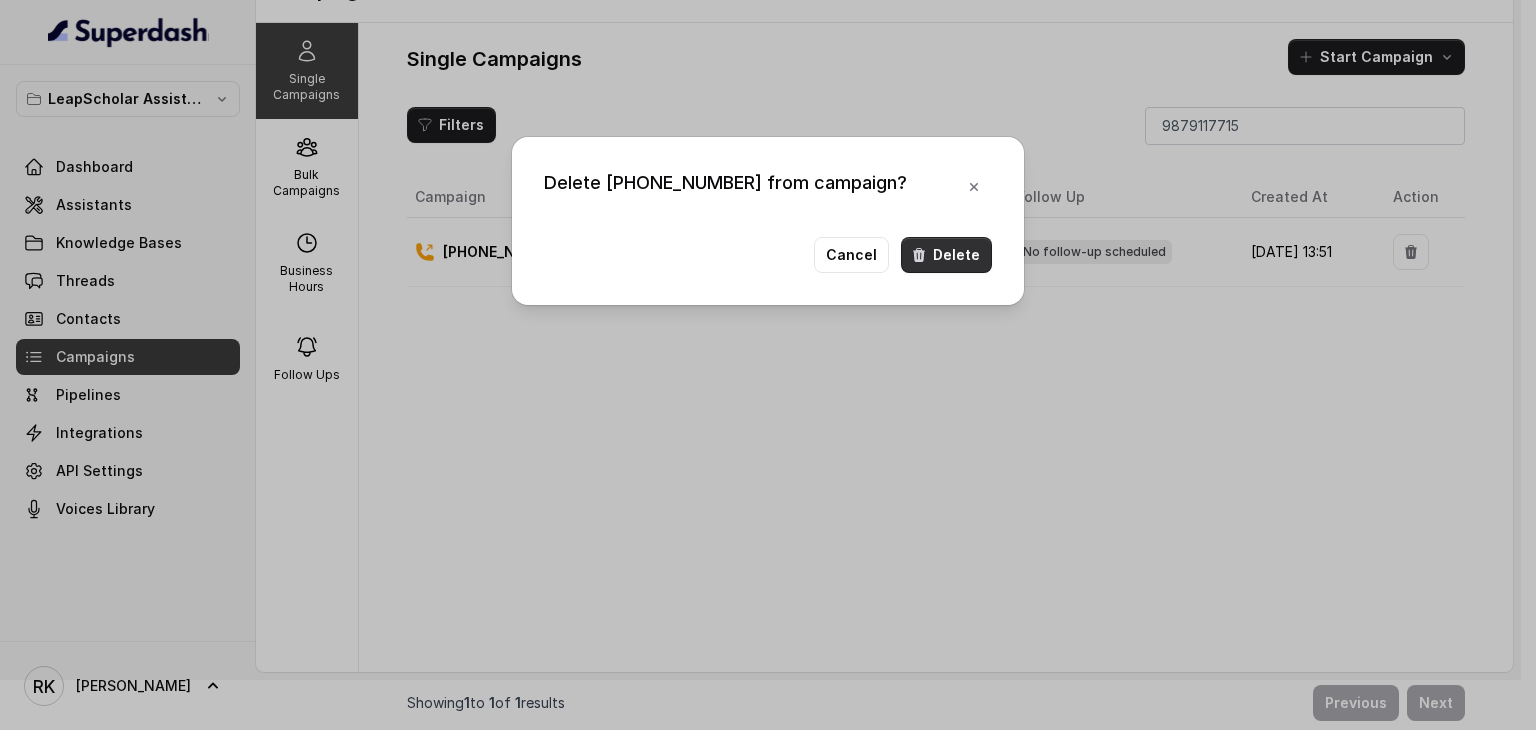 click on "Delete" at bounding box center [946, 255] 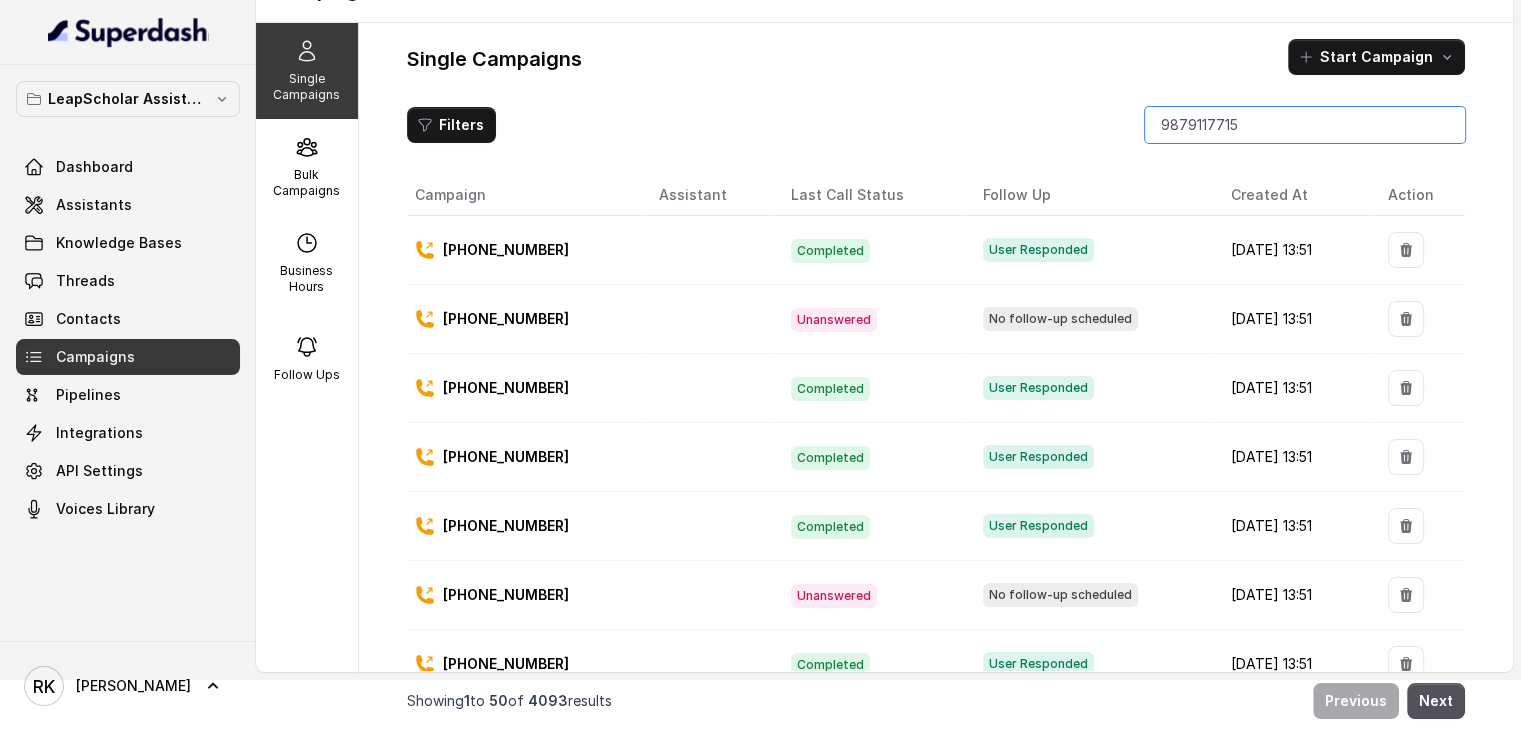 click on "9879117715" at bounding box center [1305, 125] 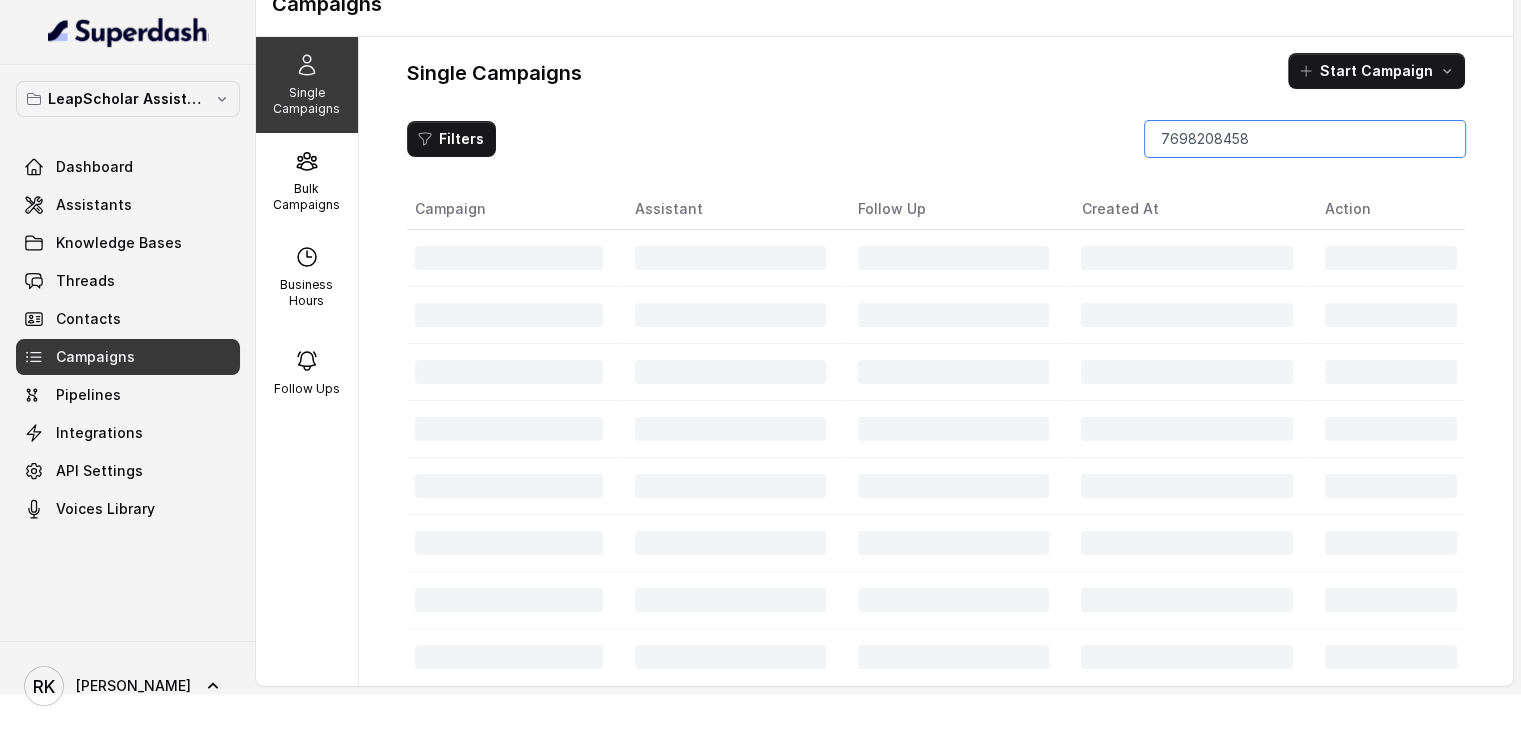 scroll, scrollTop: 50, scrollLeft: 0, axis: vertical 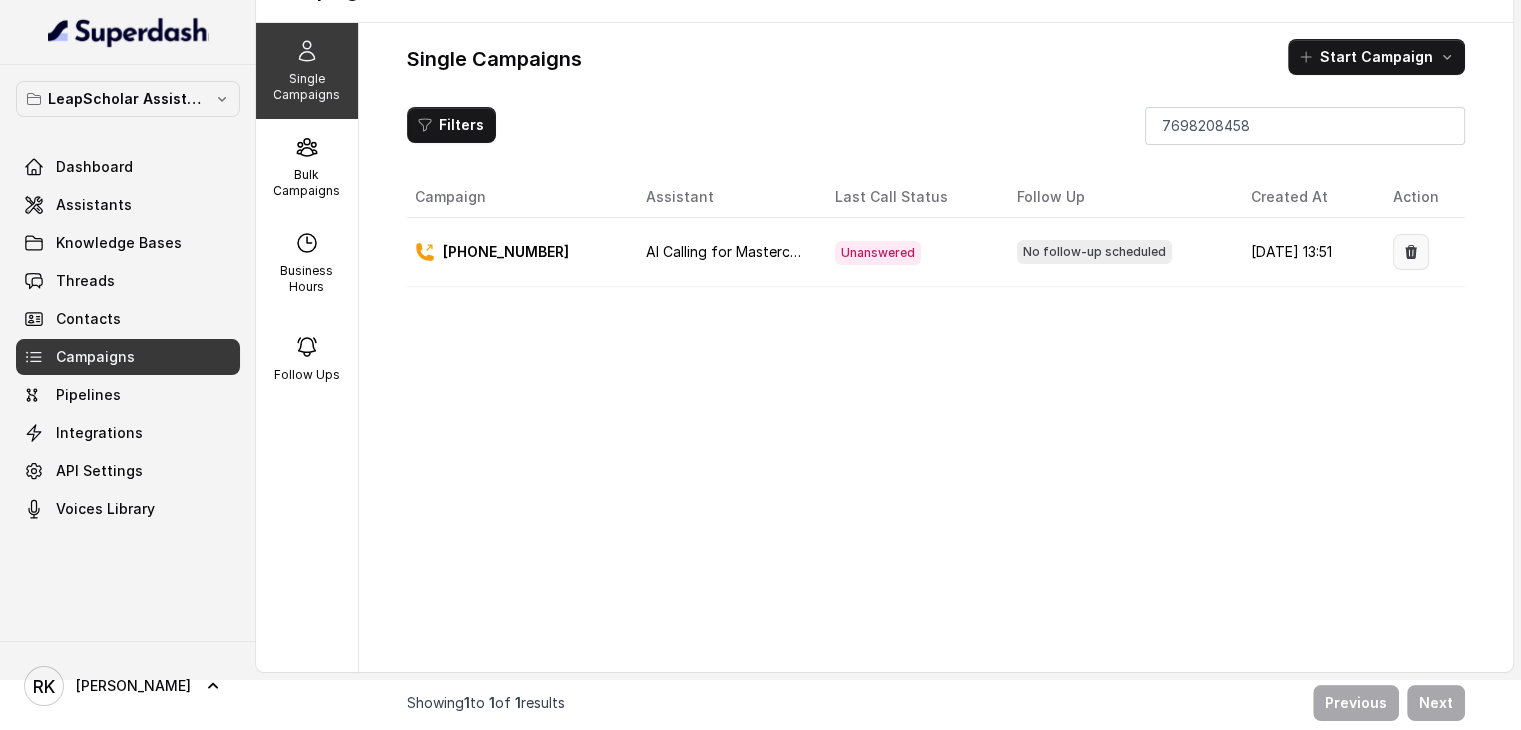 click at bounding box center [1411, 252] 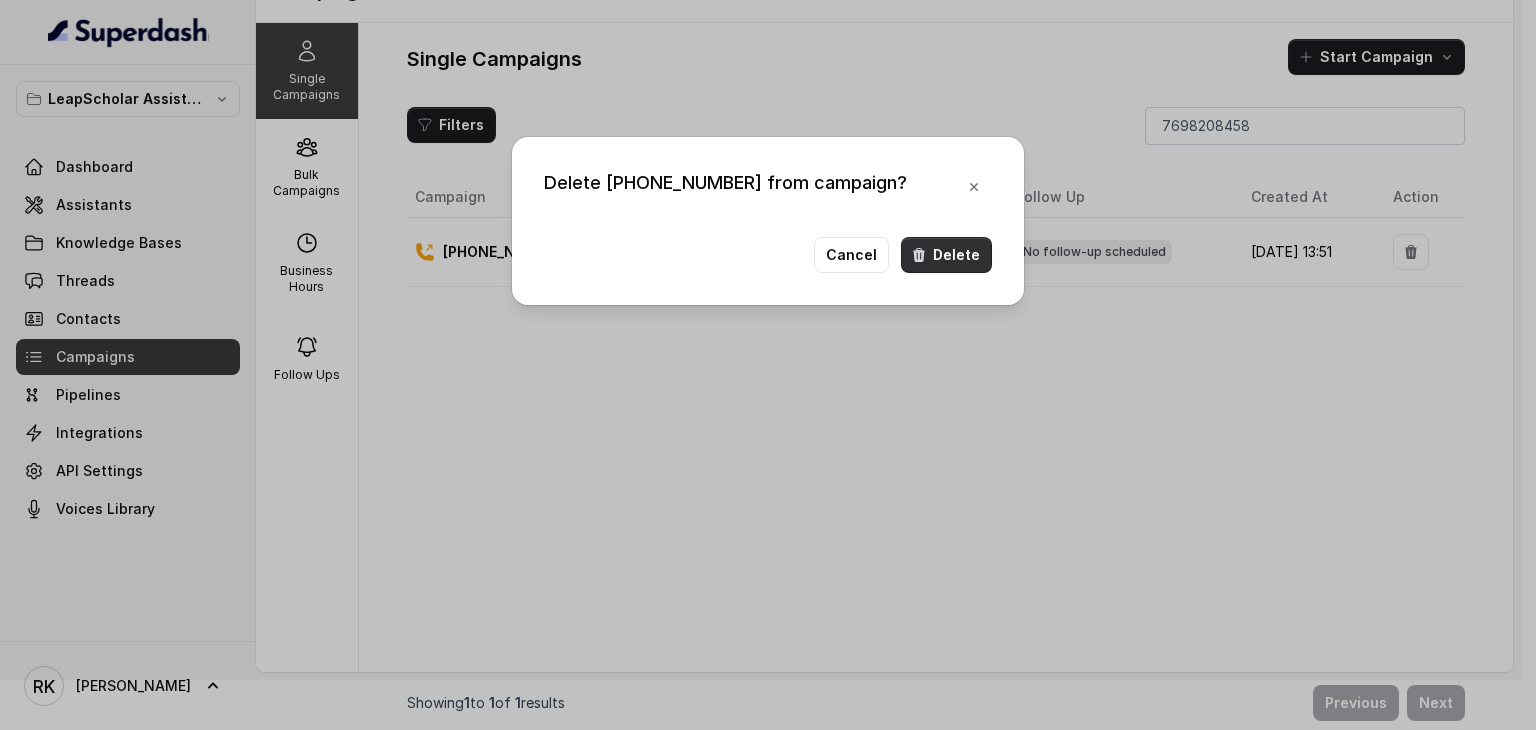 click on "Delete" at bounding box center (946, 255) 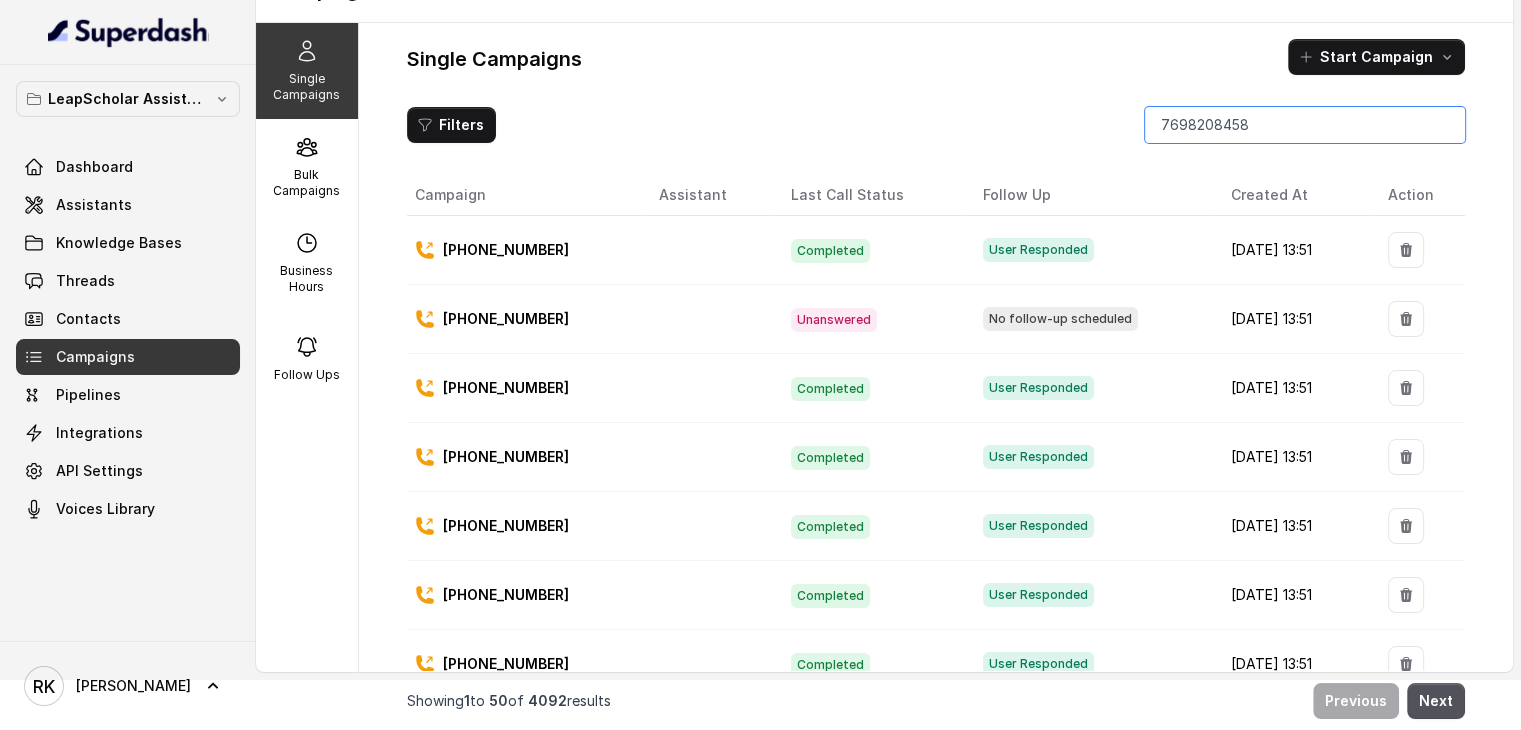 click on "7698208458" at bounding box center (1305, 125) 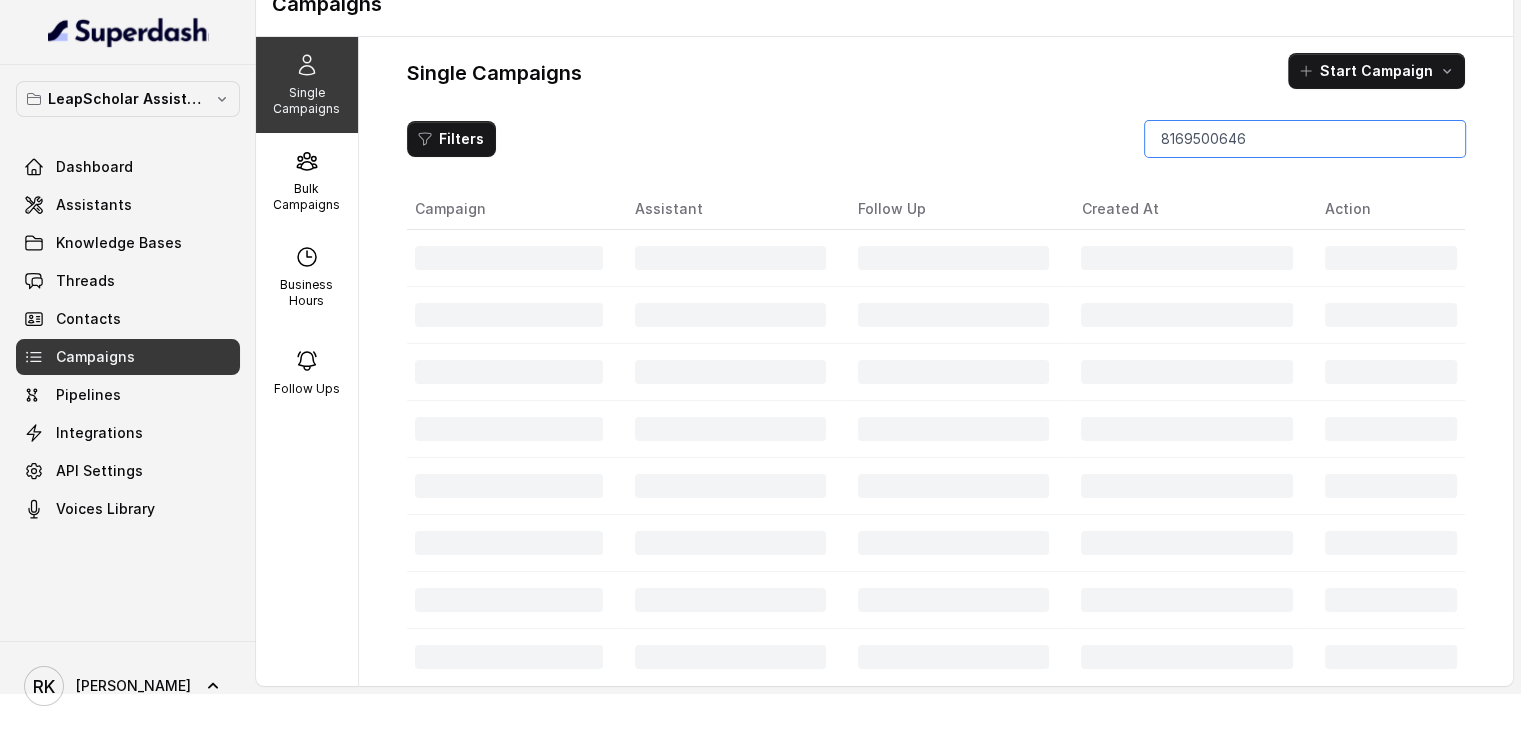 scroll, scrollTop: 50, scrollLeft: 0, axis: vertical 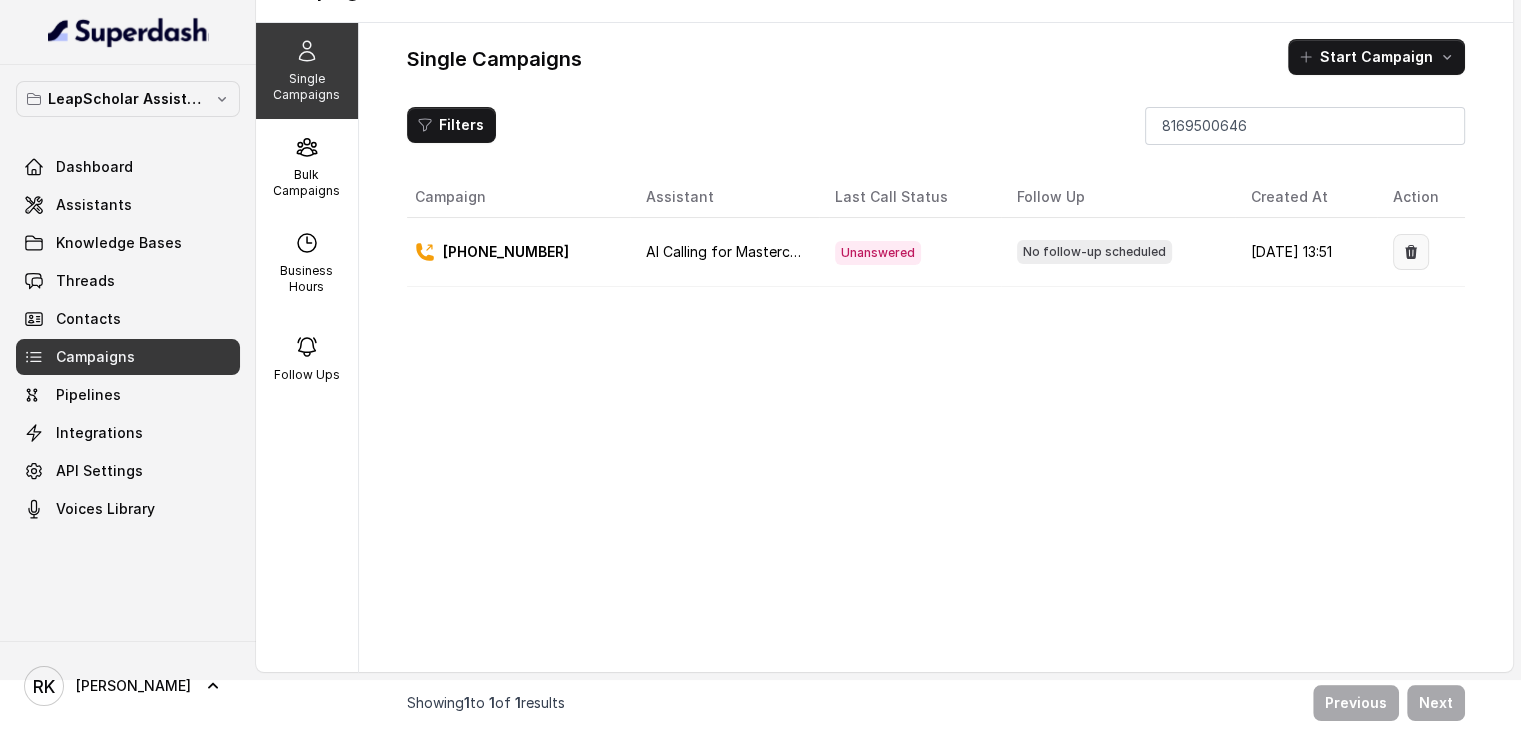 click 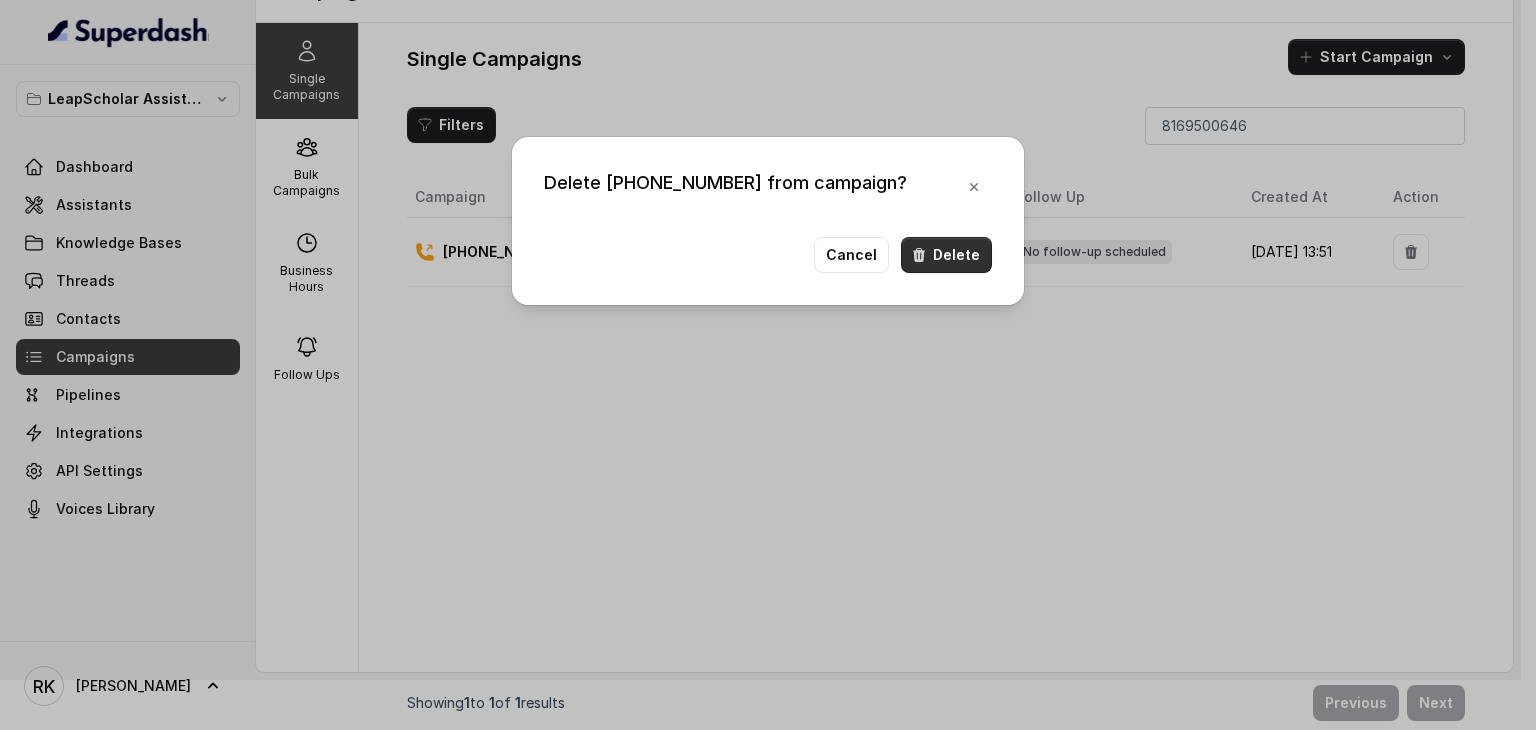 click on "Delete" at bounding box center (946, 255) 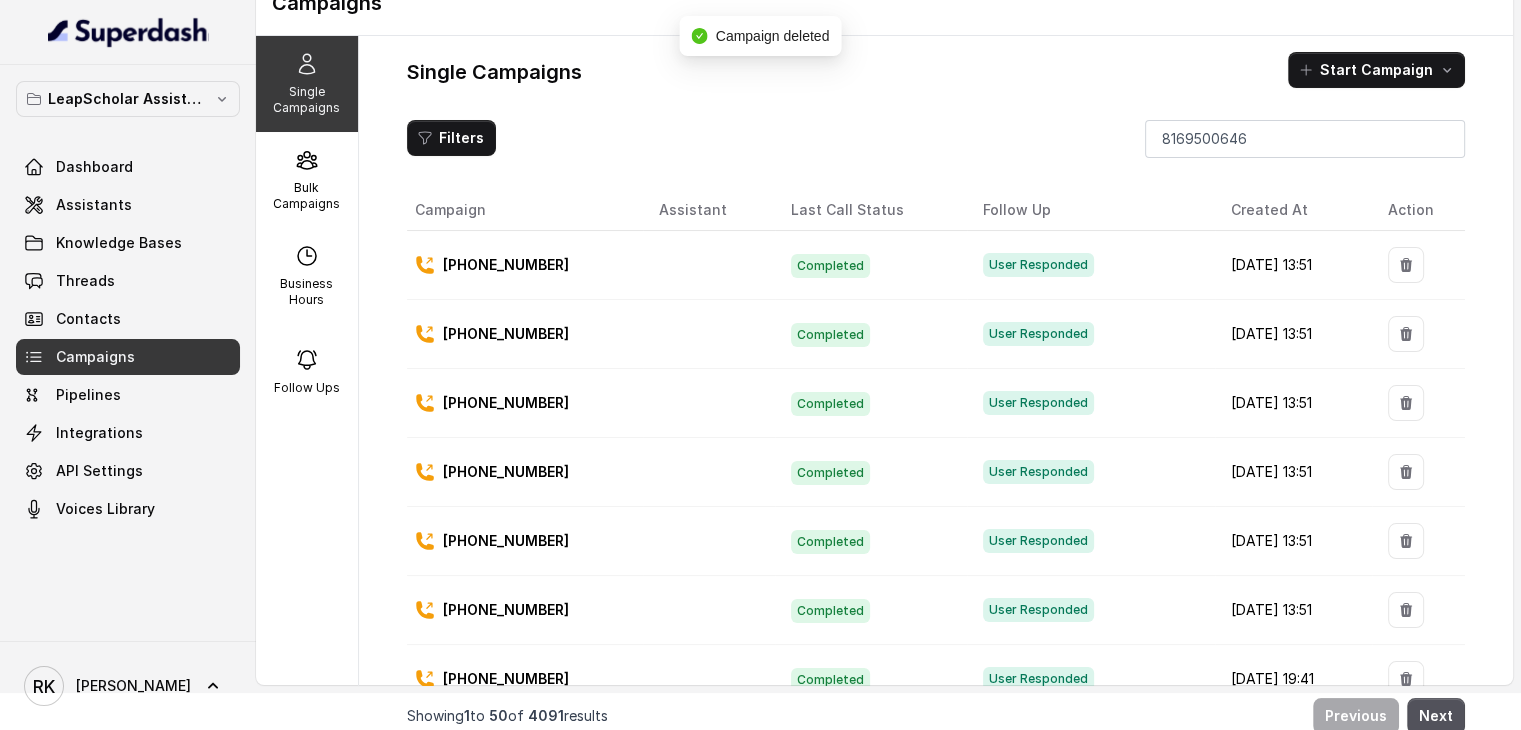 scroll, scrollTop: 50, scrollLeft: 0, axis: vertical 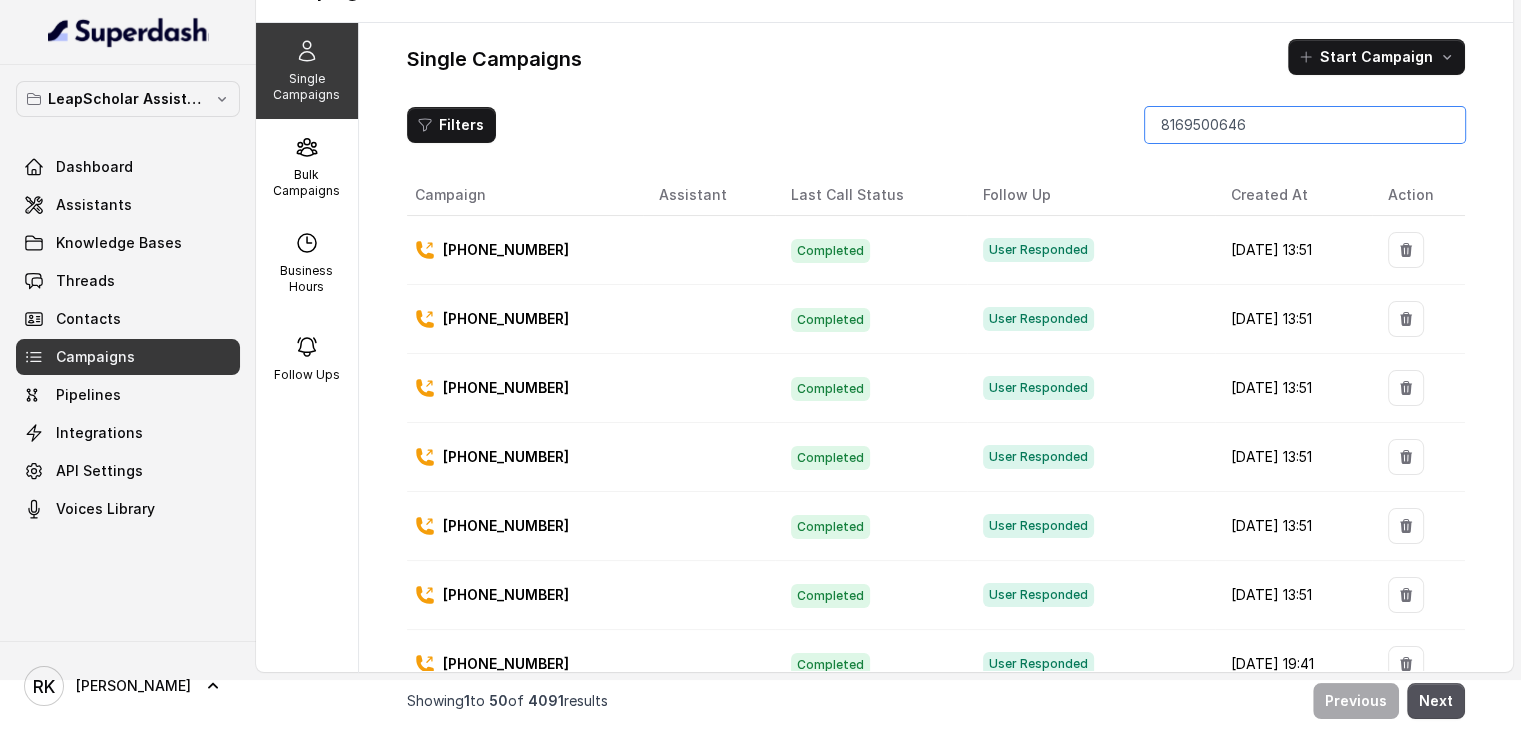 click on "8169500646" at bounding box center [1305, 125] 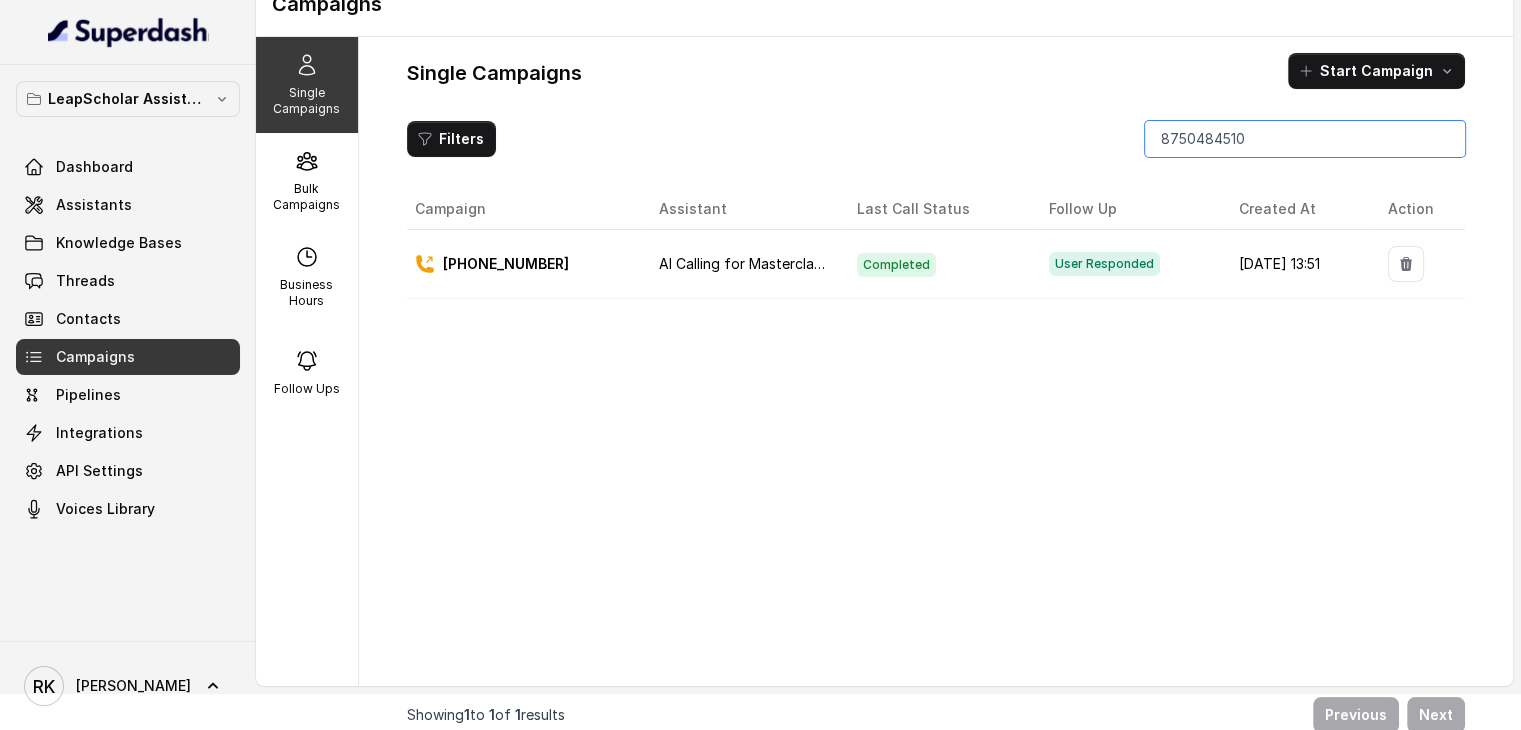 scroll, scrollTop: 50, scrollLeft: 0, axis: vertical 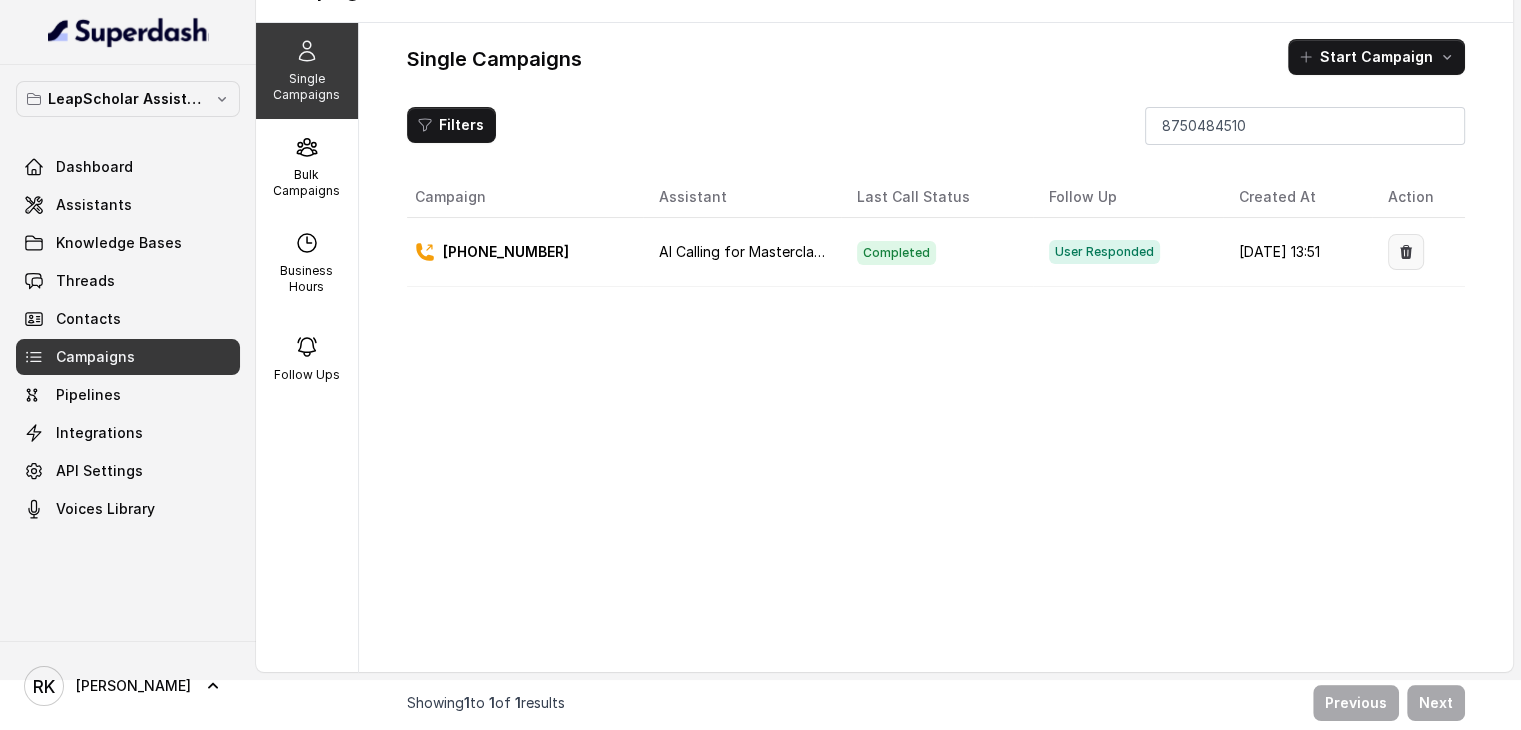 click 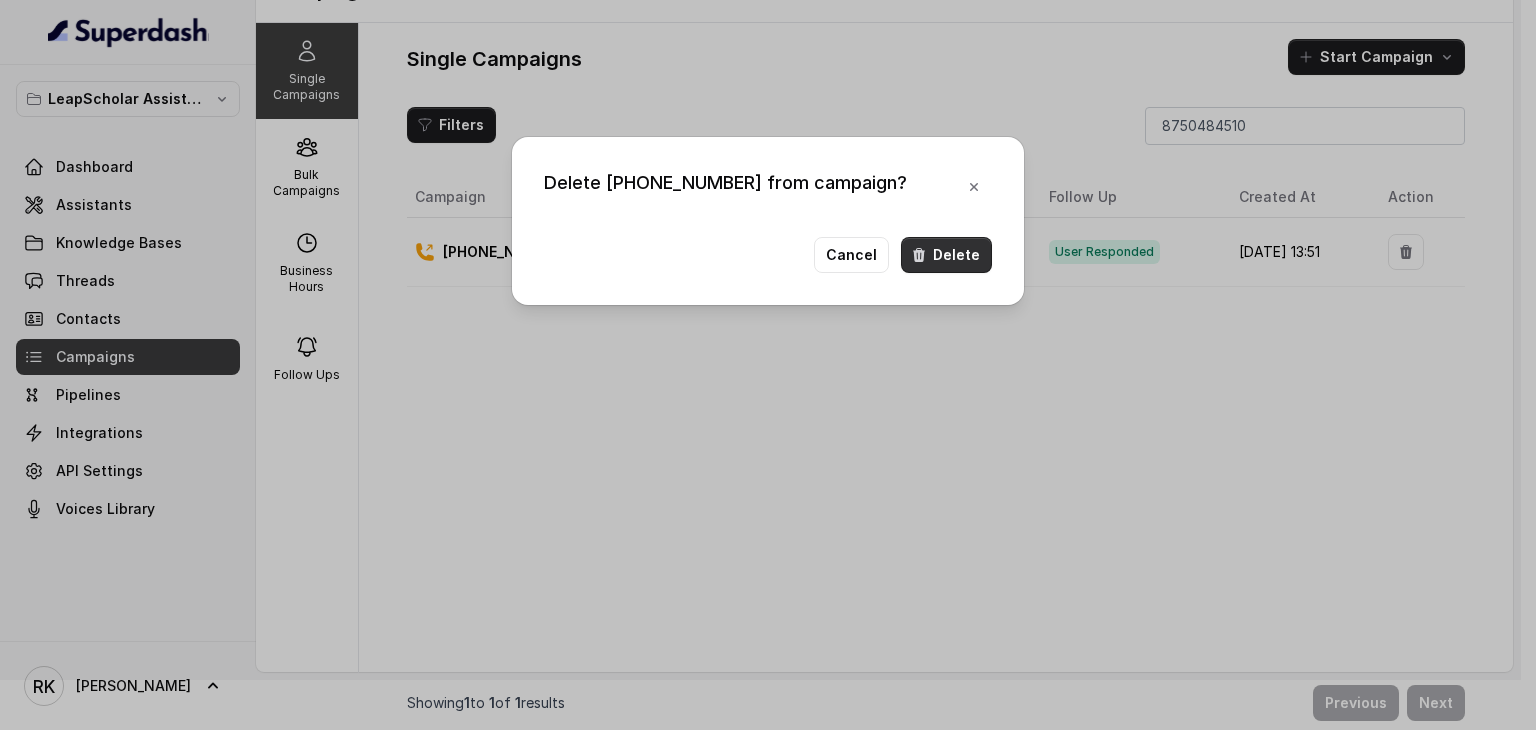 click on "Delete" at bounding box center (946, 255) 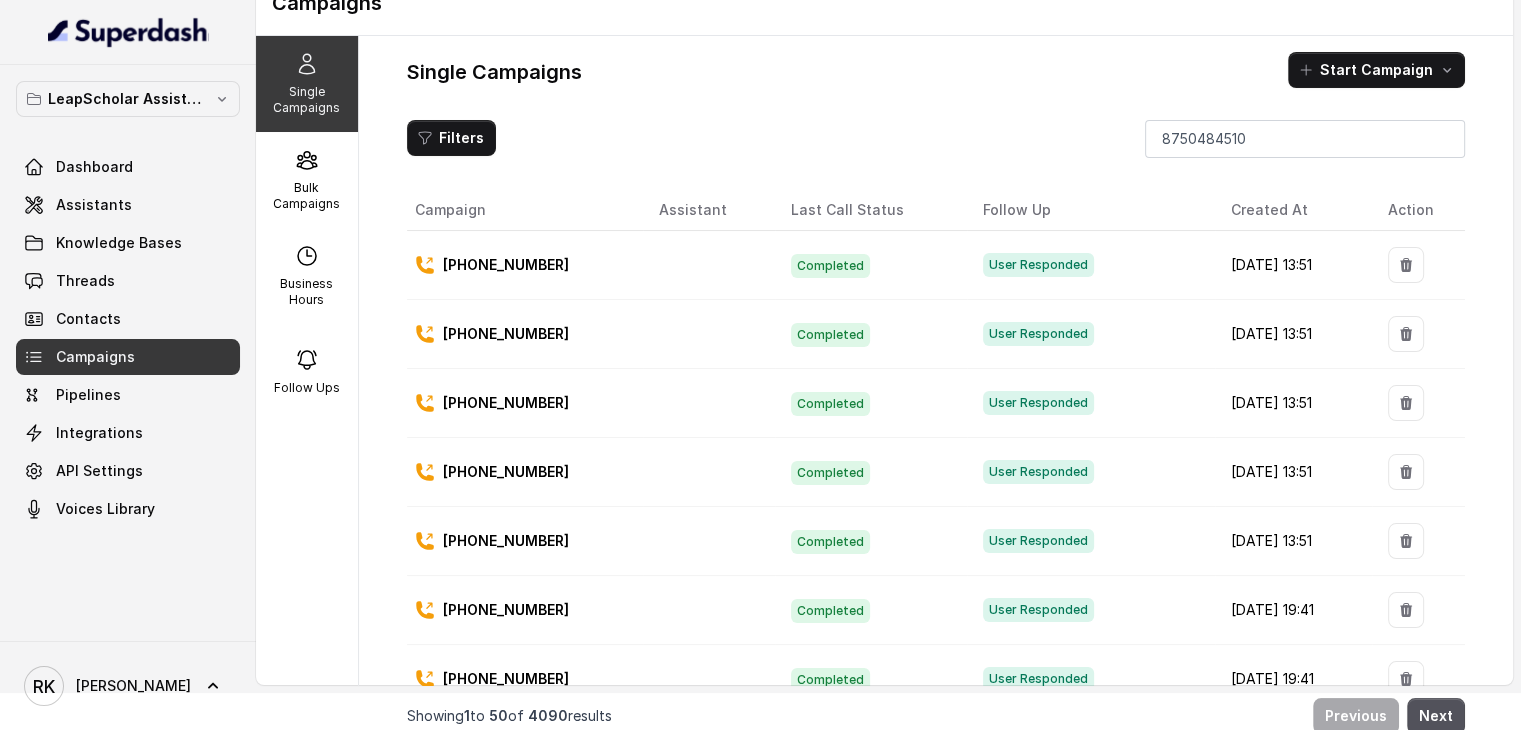 scroll, scrollTop: 50, scrollLeft: 0, axis: vertical 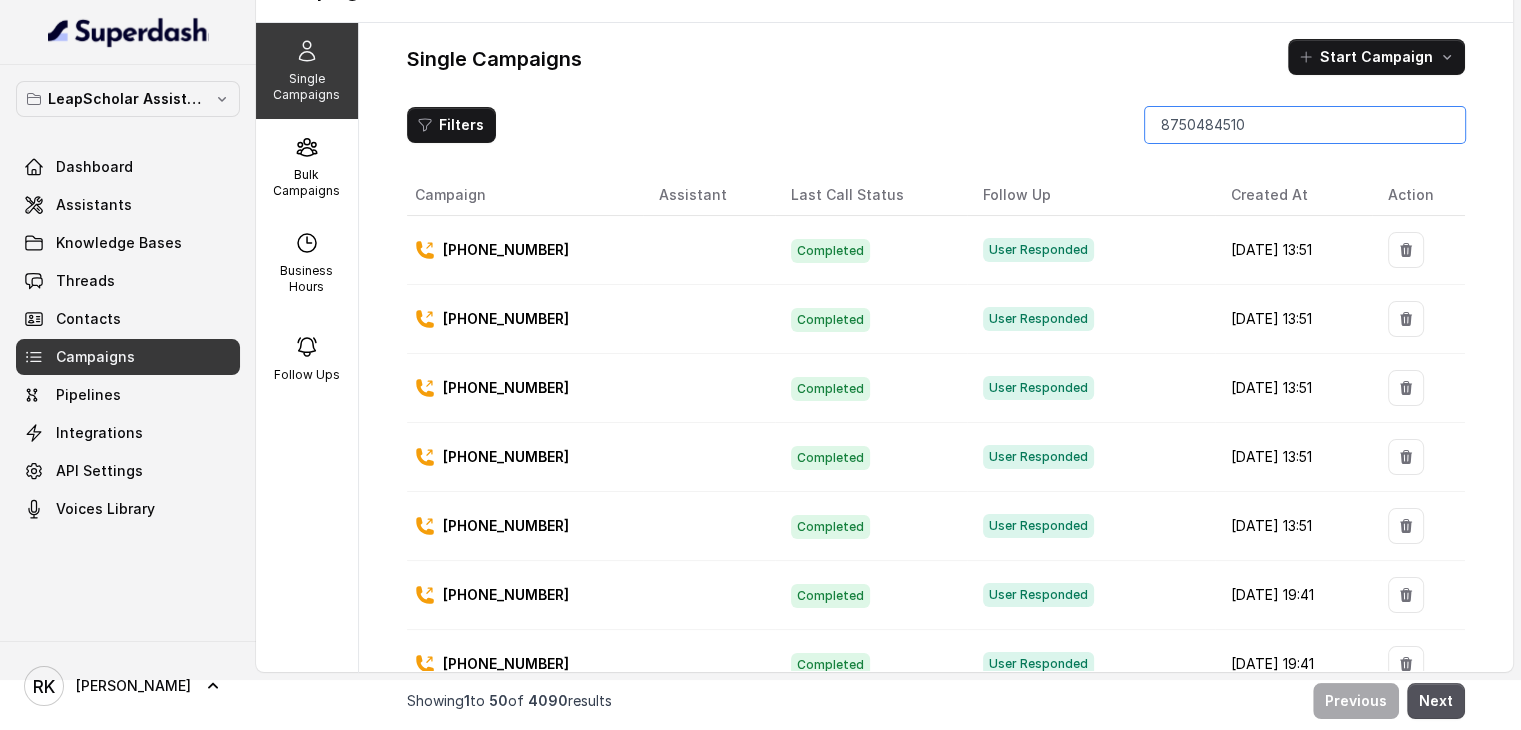 click on "8750484510" at bounding box center [1305, 125] 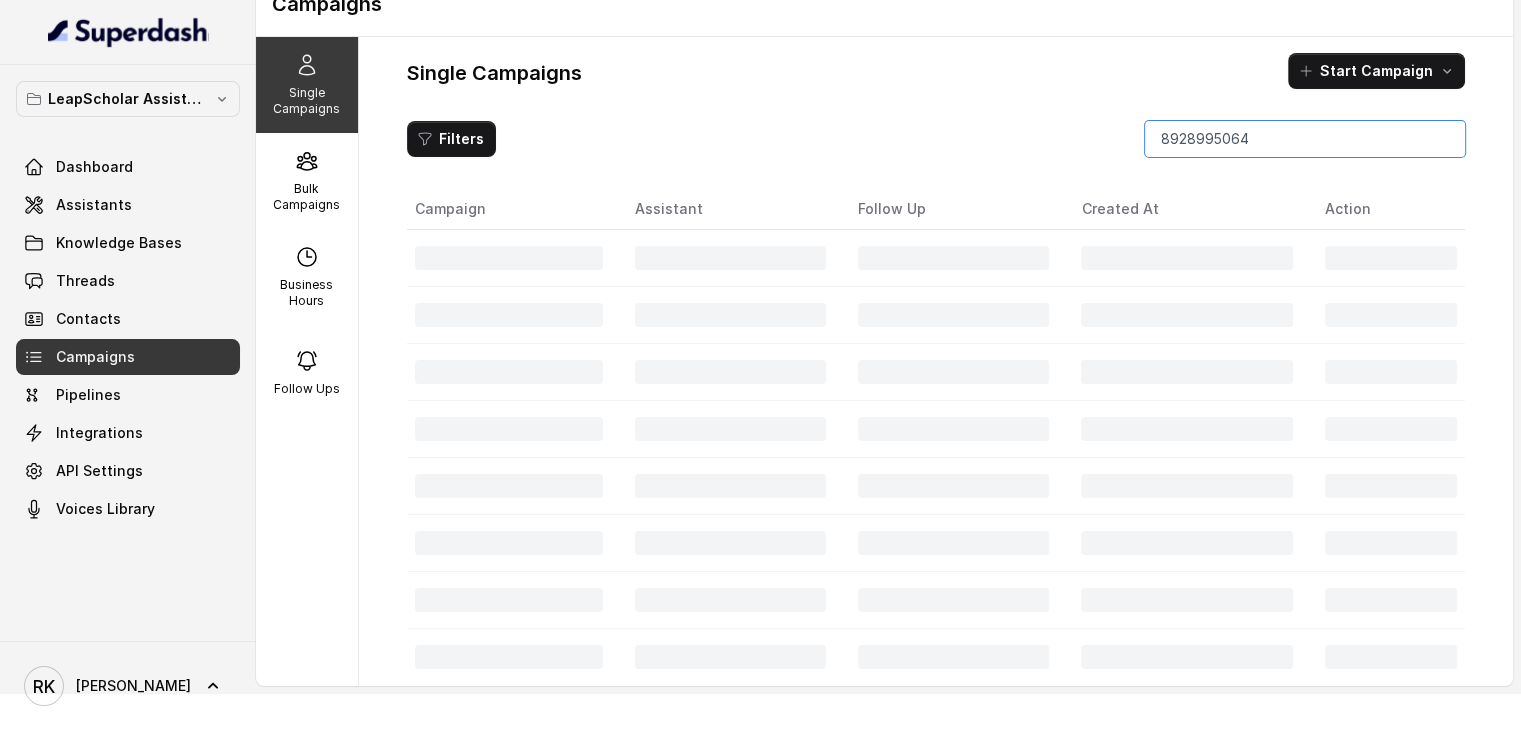 scroll, scrollTop: 50, scrollLeft: 0, axis: vertical 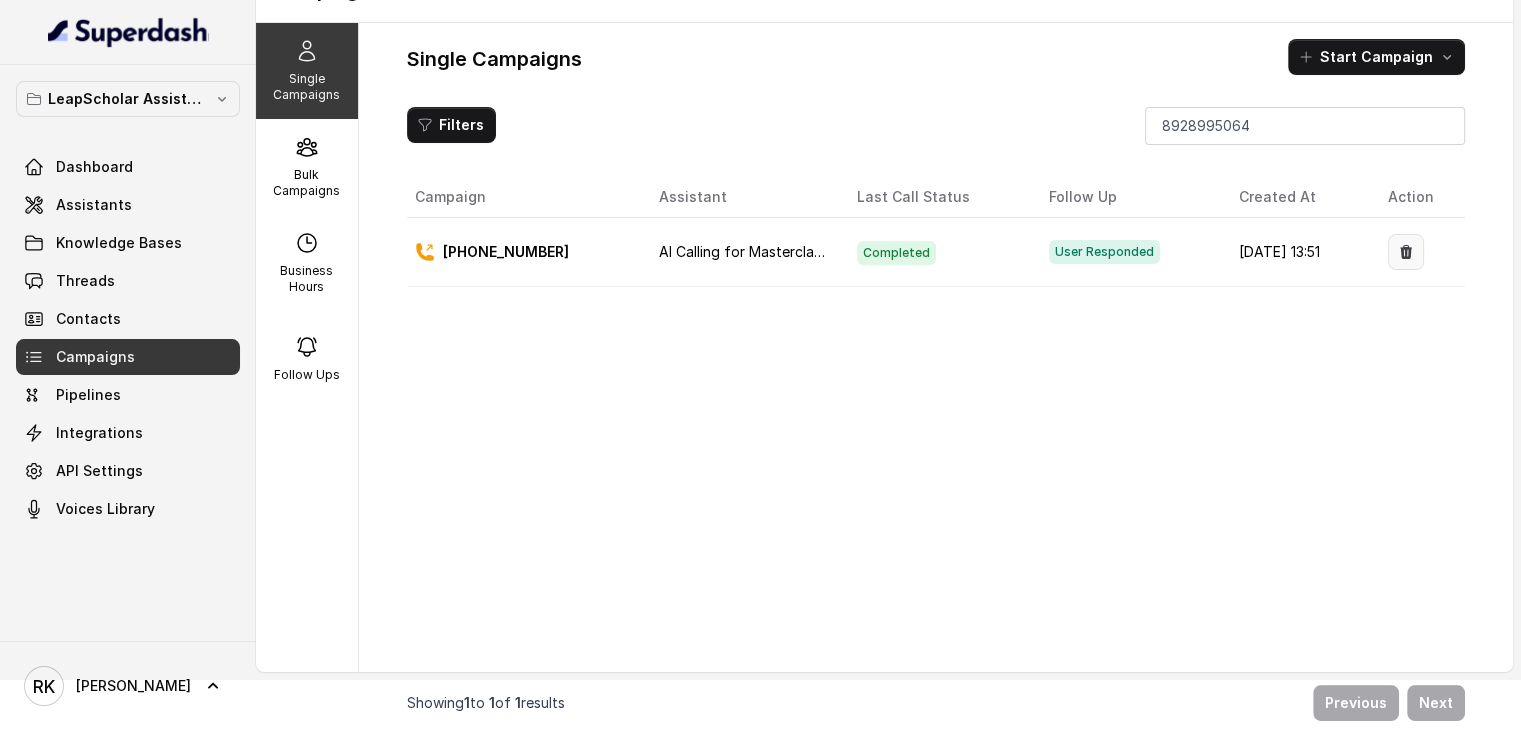 click 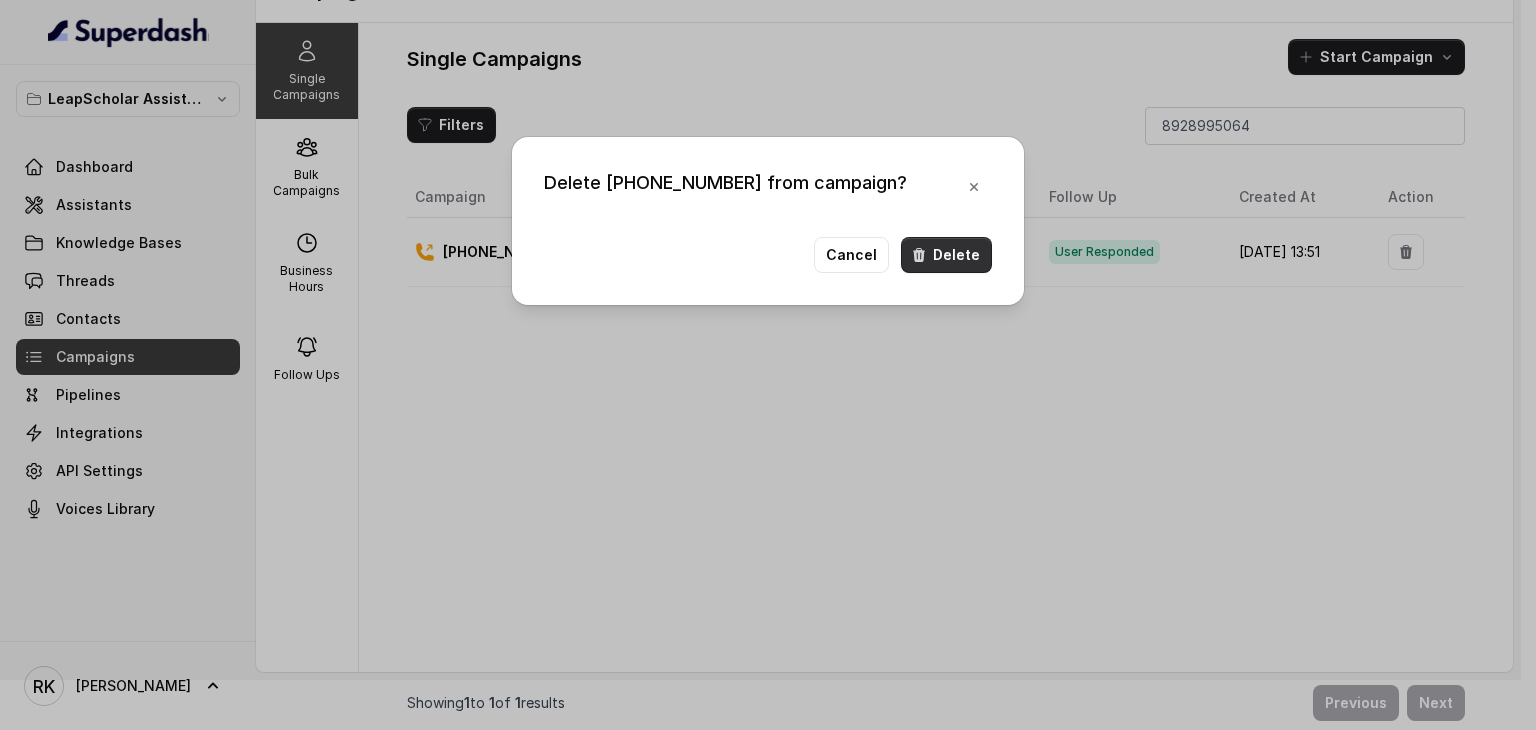 click on "Delete" at bounding box center [946, 255] 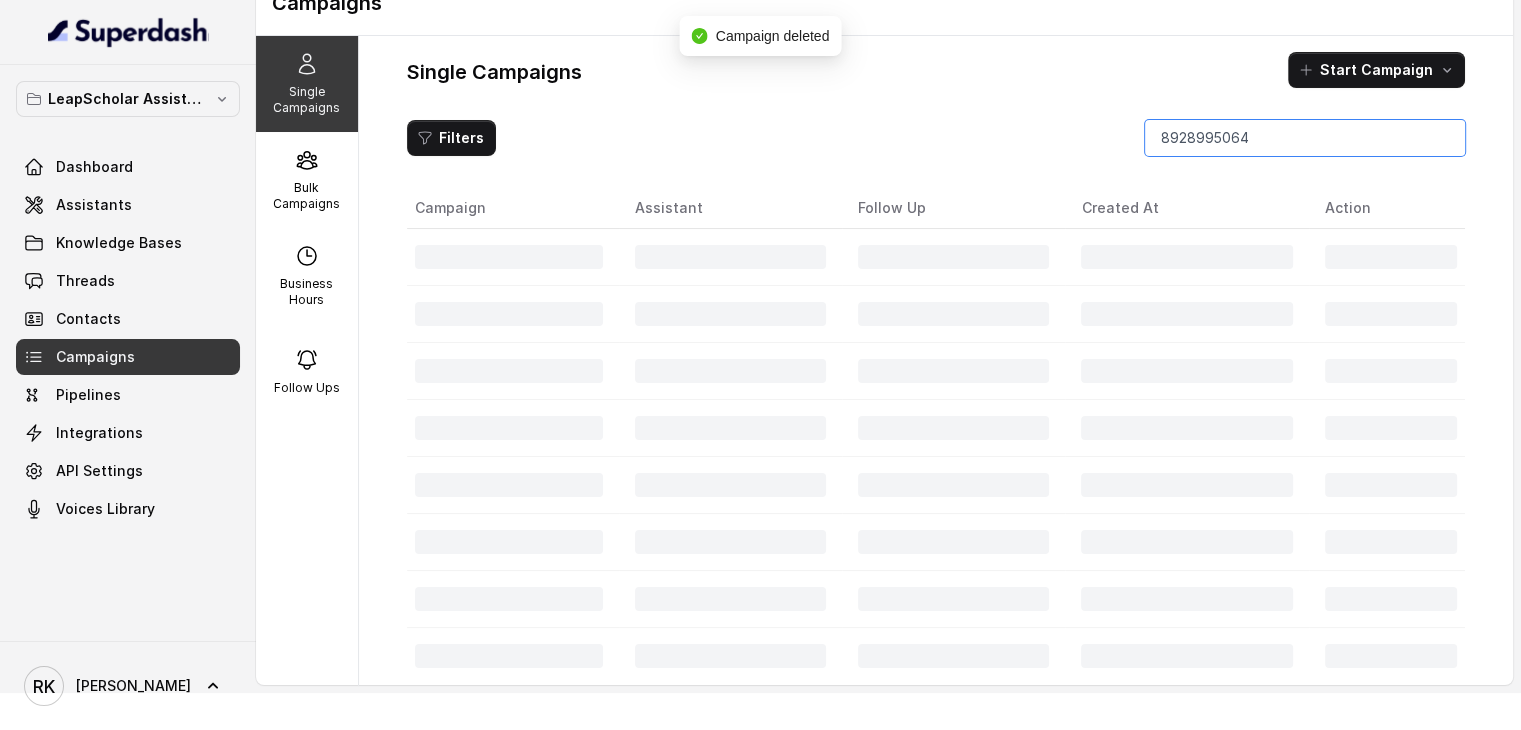 scroll, scrollTop: 36, scrollLeft: 0, axis: vertical 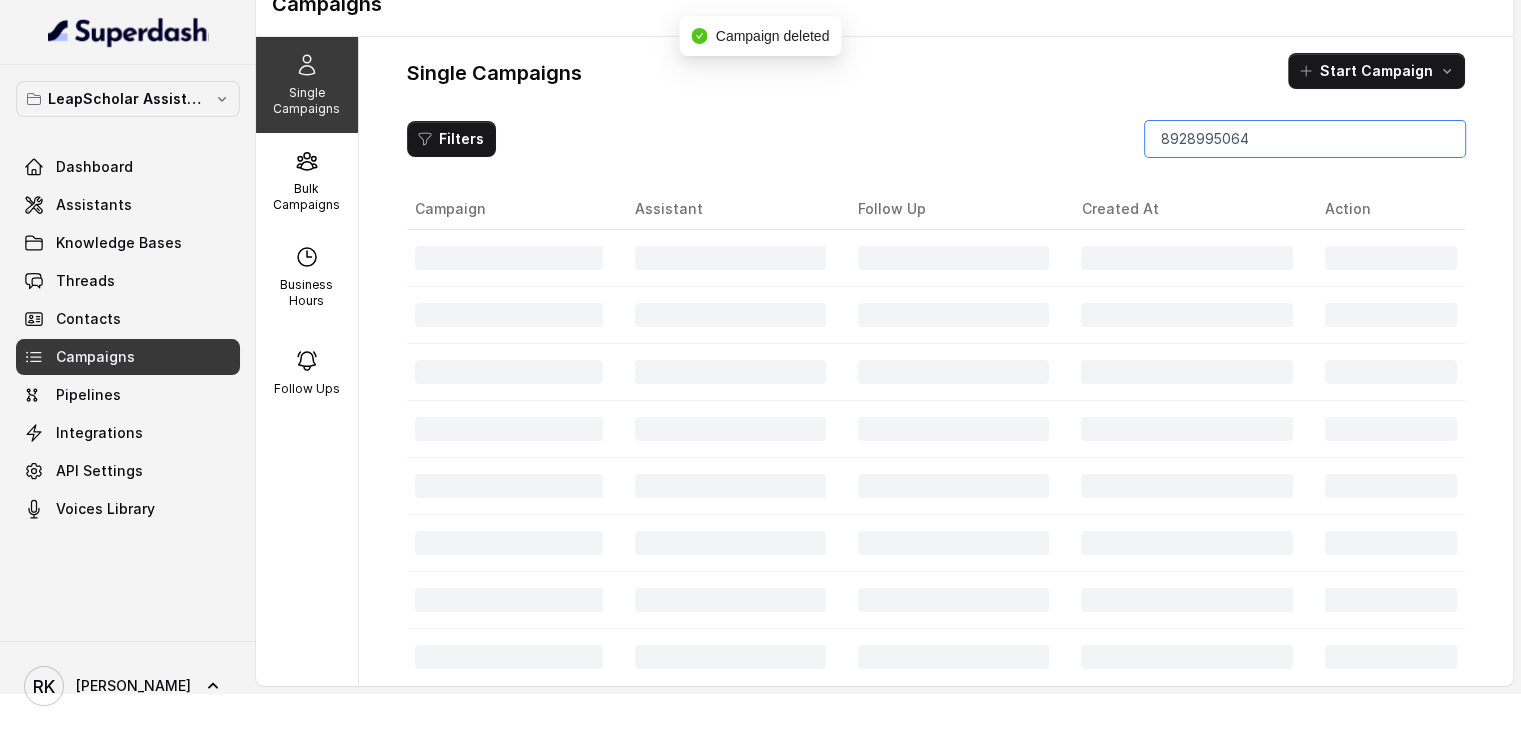 click on "8928995064" at bounding box center (1305, 139) 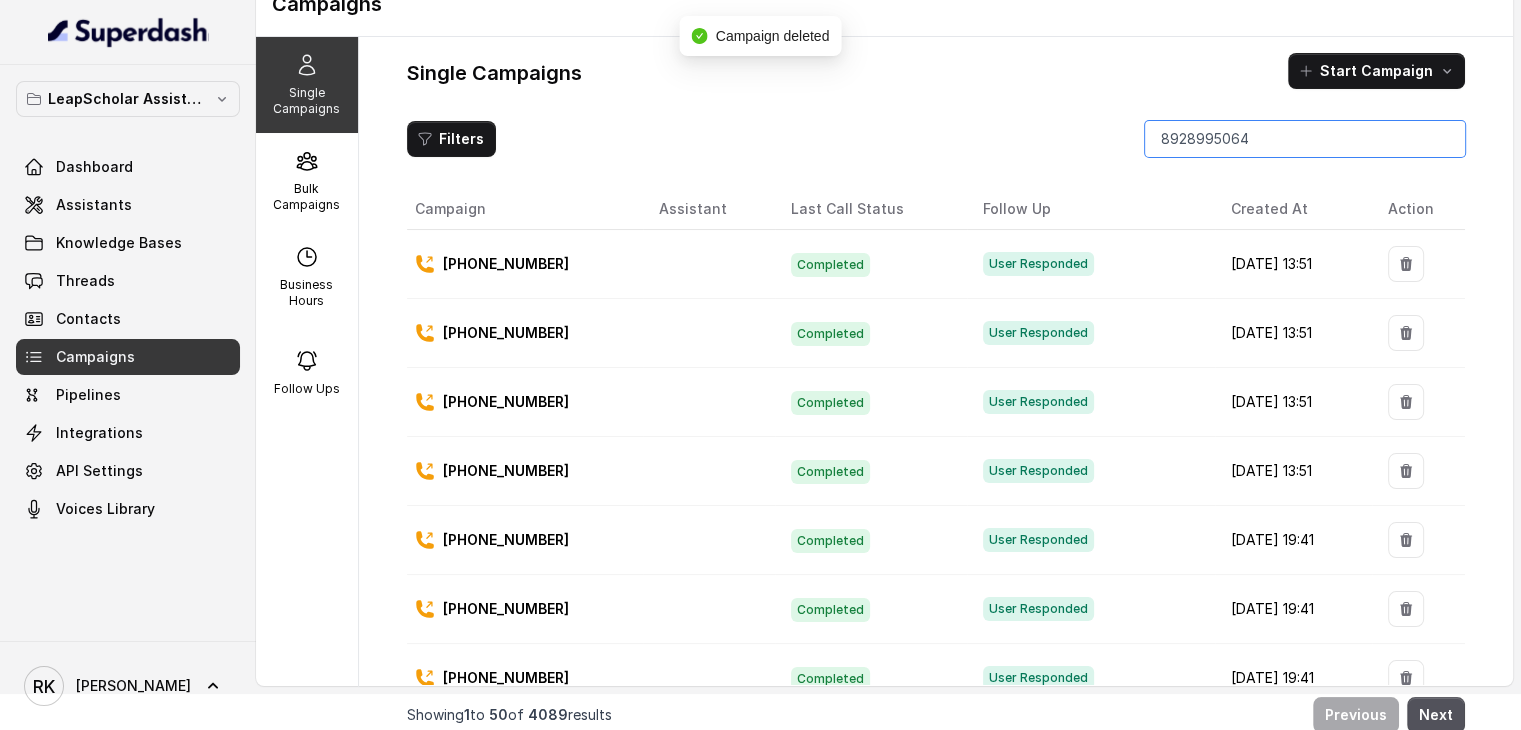 click on "8928995064" at bounding box center [1305, 139] 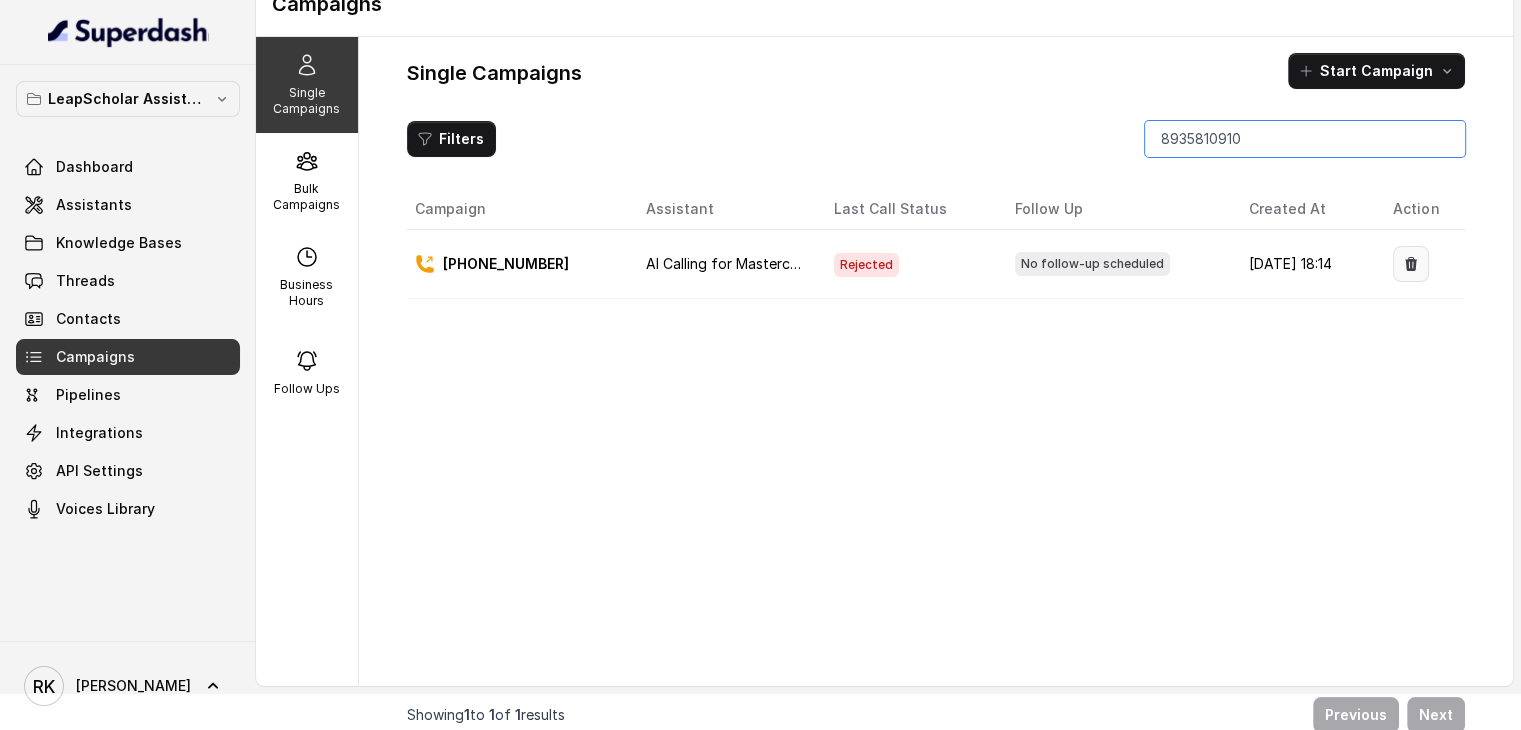 type on "8935810910" 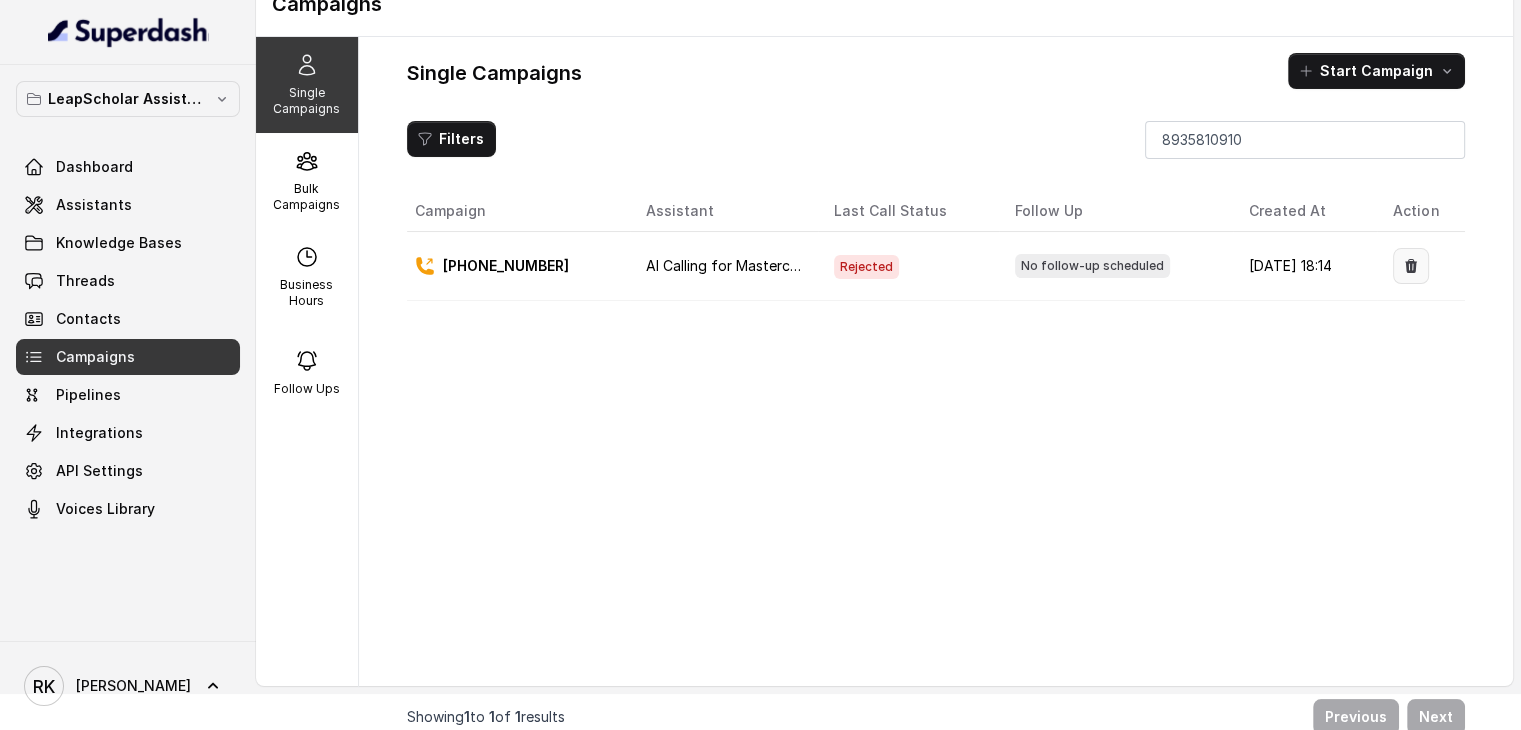 click 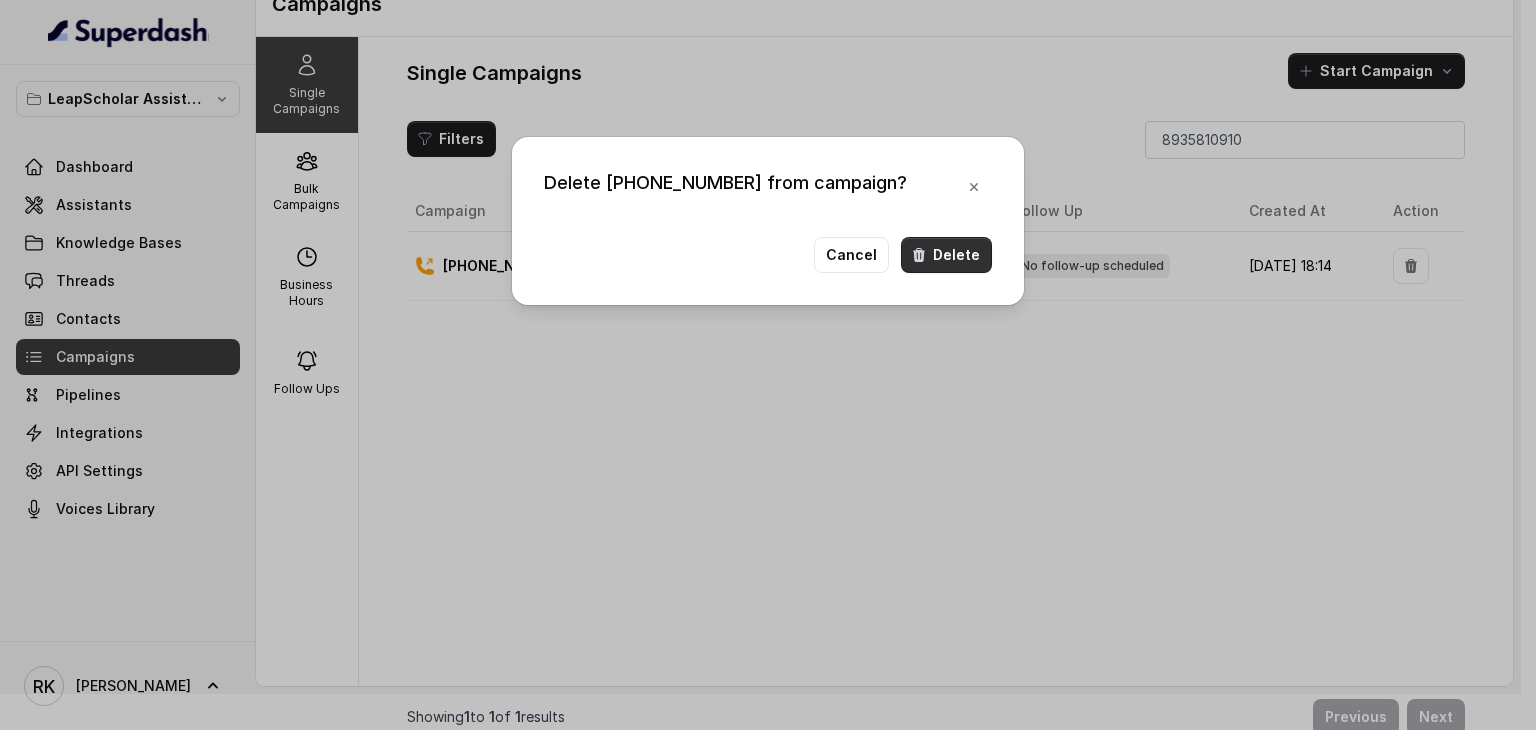 click on "Delete" at bounding box center (946, 255) 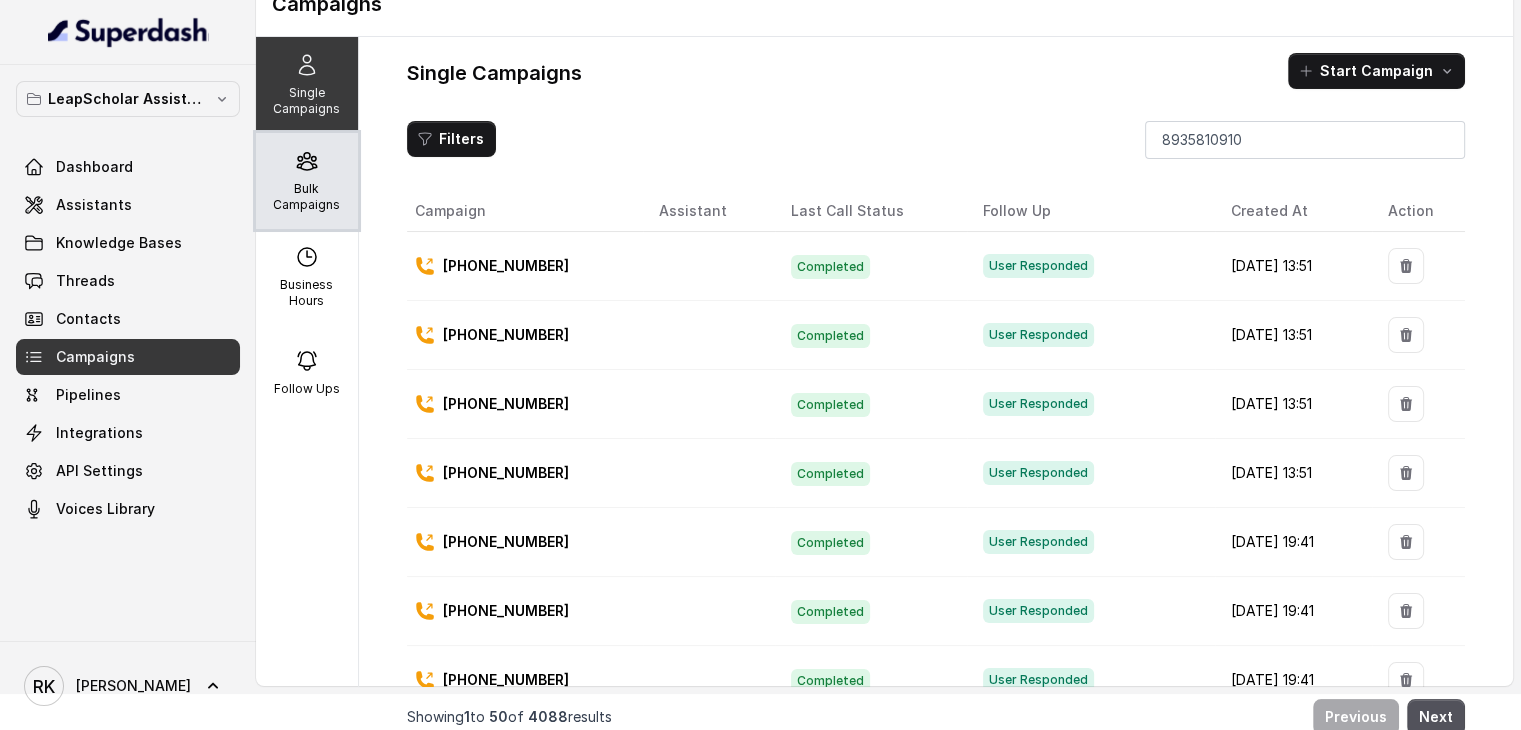 click on "Bulk Campaigns" at bounding box center [307, 197] 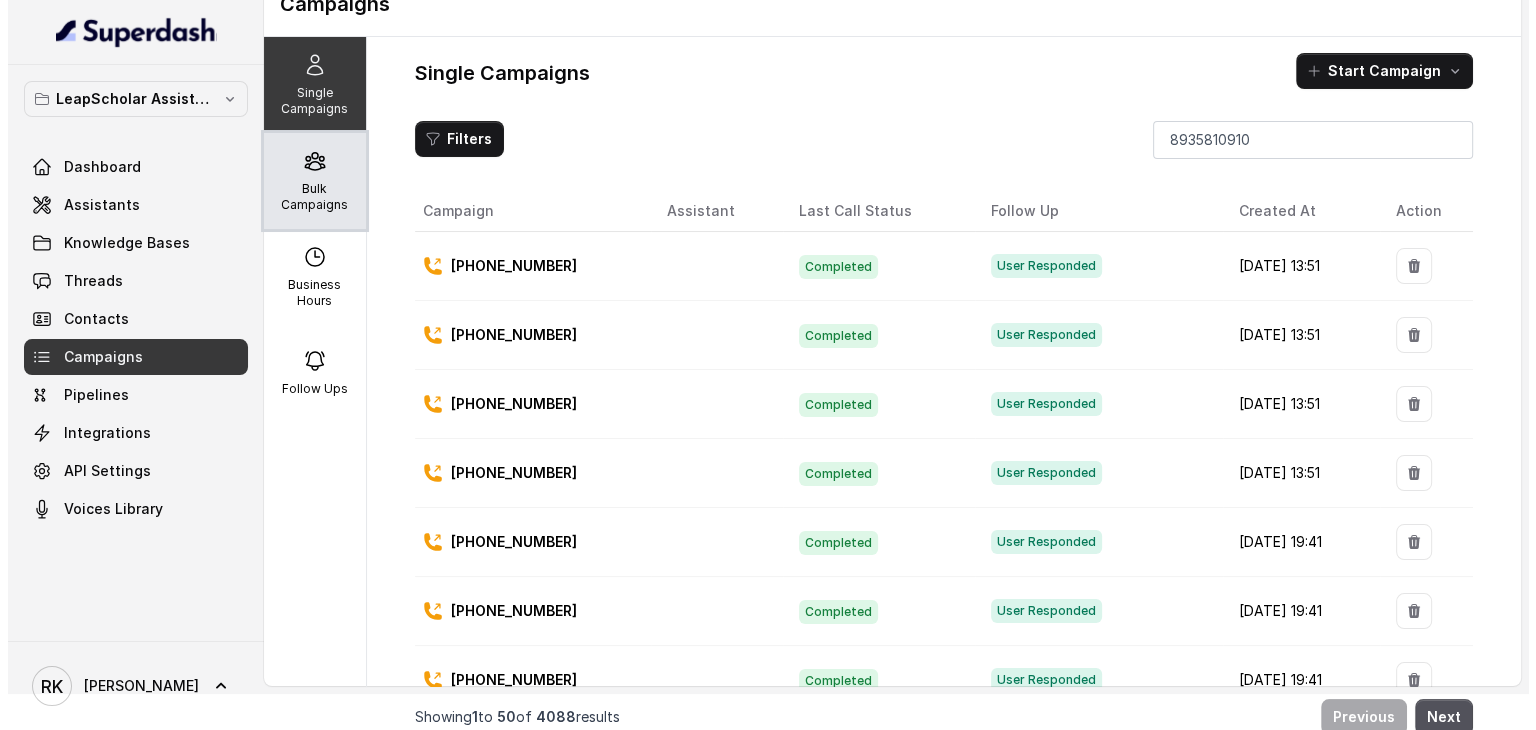 scroll, scrollTop: 0, scrollLeft: 0, axis: both 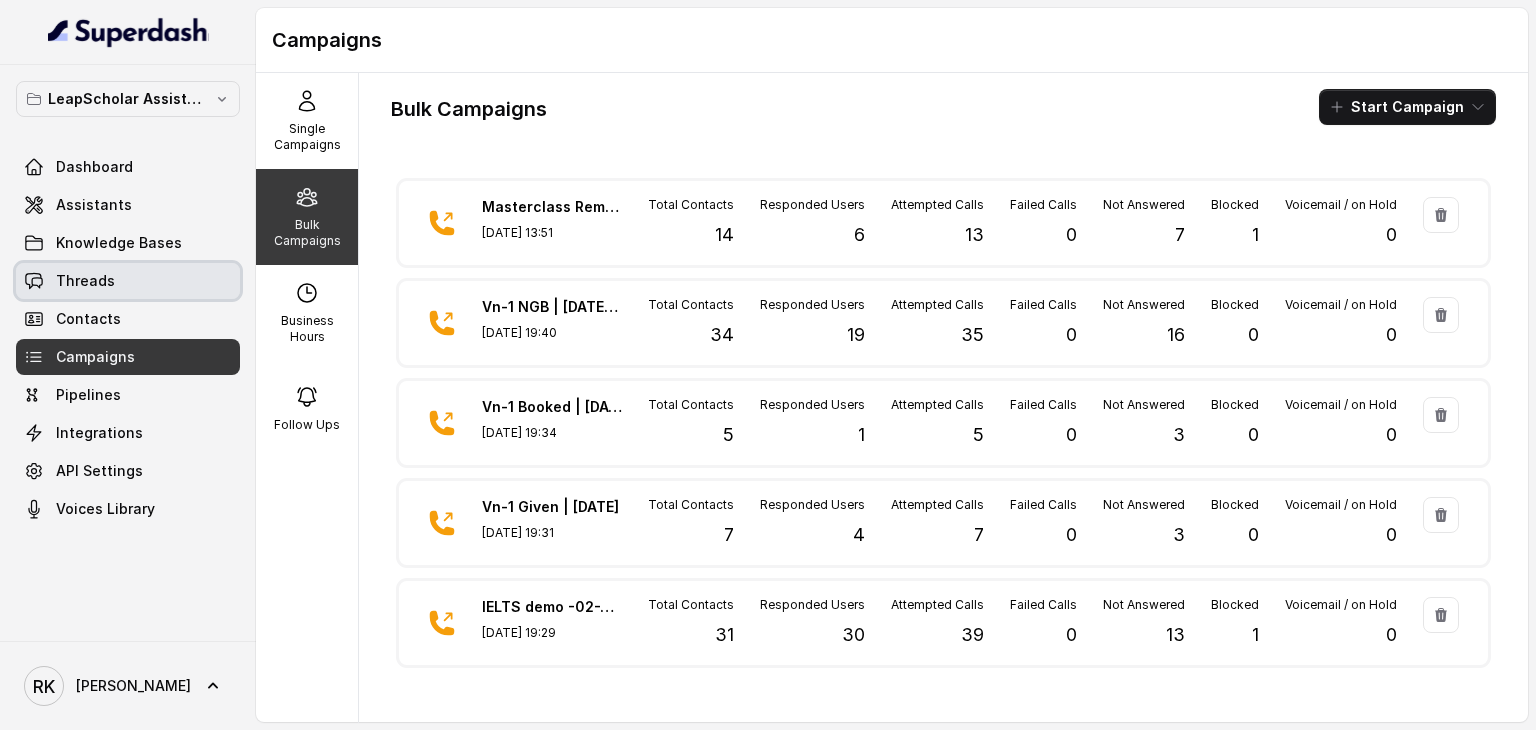 click on "Threads" at bounding box center (128, 281) 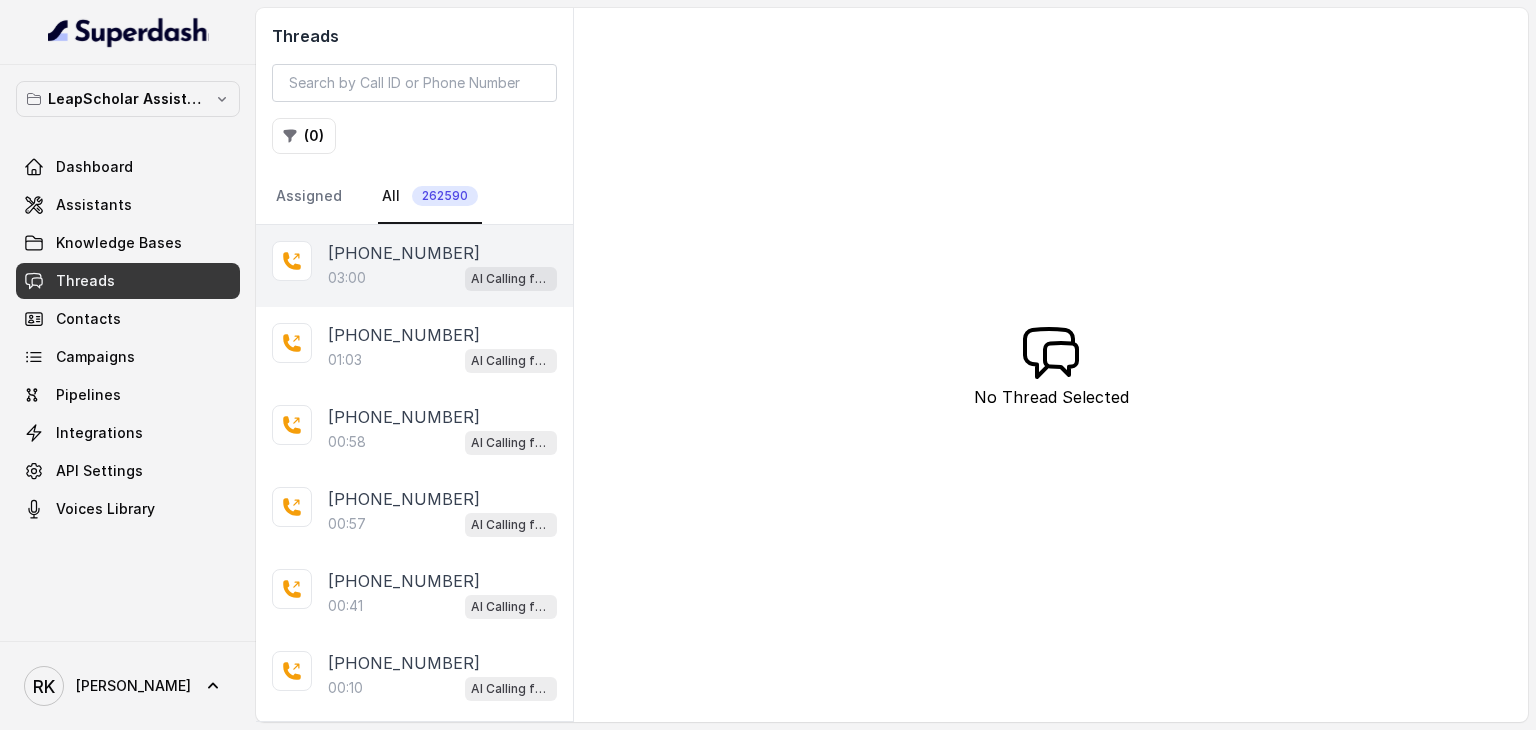 click on "03:00 AI Calling for Masterclass - #RK" at bounding box center [442, 278] 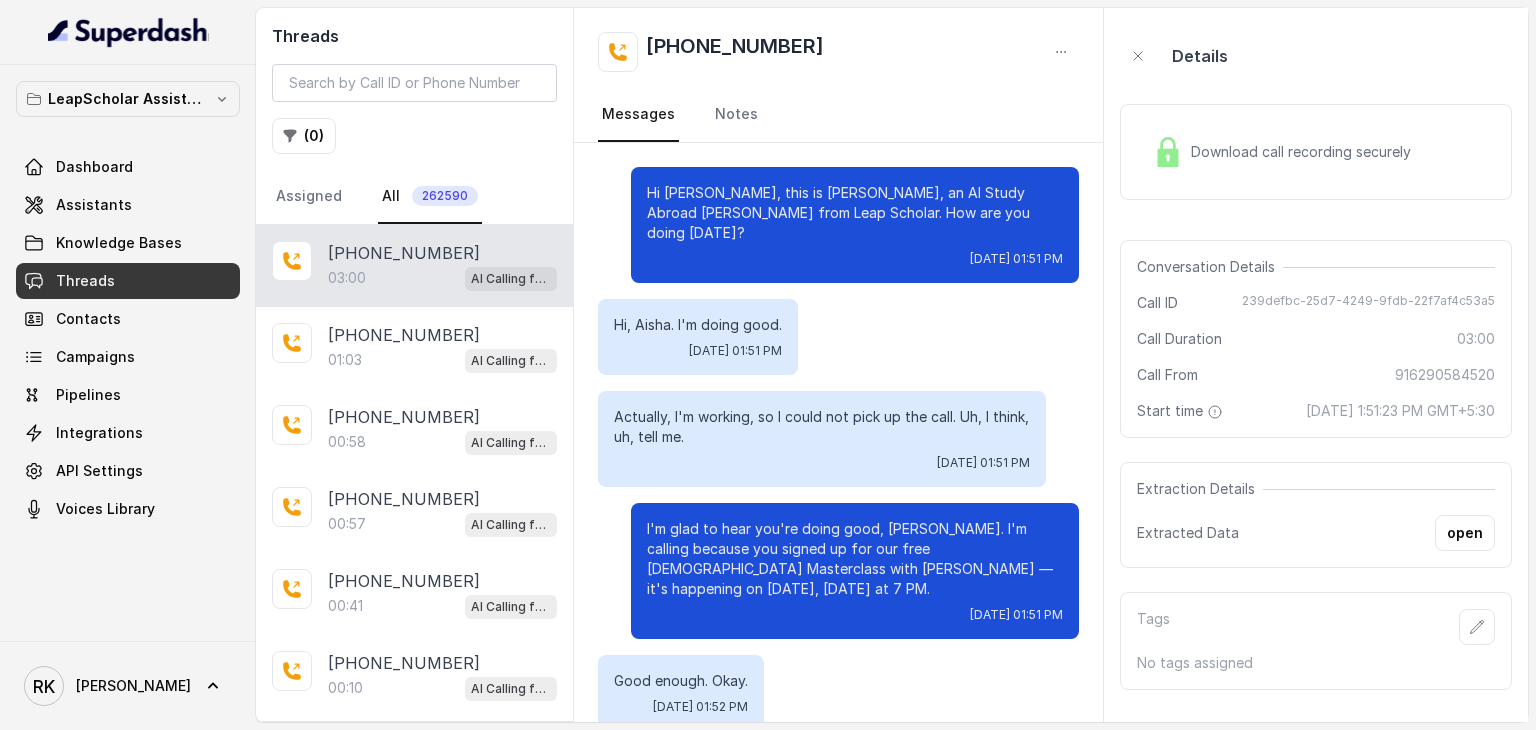 scroll, scrollTop: 2704, scrollLeft: 0, axis: vertical 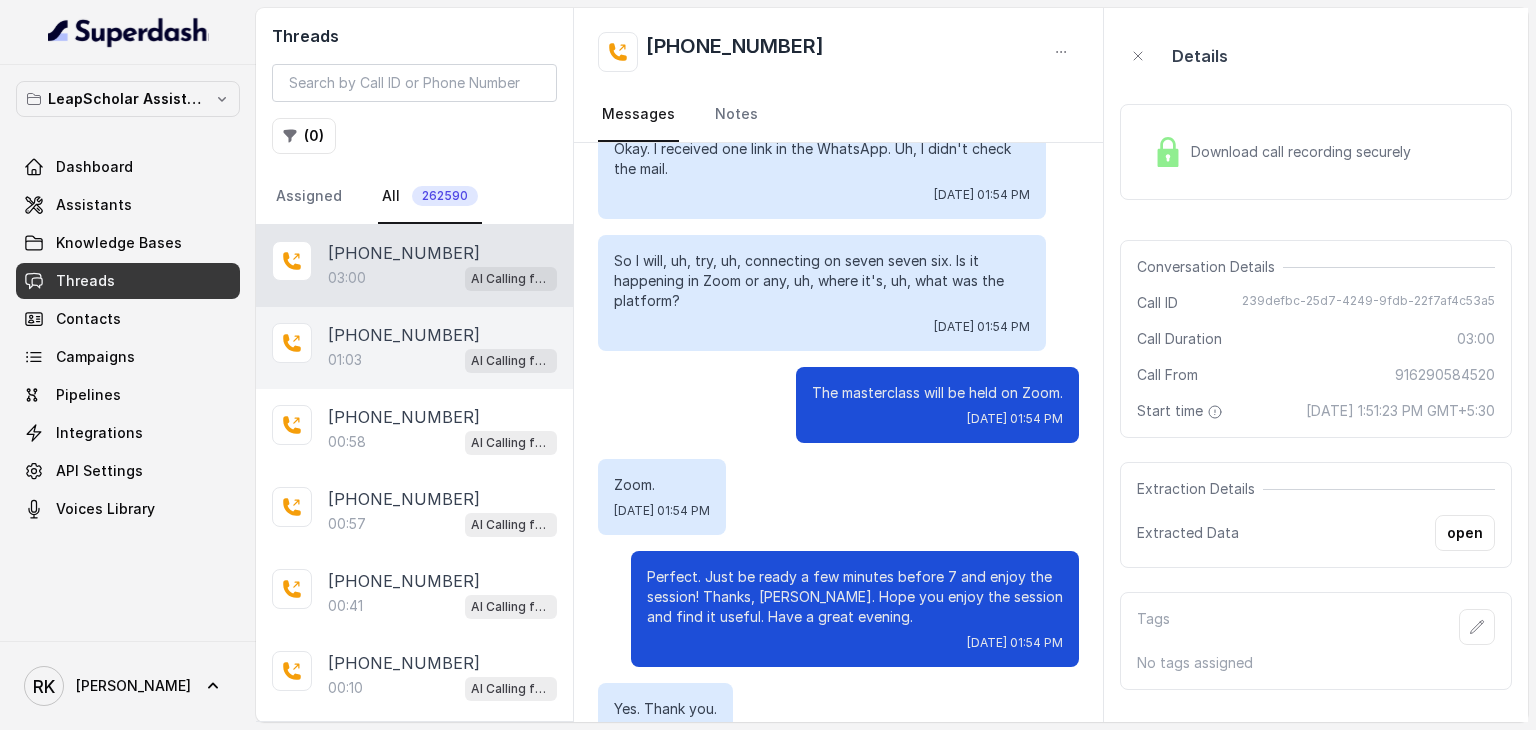click on "01:03 AI Calling for Masterclass - #RK" at bounding box center [442, 360] 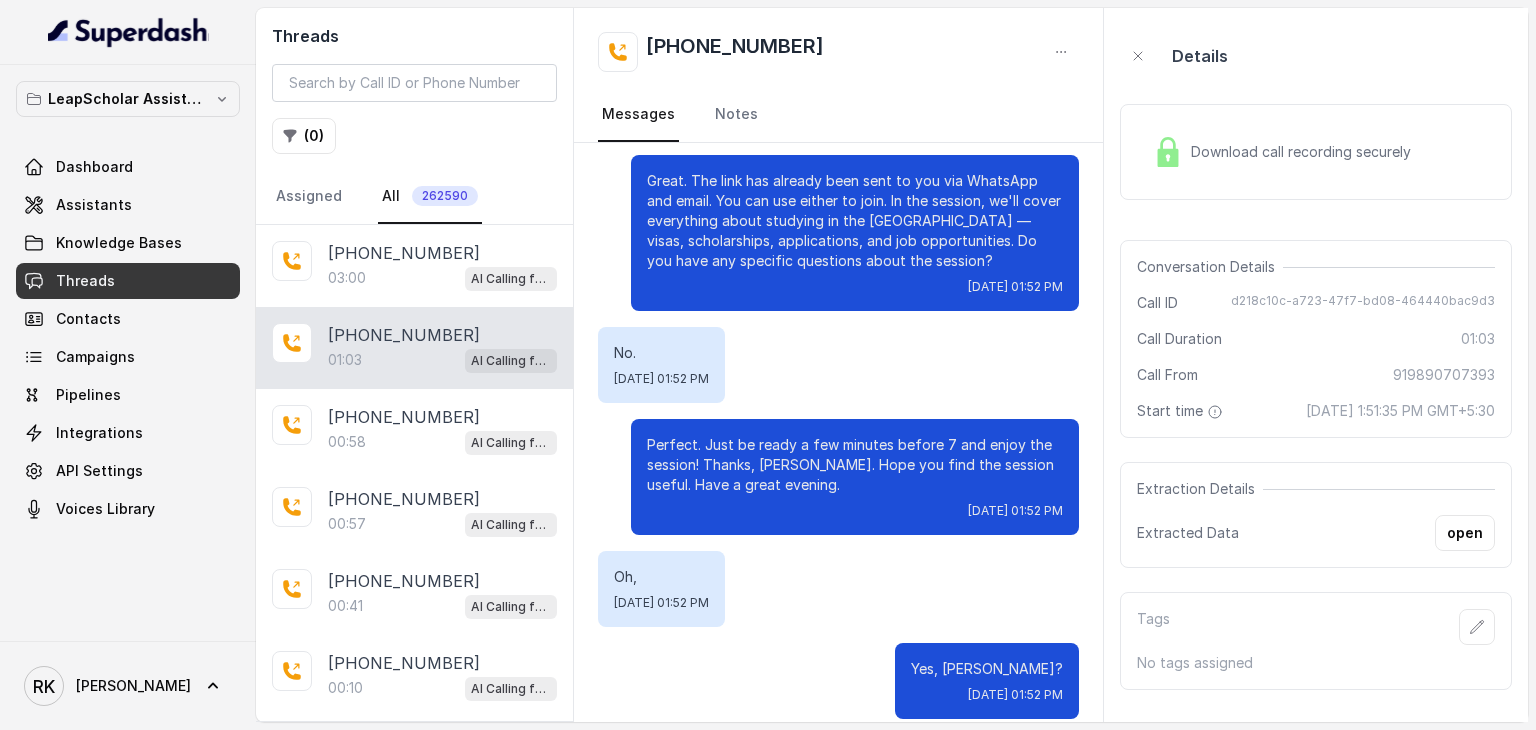scroll, scrollTop: 0, scrollLeft: 0, axis: both 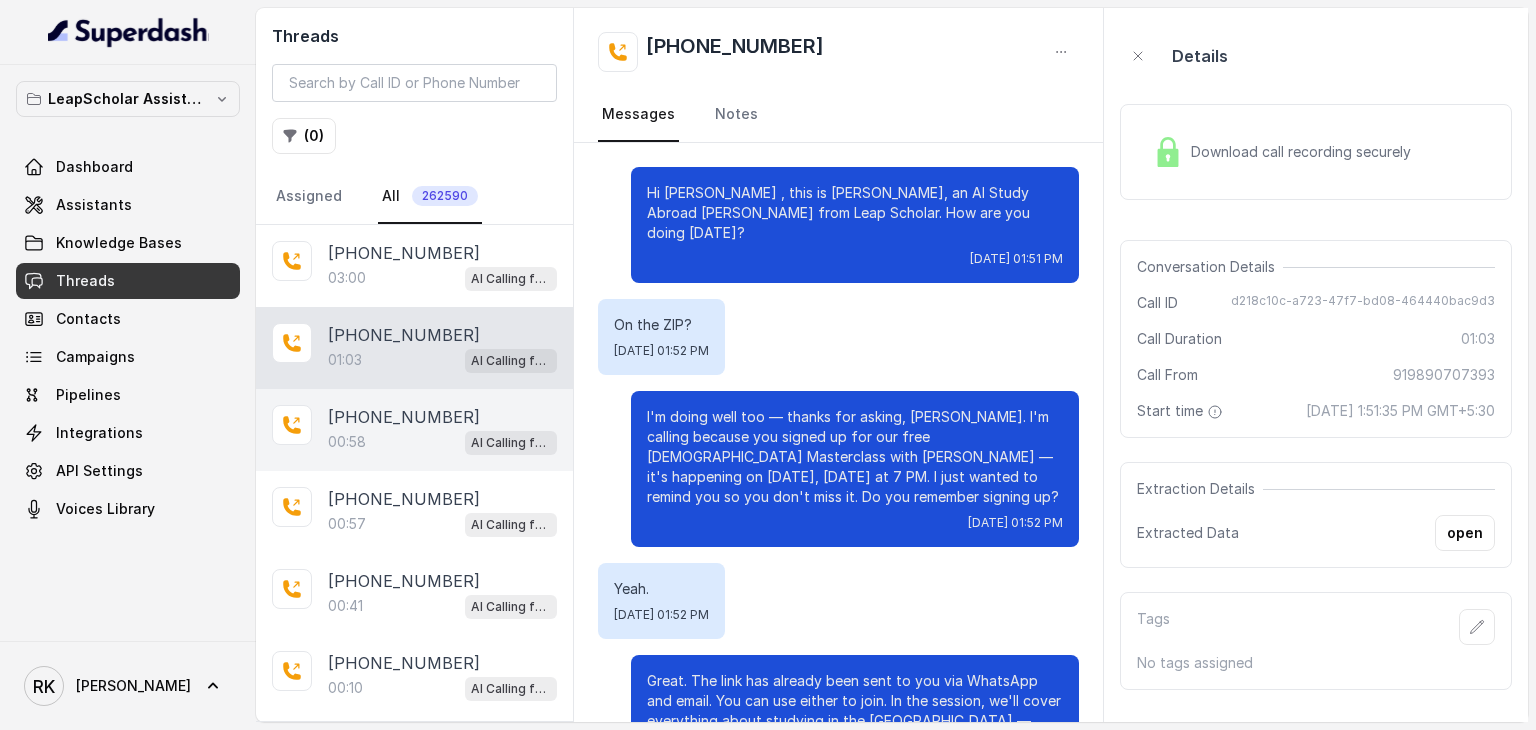 click on "00:58 AI Calling for Masterclass - #RK" at bounding box center (442, 442) 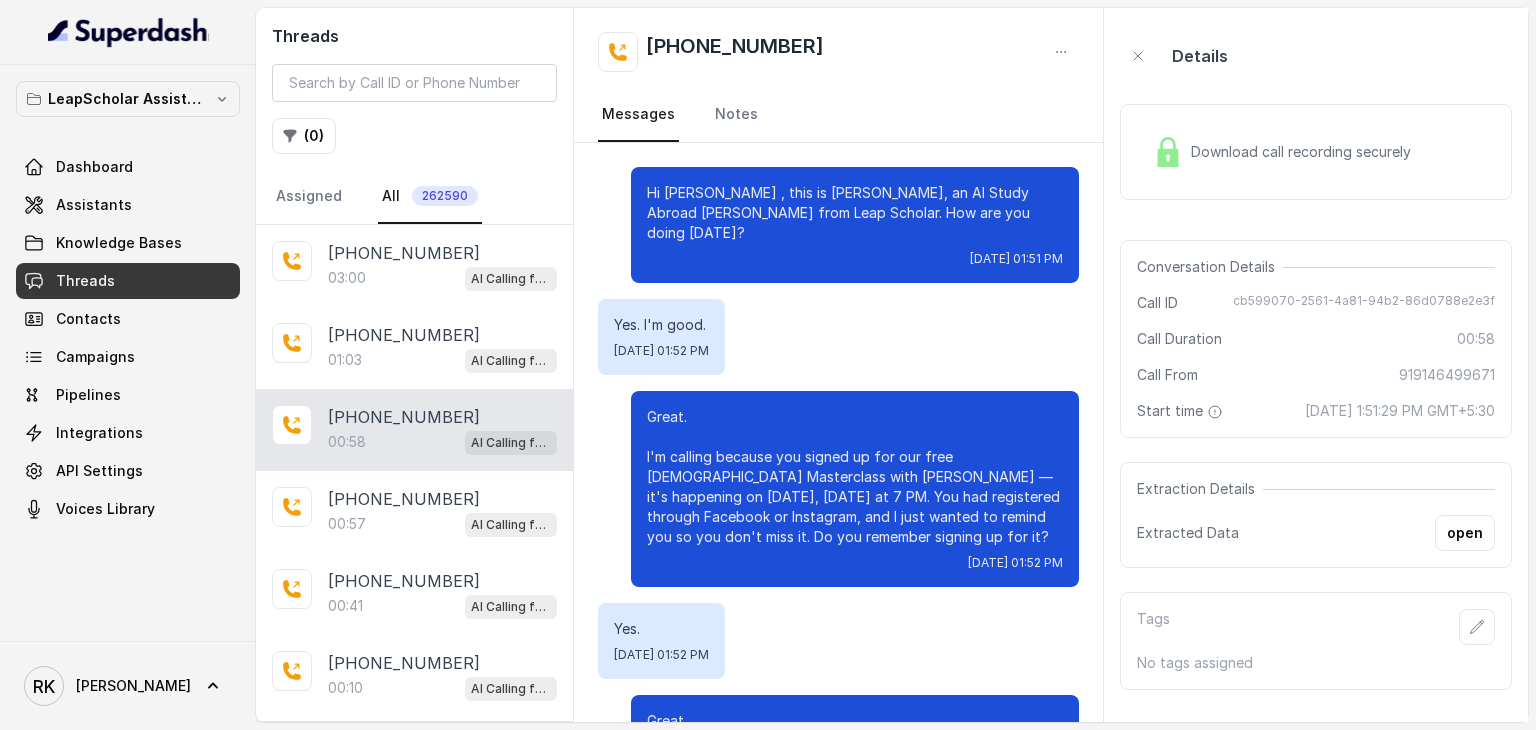 scroll, scrollTop: 264, scrollLeft: 0, axis: vertical 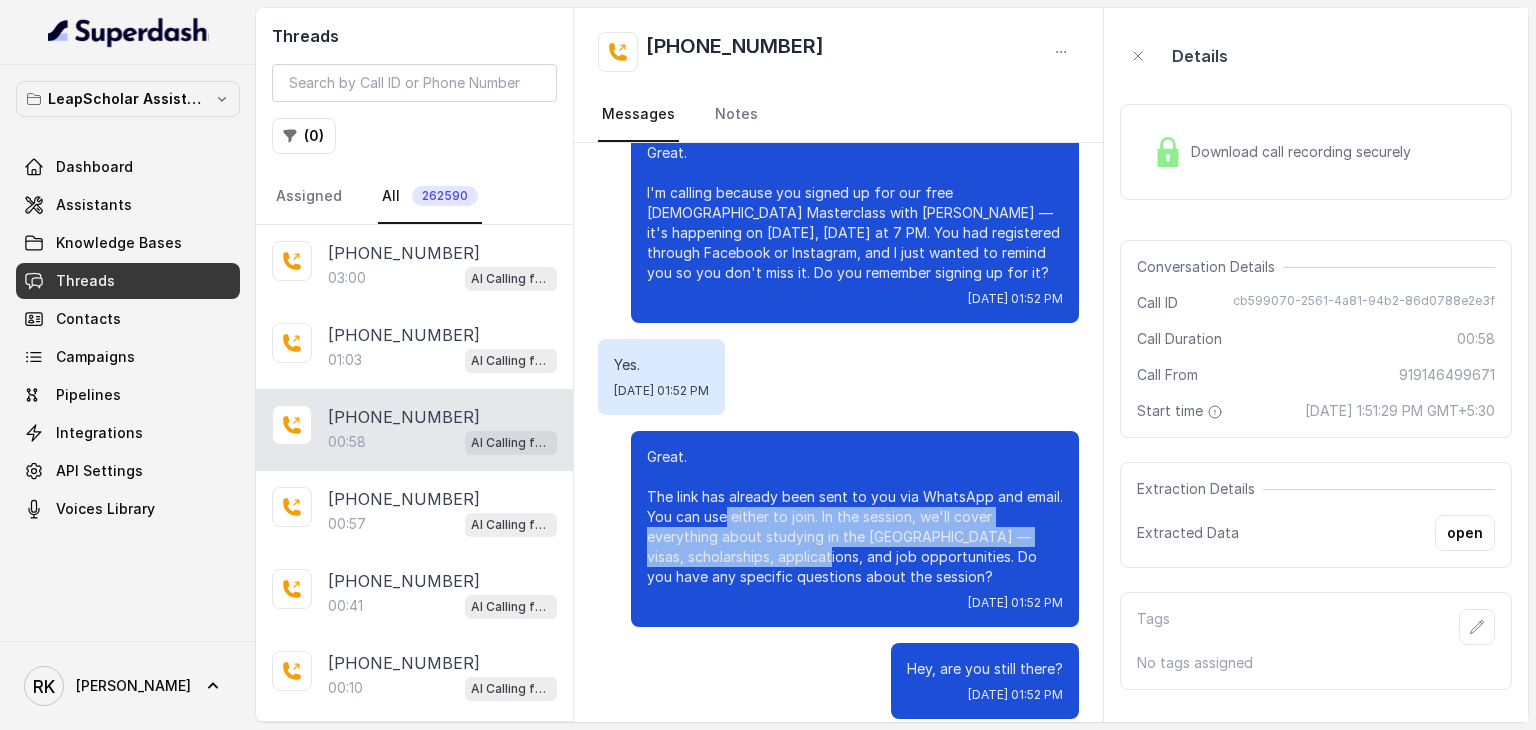 drag, startPoint x: 712, startPoint y: 489, endPoint x: 784, endPoint y: 543, distance: 90 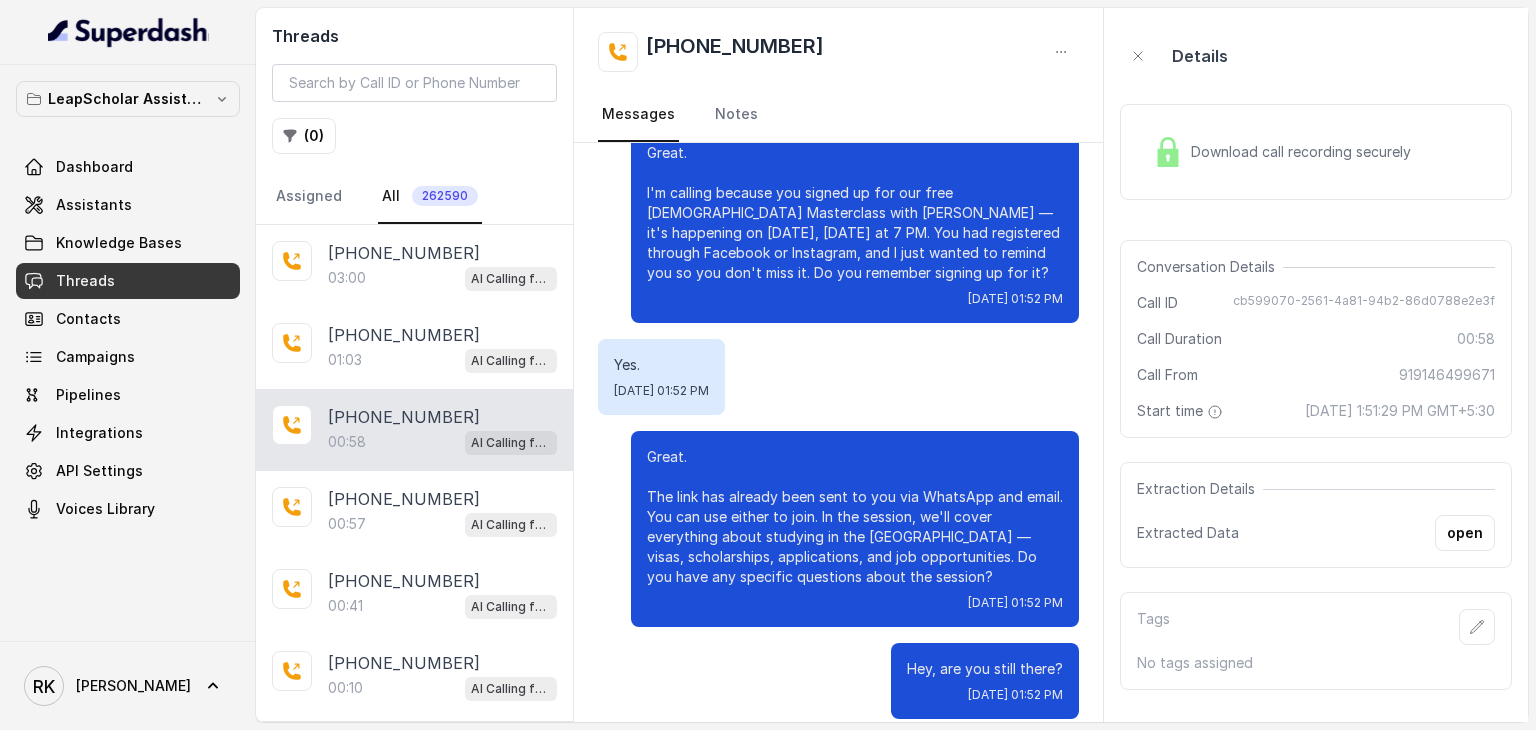 scroll, scrollTop: 264, scrollLeft: 0, axis: vertical 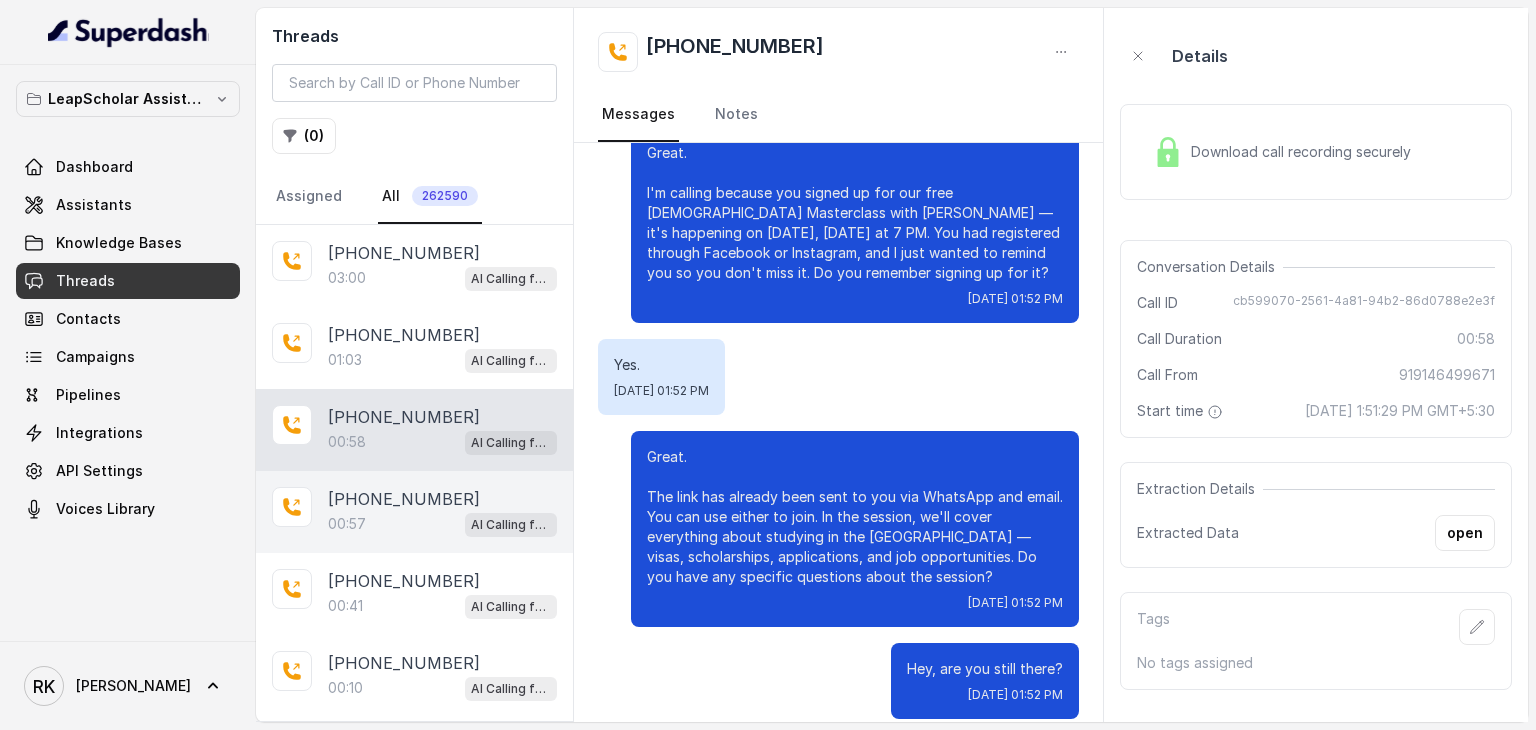 click on "00:57 AI Calling for Masterclass - #RK" at bounding box center (442, 524) 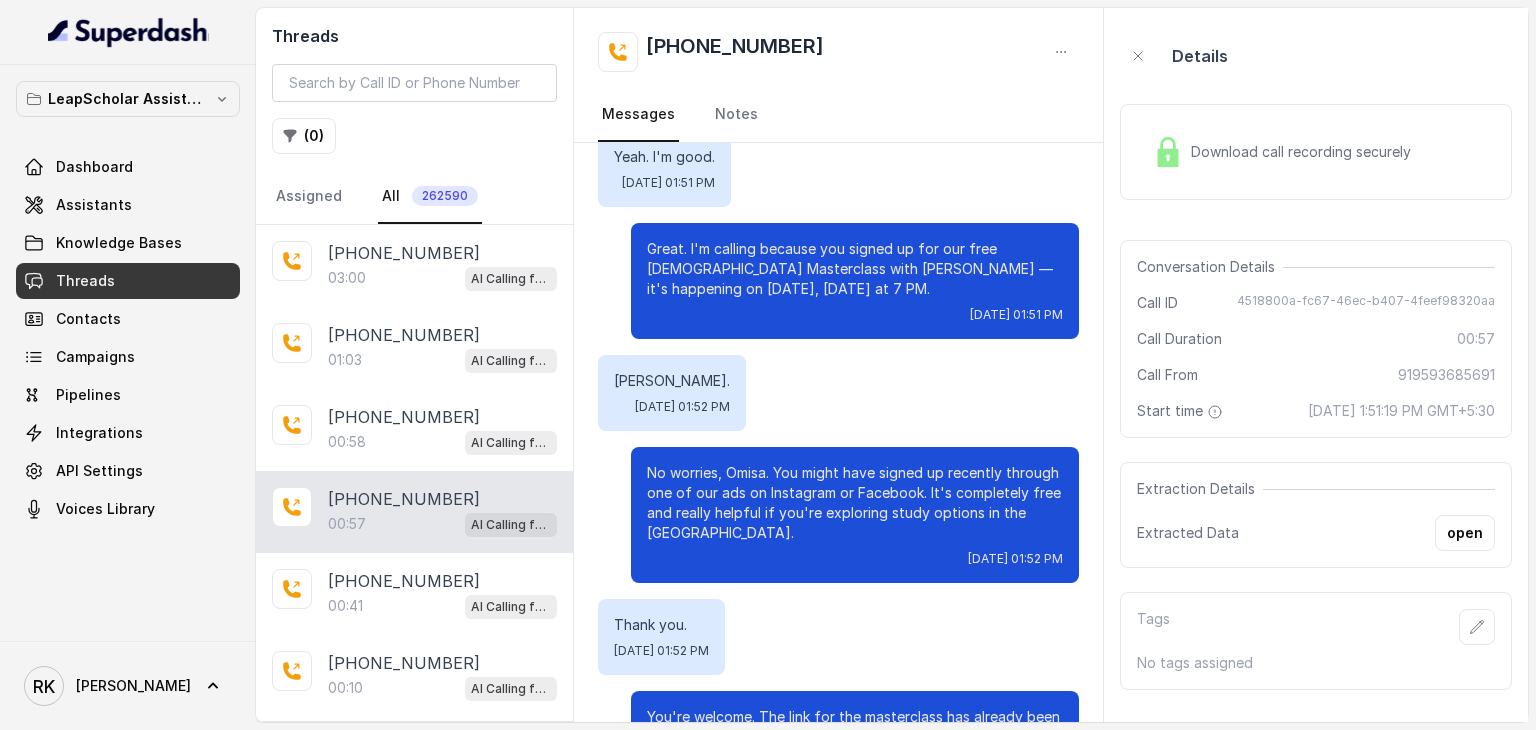 scroll, scrollTop: 0, scrollLeft: 0, axis: both 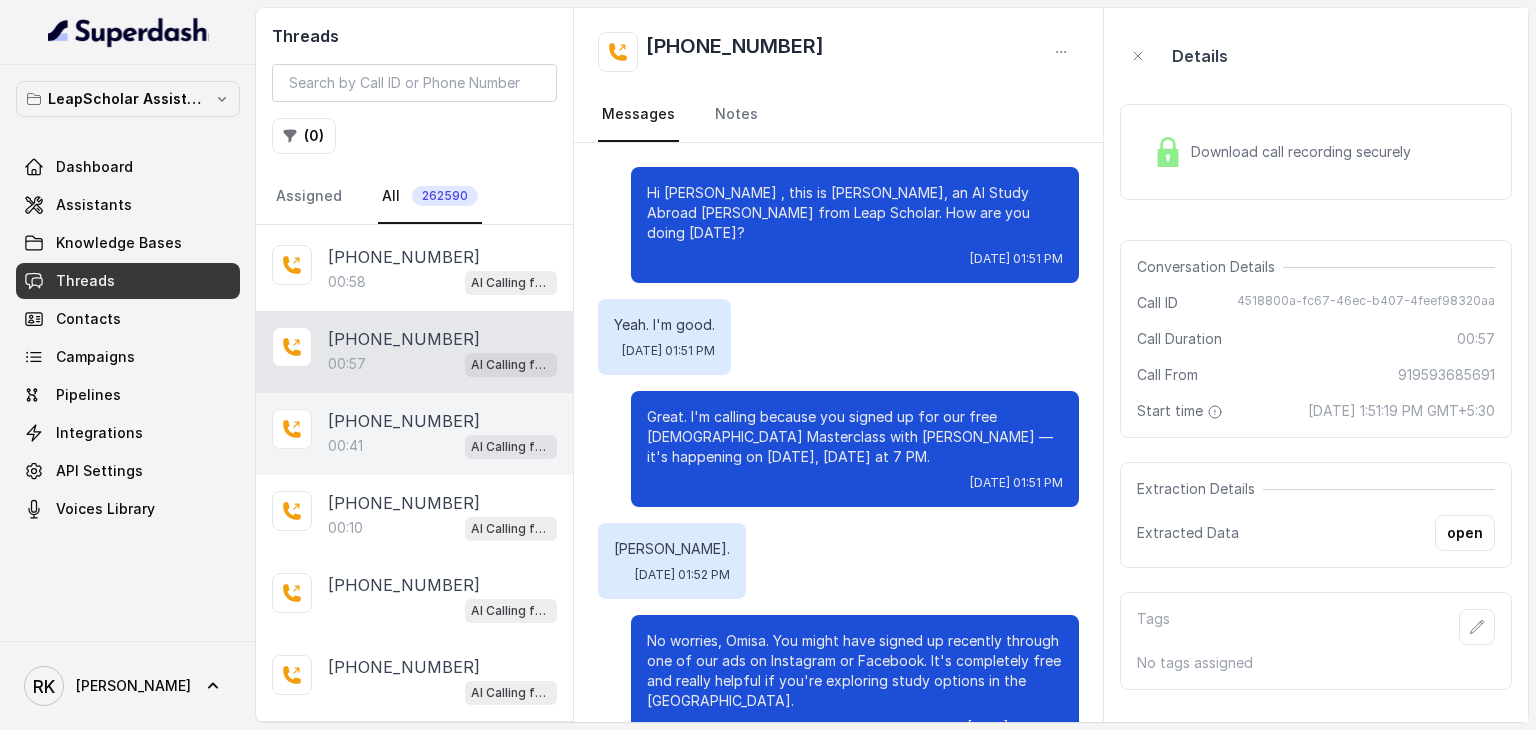 click on "00:41 AI Calling for Masterclass - #RK" at bounding box center (442, 446) 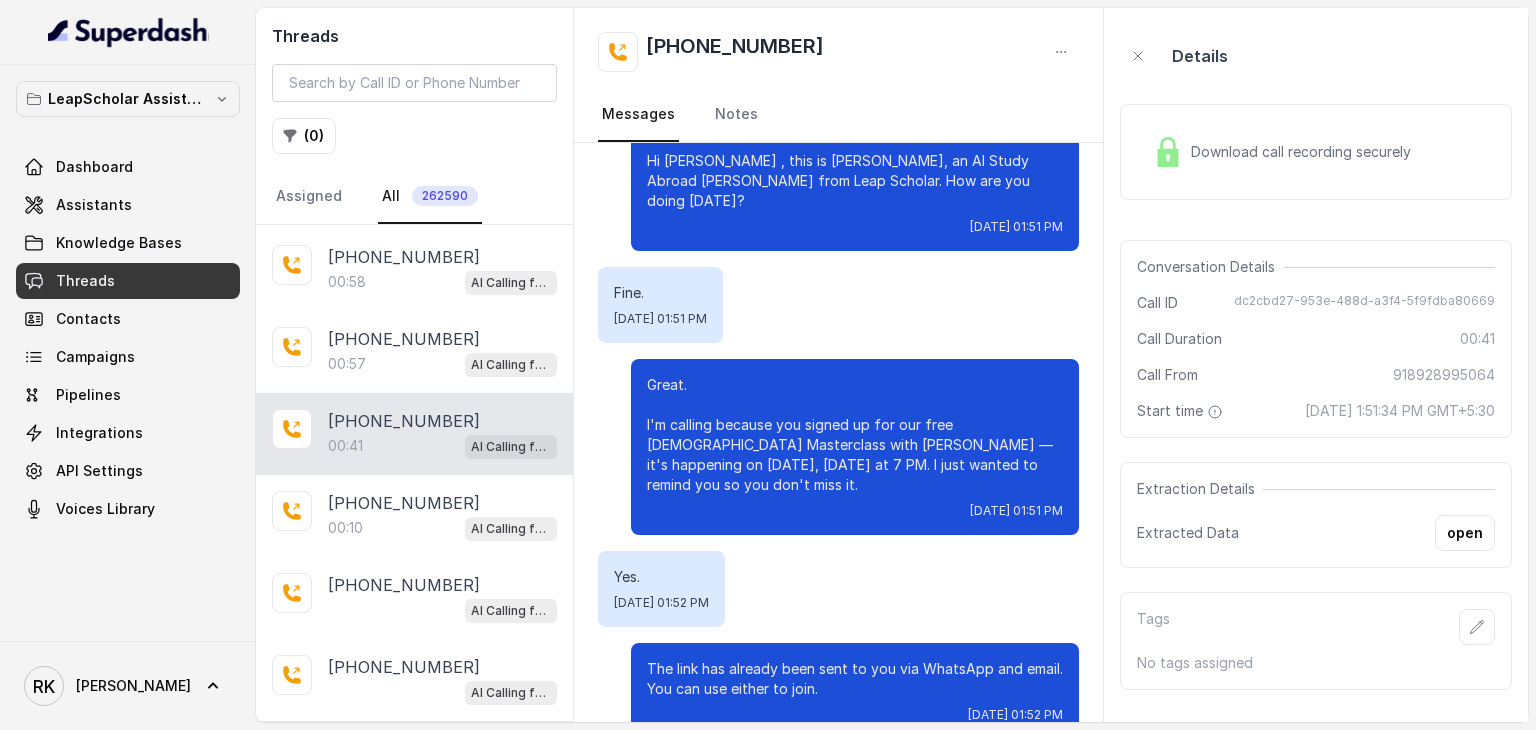 scroll, scrollTop: 0, scrollLeft: 0, axis: both 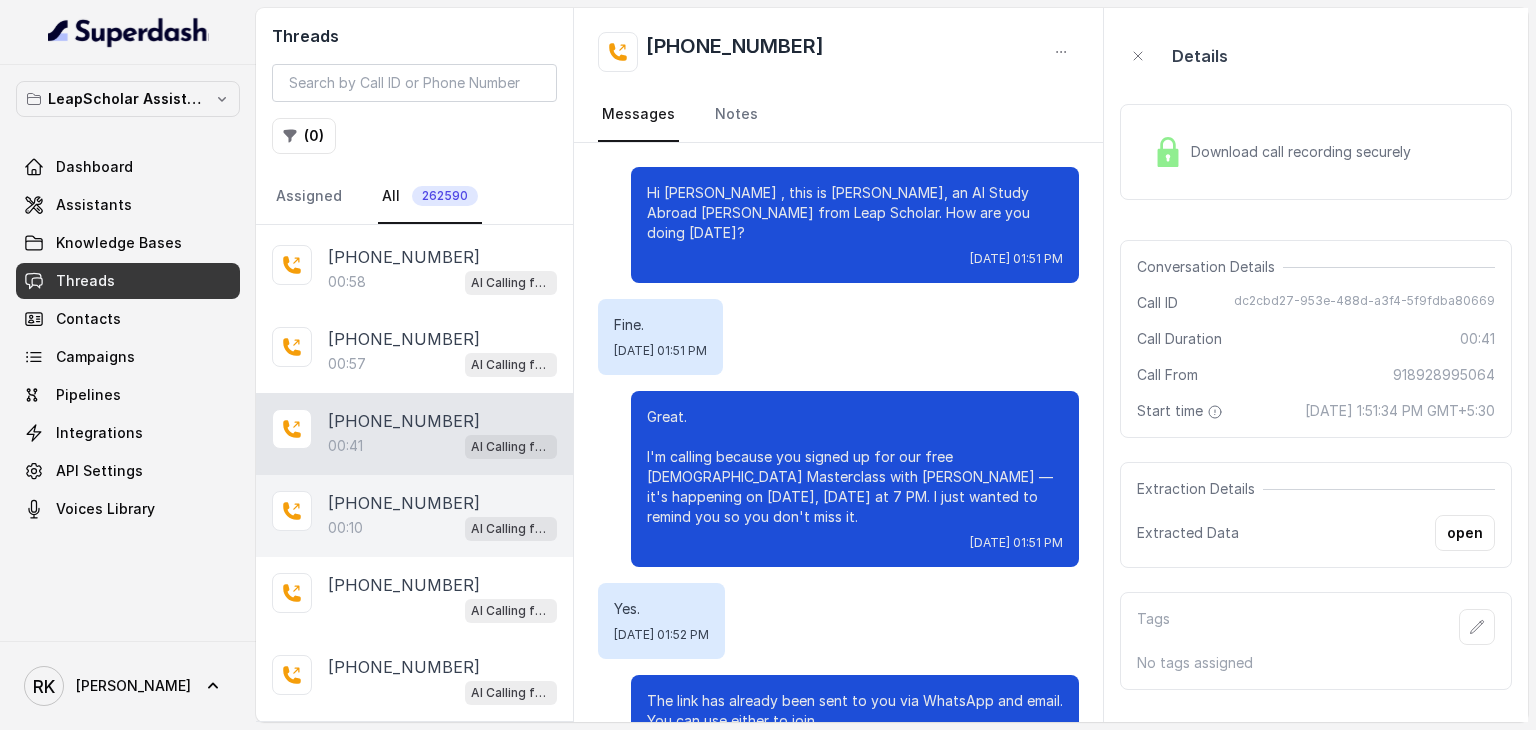 click on "[PHONE_NUMBER]" at bounding box center (404, 503) 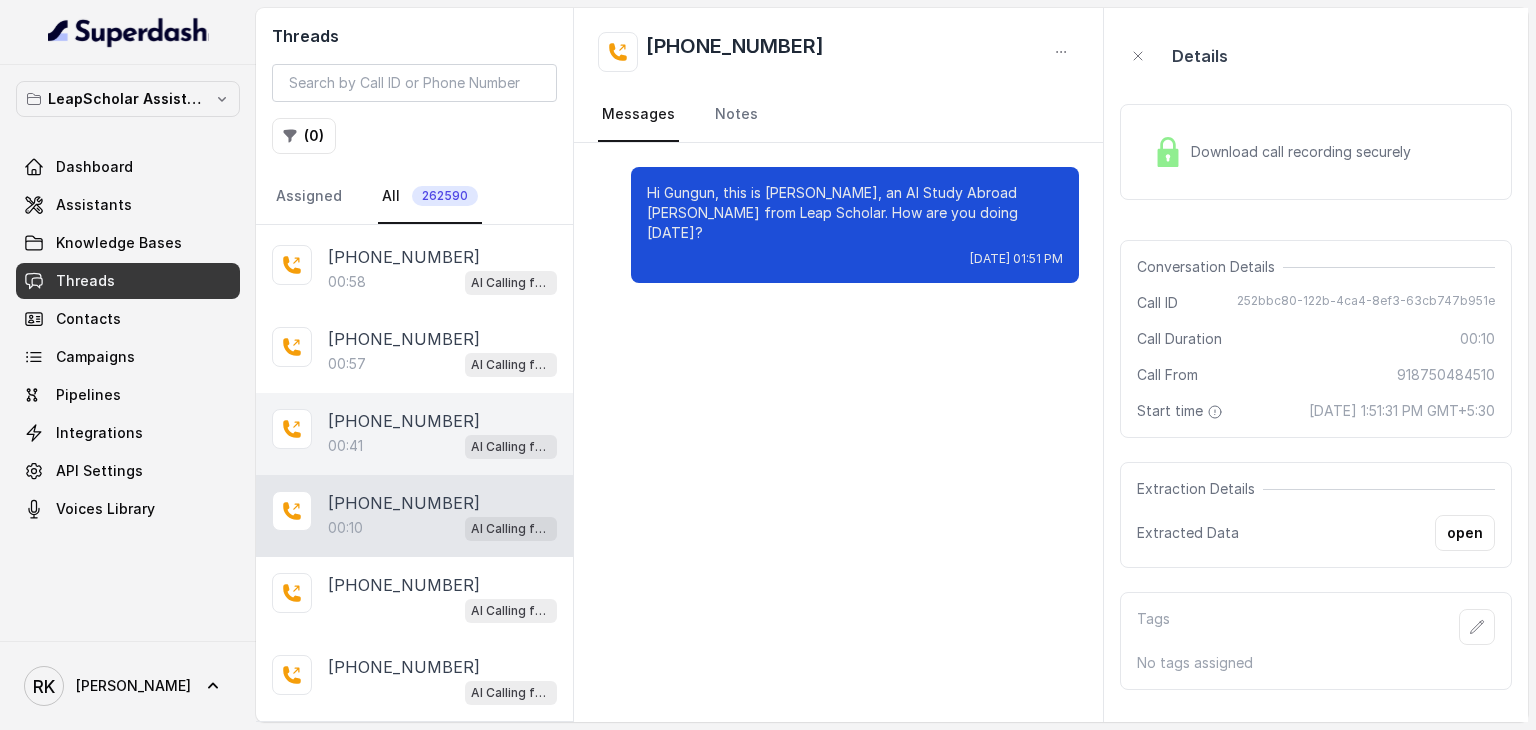 click on "[PHONE_NUMBER]" at bounding box center [404, 421] 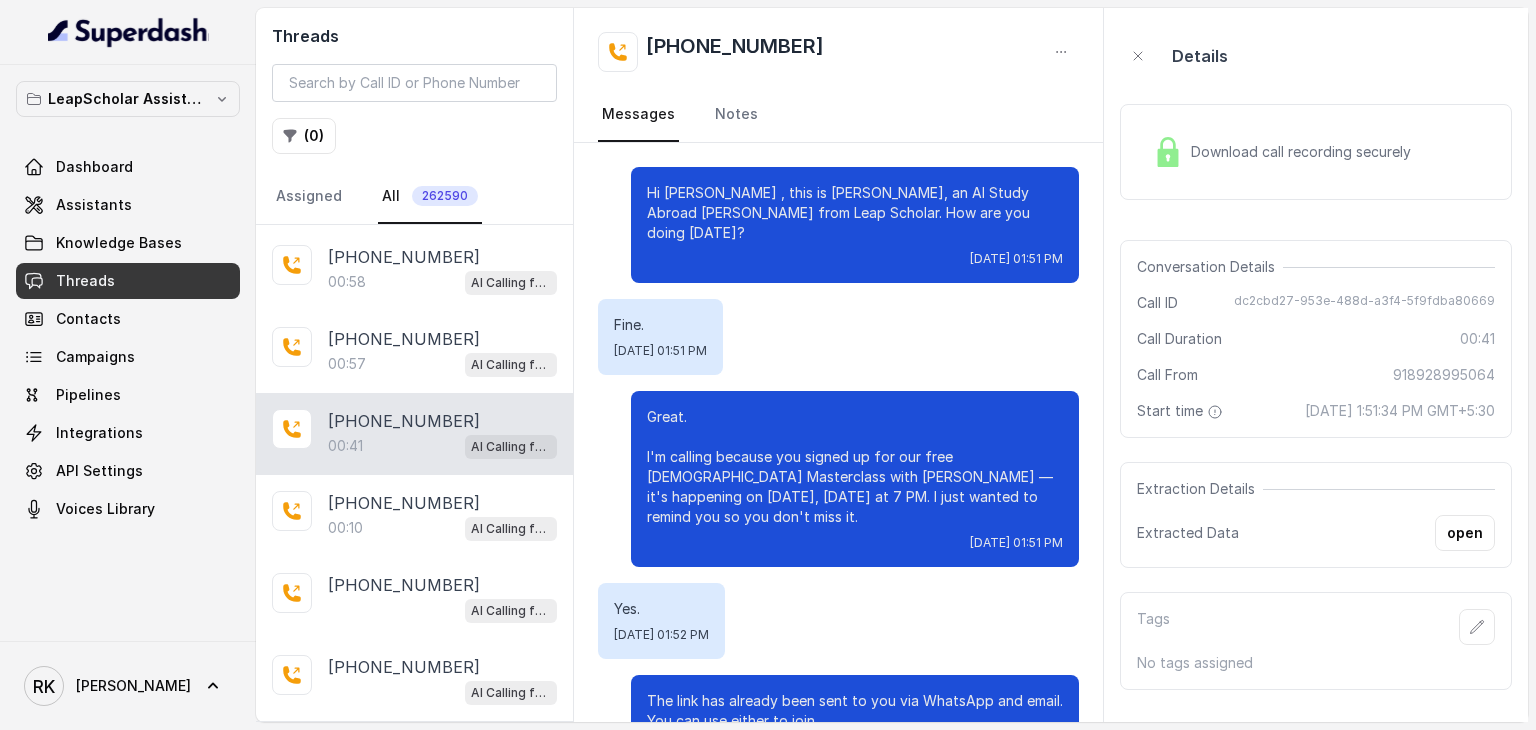 scroll, scrollTop: 32, scrollLeft: 0, axis: vertical 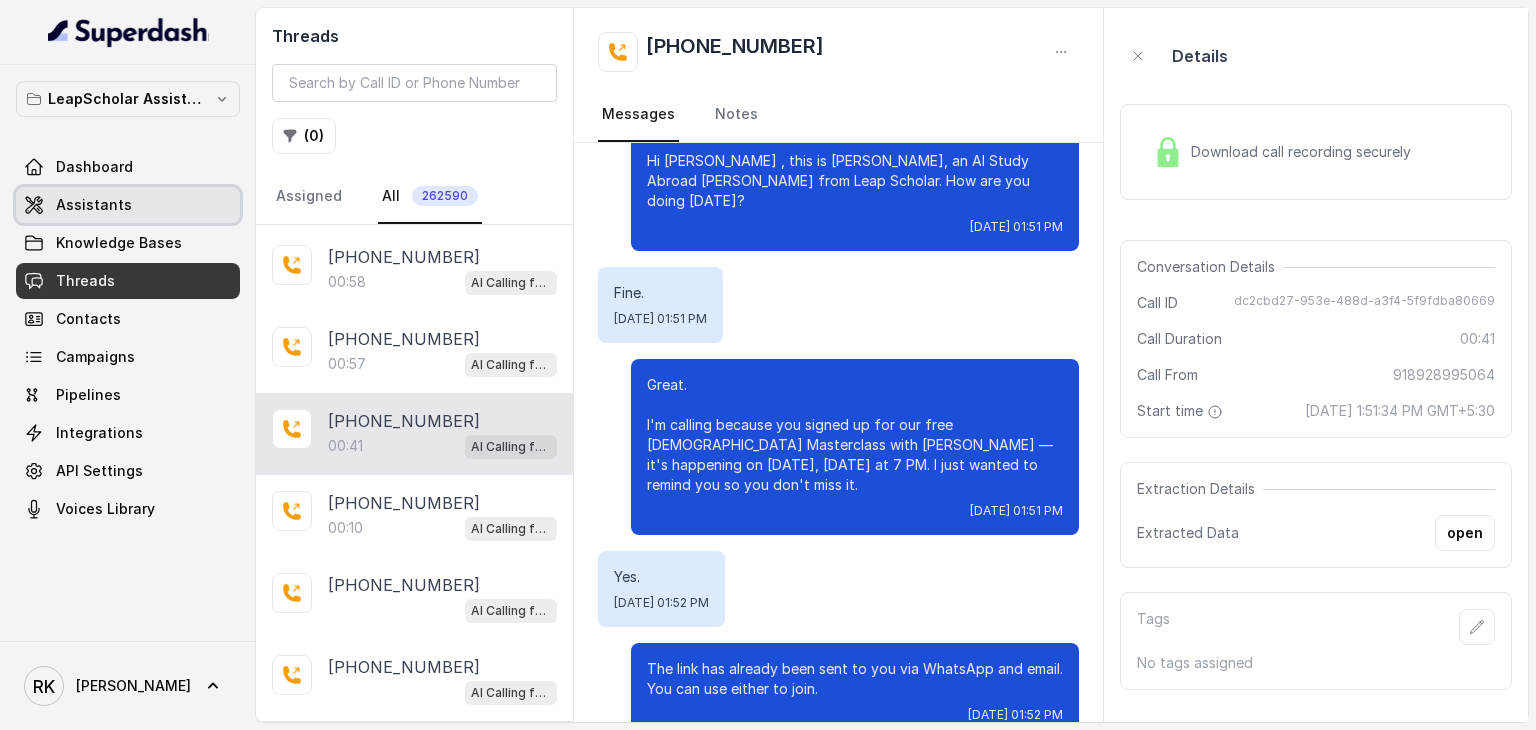 click on "Assistants" at bounding box center [128, 205] 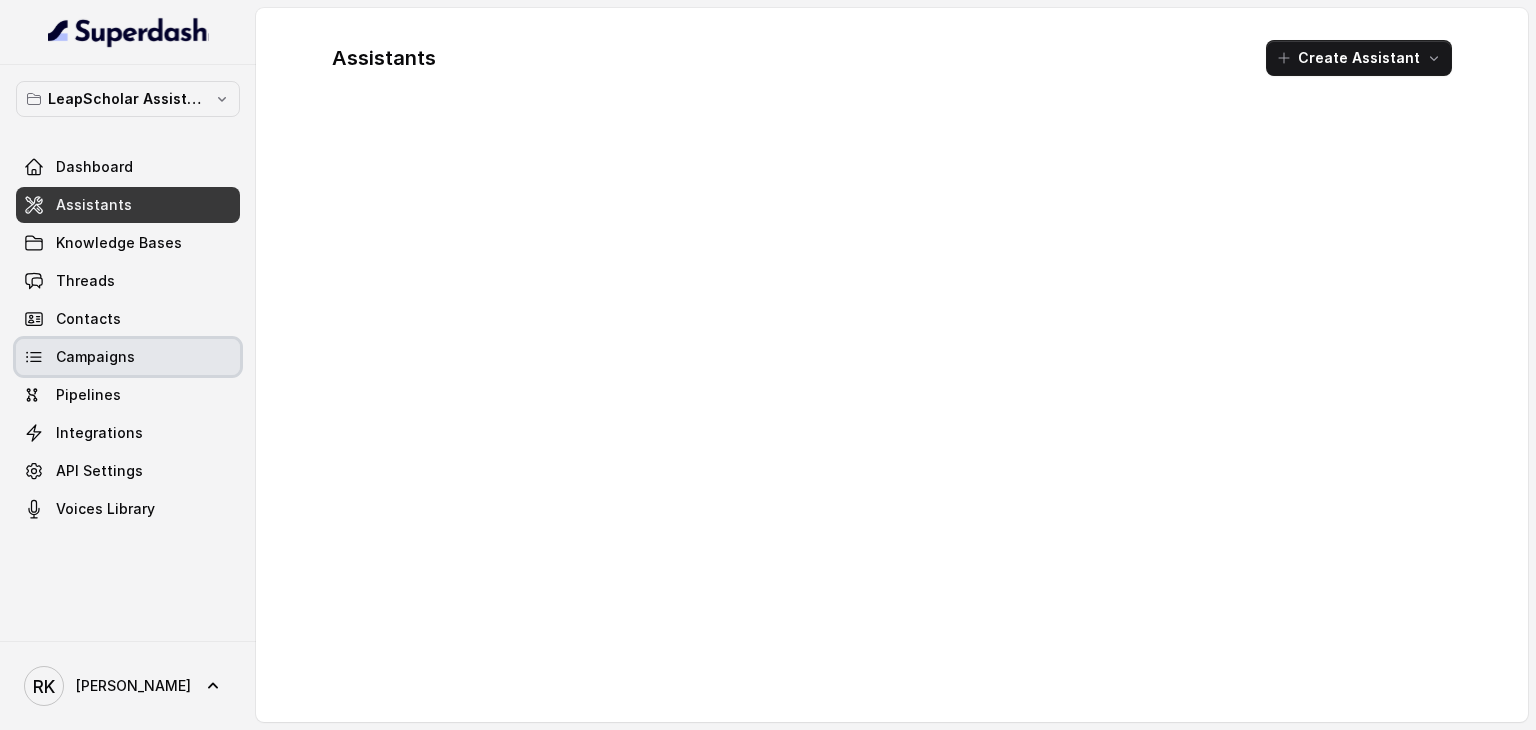 click on "Campaigns" at bounding box center (128, 357) 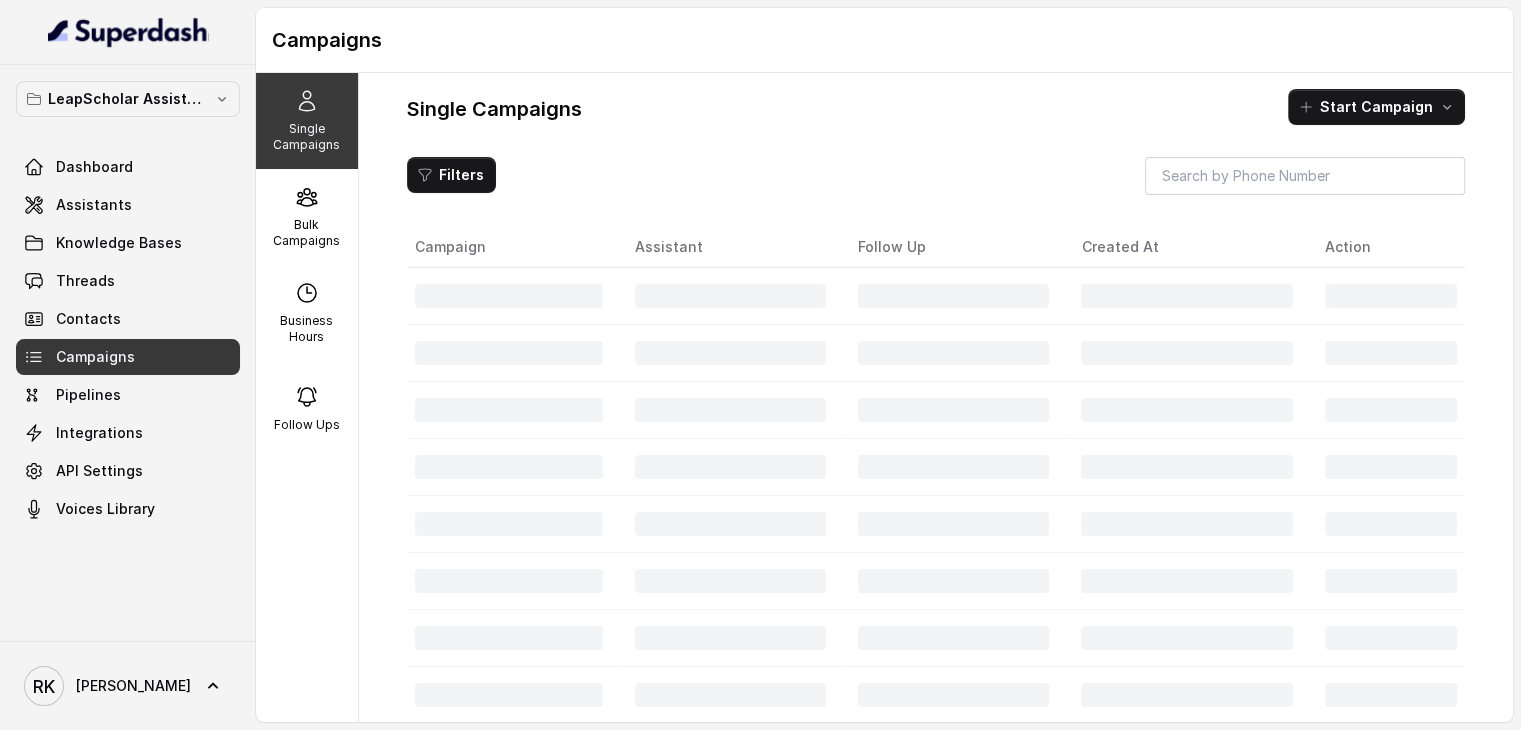 click on "Campaigns" at bounding box center (128, 357) 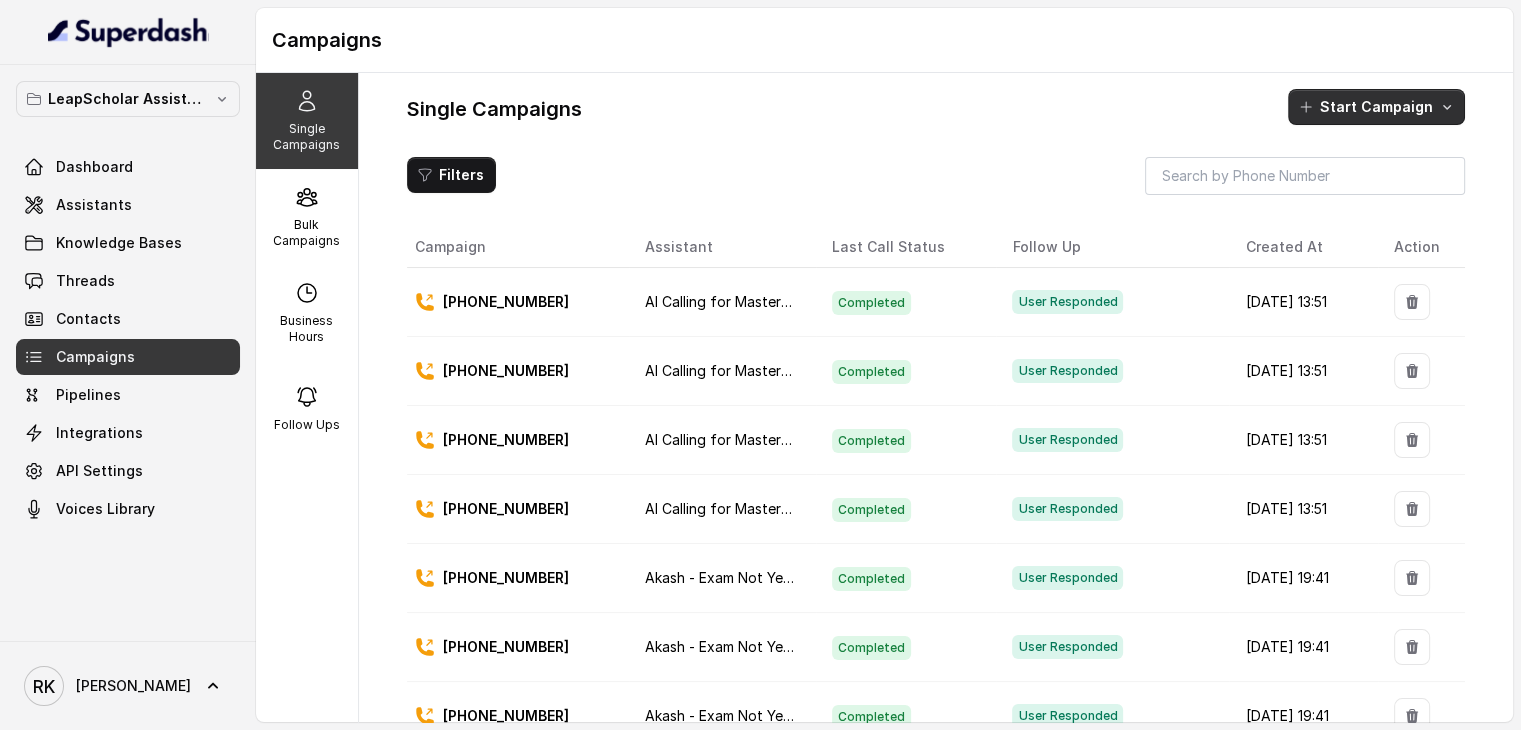 click on "Start Campaign" at bounding box center (1376, 107) 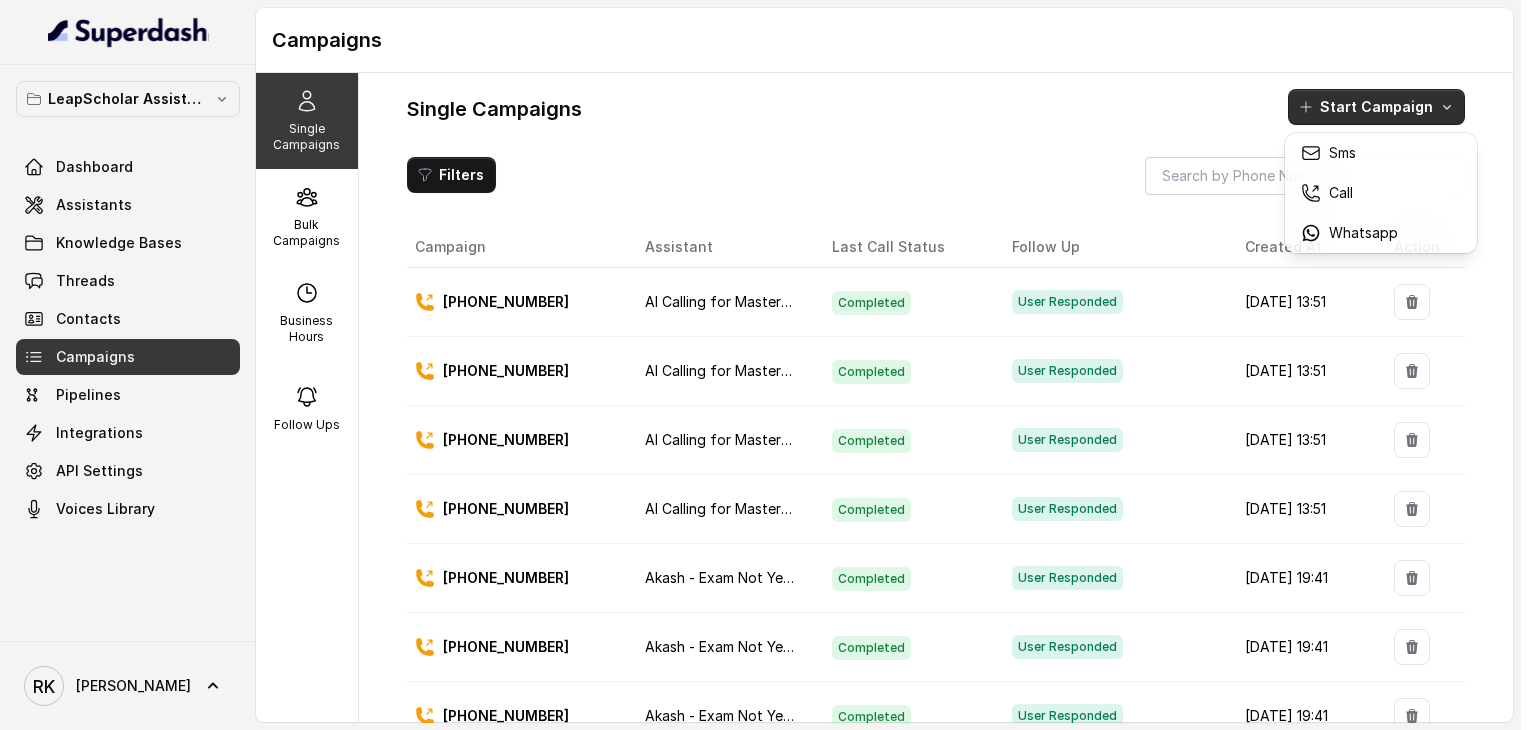 click on "Single Campaigns  Start Campaign  Filters Campaign Assistant Last Call Status Follow Up Created At Action +919890707393 AI Calling for Masterclass - #RK   Completed User Responded Jul 03, 2025, 13:51 +919146499671 AI Calling for Masterclass - #RK   Completed User Responded Jul 03, 2025, 13:51 +916290584520 AI Calling for Masterclass - #RK   Completed User Responded Jul 03, 2025, 13:51 +919593685691 AI Calling for Masterclass - #RK   Completed User Responded Jul 03, 2025, 13:51 +919014380020 Akash - Exam Not Yet Decided   Completed User Responded Jul 02, 2025, 19:41 +918097743926 Akash - Exam Not Yet Decided   Completed User Responded Jul 02, 2025, 19:41 +918180965949 Akash - Exam Not Yet Decided   Completed User Responded Jul 02, 2025, 19:41 +918096230596 Akash - Exam Not Yet Decided   Unanswered No follow-up scheduled Jul 02, 2025, 19:41 +919495417533 Akash - Exam Not Yet Decided   Completed User Responded Jul 02, 2025, 19:41 +917540074392 Akash - Exam Not Yet Decided   Completed User Responded +918447600533" at bounding box center (936, 421) 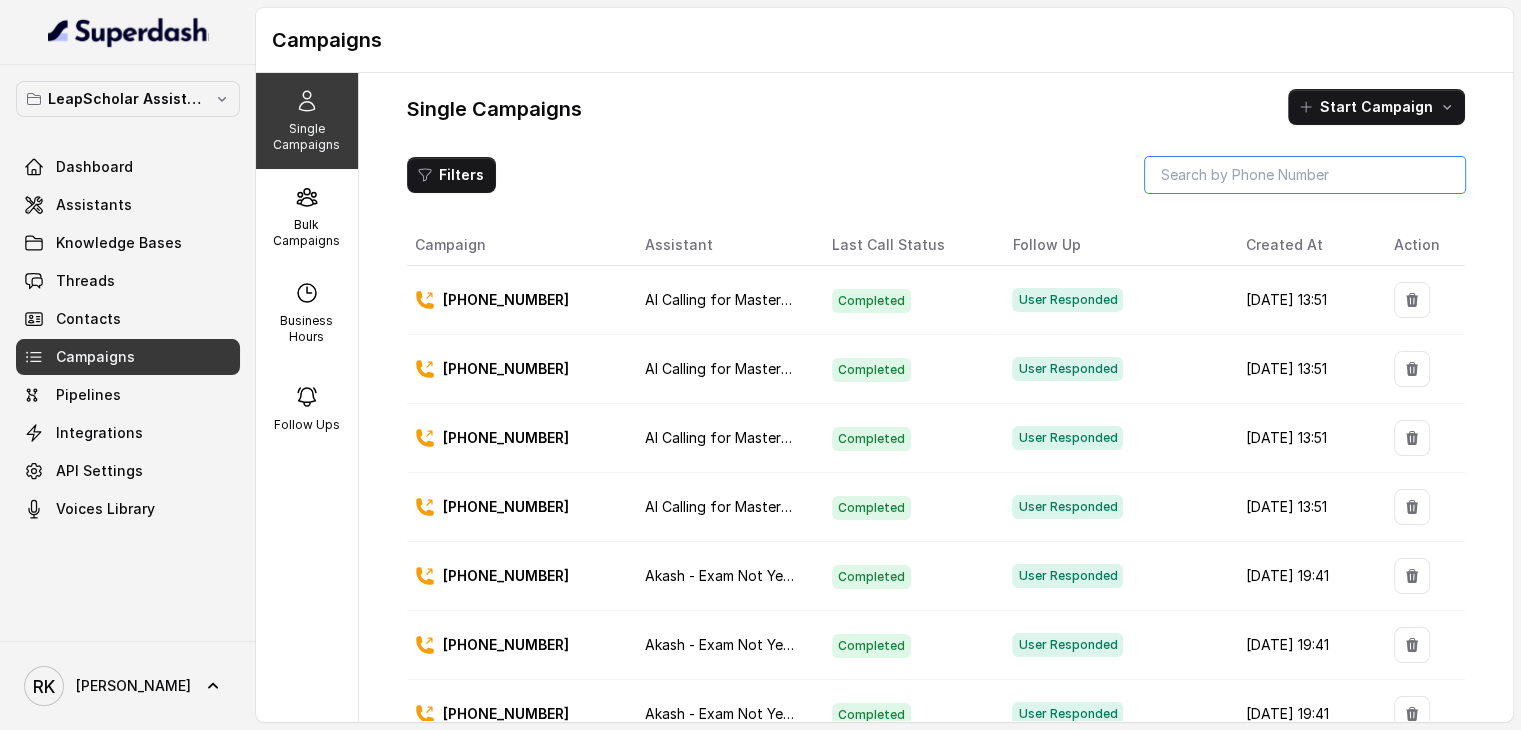 click at bounding box center [1305, 175] 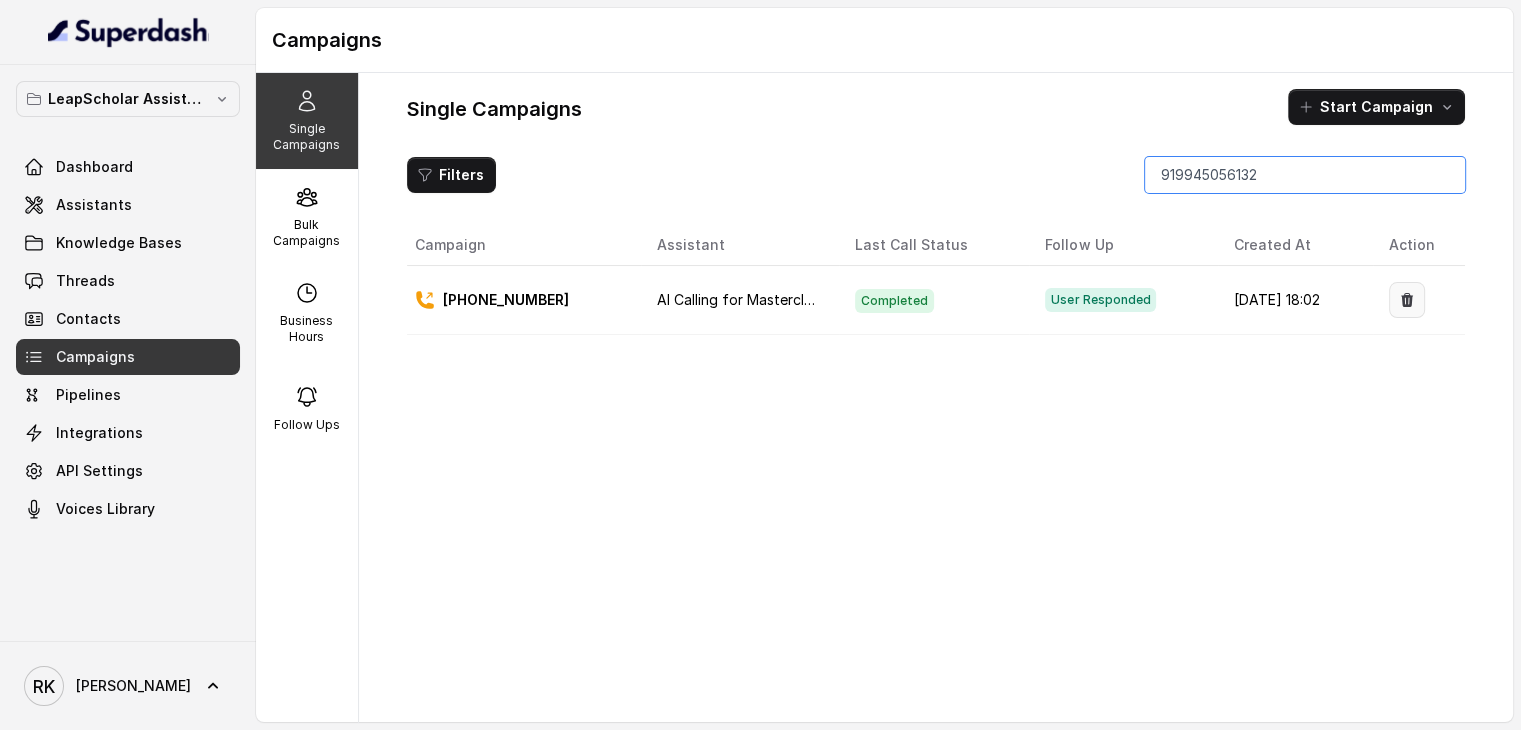 type on "919945056132" 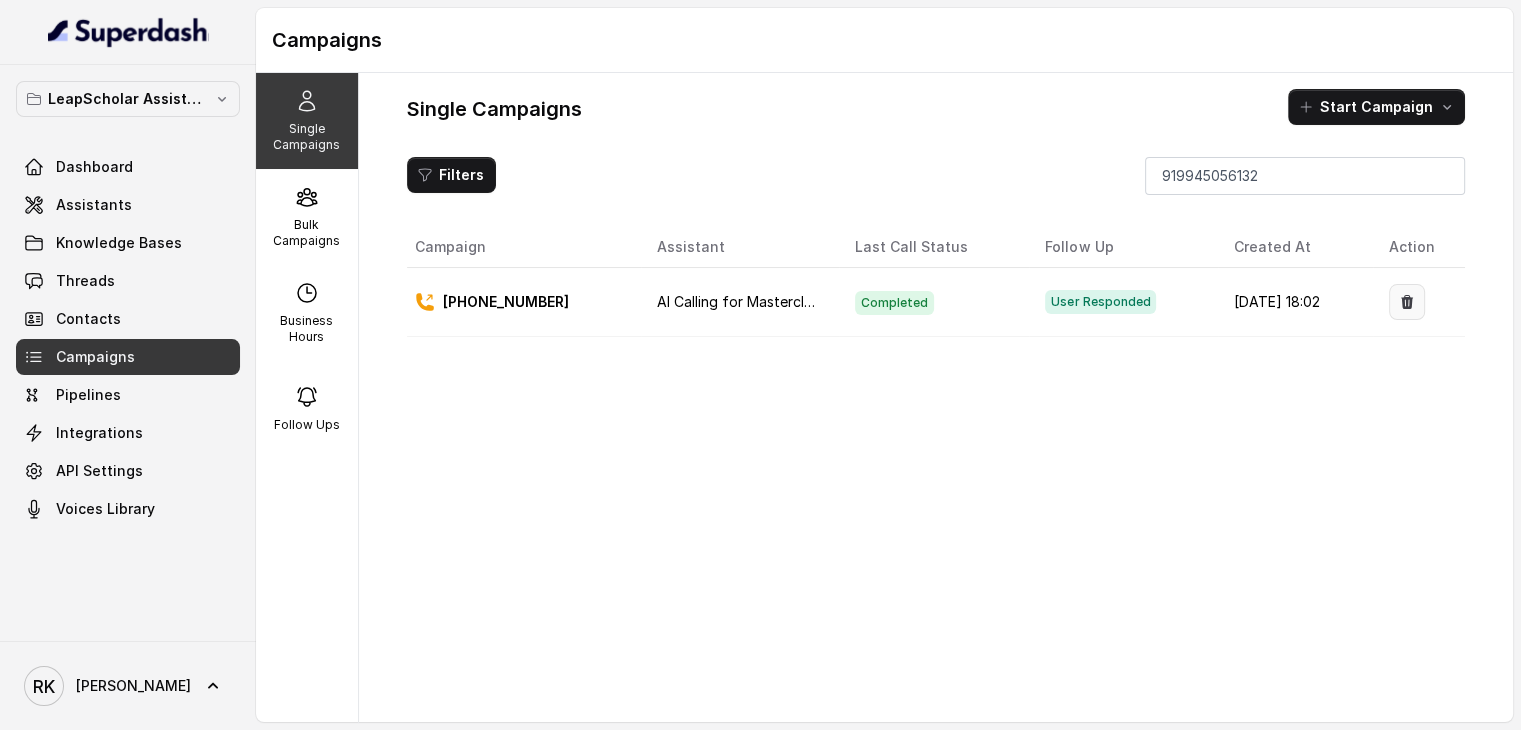 click 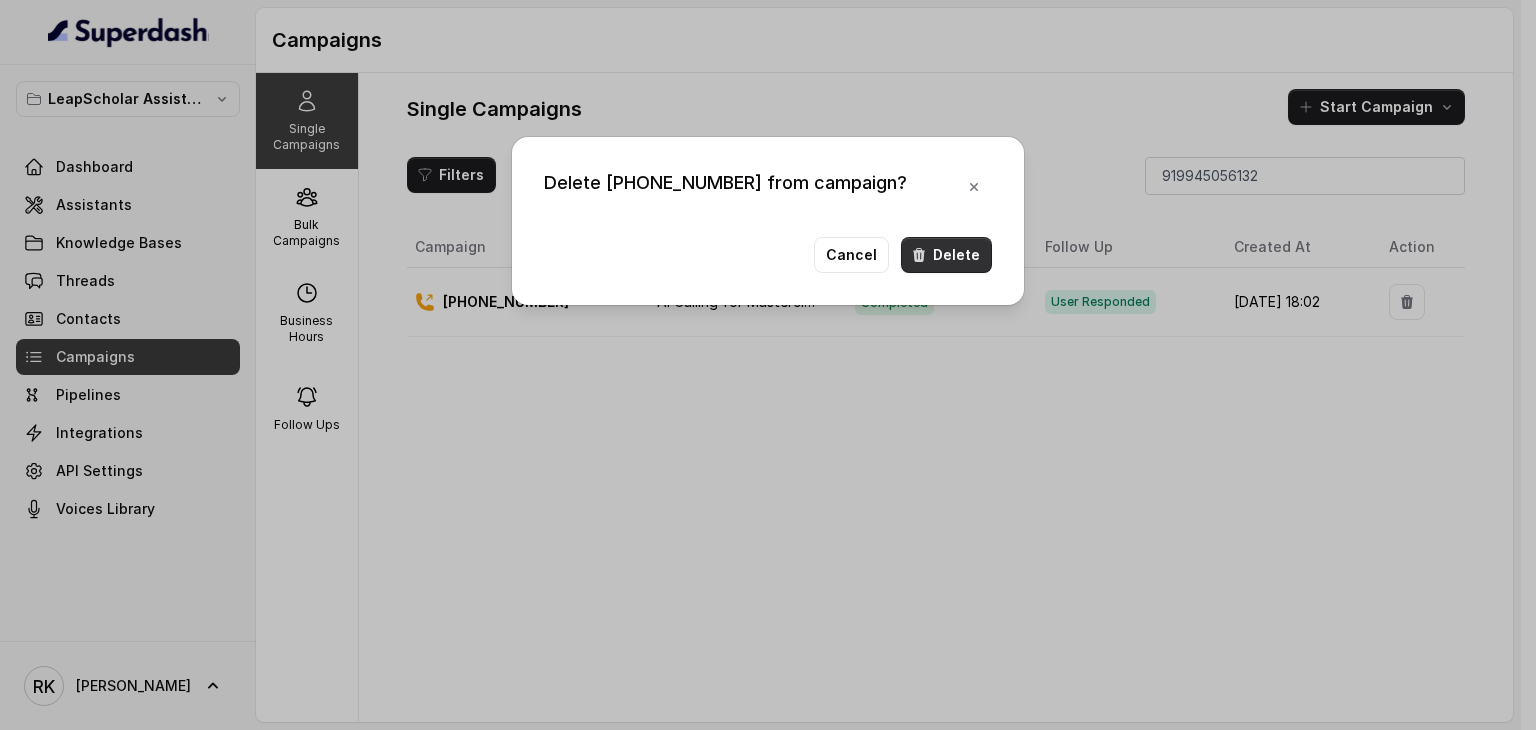 click on "Delete" at bounding box center [946, 255] 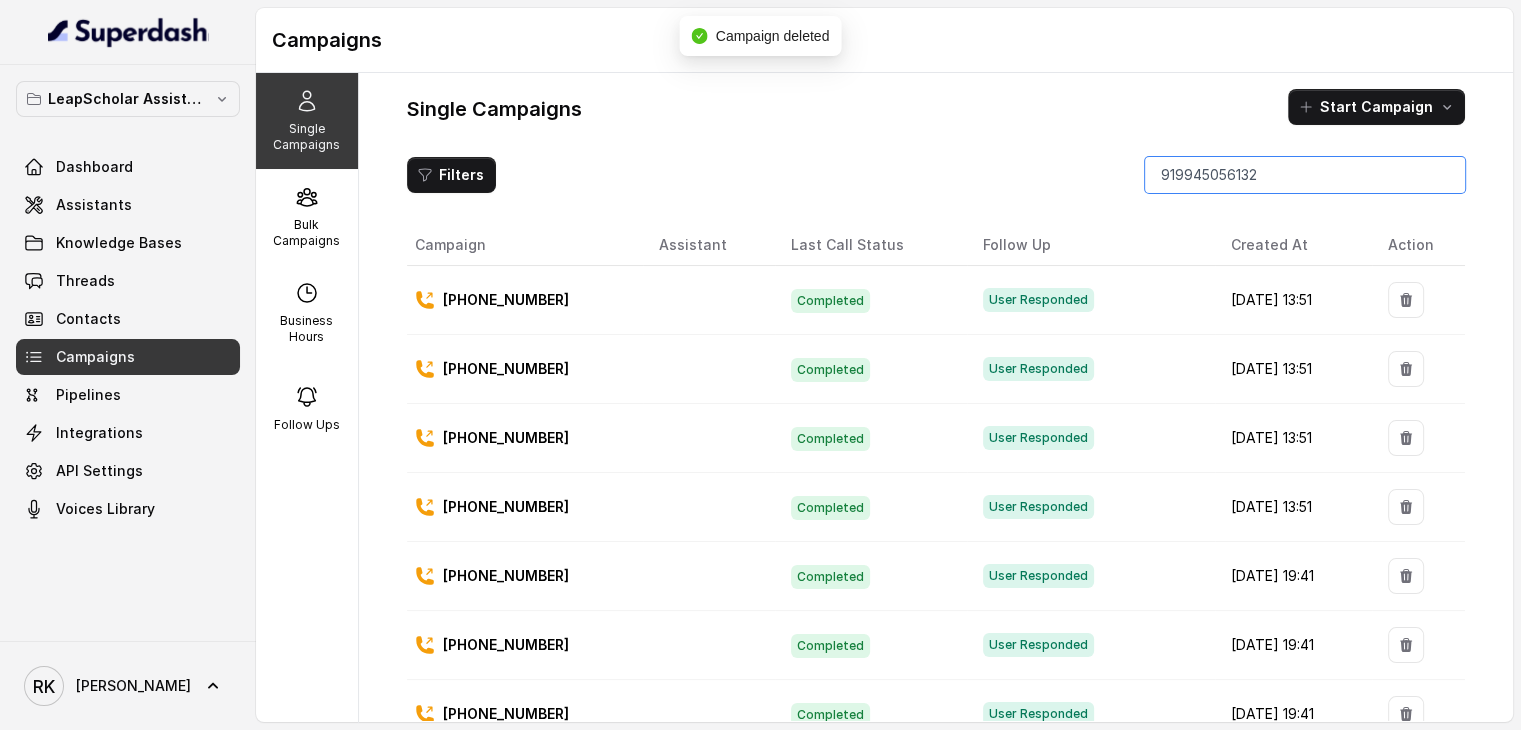 click on "919945056132" at bounding box center [1305, 175] 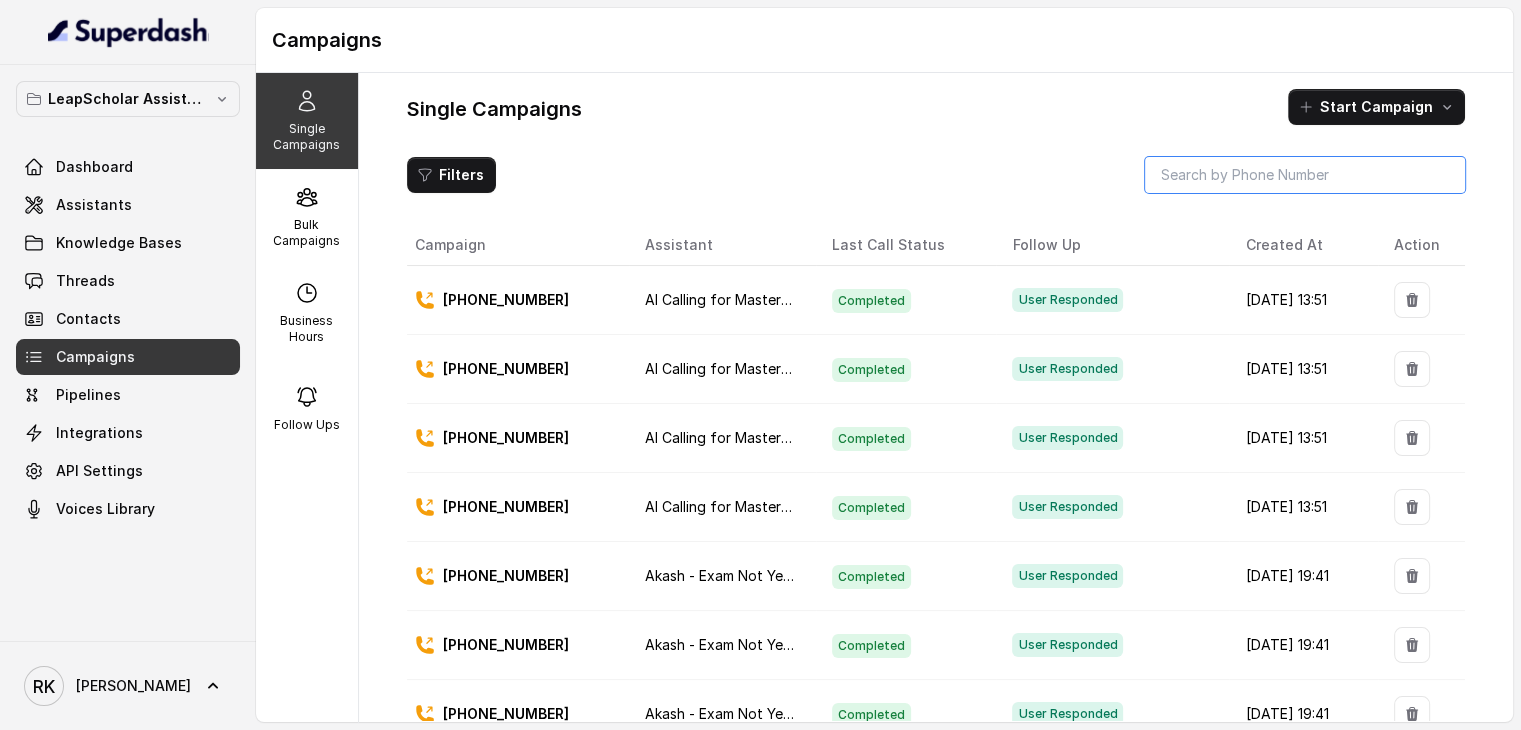 type 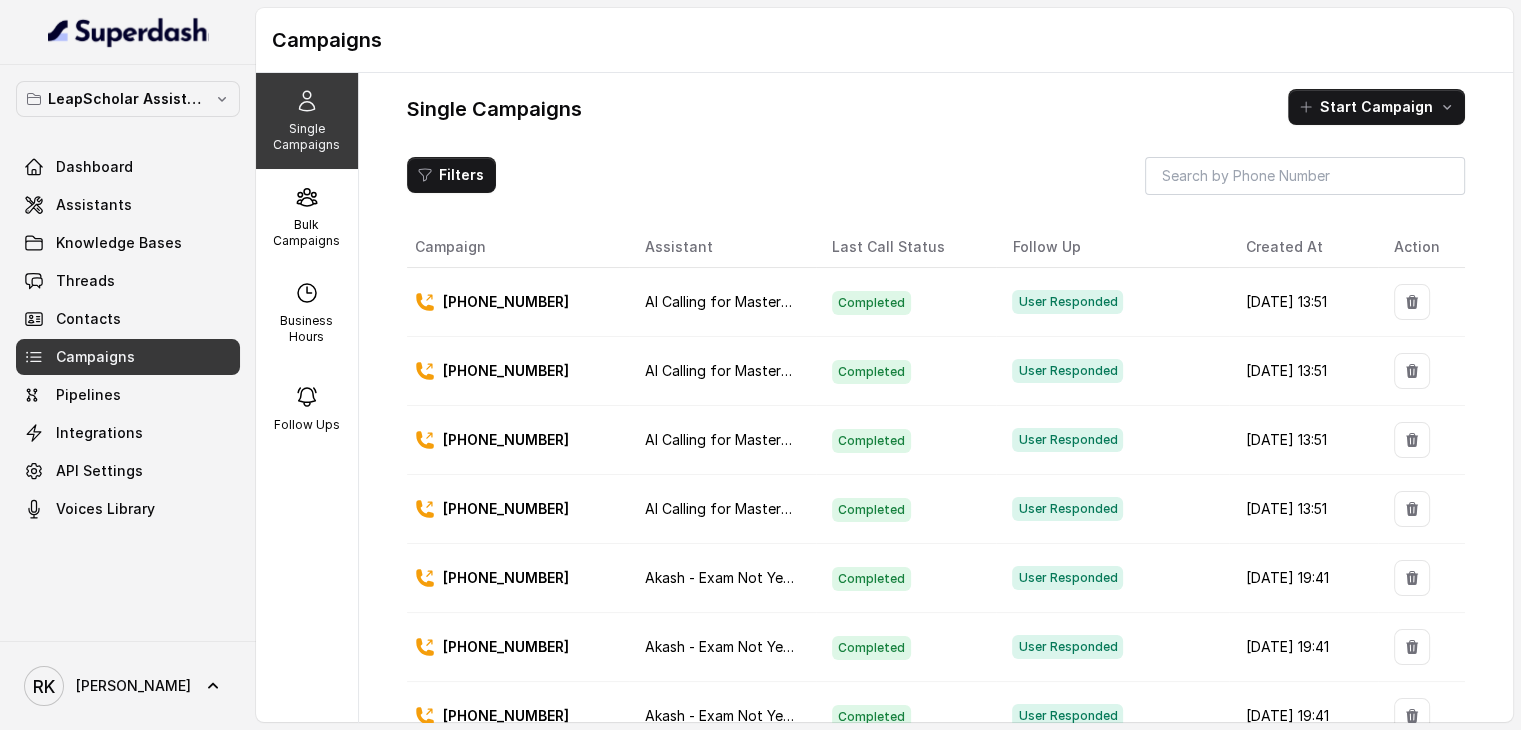 click on "Single Campaigns  Start Campaign  Filters Campaign Assistant Last Call Status Follow Up Created At Action +919890707393 AI Calling for Masterclass - #RK   Completed User Responded Jul 03, 2025, 13:51 +919146499671 AI Calling for Masterclass - #RK   Completed User Responded Jul 03, 2025, 13:51 +916290584520 AI Calling for Masterclass - #RK   Completed User Responded Jul 03, 2025, 13:51 +919593685691 AI Calling for Masterclass - #RK   Completed User Responded Jul 03, 2025, 13:51 +919014380020 Akash - Exam Not Yet Decided   Completed User Responded Jul 02, 2025, 19:41 +918097743926 Akash - Exam Not Yet Decided   Completed User Responded Jul 02, 2025, 19:41 +918180965949 Akash - Exam Not Yet Decided   Completed User Responded Jul 02, 2025, 19:41 +918096230596 Akash - Exam Not Yet Decided   Unanswered No follow-up scheduled Jul 02, 2025, 19:41 +919495417533 Akash - Exam Not Yet Decided   Completed User Responded Jul 02, 2025, 19:41 +917540074392 Akash - Exam Not Yet Decided   Completed User Responded +918447600533" at bounding box center [936, 421] 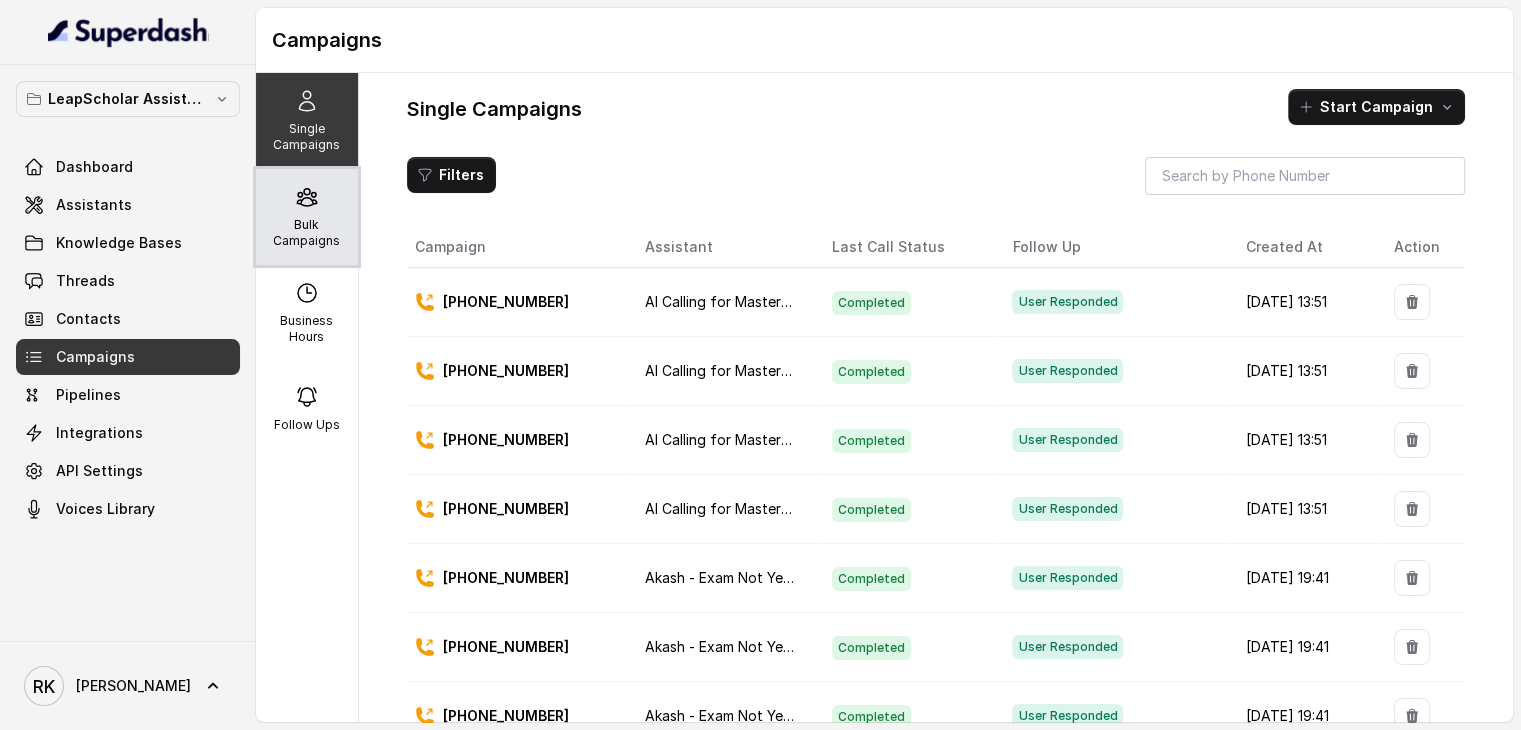 click on "Bulk Campaigns" at bounding box center [307, 233] 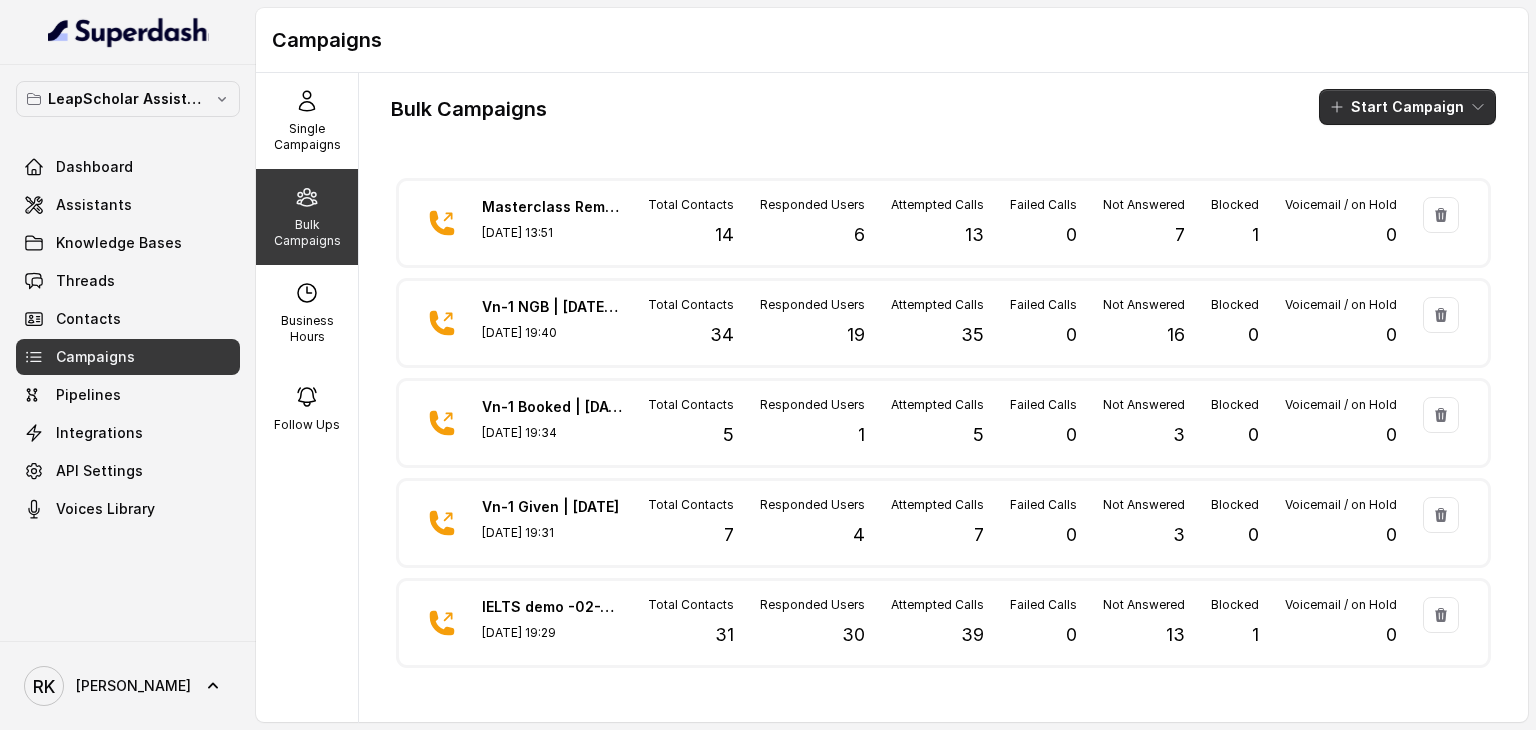click on "Start Campaign" at bounding box center [1407, 107] 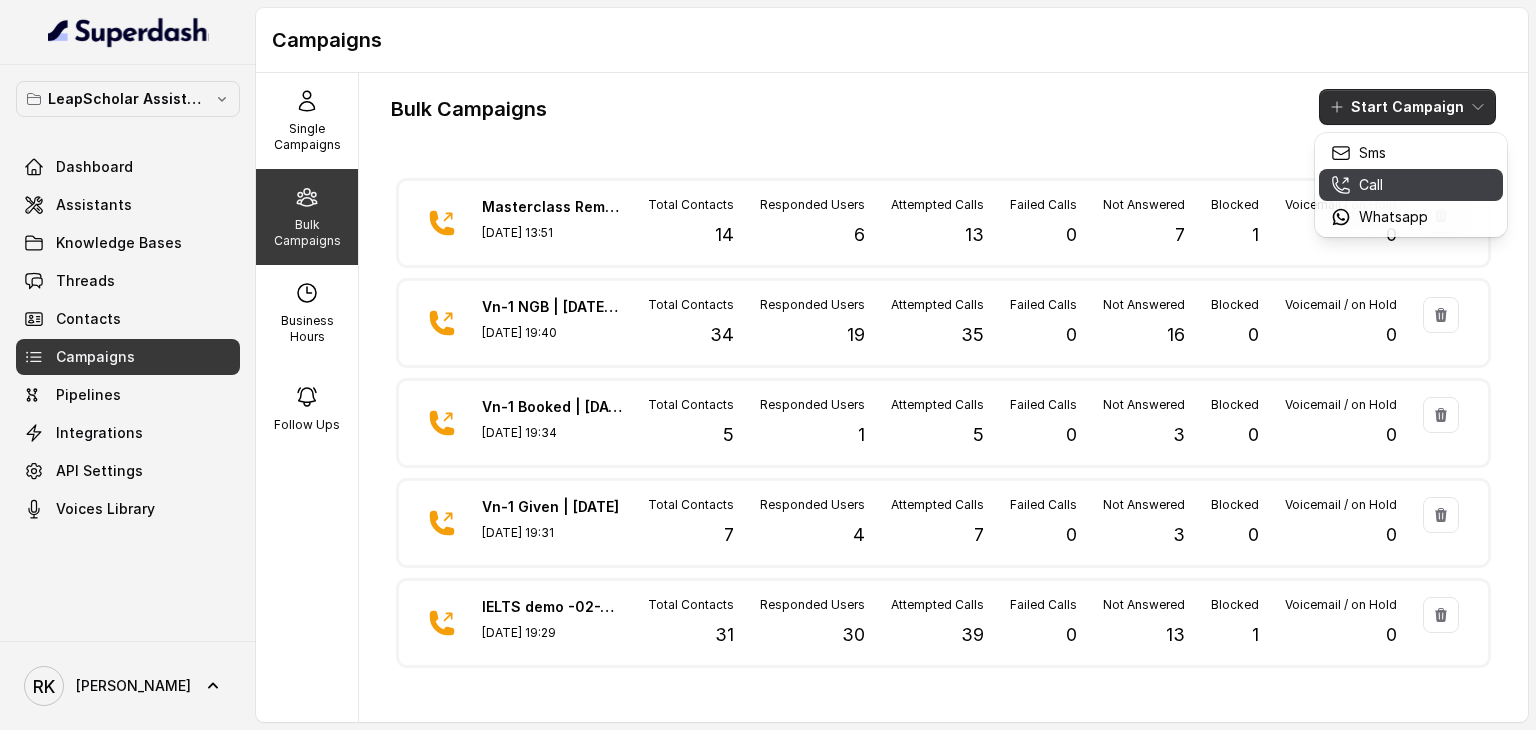 click on "Call" at bounding box center [1379, 185] 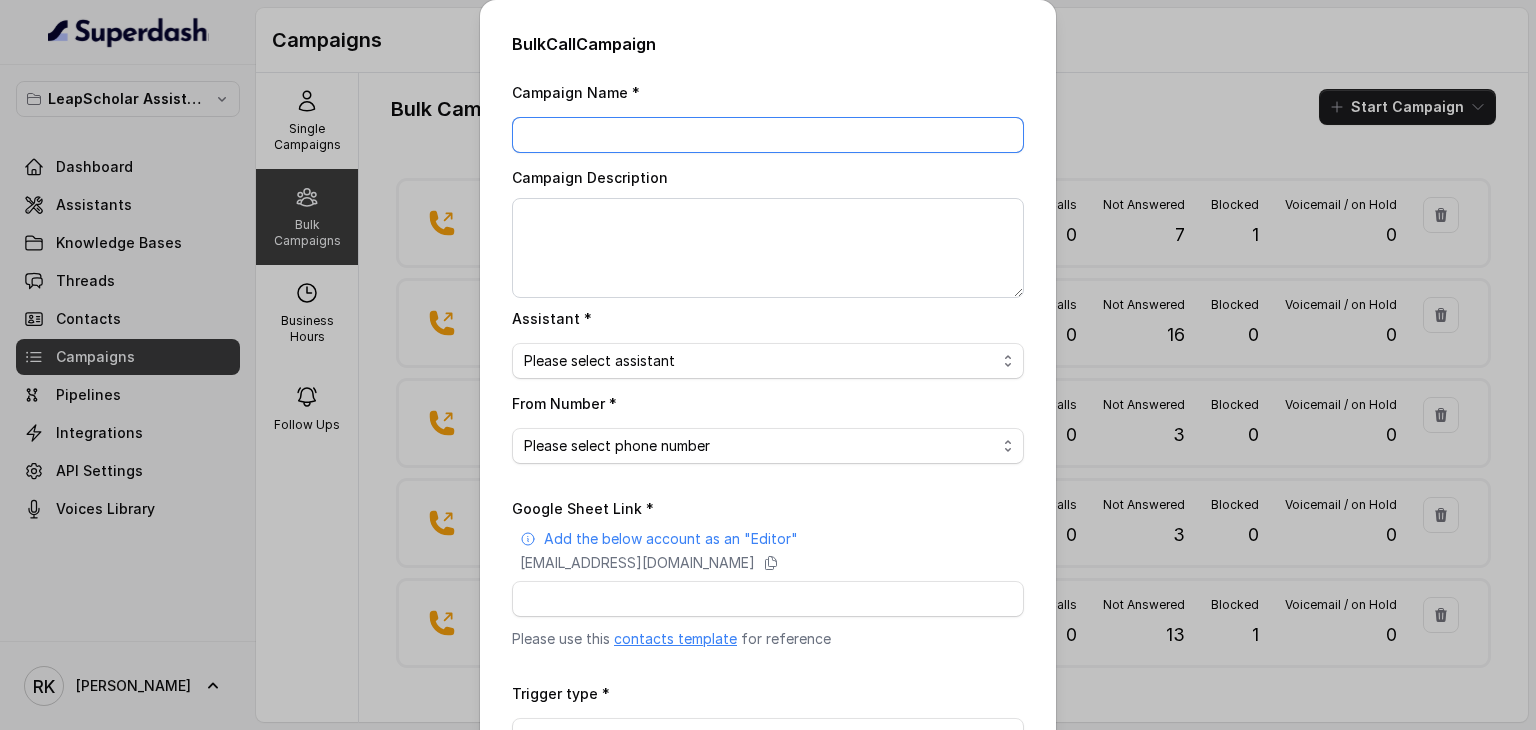 click on "Campaign Name *" at bounding box center (768, 135) 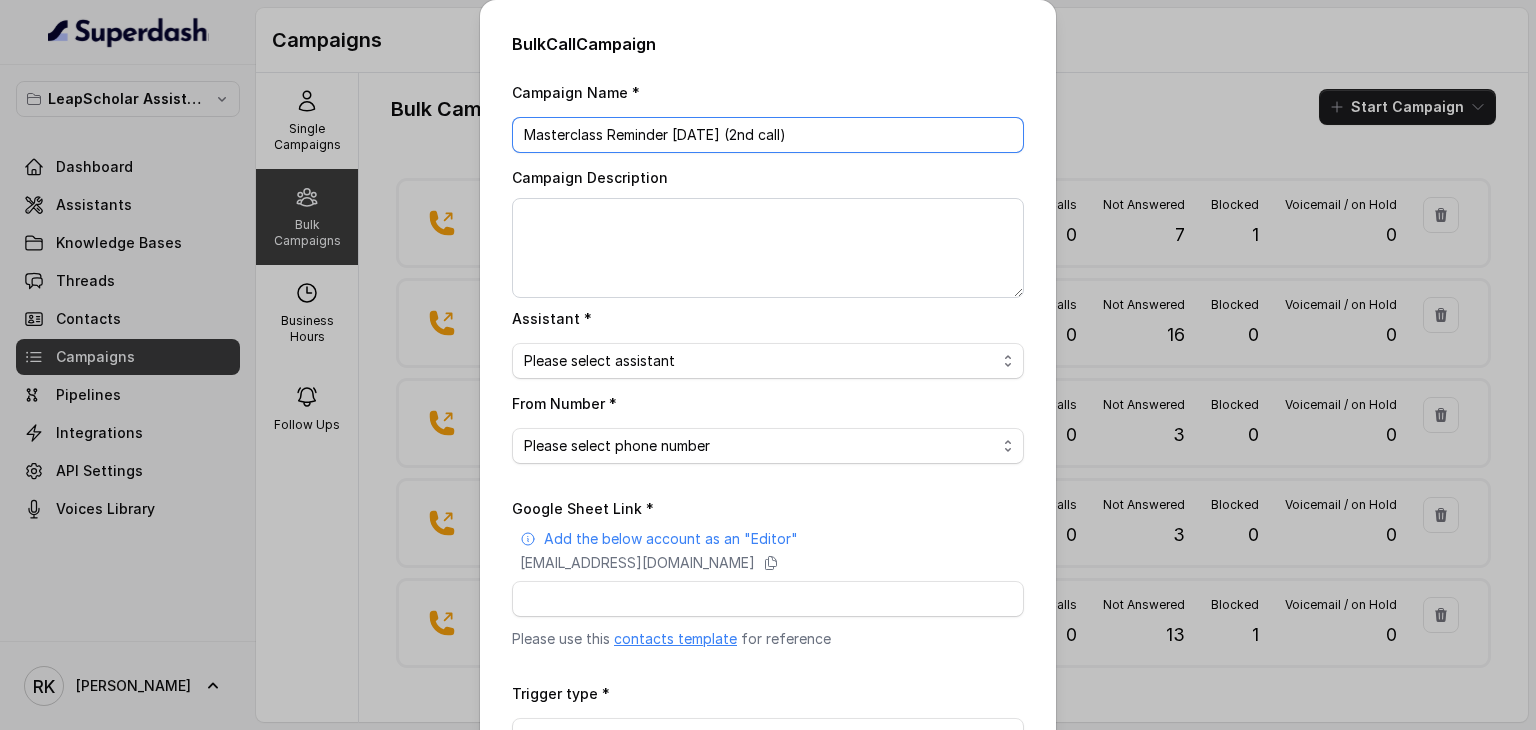 type on "Masterclass Reminder [DATE] (2nd call)" 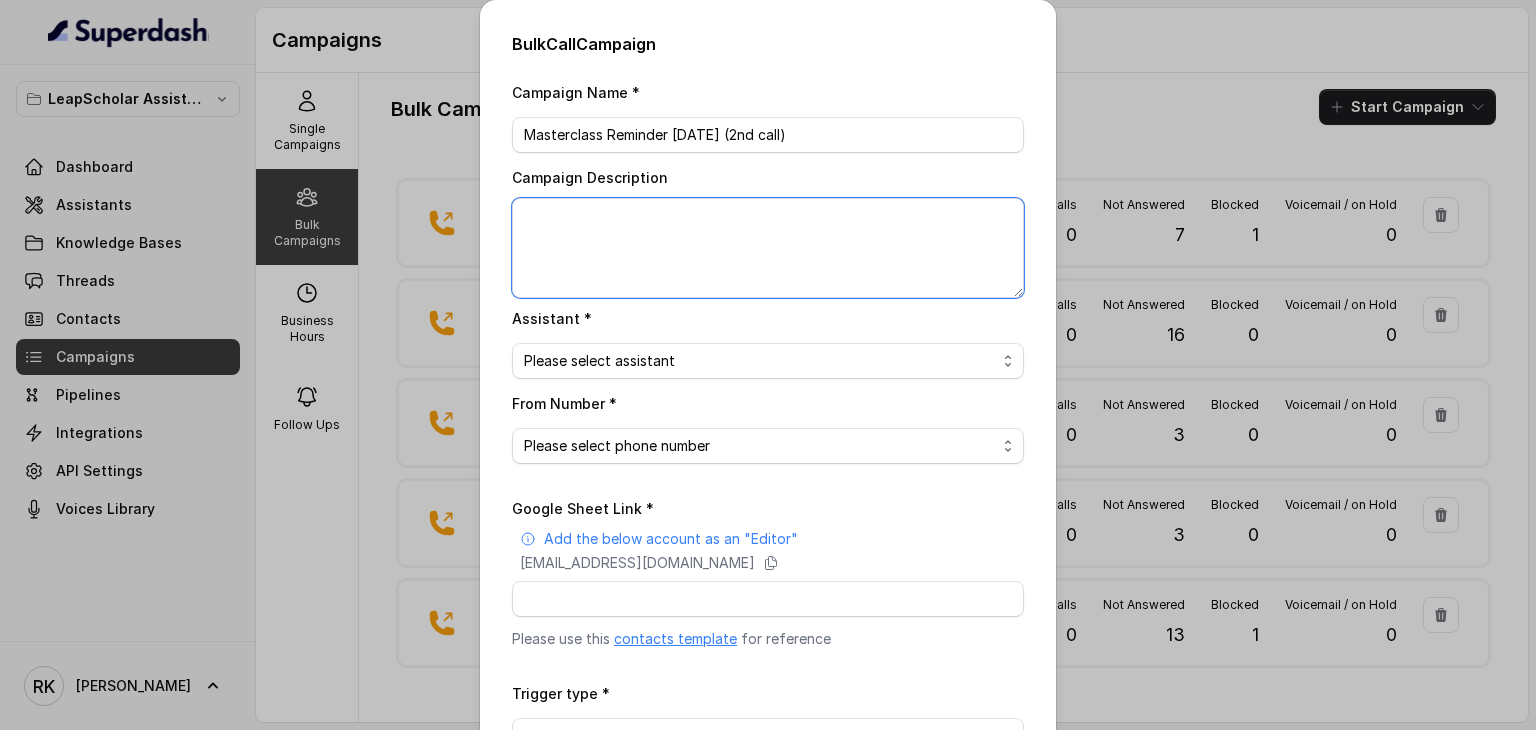 click on "Campaign Description" at bounding box center [768, 248] 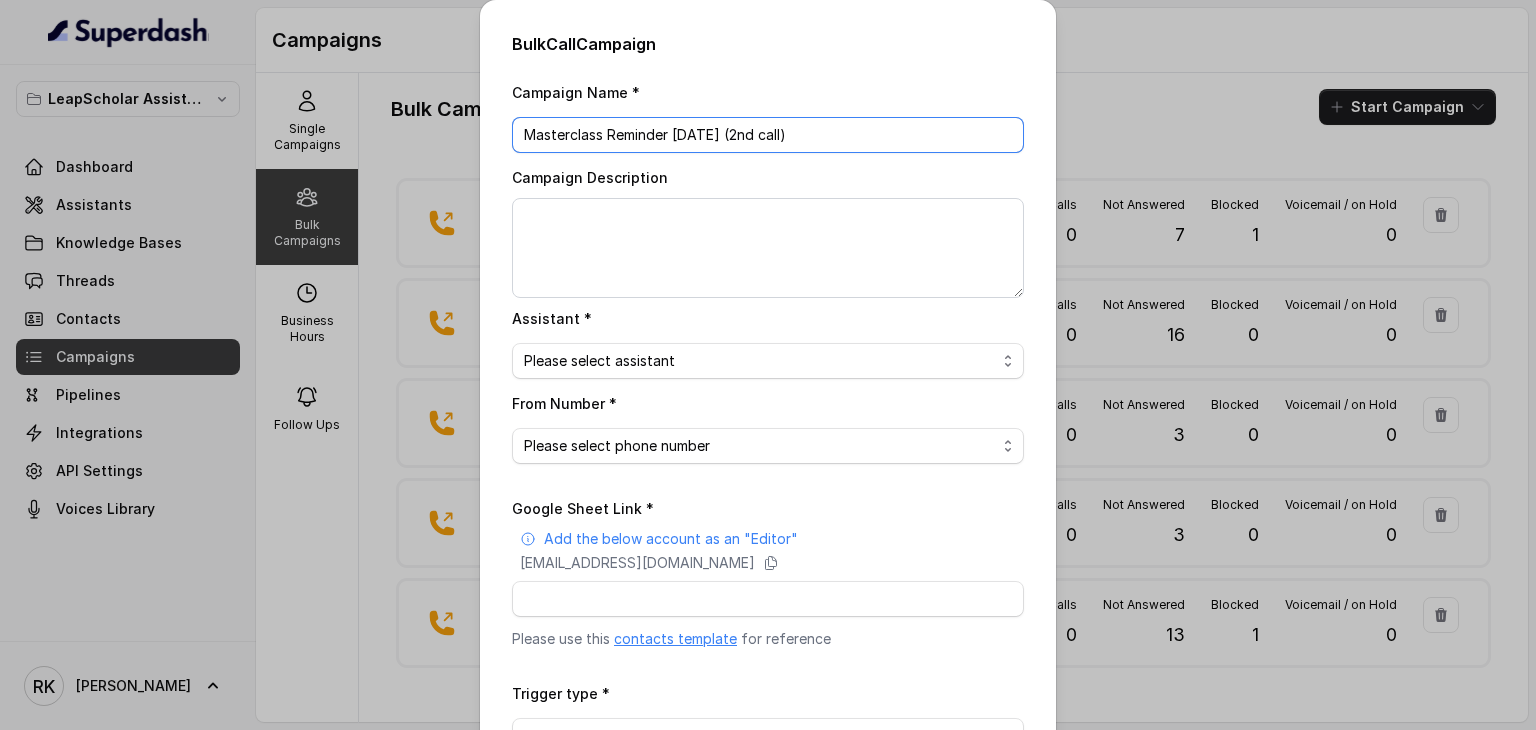 click on "Masterclass Reminder [DATE] (2nd call)" at bounding box center [768, 135] 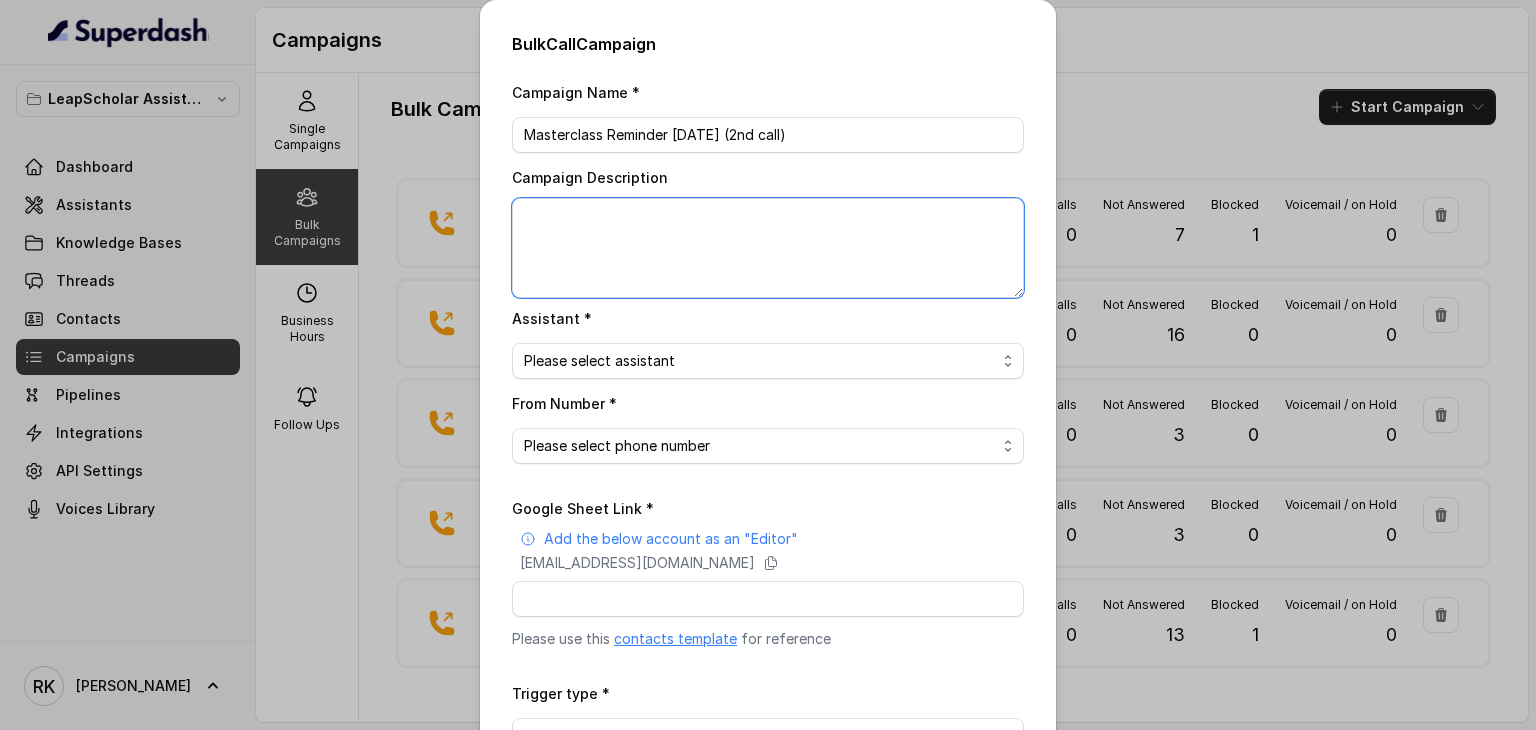 click on "Campaign Description" at bounding box center [768, 248] 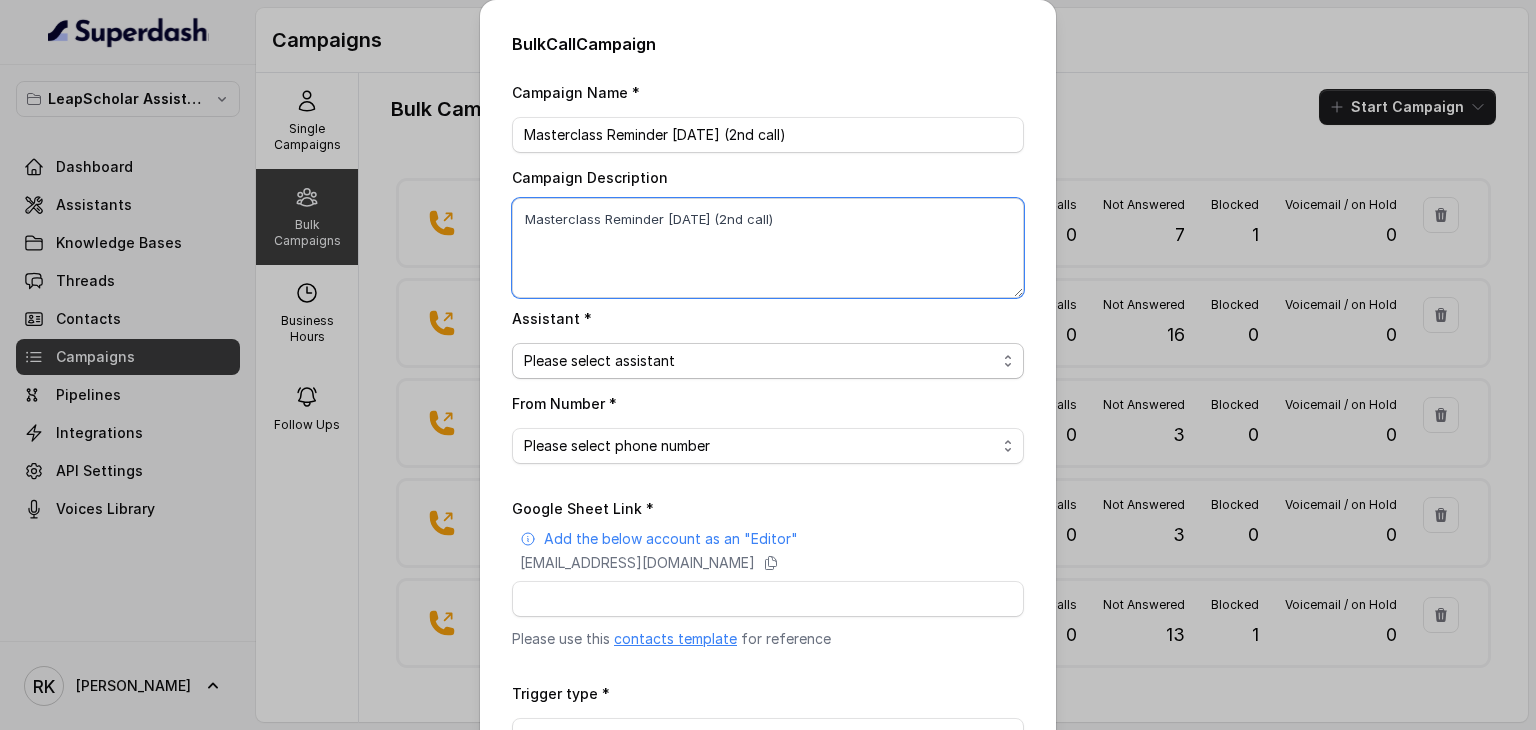 type on "Masterclass Reminder [DATE] (2nd call)" 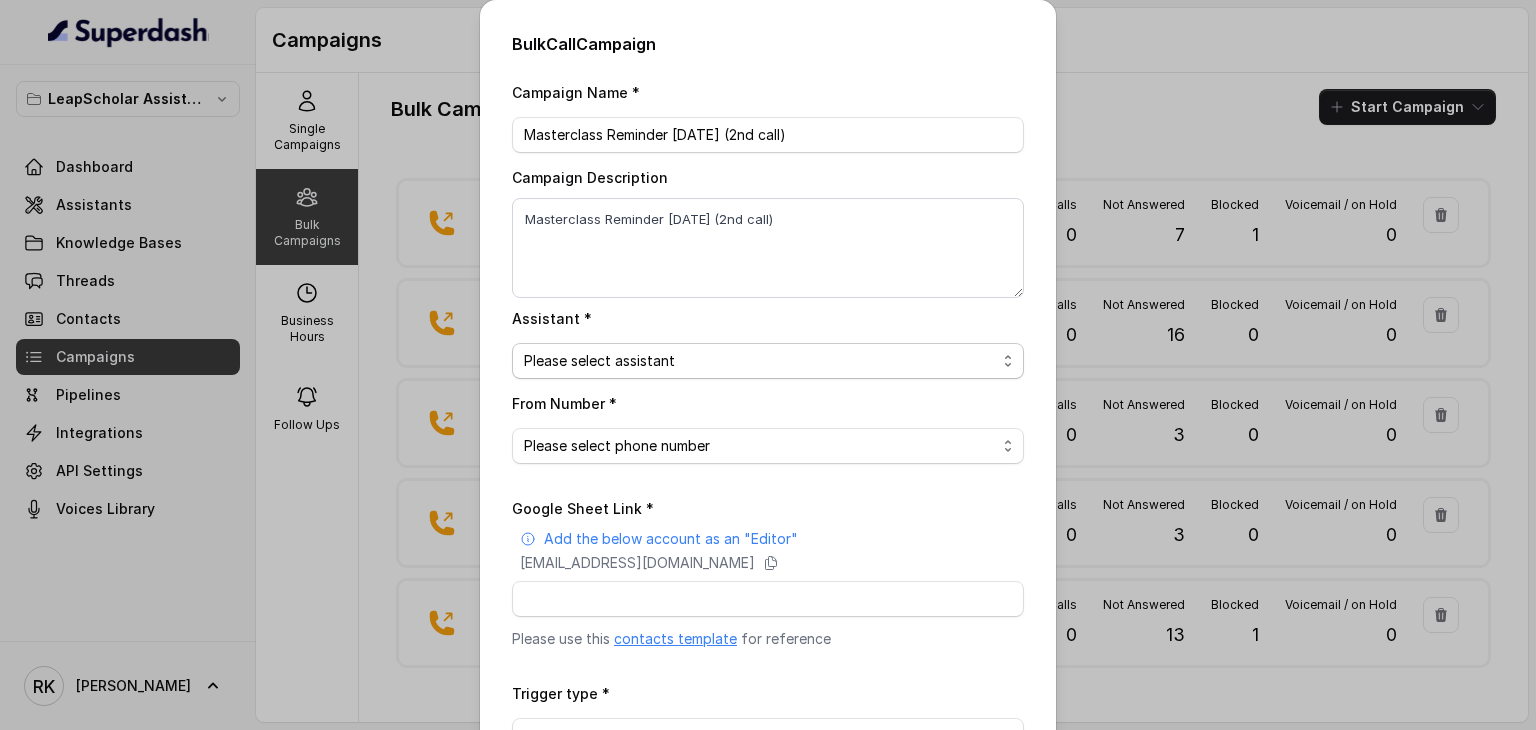 click on "Please select assistant OC-new approach Geebee-Test Akash - Not Sure | PP Cohort 2 - IELTS Booked Akash - Not Sure | C2I Session AI Calling for Masterclass - #RK Cohort 9 - Future Intake IELTS Given Cohort 5 - Webinar Within 1 month Cohort 4 - Qualified but Meeting not attended Cohort 10 - Future Intake Non-IELTS Cohort 13 - IELTS Masterclass Attended Cohort 14 - Generic Cohort 11 - IELTS Demo Attended Cohort 12 - IELTS Demo Not Attended AI-IELTS (Testing) Akash- Exam booked Akash - Exam Given  Akash - Exam Not Yet Decided Deferral BoFu IELTS_DEMO_gk" at bounding box center (768, 361) 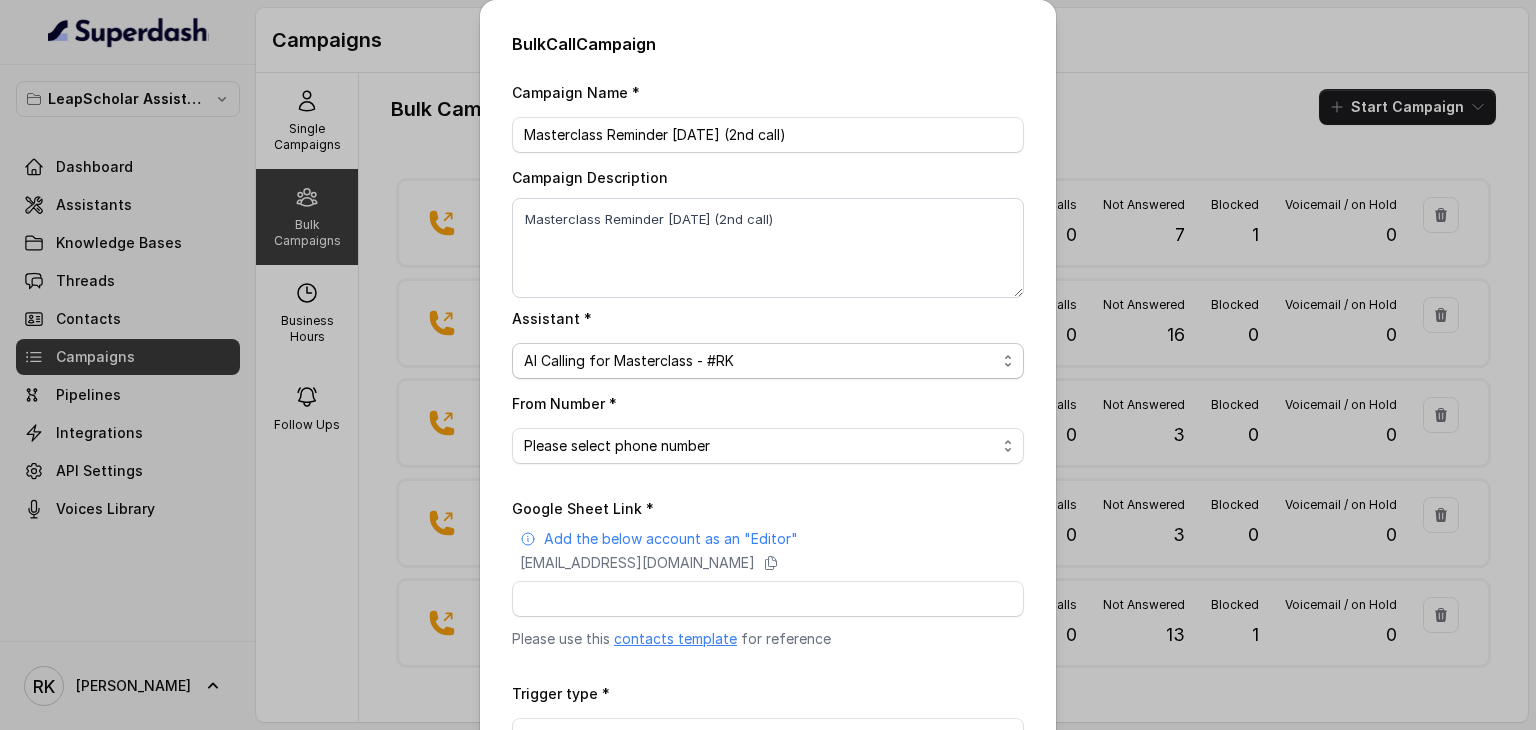click on "Please select assistant OC-new approach Geebee-Test Akash - Not Sure | PP Cohort 2 - IELTS Booked Akash - Not Sure | C2I Session AI Calling for Masterclass - #RK Cohort 9 - Future Intake IELTS Given Cohort 5 - Webinar Within 1 month Cohort 4 - Qualified but Meeting not attended Cohort 10 - Future Intake Non-IELTS Cohort 13 - IELTS Masterclass Attended Cohort 14 - Generic Cohort 11 - IELTS Demo Attended Cohort 12 - IELTS Demo Not Attended AI-IELTS (Testing) Akash- Exam booked Akash - Exam Given  Akash - Exam Not Yet Decided Deferral BoFu IELTS_DEMO_gk" at bounding box center [768, 361] 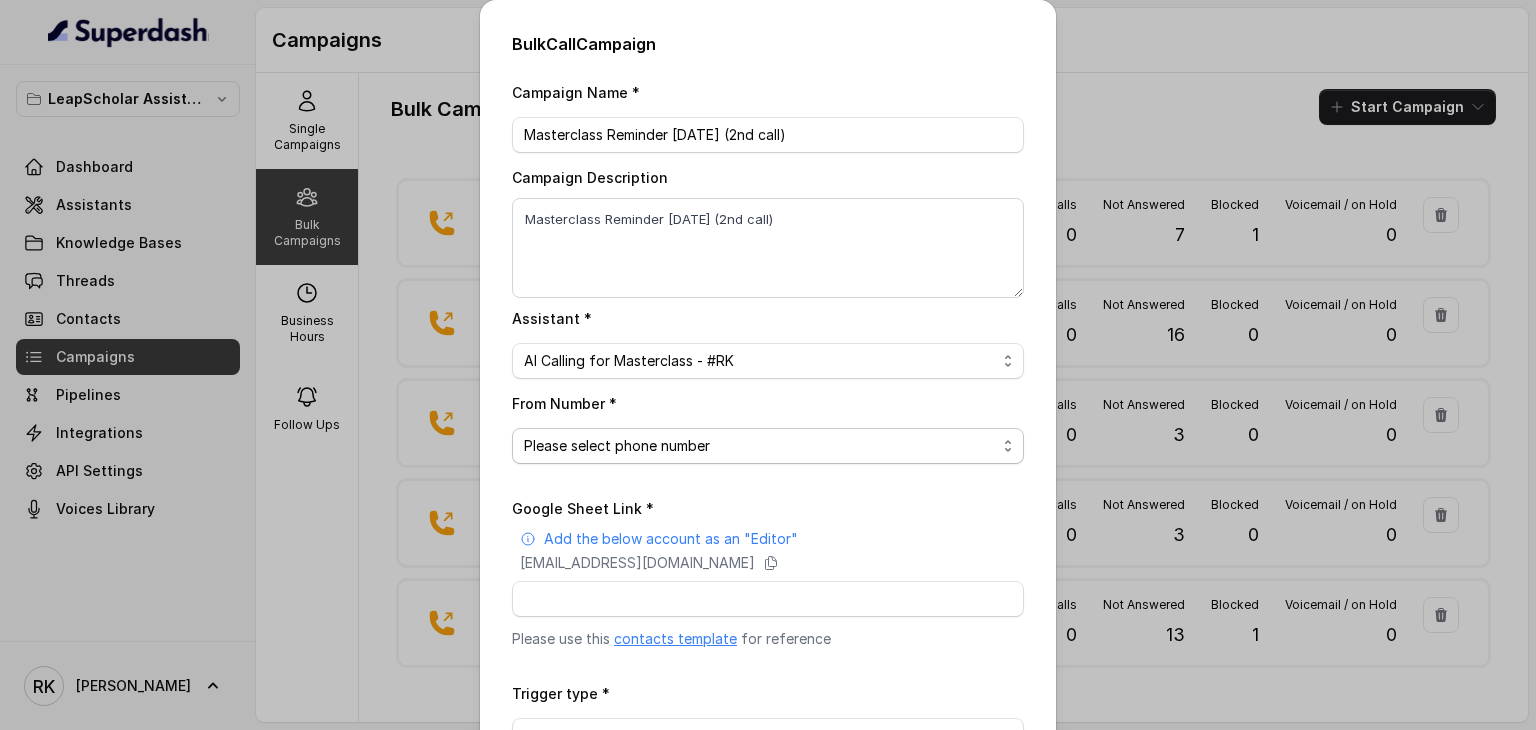click on "Please select phone number" at bounding box center (768, 446) 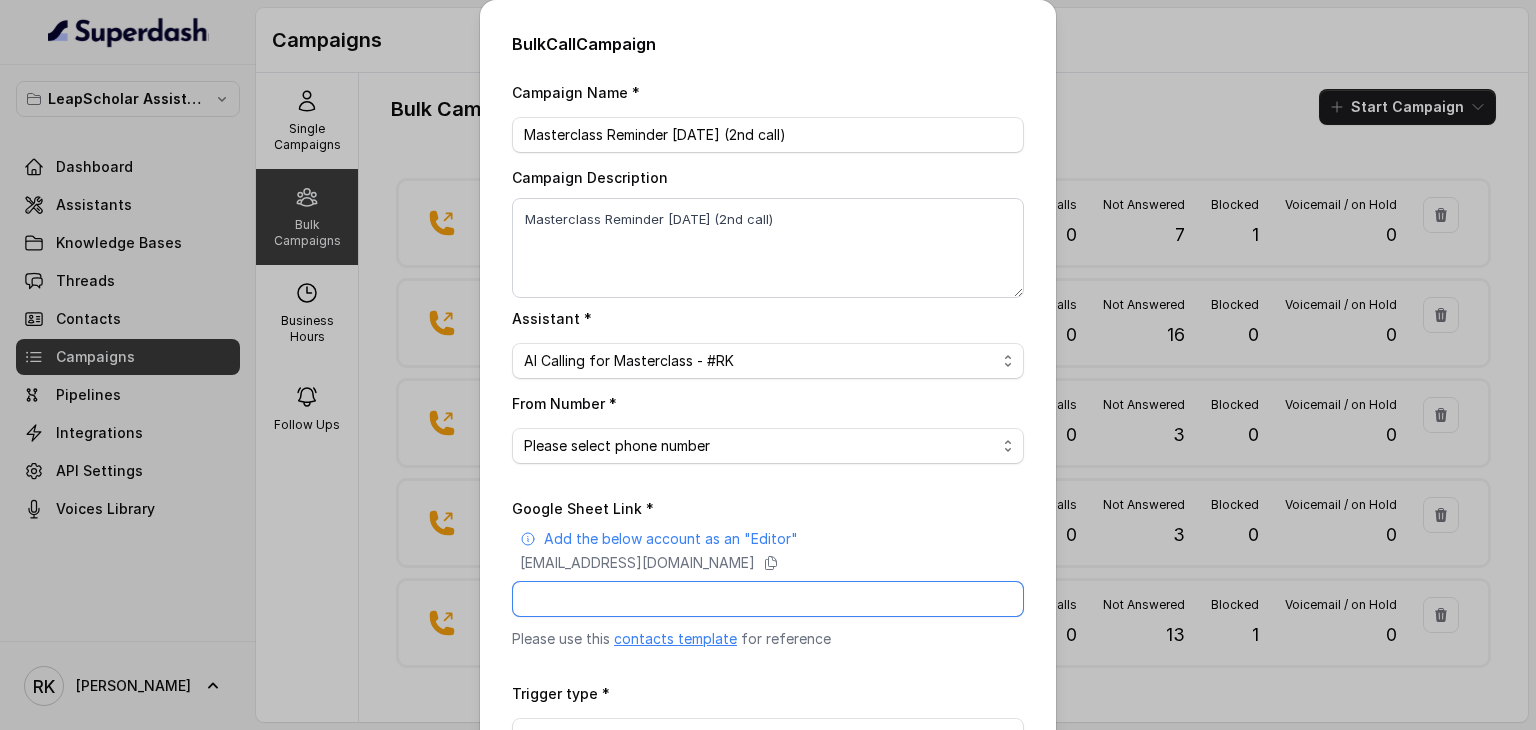 click on "Google Sheet Link *" at bounding box center [768, 599] 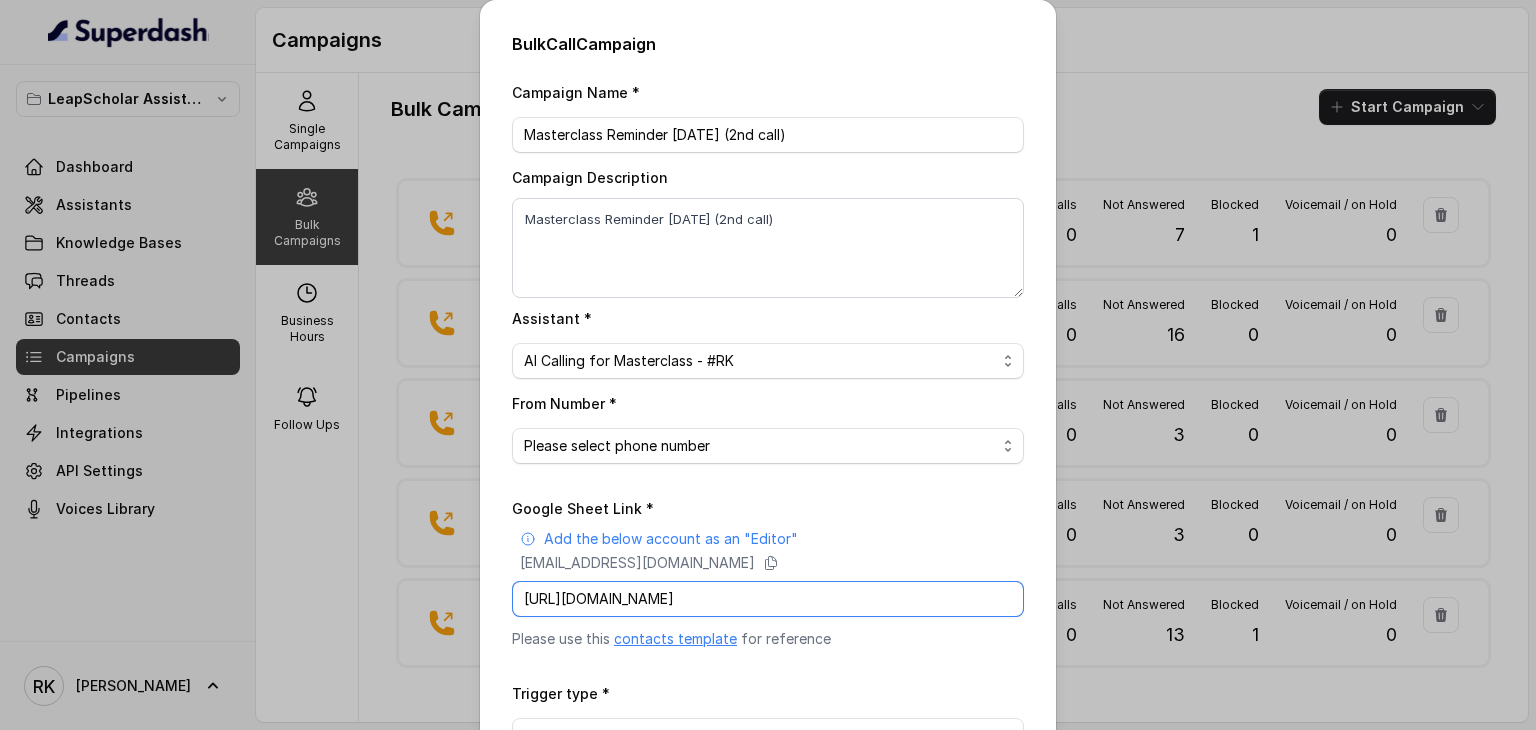 scroll, scrollTop: 0, scrollLeft: 280, axis: horizontal 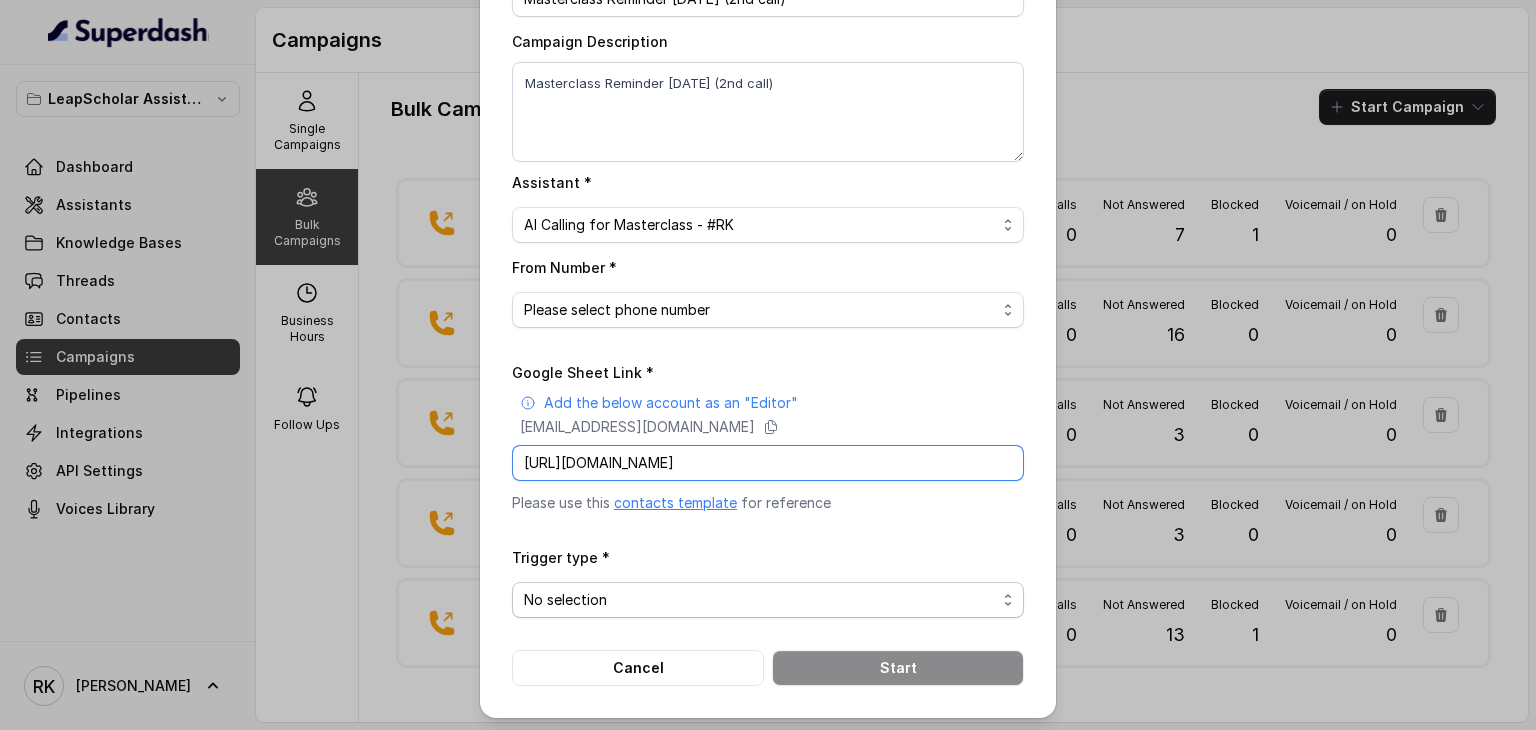 type on "https://docs.google.com/spreadsheets/d/1n0p8K4oNTvEU7J8sEg9rSn3DRhgQymJqJm1tLVmJyPk/edit?usp=sharing" 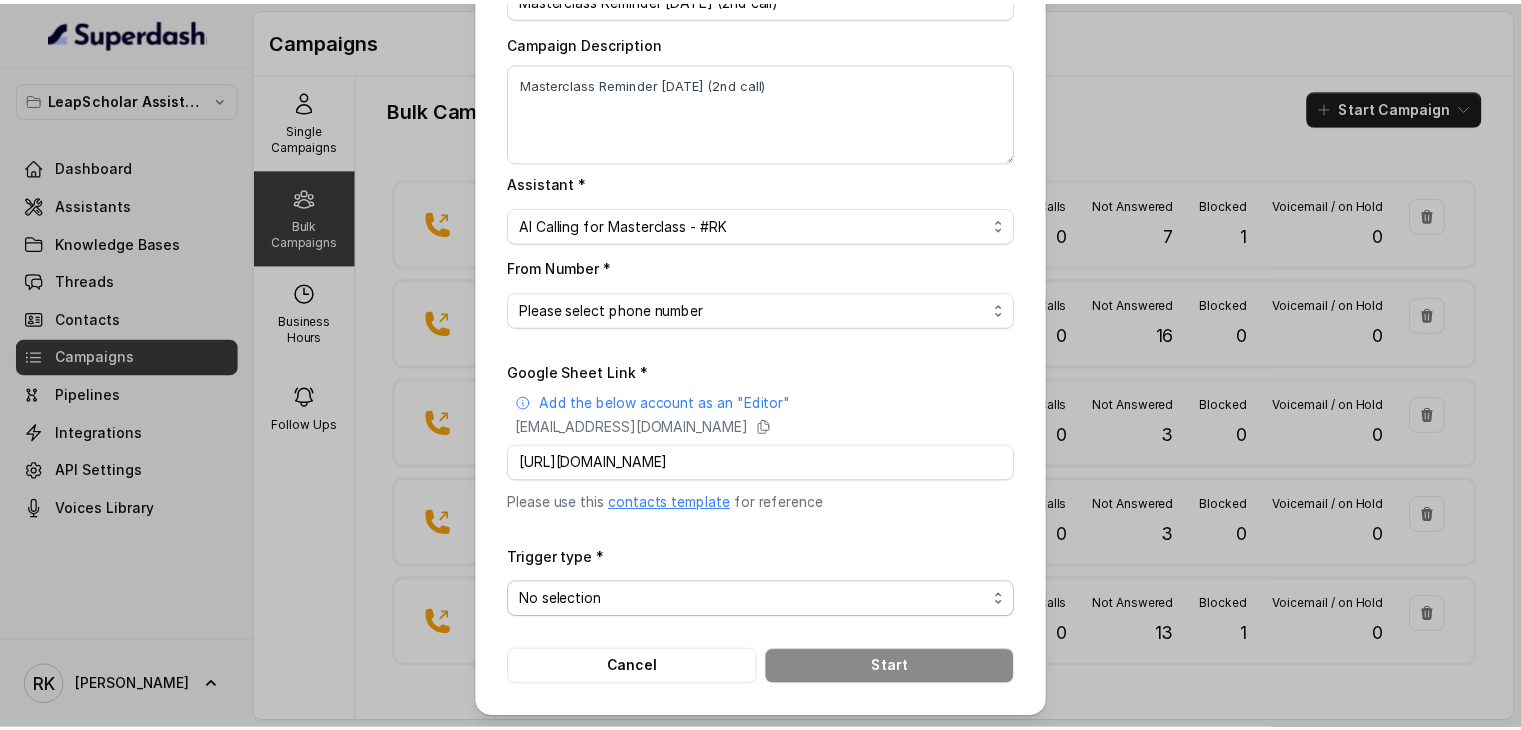 scroll, scrollTop: 0, scrollLeft: 0, axis: both 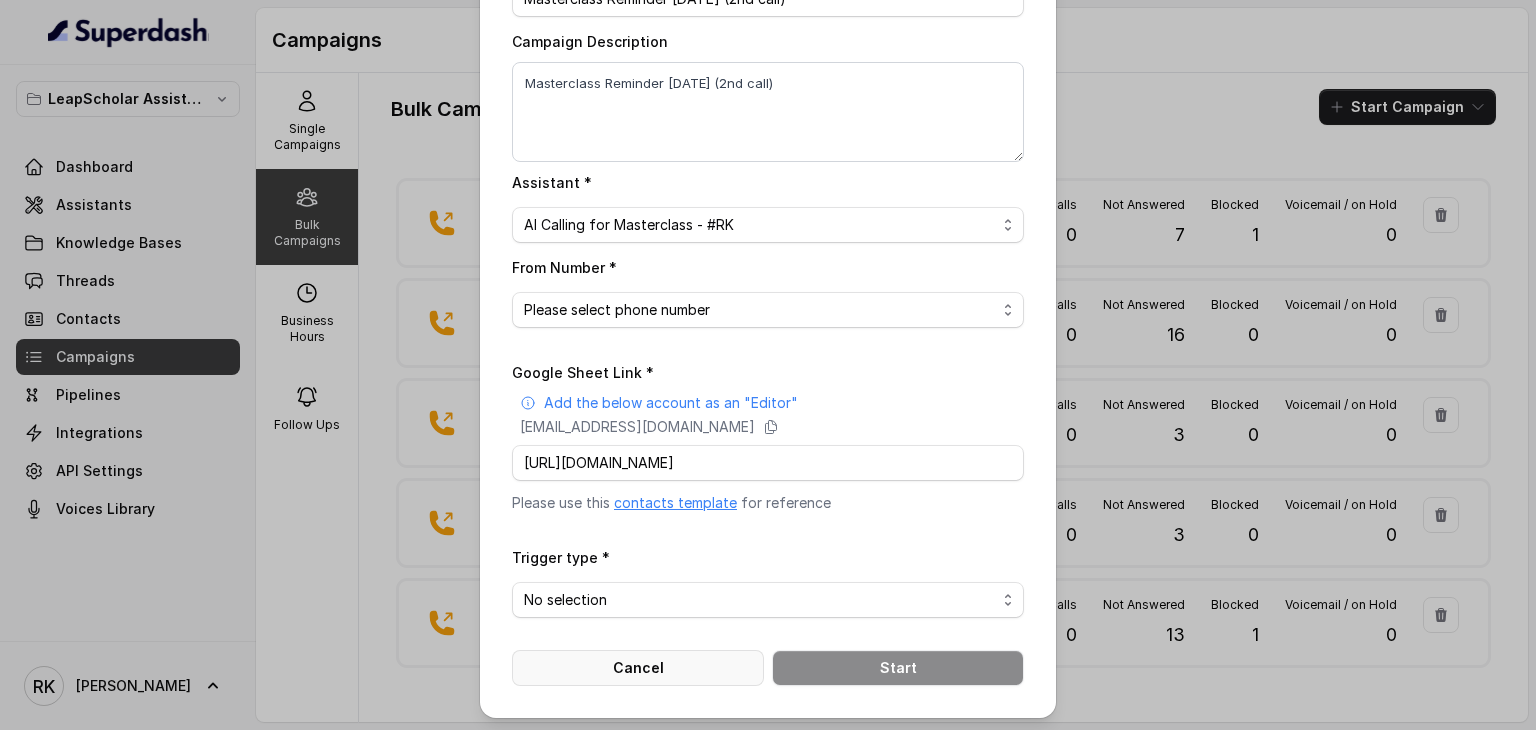 drag, startPoint x: 681, startPoint y: 601, endPoint x: 684, endPoint y: 654, distance: 53.08484 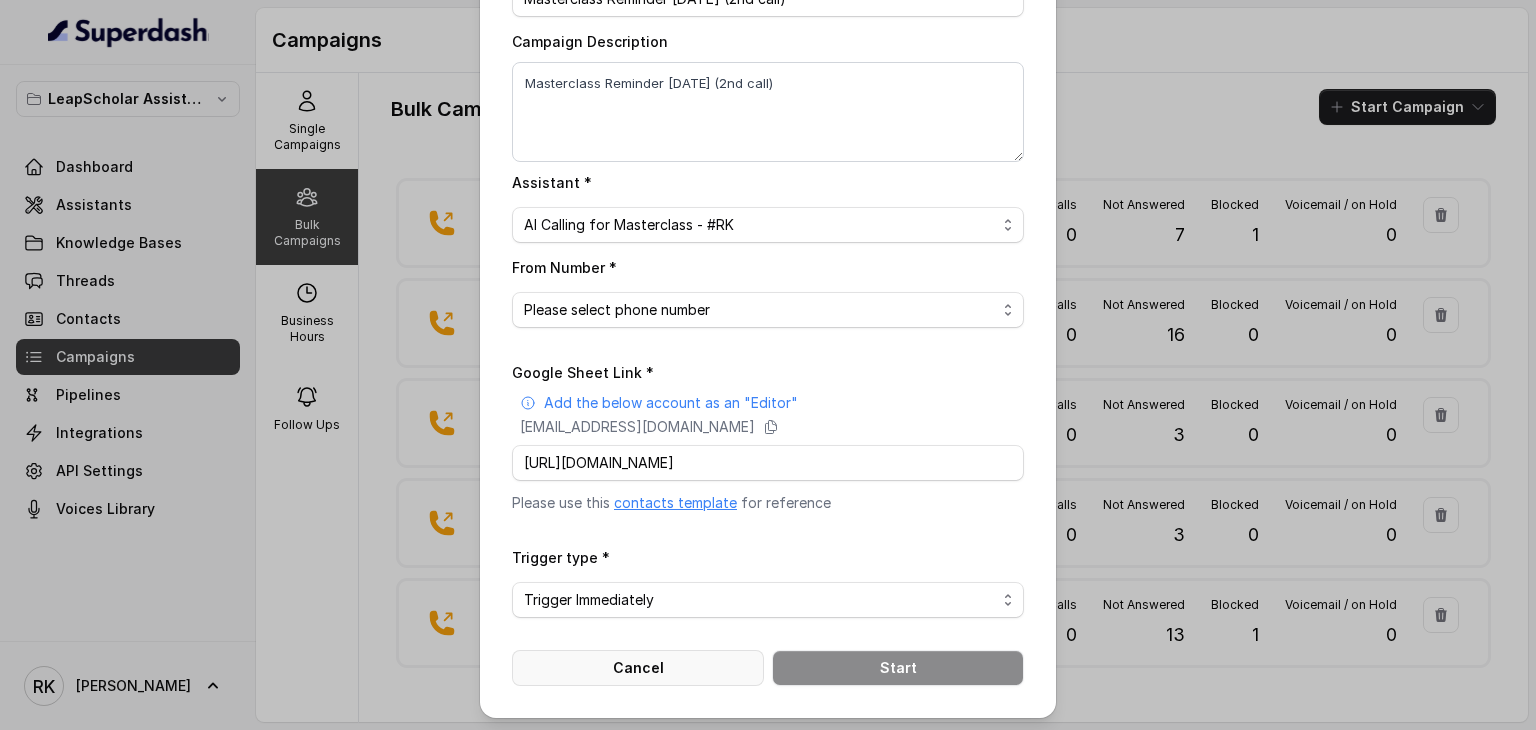 click on "No selection Trigger Immediately Trigger based on campaign configuration" at bounding box center (768, 600) 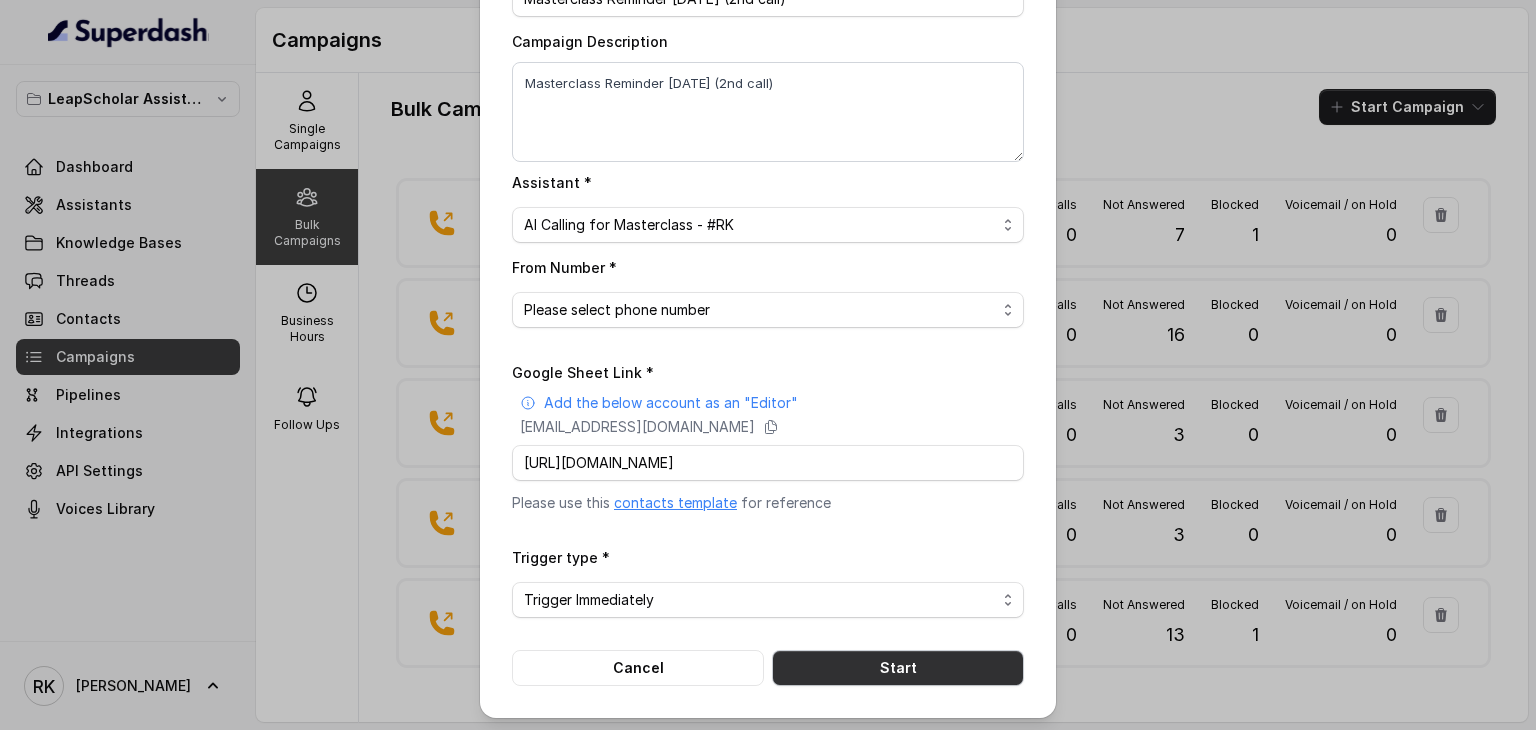 click on "Start" at bounding box center (898, 668) 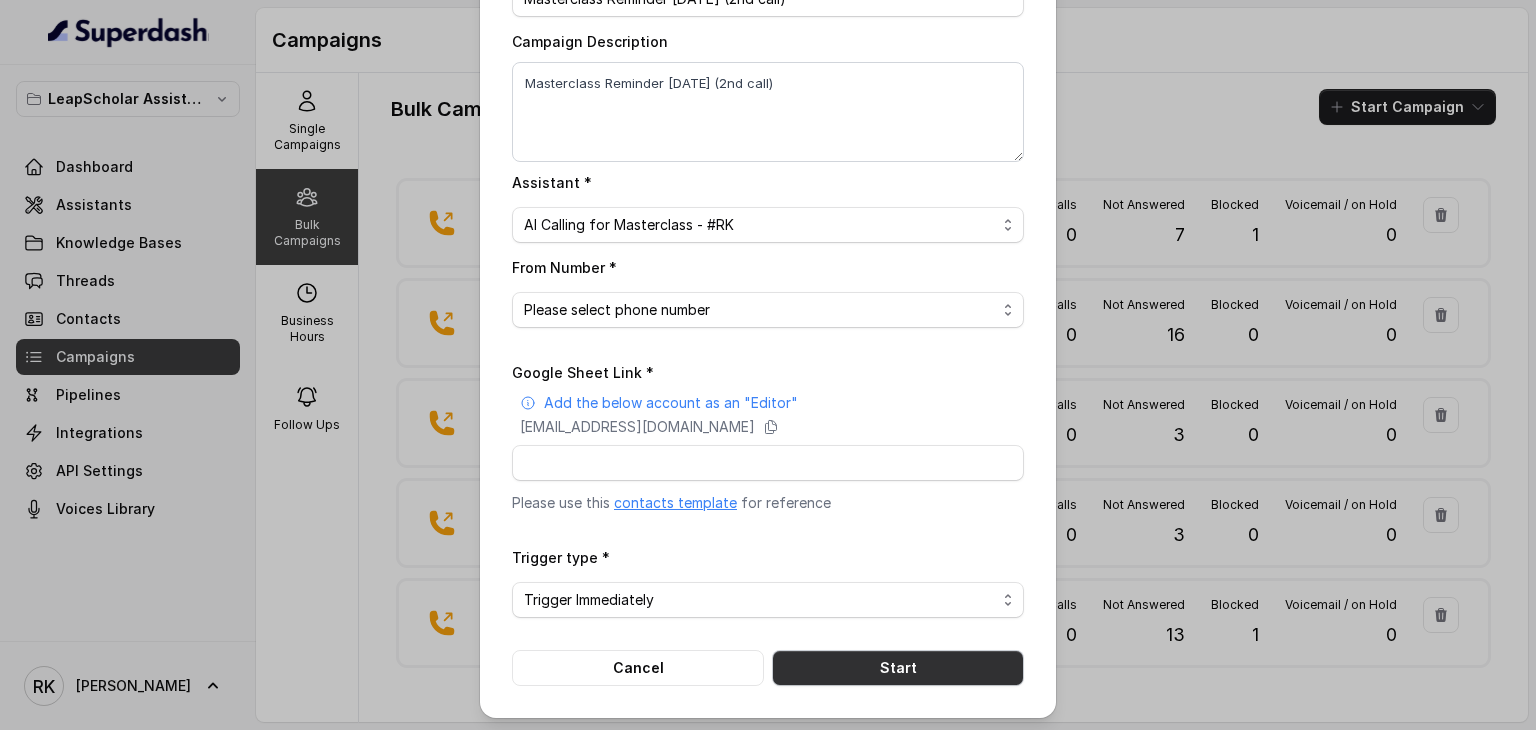 select 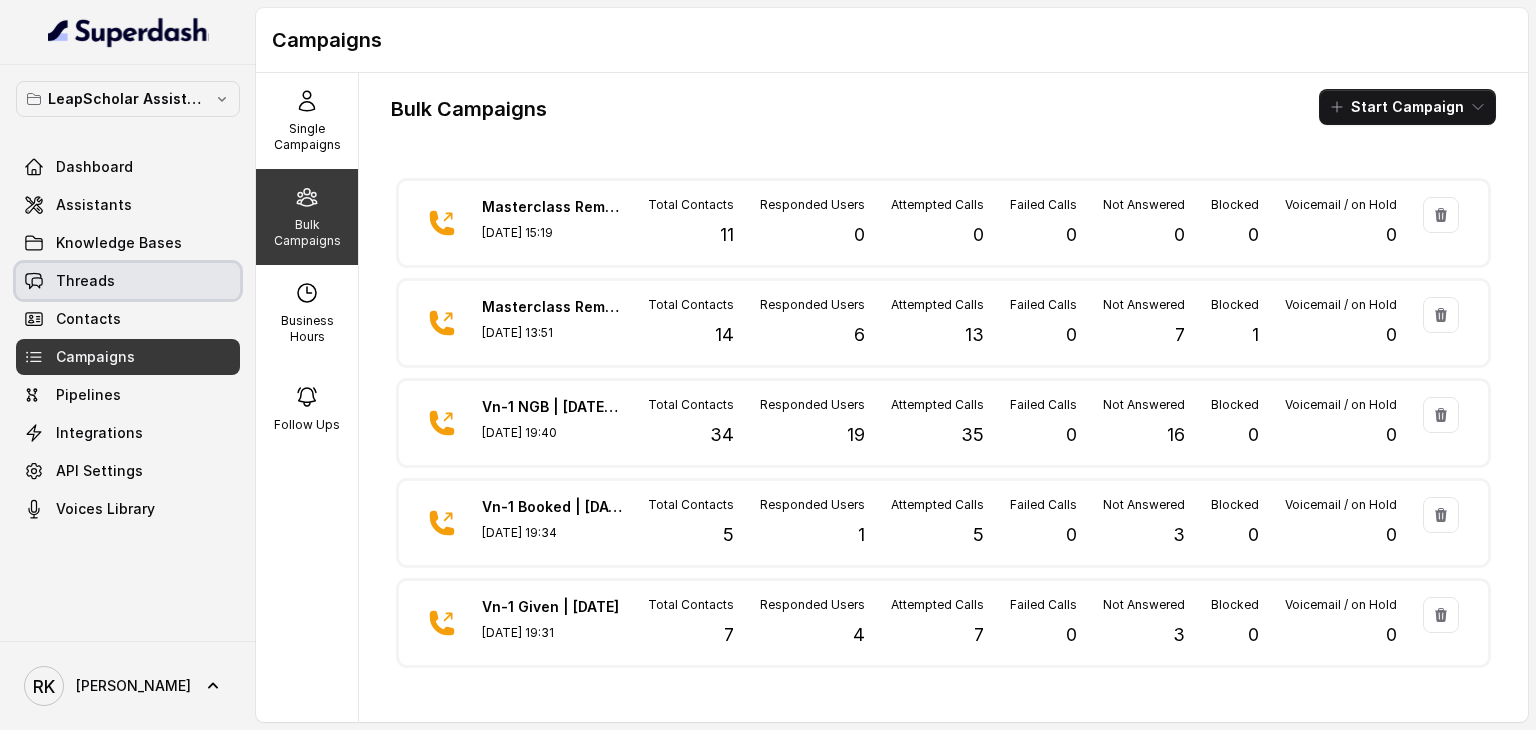 click on "Threads" at bounding box center [128, 281] 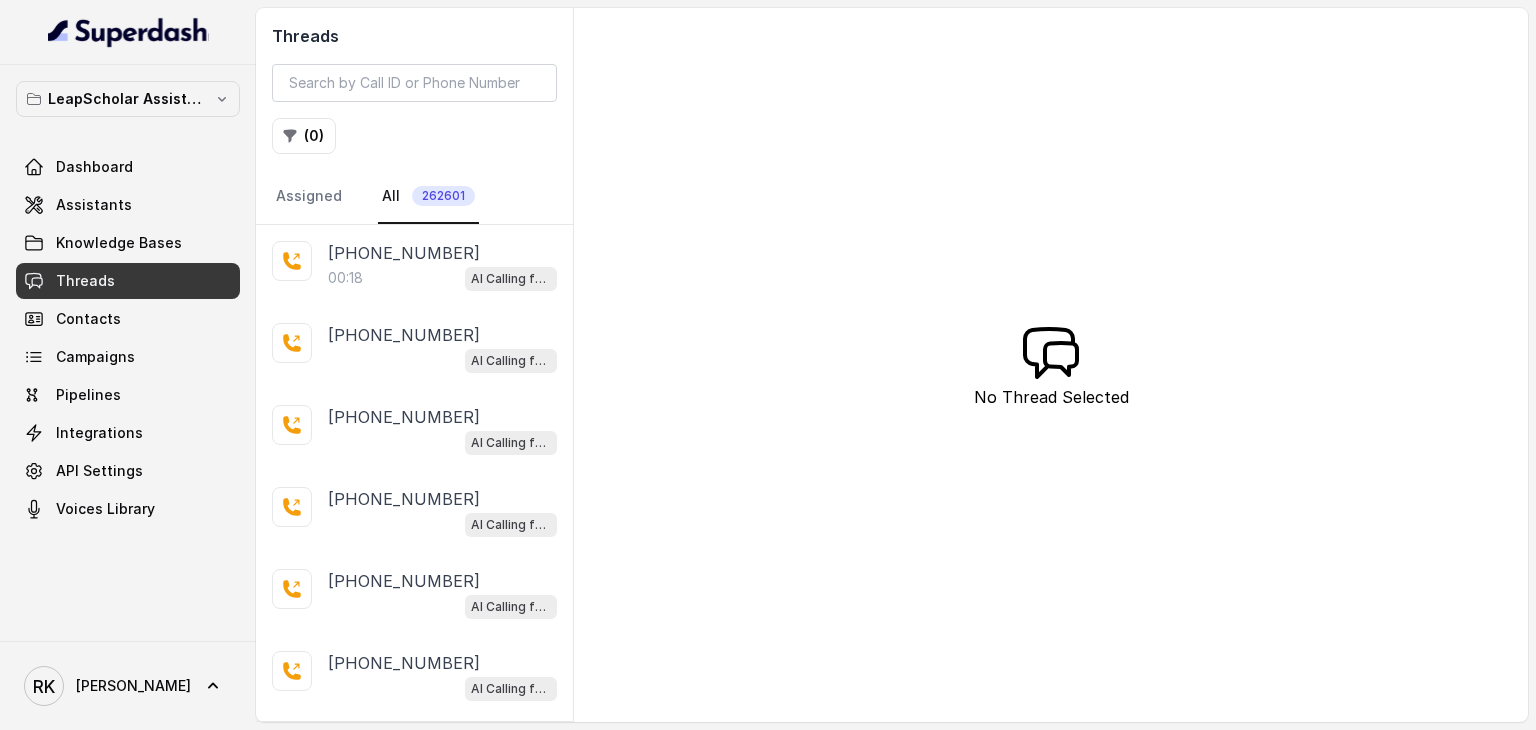 drag, startPoint x: 593, startPoint y: 152, endPoint x: 524, endPoint y: 142, distance: 69.72087 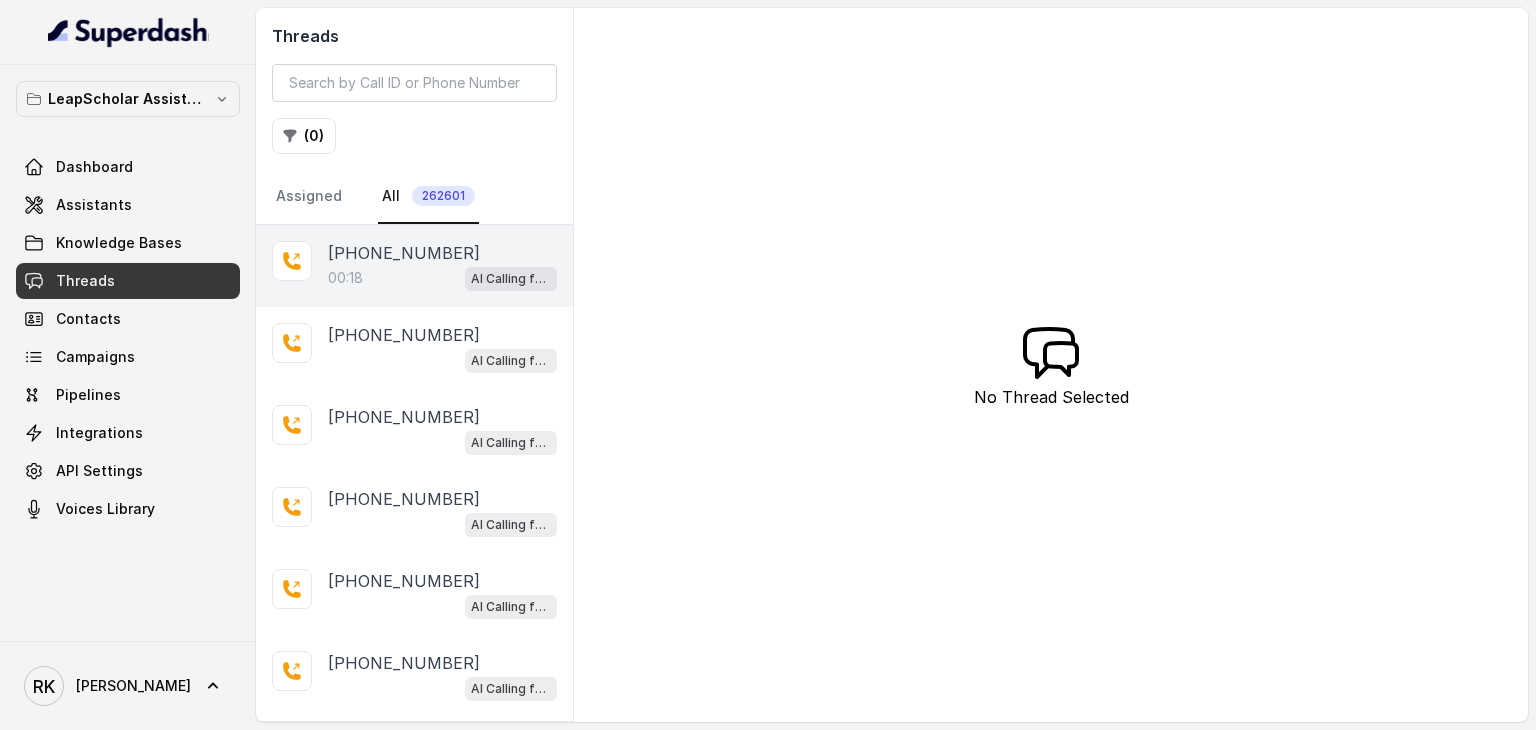 click on "00:18 AI Calling for Masterclass - #RK" at bounding box center [442, 278] 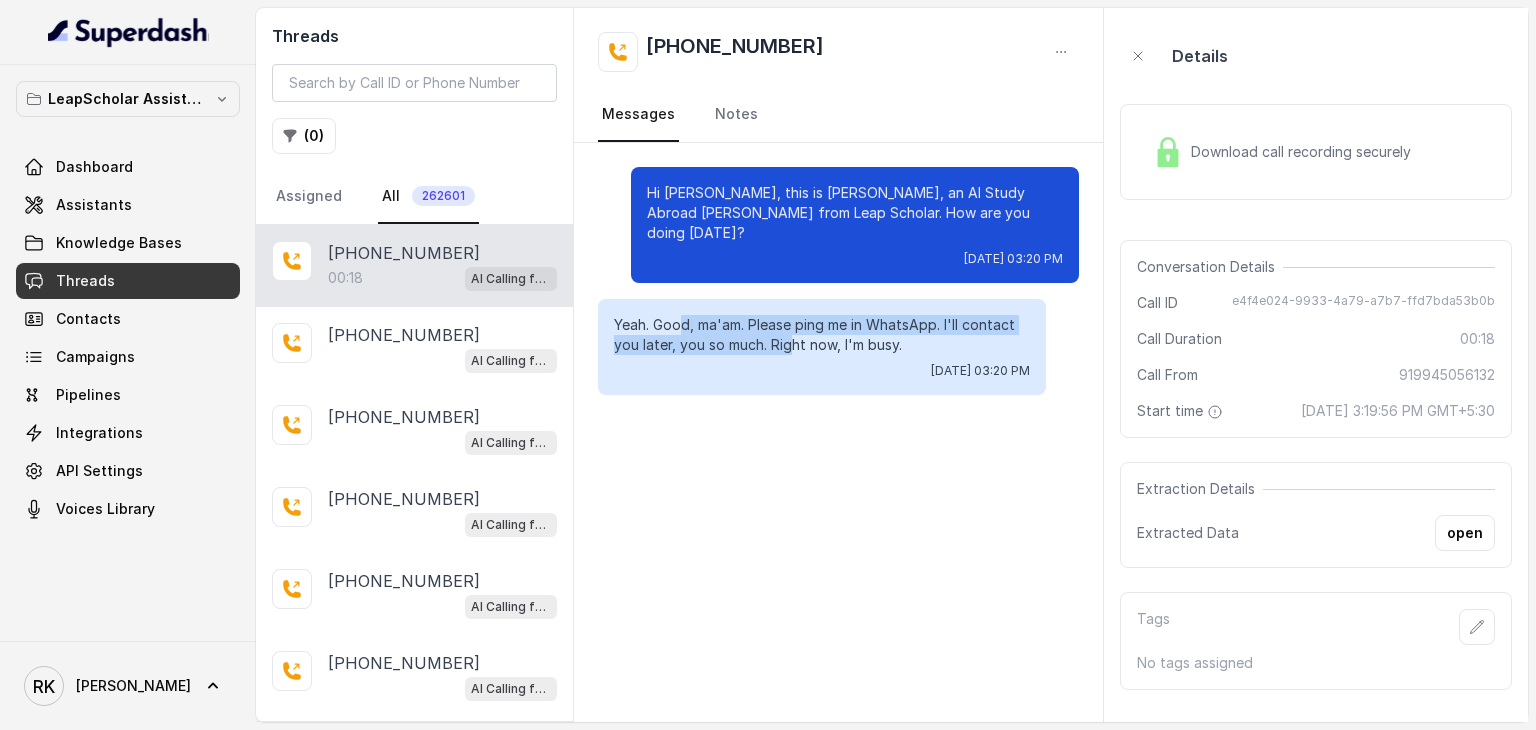 drag, startPoint x: 682, startPoint y: 292, endPoint x: 795, endPoint y: 317, distance: 115.73245 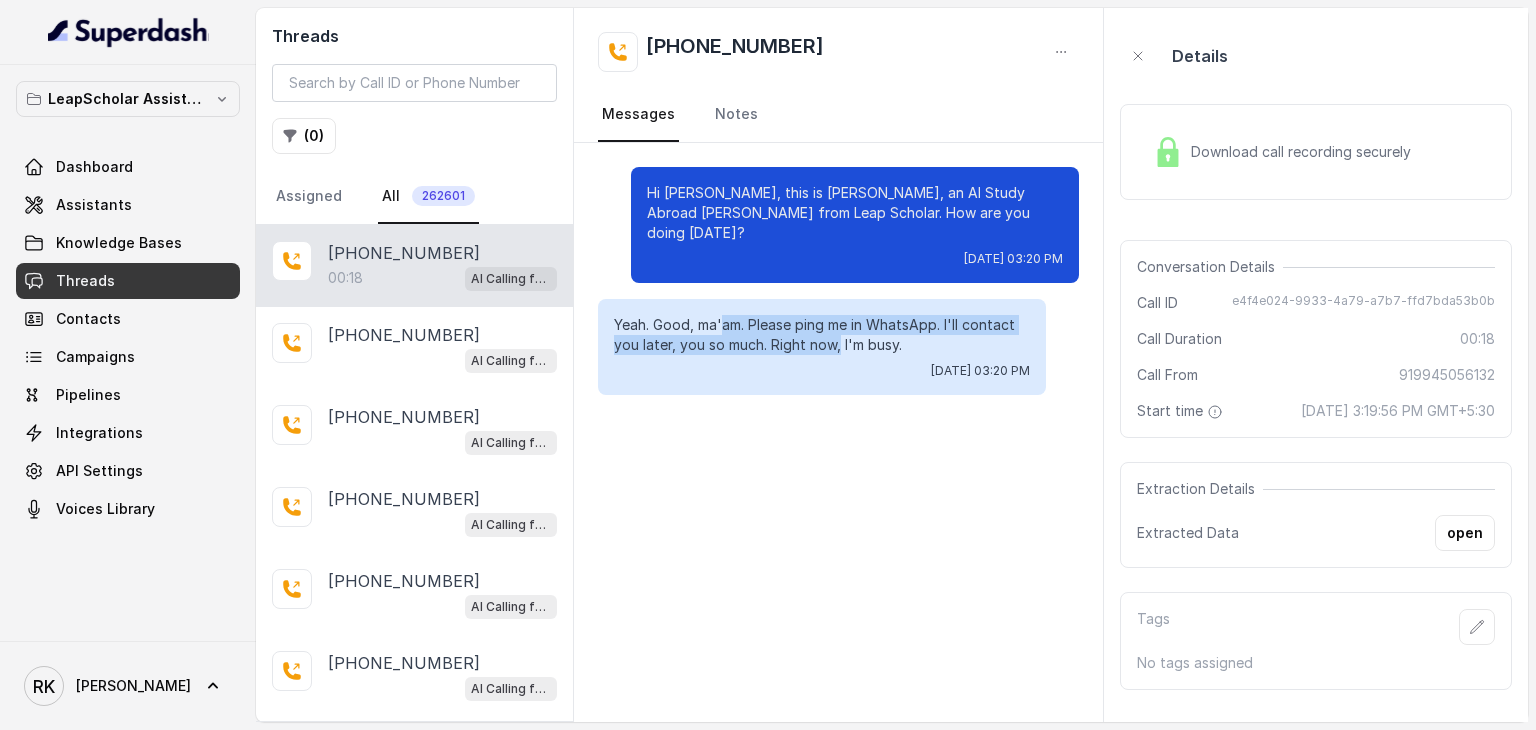 drag, startPoint x: 840, startPoint y: 324, endPoint x: 726, endPoint y: 297, distance: 117.15375 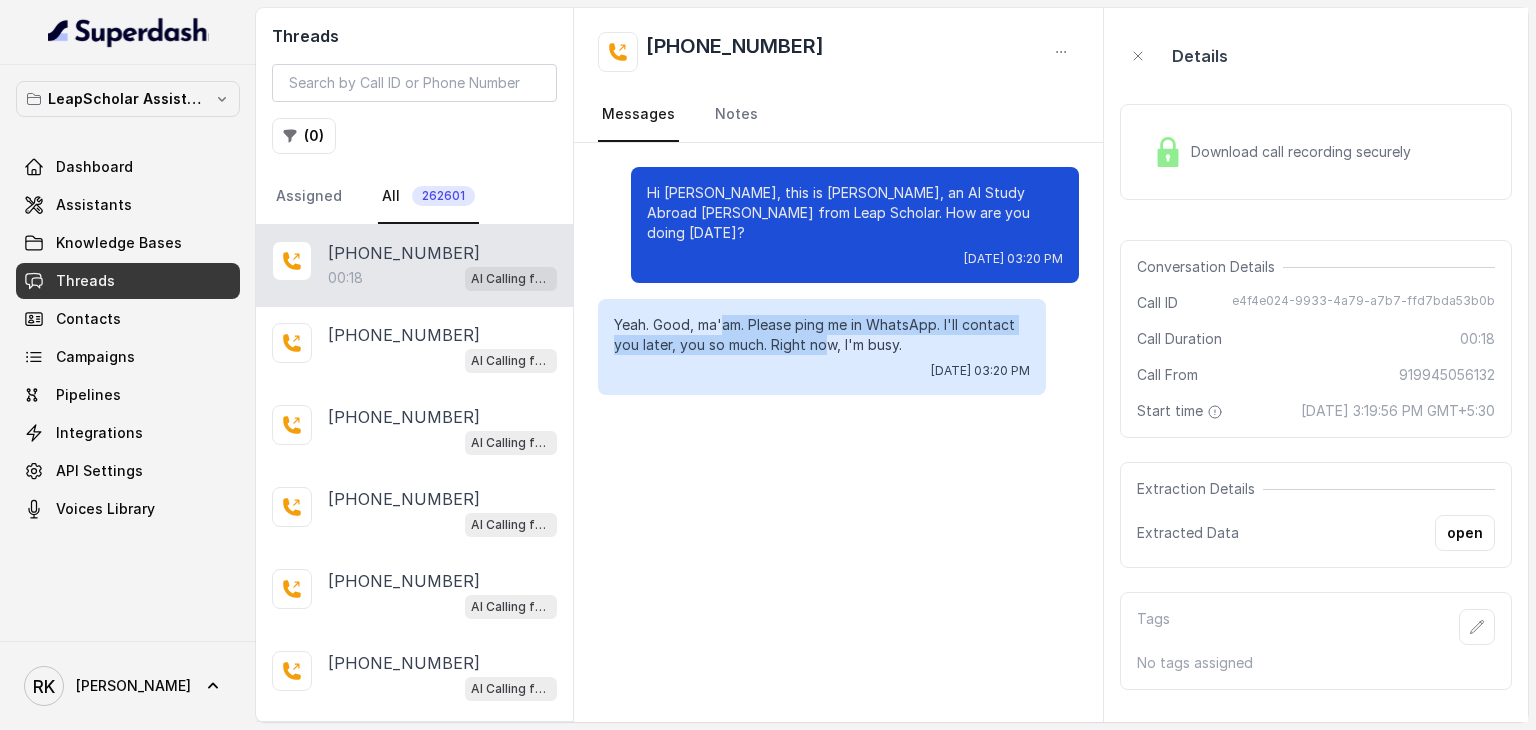 drag, startPoint x: 726, startPoint y: 297, endPoint x: 829, endPoint y: 329, distance: 107.856384 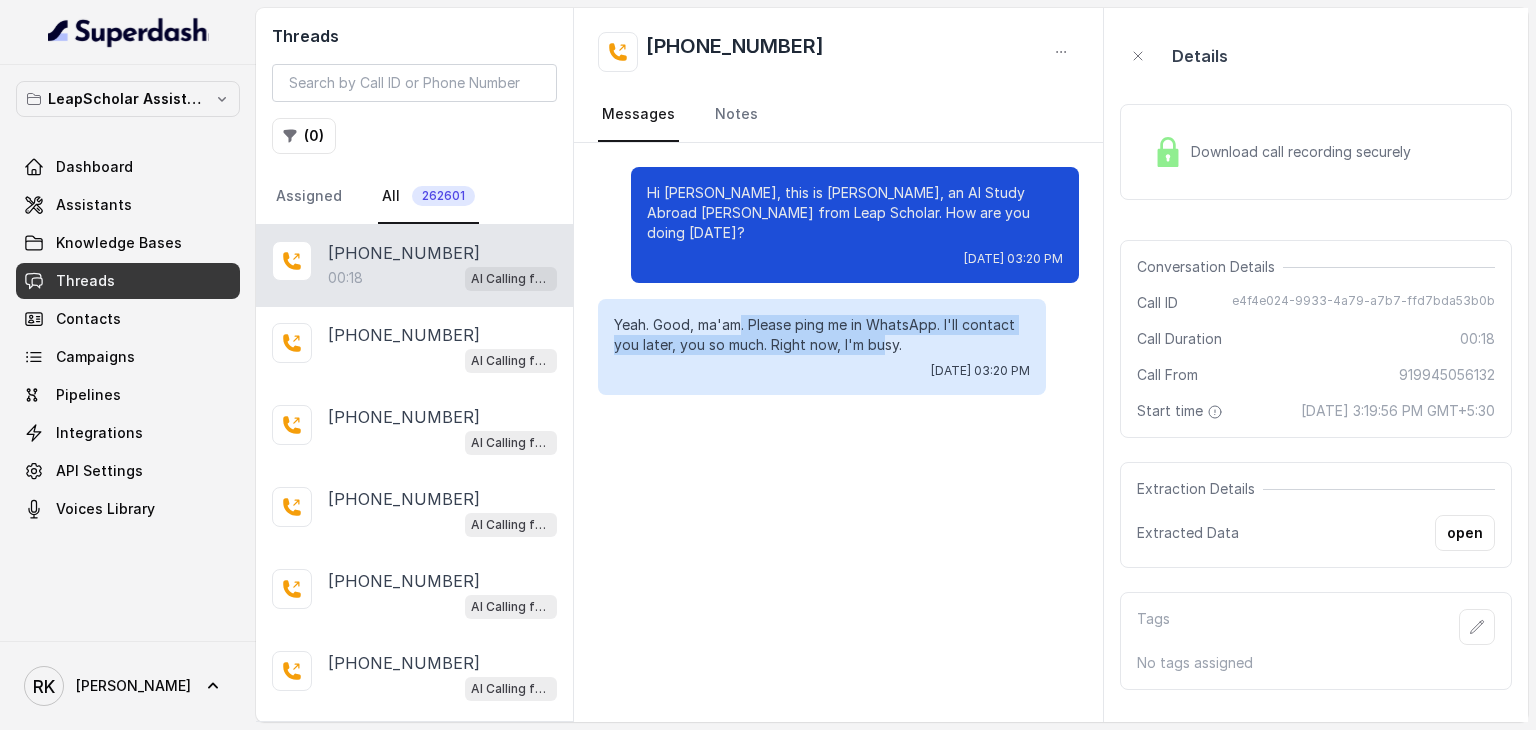 drag, startPoint x: 880, startPoint y: 324, endPoint x: 744, endPoint y: 303, distance: 137.61177 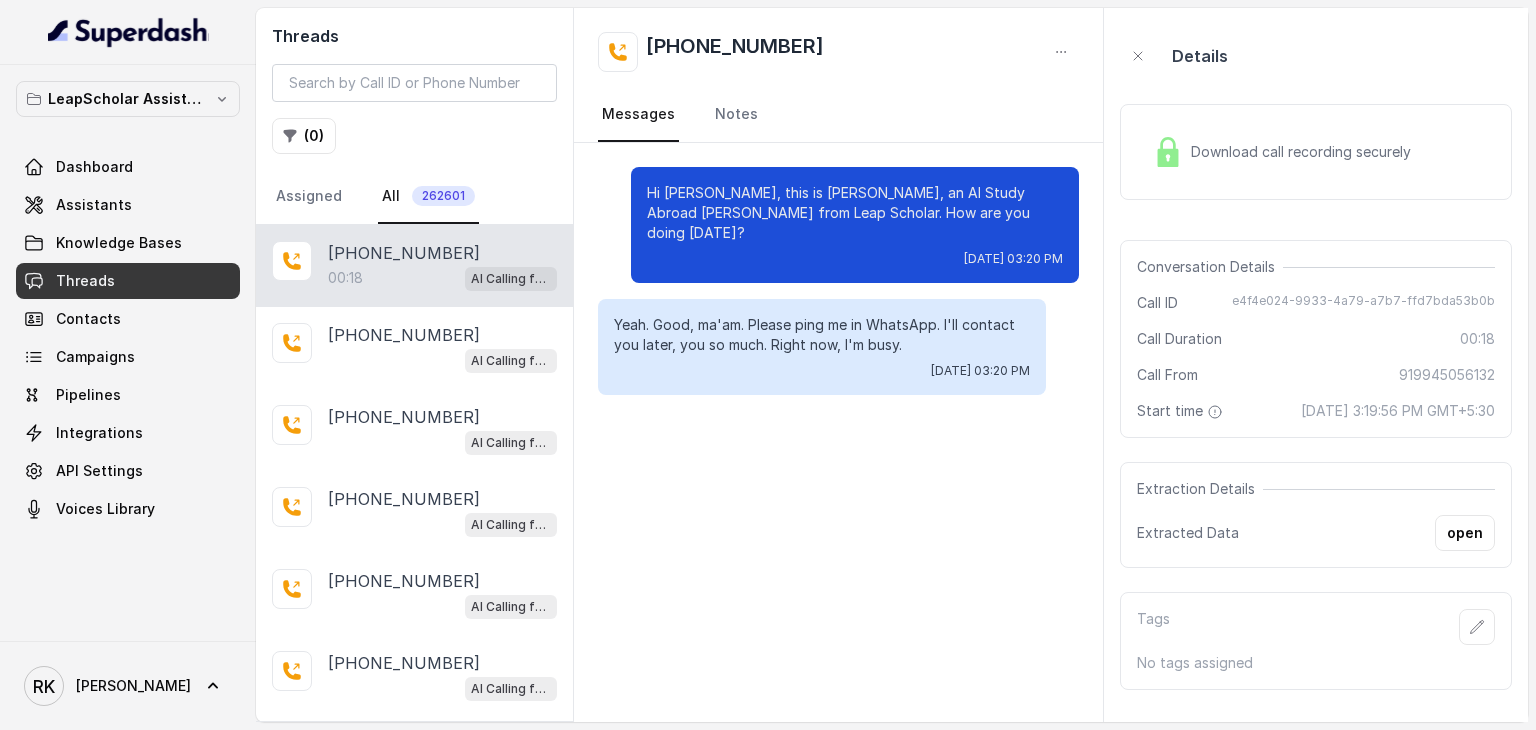 click on "Download call recording securely" at bounding box center [1316, 152] 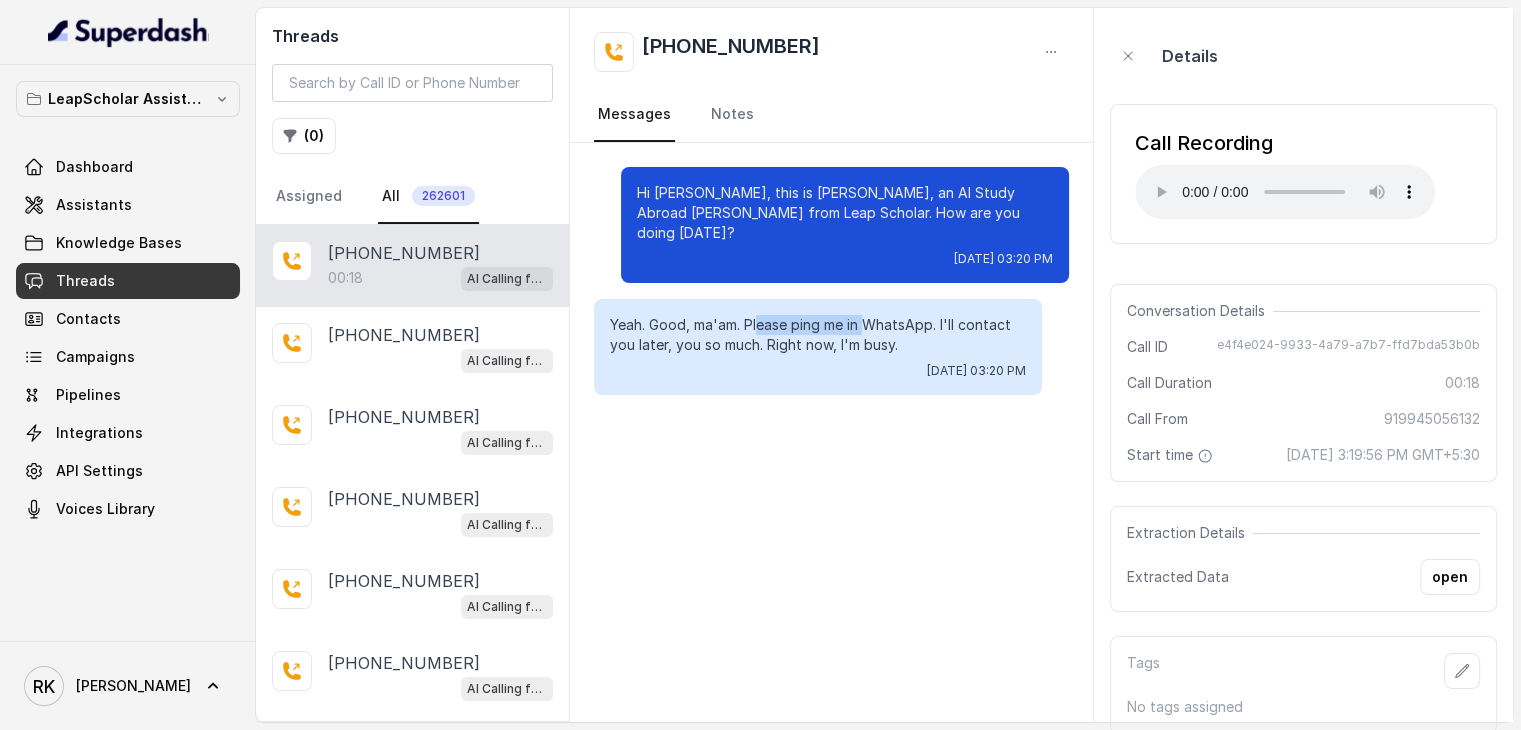 drag, startPoint x: 866, startPoint y: 300, endPoint x: 761, endPoint y: 299, distance: 105.00476 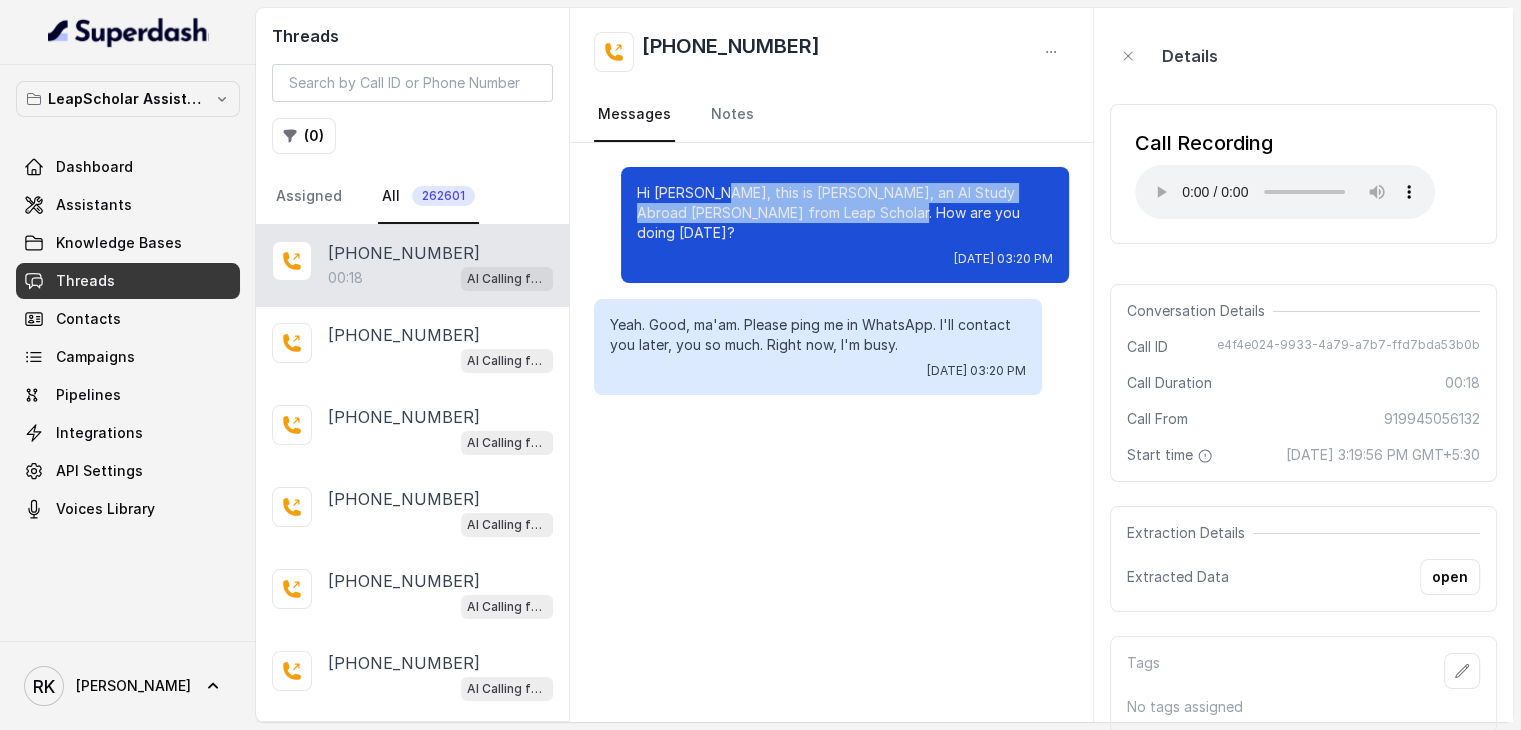 drag, startPoint x: 715, startPoint y: 185, endPoint x: 872, endPoint y: 213, distance: 159.47726 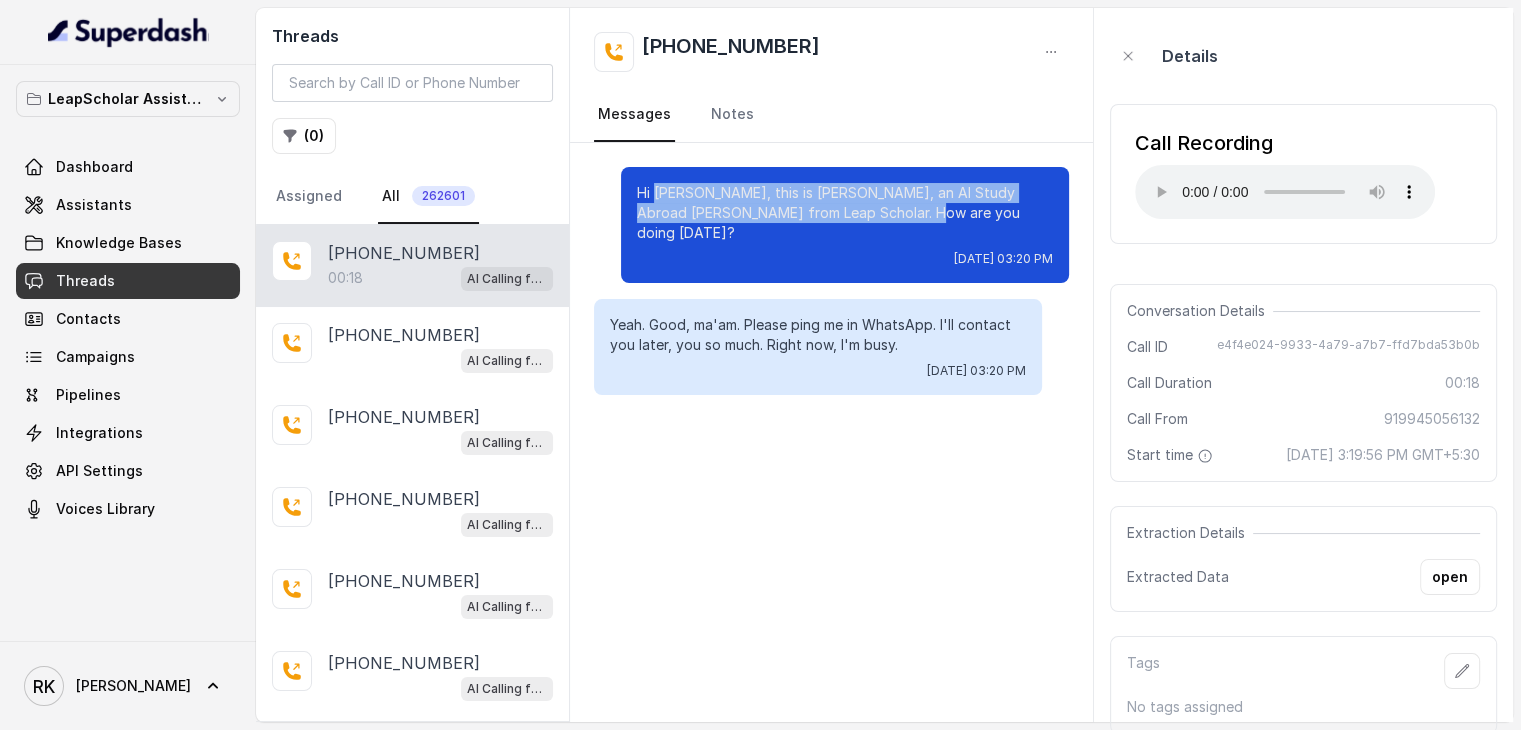 drag, startPoint x: 872, startPoint y: 213, endPoint x: 684, endPoint y: 196, distance: 188.76706 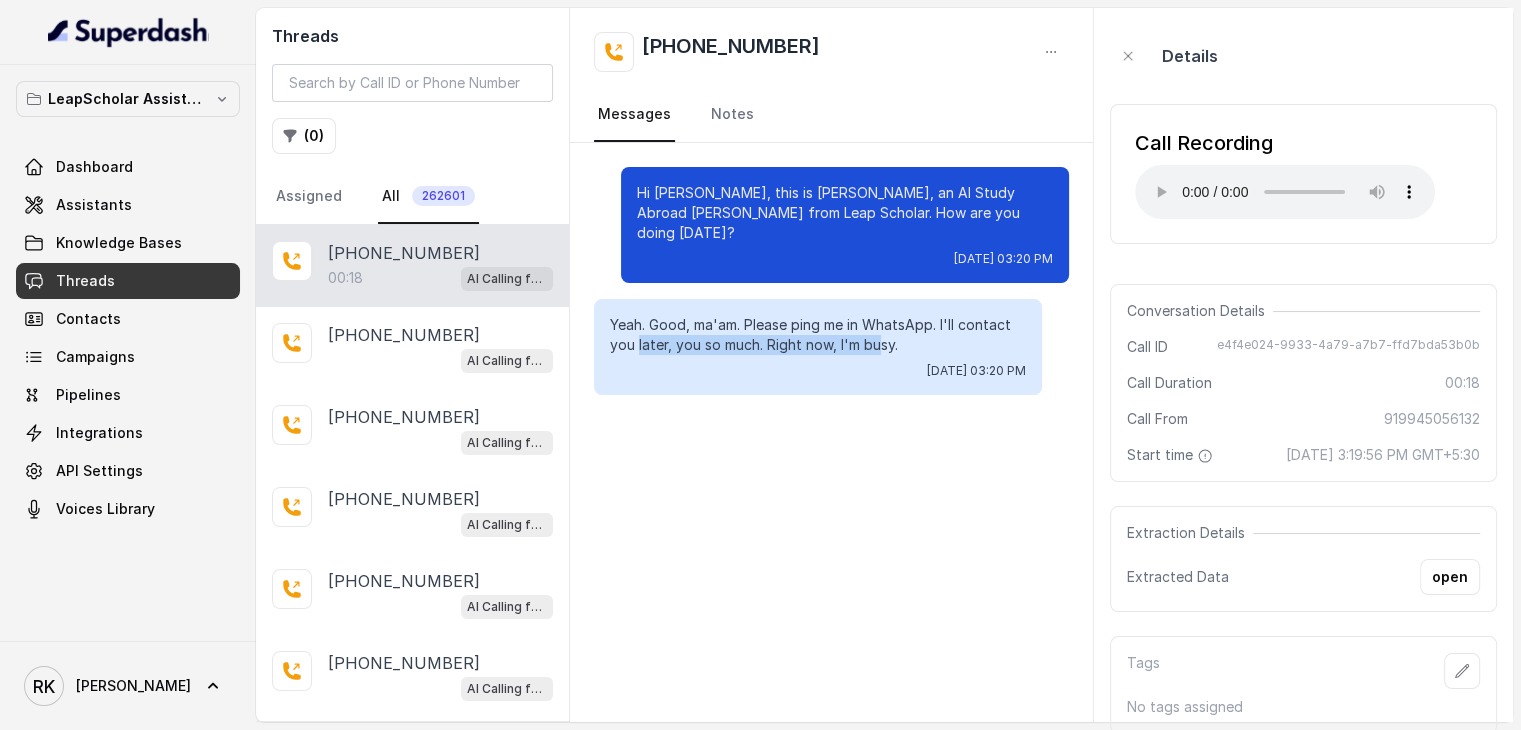 drag, startPoint x: 638, startPoint y: 317, endPoint x: 880, endPoint y: 323, distance: 242.07437 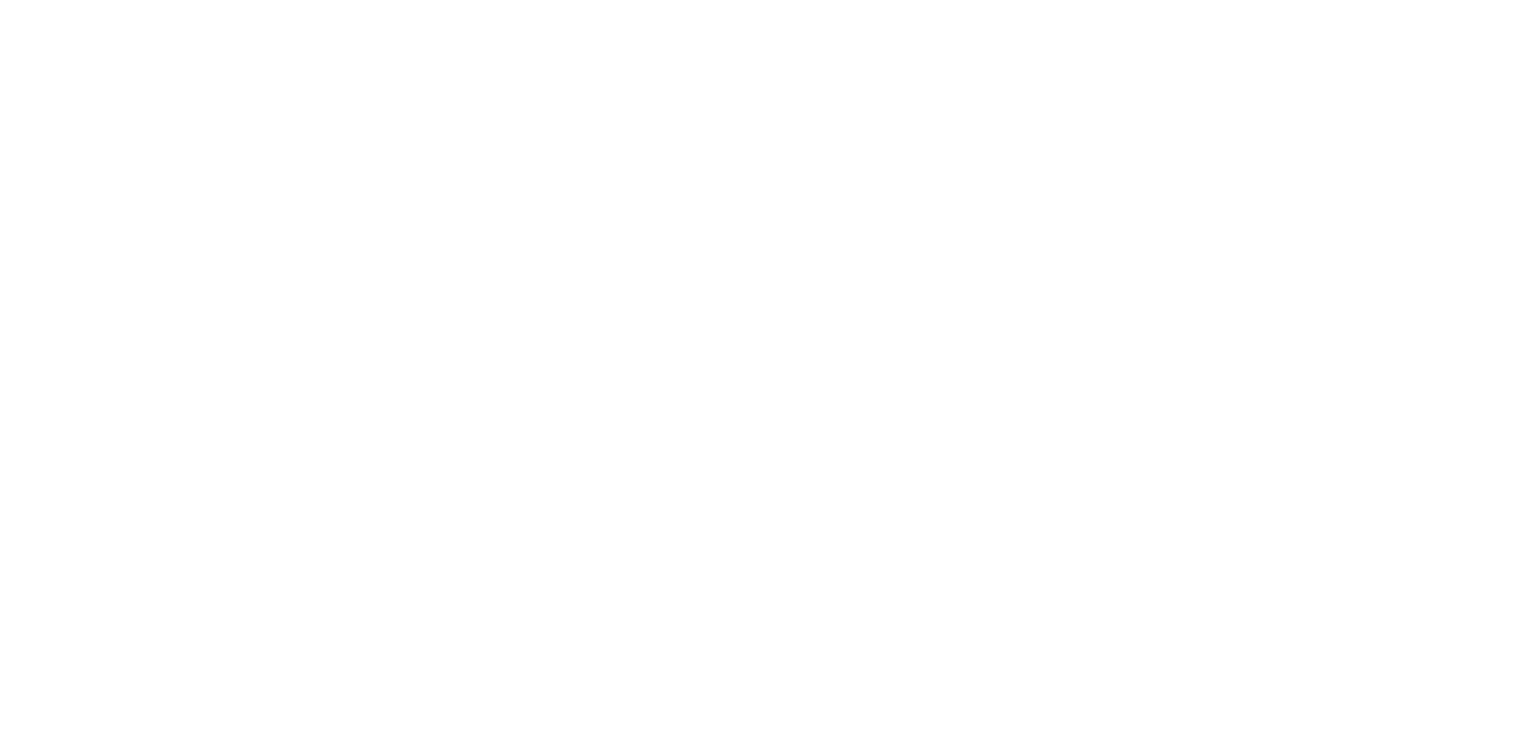 scroll, scrollTop: 0, scrollLeft: 0, axis: both 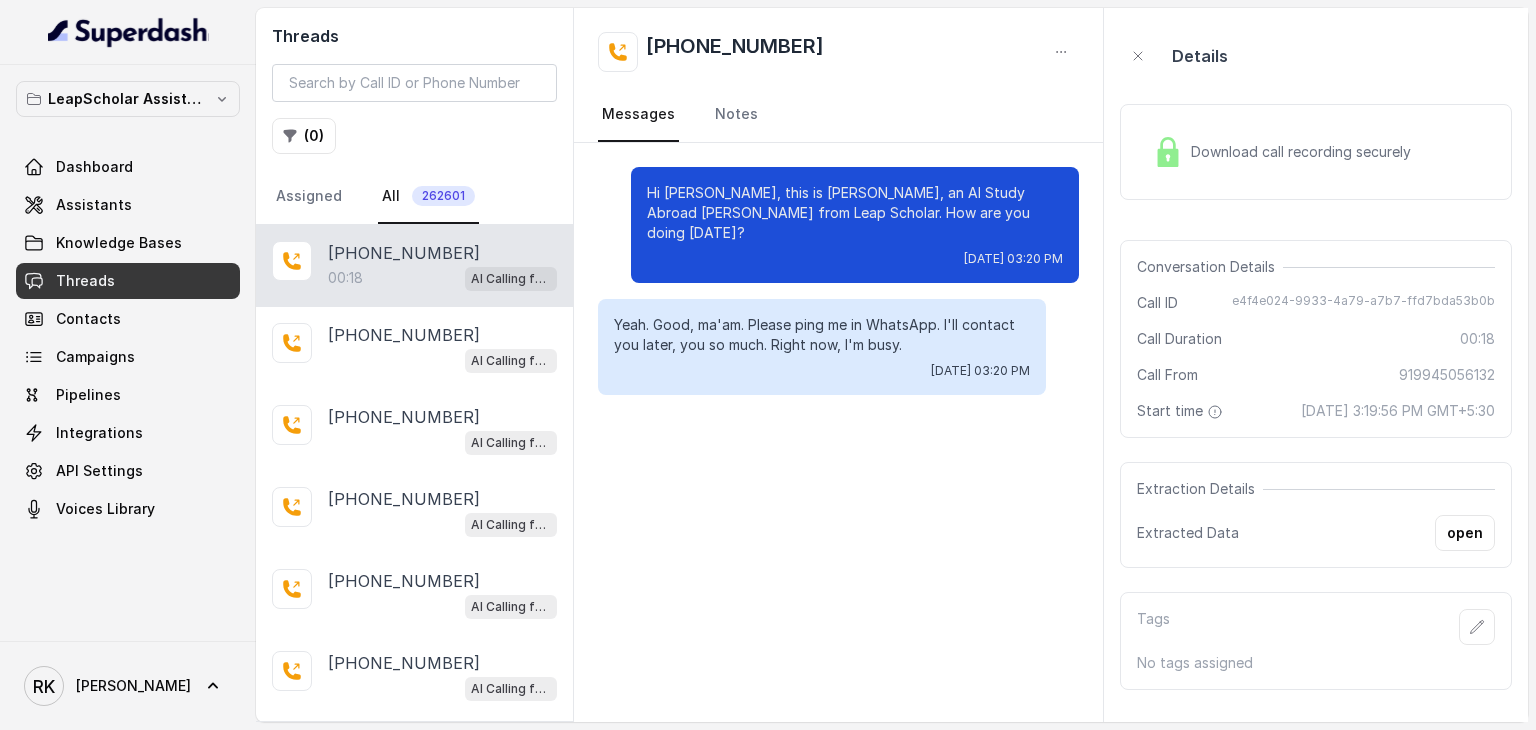 click on "Hi Nesara, this is Ayesha, an AI Study Abroad Buddy from Leap Scholar. How are you doing today? Thu, Jul 3, 2025, 03:20 PM Yeah. Good, ma'am. Please ping me in WhatsApp. I'll contact you later, you so much. Right now, I'm busy. Thu, Jul 3, 2025, 03:20 PM" at bounding box center [838, 432] 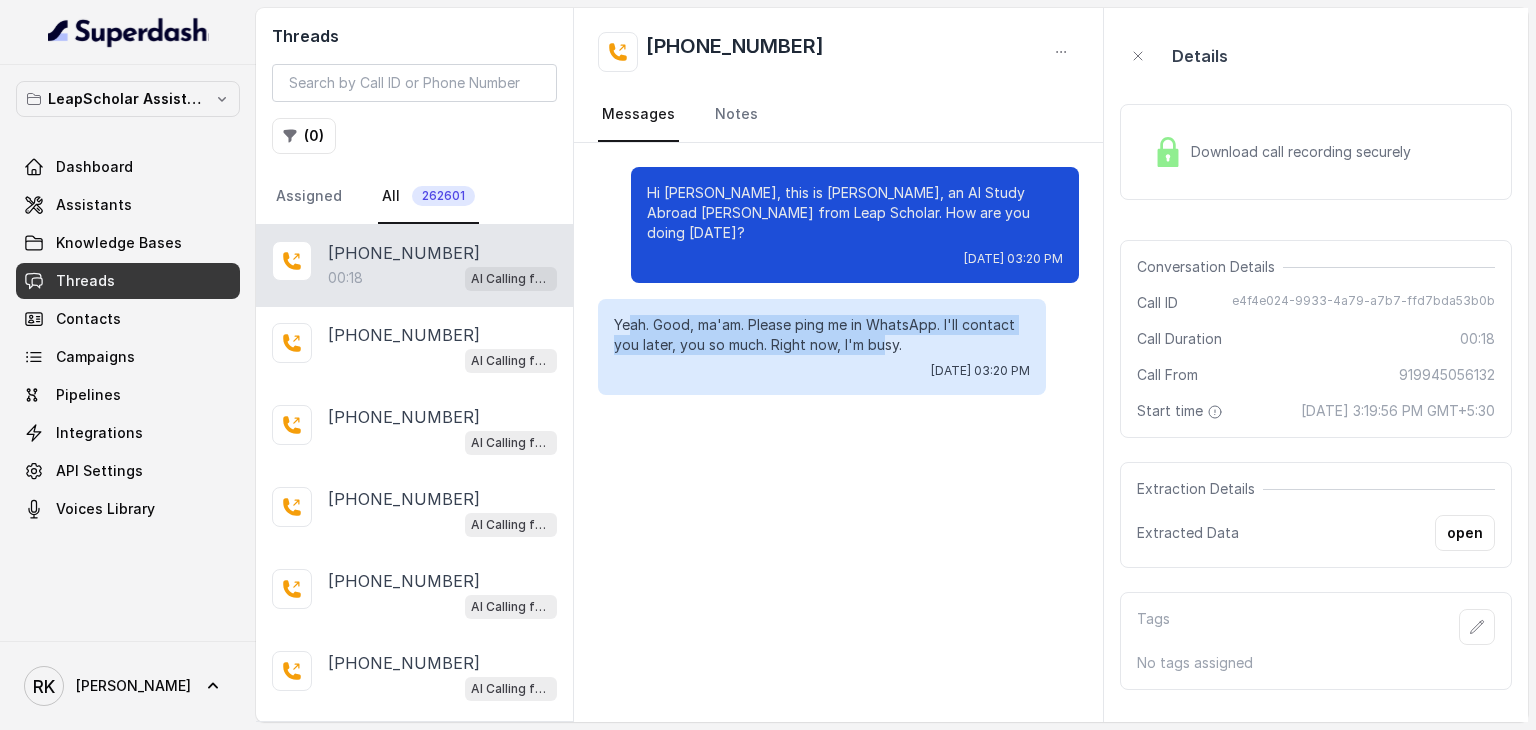 drag, startPoint x: 632, startPoint y: 301, endPoint x: 888, endPoint y: 319, distance: 256.63202 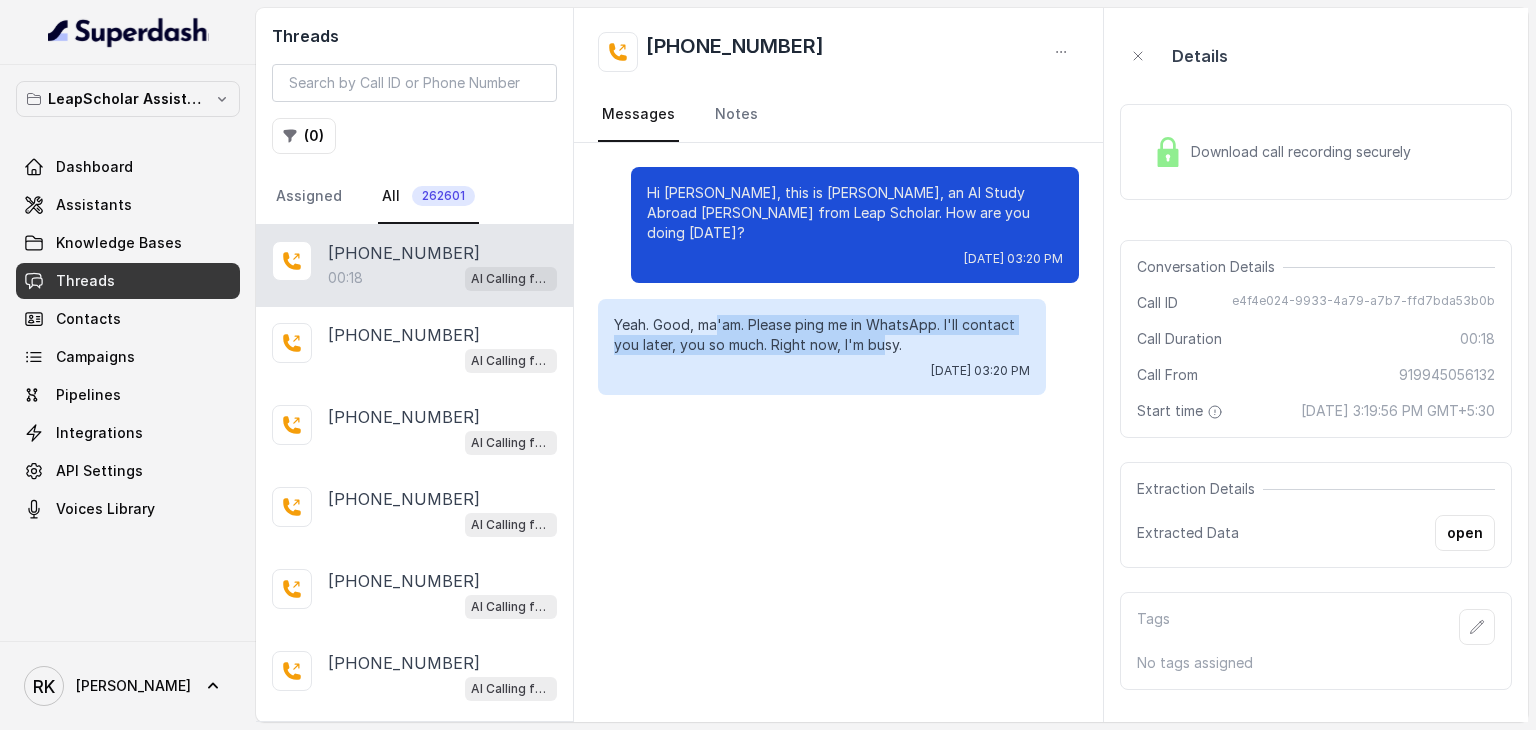 drag, startPoint x: 888, startPoint y: 319, endPoint x: 720, endPoint y: 301, distance: 168.96153 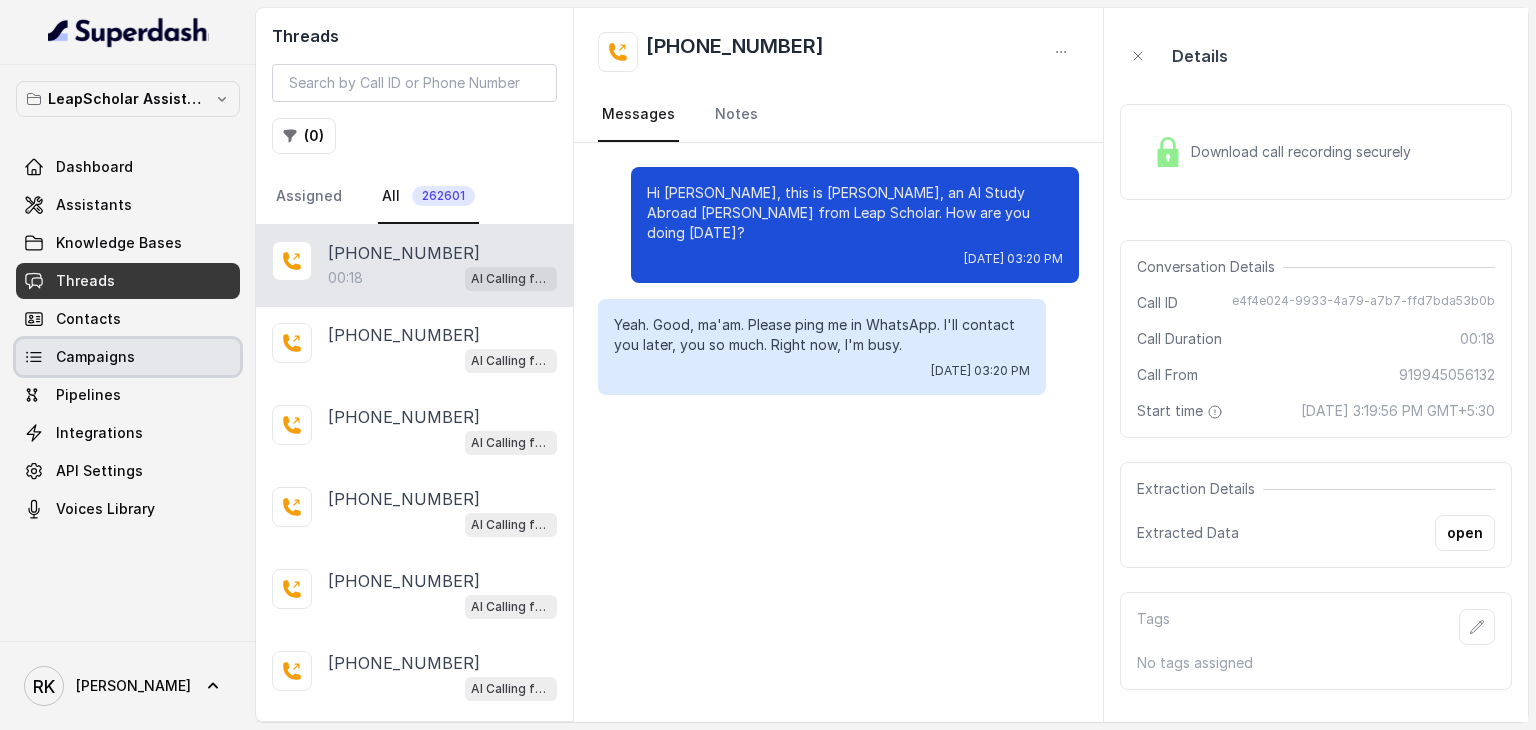 click on "Campaigns" at bounding box center (128, 357) 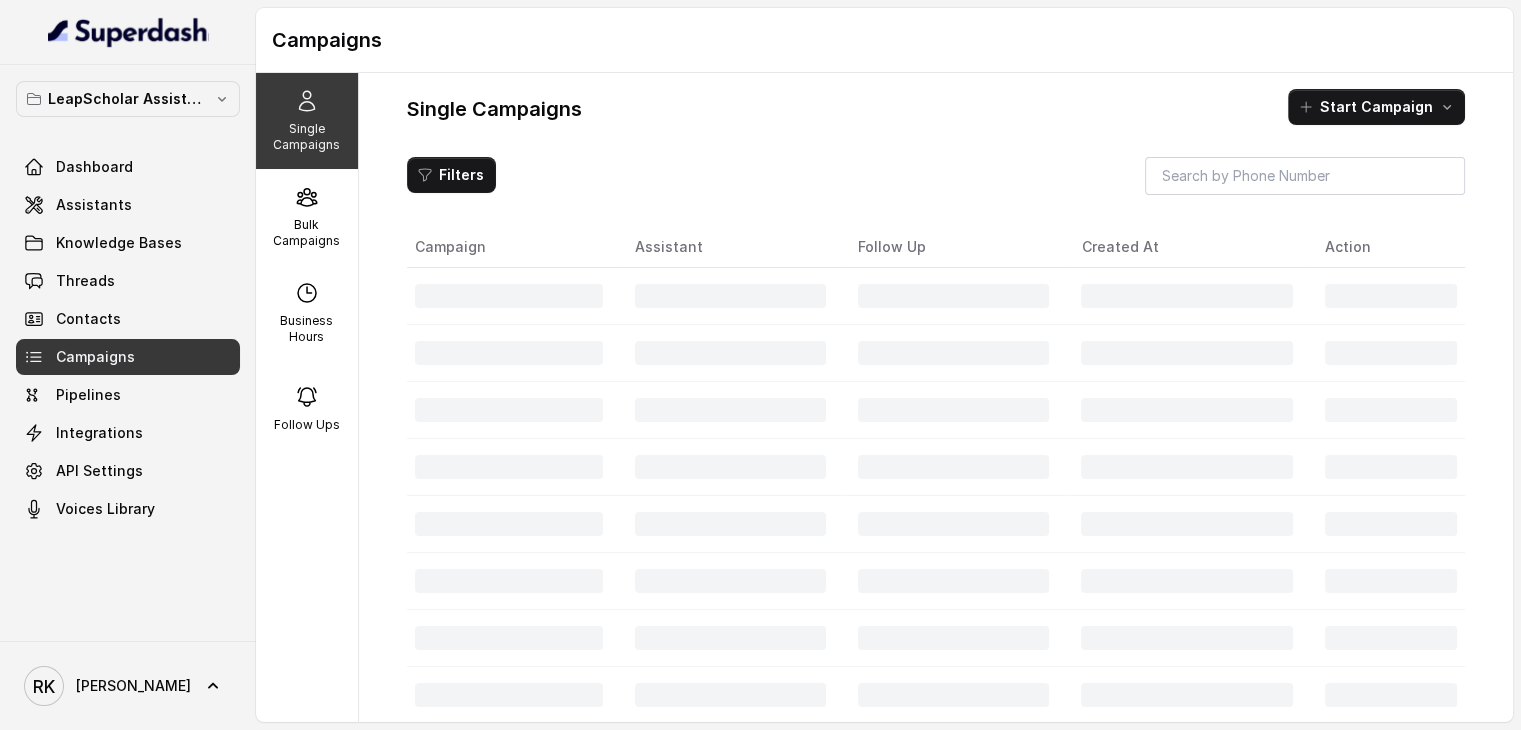 click on "Campaigns" at bounding box center [128, 357] 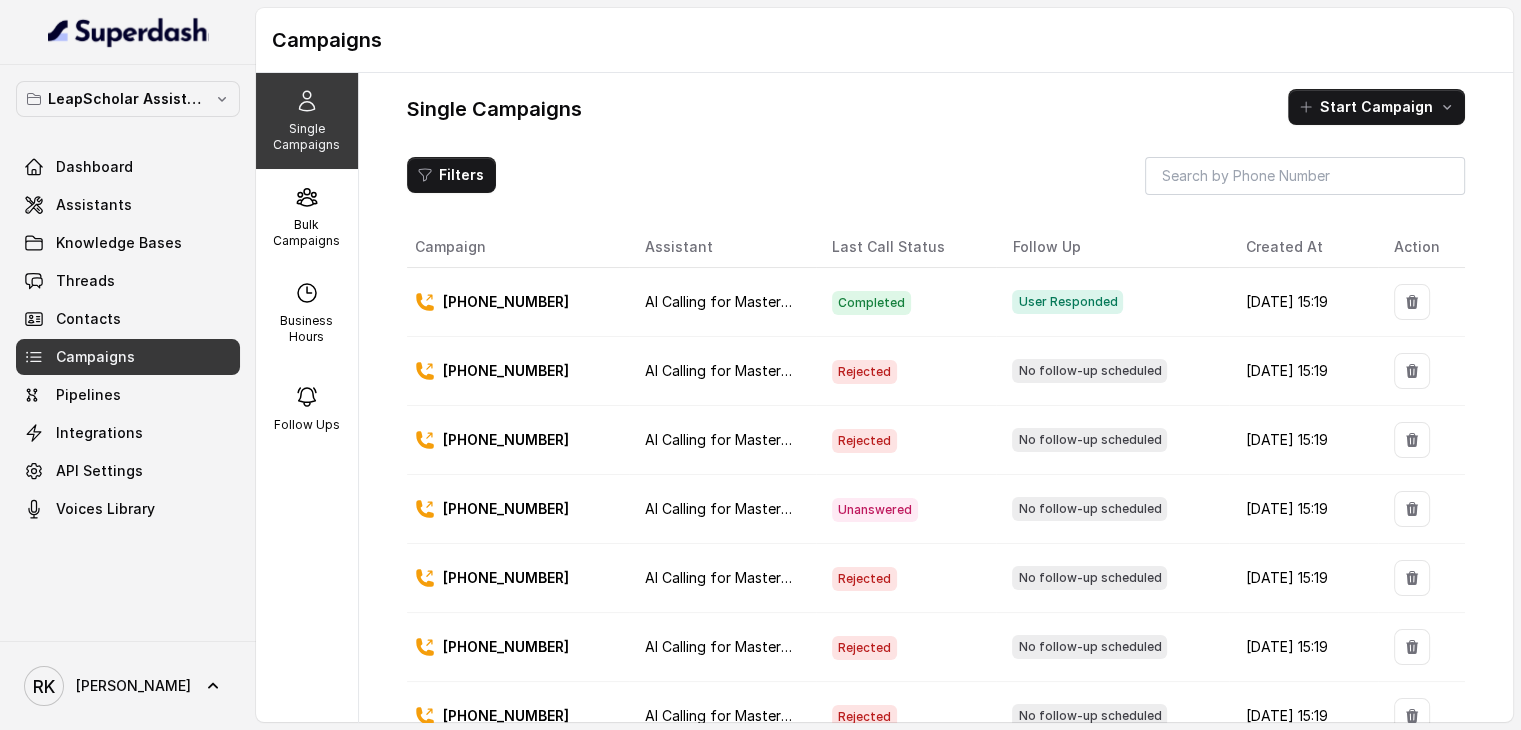 click on "Single Campaigns  Start Campaign  Filters Campaign Assistant Last Call Status Follow Up Created At Action +919945056132 AI Calling for Masterclass - #RK   Completed User Responded Jul 03, 2025, 15:19 +918169500646 AI Calling for Masterclass - #RK   Rejected No follow-up scheduled Jul 03, 2025, 15:19 +917698208458 AI Calling for Masterclass - #RK   Rejected No follow-up scheduled Jul 03, 2025, 15:19 +919879117715 AI Calling for Masterclass - #RK   Unanswered No follow-up scheduled Jul 03, 2025, 15:19 +919780224823 AI Calling for Masterclass - #RK   Rejected No follow-up scheduled Jul 03, 2025, 15:19 +919307787497 AI Calling for Masterclass - #RK   Rejected No follow-up scheduled Jul 03, 2025, 15:19 +919871538861 AI Calling for Masterclass - #RK   Rejected No follow-up scheduled Jul 03, 2025, 15:19 +919844094914 AI Calling for Masterclass - #RK   Unanswered No follow-up scheduled Jul 03, 2025, 15:19 +918928995064 AI Calling for Masterclass - #RK   Queued No follow-up scheduled Jul 03, 2025, 15:19 +918750484510" at bounding box center [936, 421] 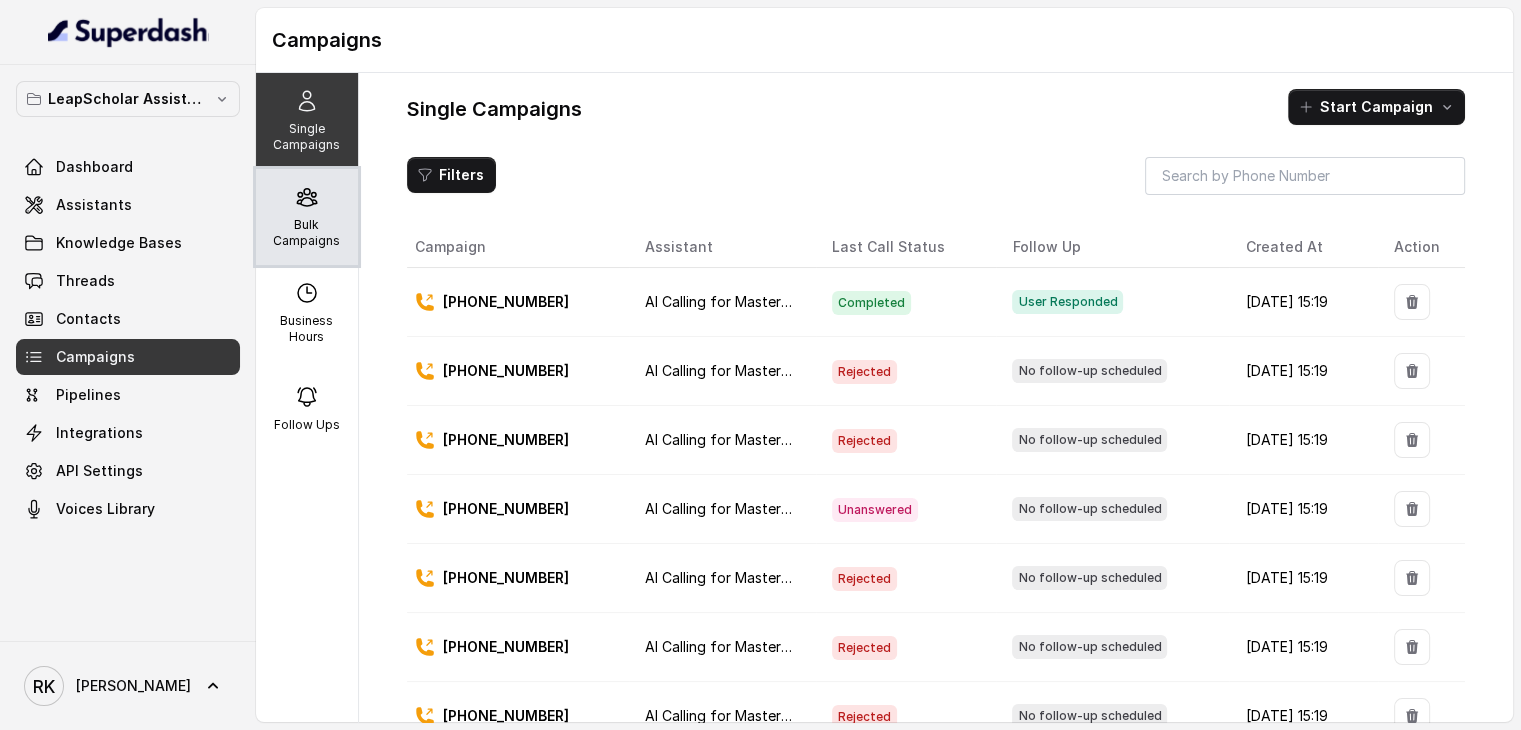 click on "Bulk Campaigns" at bounding box center (307, 233) 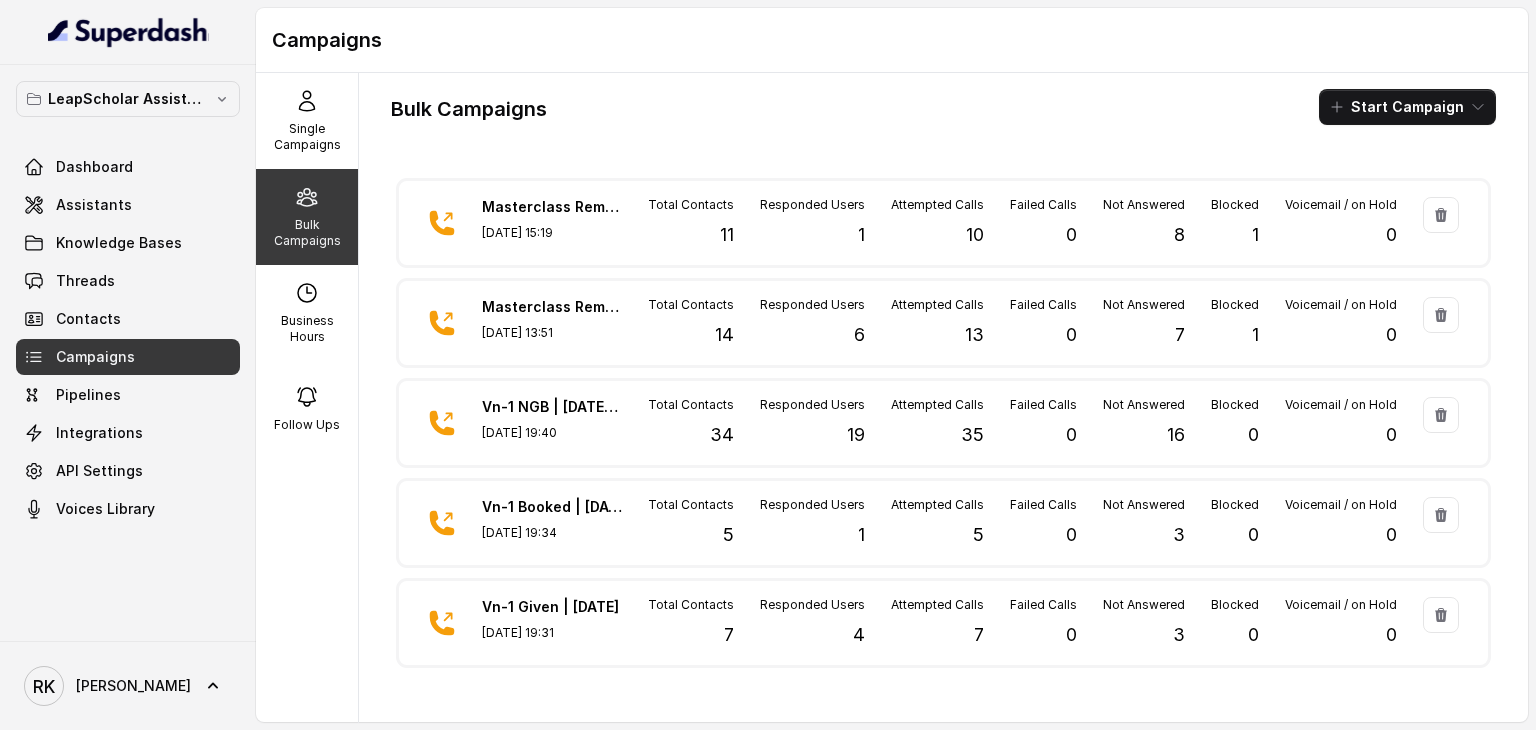 click on "Bulk Campaigns  Start Campaign Masterclass Reminder 3rd July (2nd call) Jul 03, 2025, 15:19 Total Contacts 11 Responded Users 1 Attempted Calls 10 Failed Calls 0 Not Answered 8 Blocked 1 Voicemail / on Hold 0 Masterclass Reminder campaign Jul 03, 2025, 13:51 Total Contacts 14 Responded Users 6 Attempted Calls 13 Failed Calls 0 Not Answered 7 Blocked 1 Voicemail / on Hold 0 Vn-1 NGB | 01st July 2nd Followup Jul 02, 2025, 19:40 Total Contacts 34 Responded Users 19 Attempted Calls 35 Failed Calls 0 Not Answered 16 Blocked 0 Voicemail / on Hold 0 Vn-1 Booked | 02nd July Jul 02, 2025, 19:34 Total Contacts 5 Responded Users 1 Attempted Calls 5 Failed Calls 0 Not Answered 3 Blocked 0 Voicemail / on Hold 0 Vn-1 Given | 02nd July Jul 02, 2025, 19:31 Total Contacts 7 Responded Users 4 Attempted Calls 7 Failed Calls 0 Not Answered 3 Blocked 0 Voicemail / on Hold 0 IELTS demo -02-July Jul 02, 2025, 19:29 Total Contacts 31 Responded Users 30 Attempted Calls 39 Failed Calls 0 Not Answered 13 Blocked 1 Voicemail / on Hold 0" at bounding box center [943, 394] 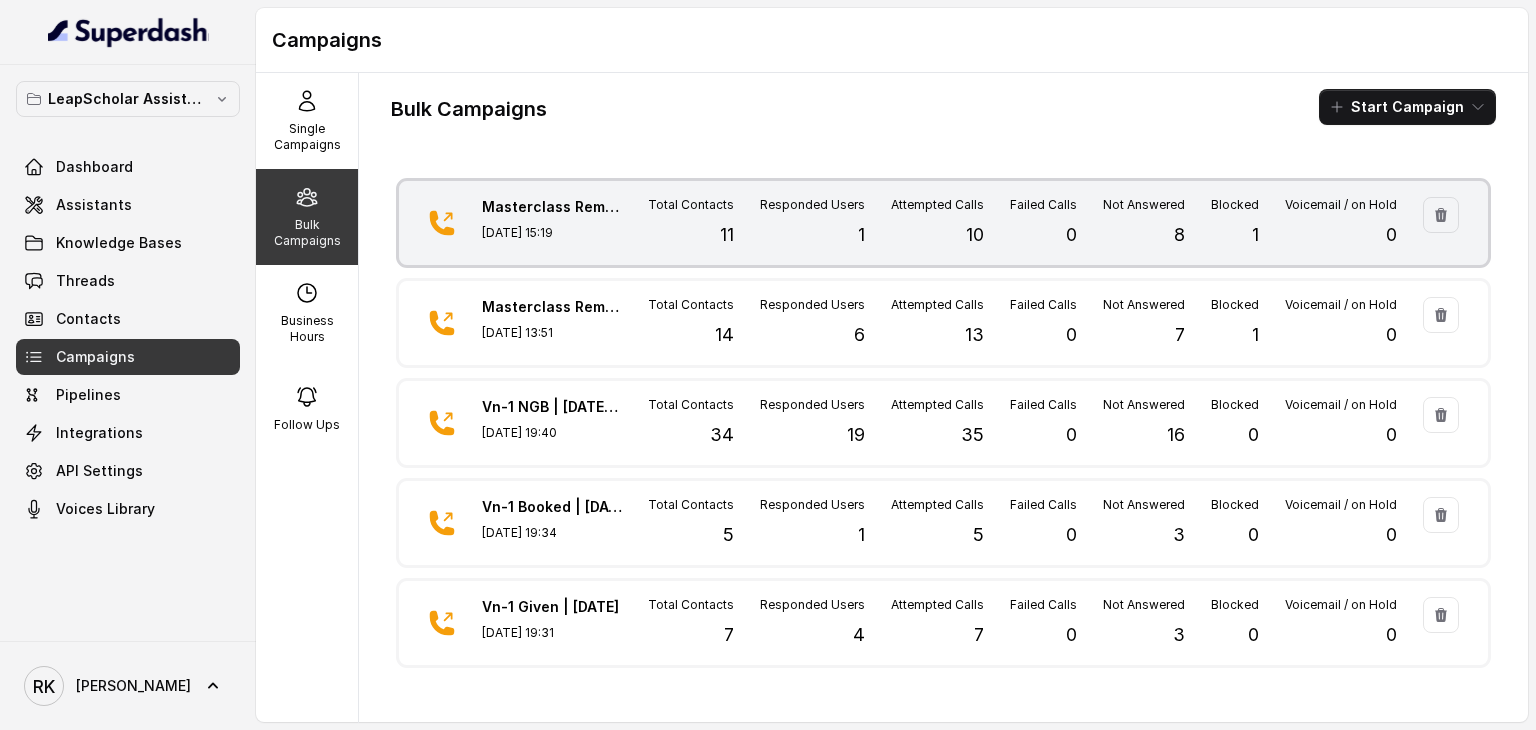 click on "0" at bounding box center (1071, 235) 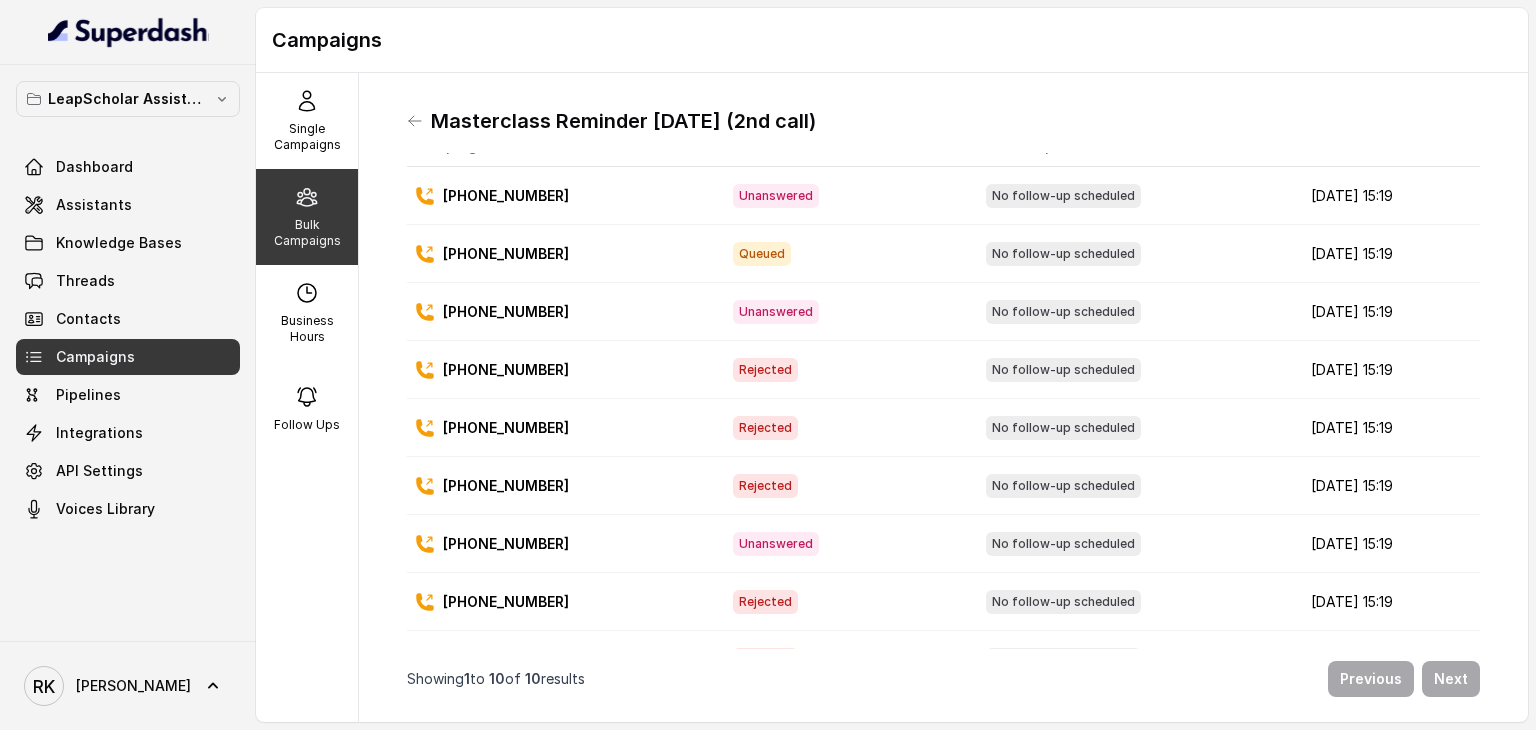 scroll, scrollTop: 0, scrollLeft: 0, axis: both 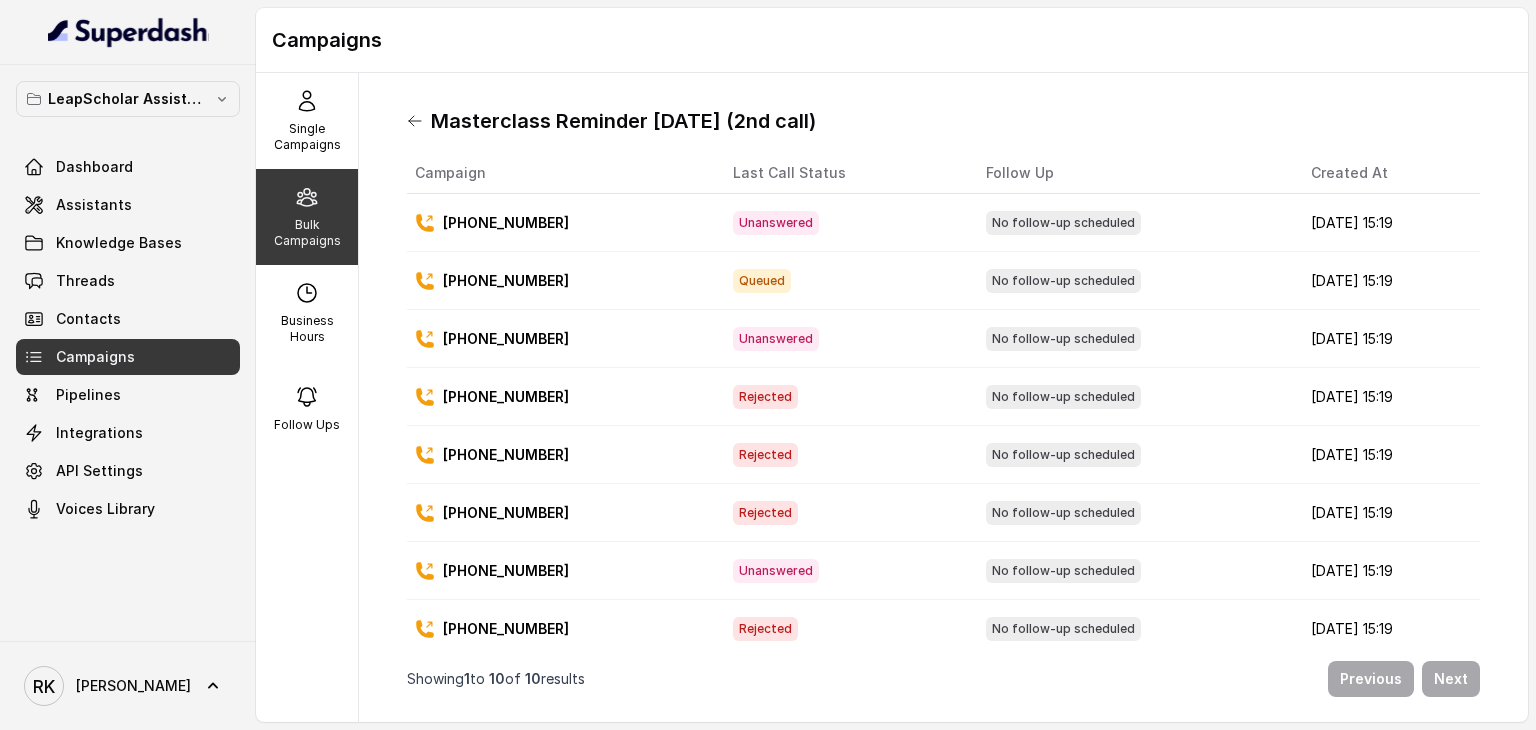click 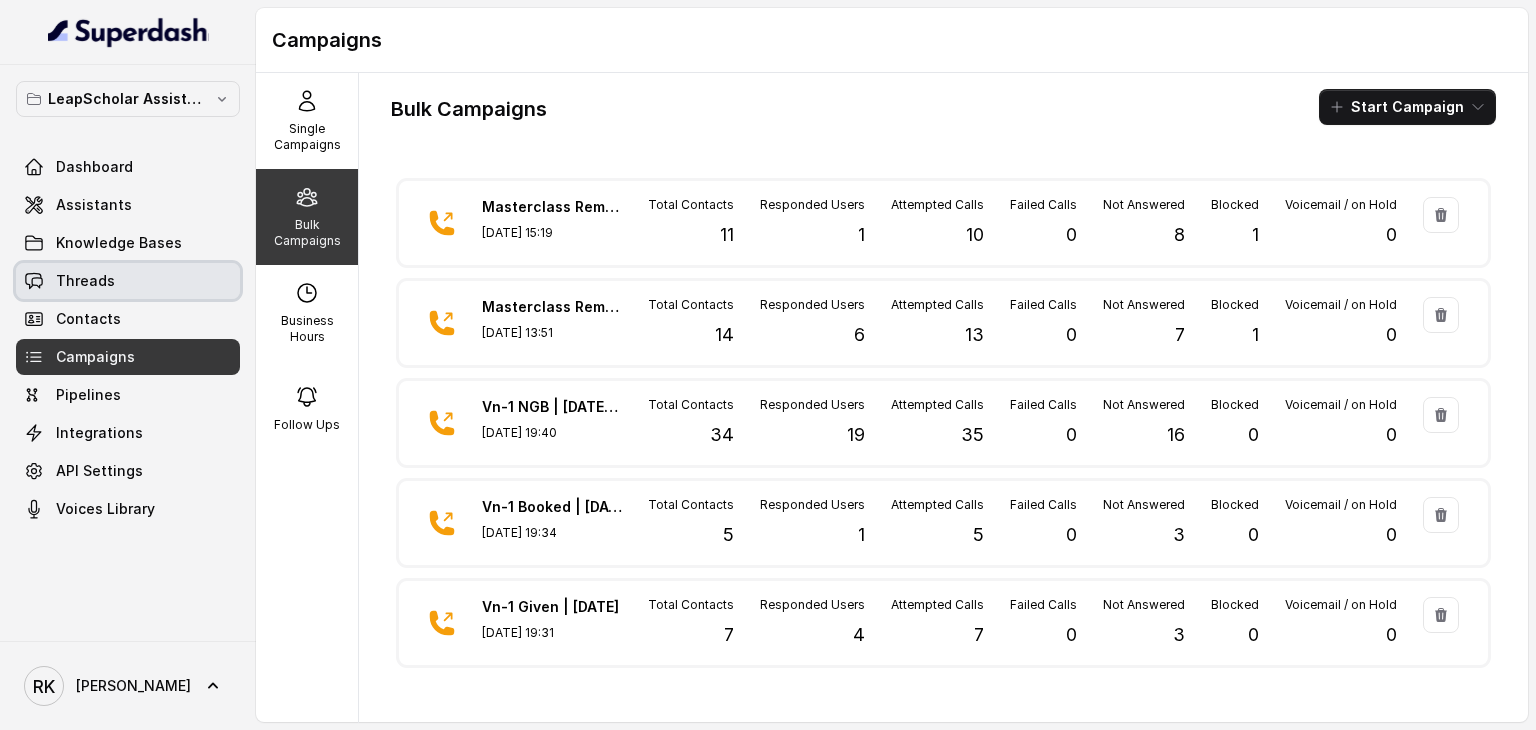 click on "Threads" at bounding box center [85, 281] 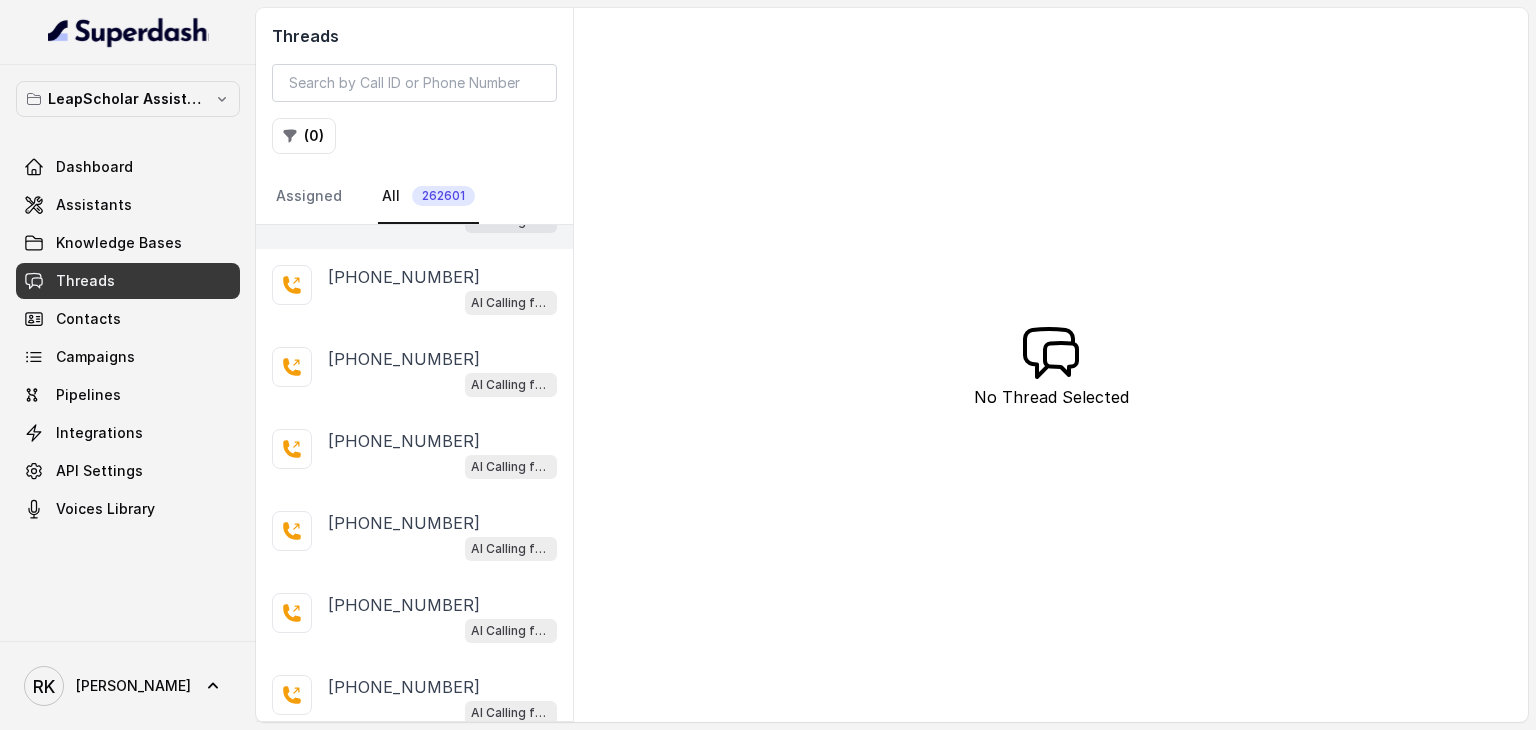 scroll, scrollTop: 0, scrollLeft: 0, axis: both 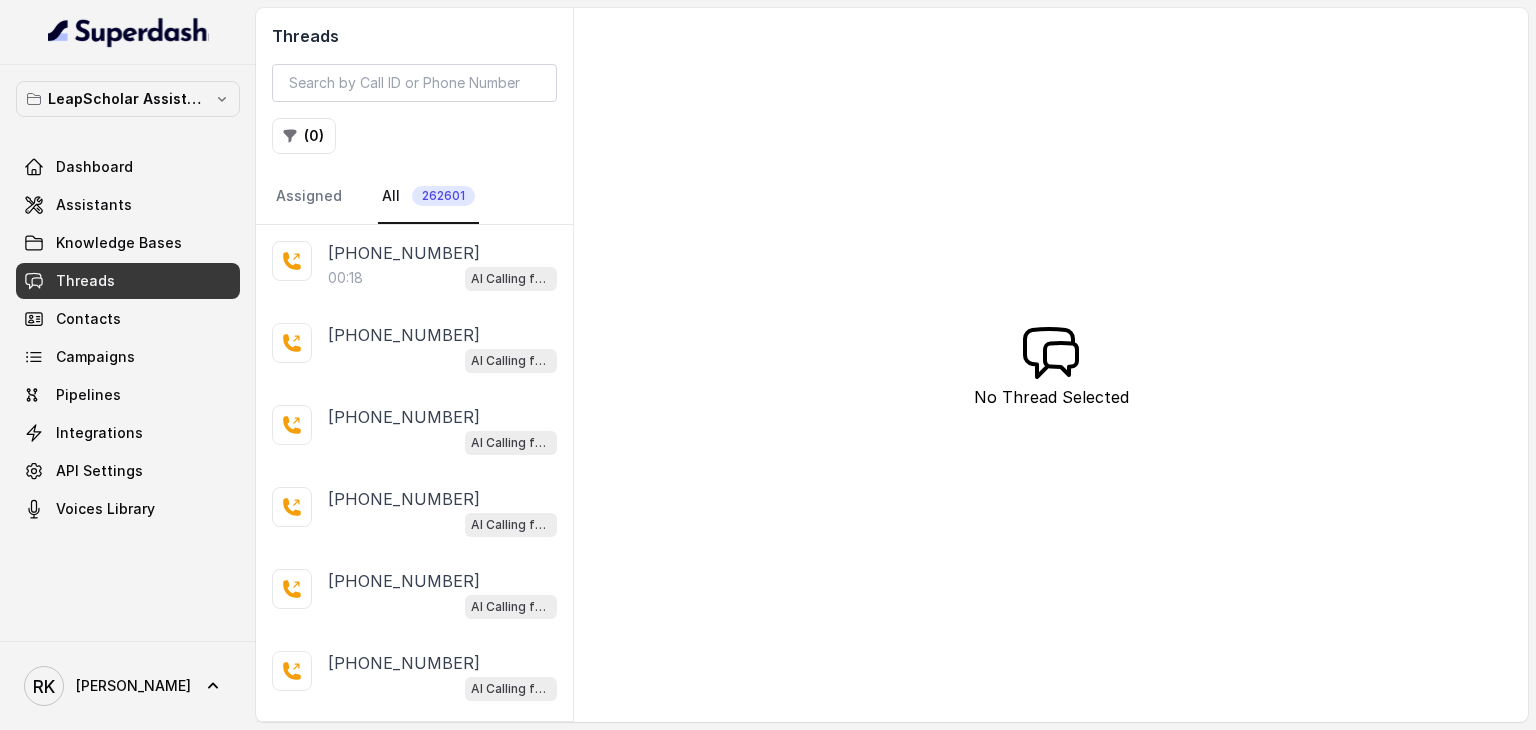 click on "Threads" at bounding box center (128, 281) 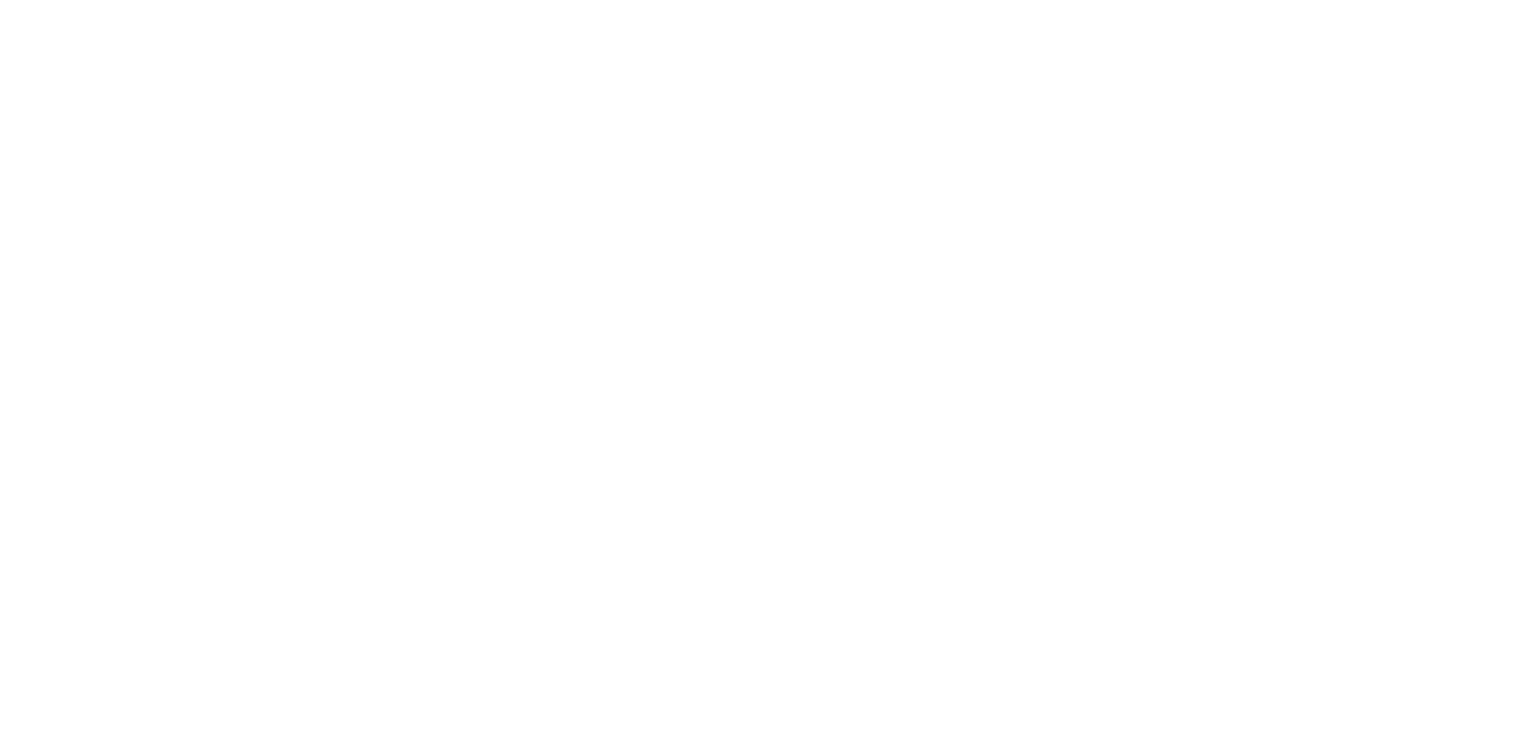 scroll, scrollTop: 0, scrollLeft: 0, axis: both 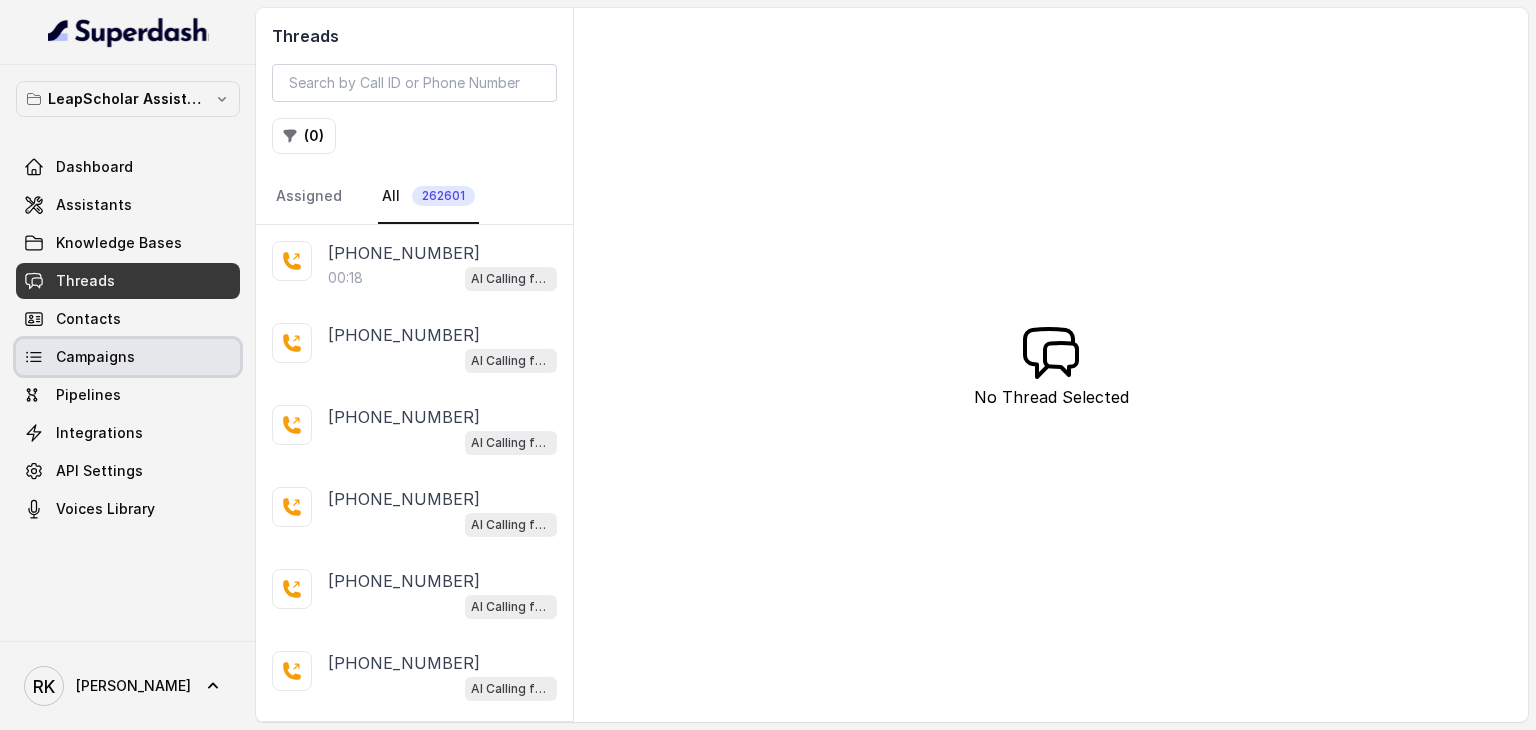 click on "Campaigns" at bounding box center (128, 357) 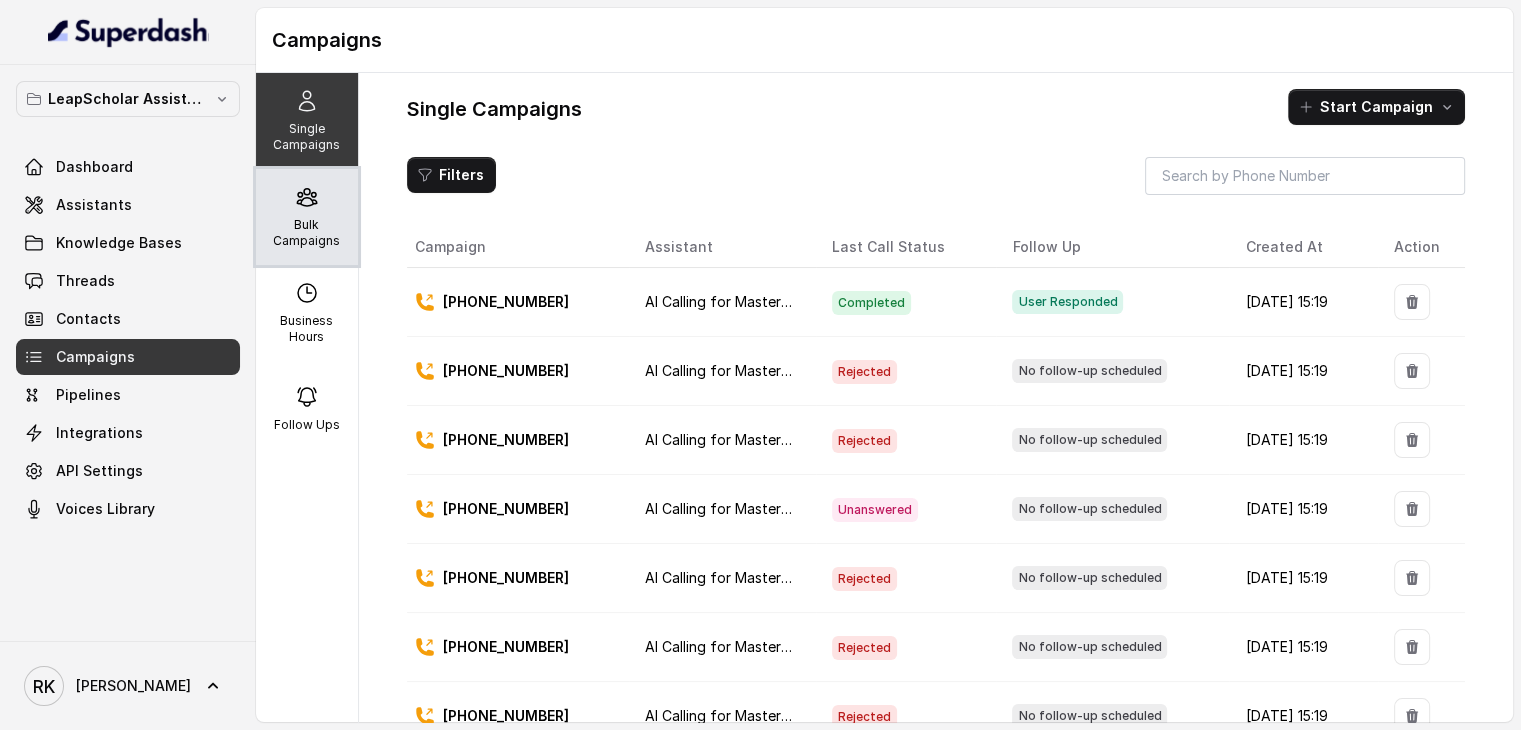 click on "Bulk Campaigns" at bounding box center [307, 217] 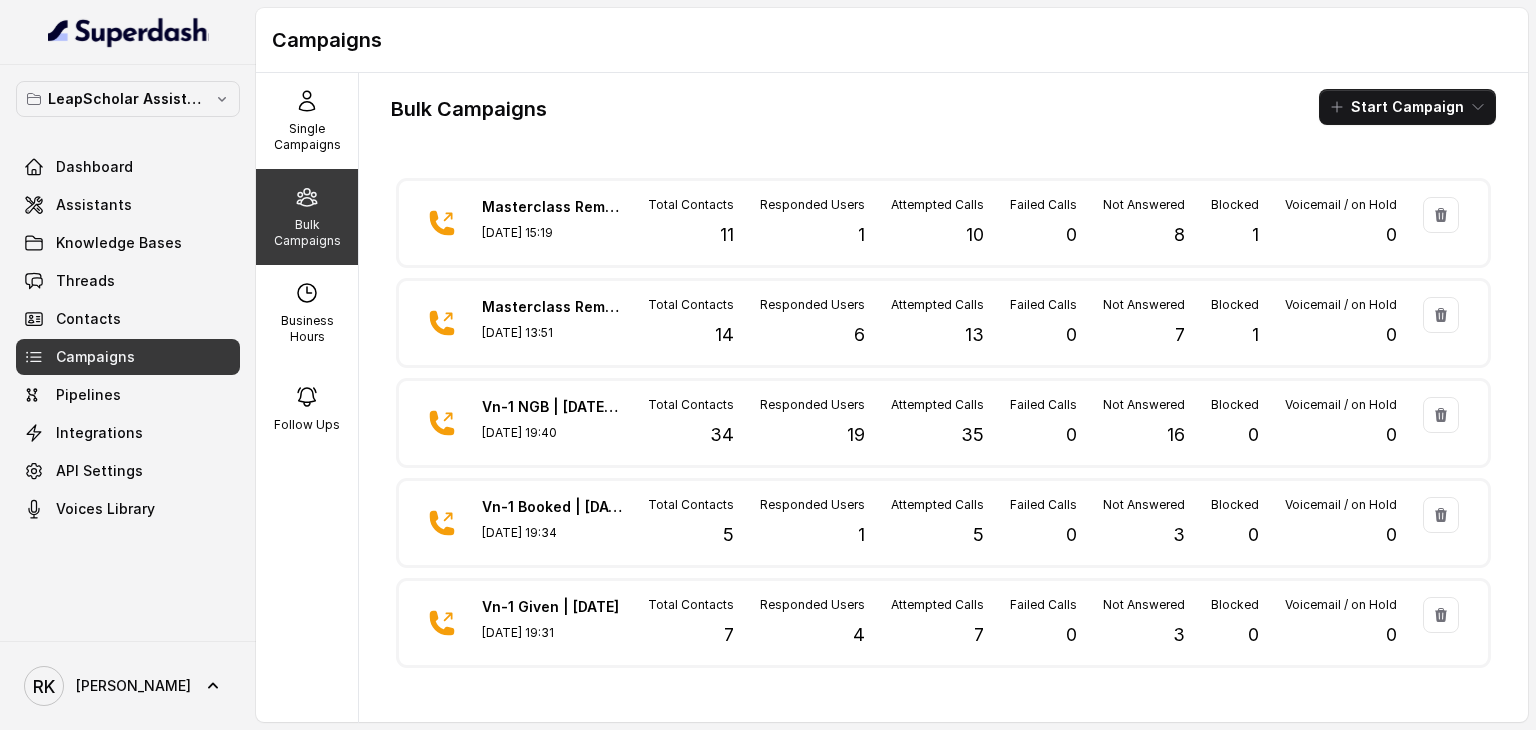 click on "Bulk Campaigns  Start Campaign Masterclass Reminder 3rd July (2nd call) Jul 03, 2025, 15:19 Total Contacts 11 Responded Users 1 Attempted Calls 10 Failed Calls 0 Not Answered 8 Blocked 1 Voicemail / on Hold 0 Masterclass Reminder campaign Jul 03, 2025, 13:51 Total Contacts 14 Responded Users 6 Attempted Calls 13 Failed Calls 0 Not Answered 7 Blocked 1 Voicemail / on Hold 0 Vn-1 NGB | 01st July 2nd Followup Jul 02, 2025, 19:40 Total Contacts 34 Responded Users 19 Attempted Calls 35 Failed Calls 0 Not Answered 16 Blocked 0 Voicemail / on Hold 0 Vn-1 Booked | 02nd July Jul 02, 2025, 19:34 Total Contacts 5 Responded Users 1 Attempted Calls 5 Failed Calls 0 Not Answered 3 Blocked 0 Voicemail / on Hold 0 Vn-1 Given | 02nd July Jul 02, 2025, 19:31 Total Contacts 7 Responded Users 4 Attempted Calls 7 Failed Calls 0 Not Answered 3 Blocked 0 Voicemail / on Hold 0 IELTS demo -02-July Jul 02, 2025, 19:29 Total Contacts 31 Responded Users 30 Attempted Calls 39 Failed Calls 0 Not Answered 13 Blocked 1 Voicemail / on Hold 0" at bounding box center (943, 394) 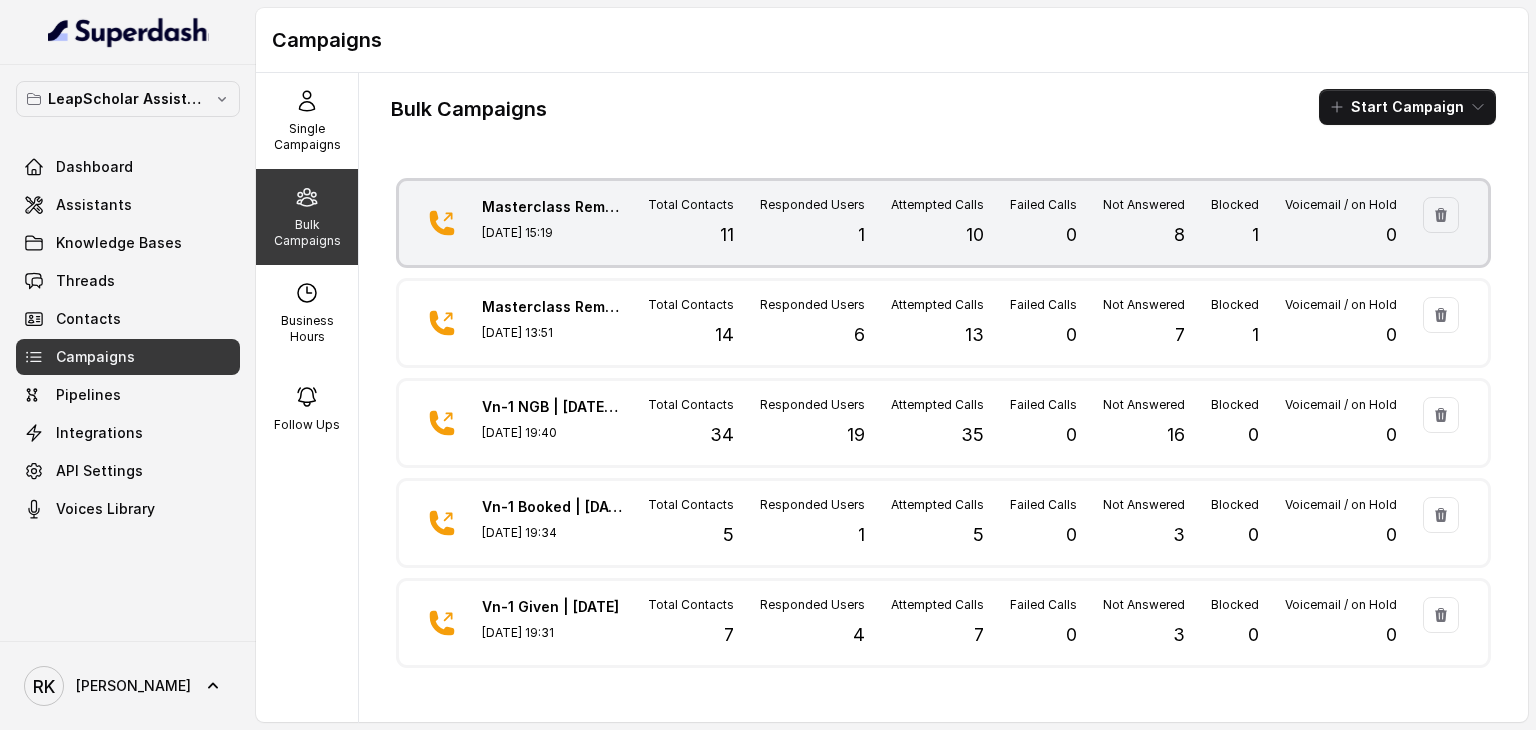 click on "Masterclass Reminder 3rd July (2nd call) Jul 03, 2025, 15:19 Total Contacts 11 Responded Users 1 Attempted Calls 10 Failed Calls 0 Not Answered 8 Blocked 1 Voicemail / on Hold 0" at bounding box center [943, 223] 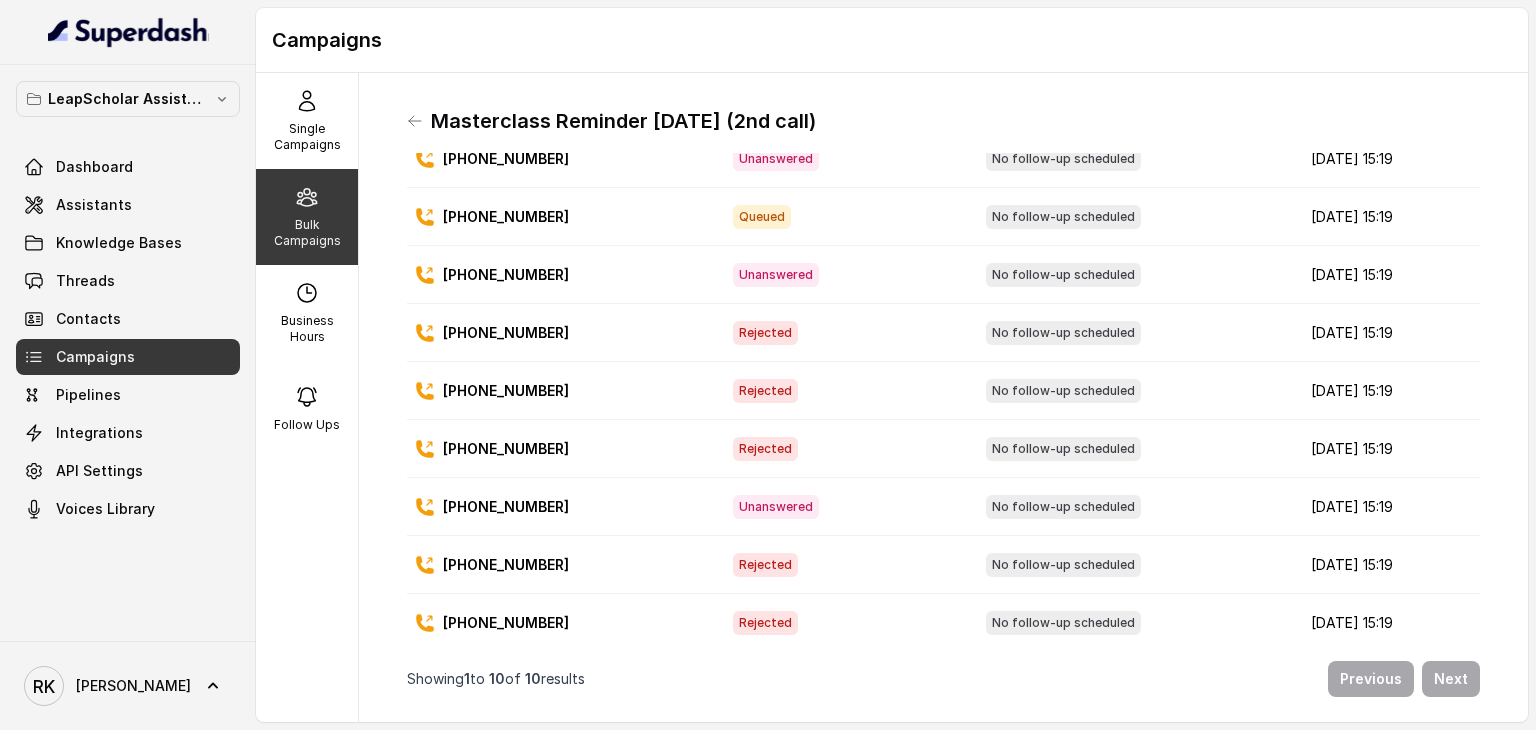 scroll, scrollTop: 132, scrollLeft: 0, axis: vertical 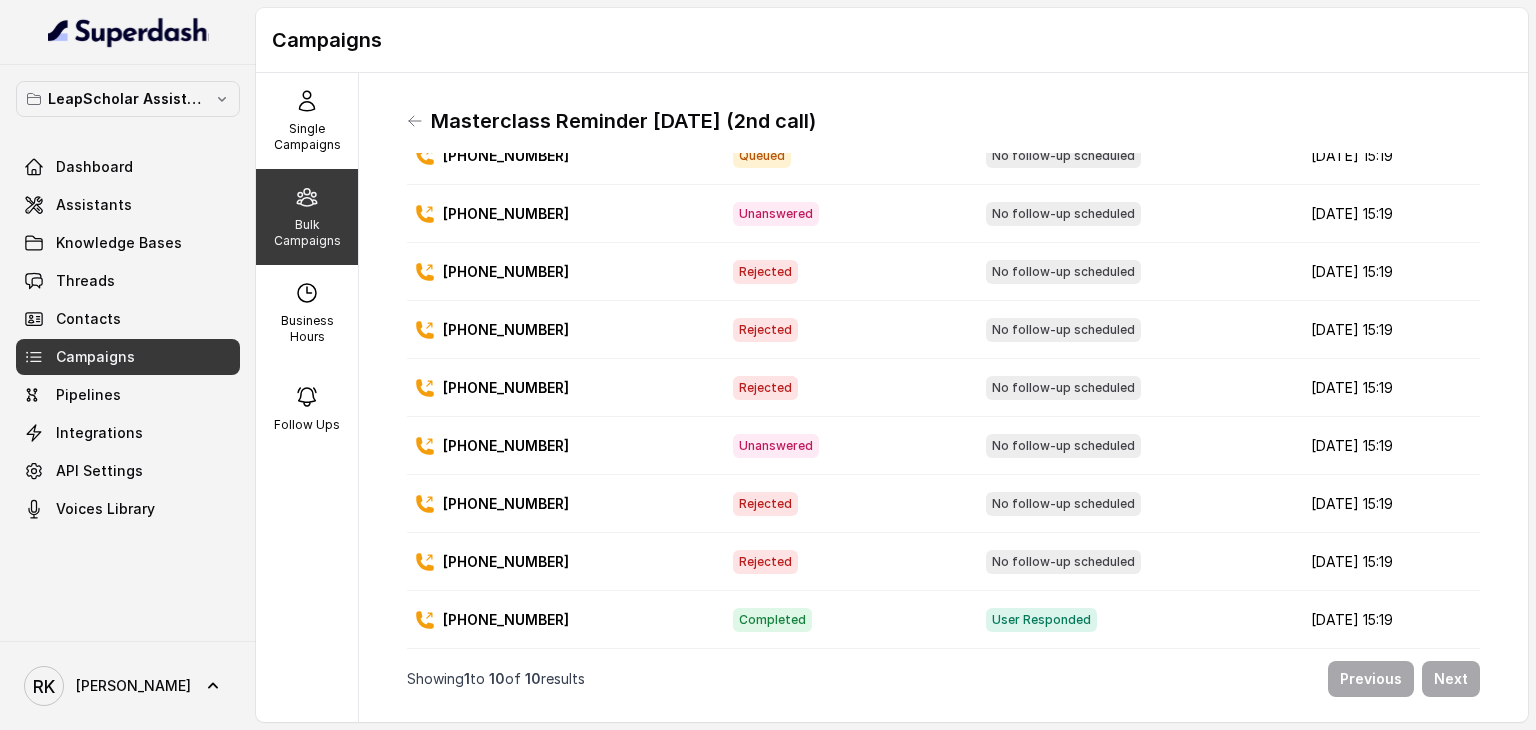 click on "[PHONE_NUMBER]" at bounding box center (506, 562) 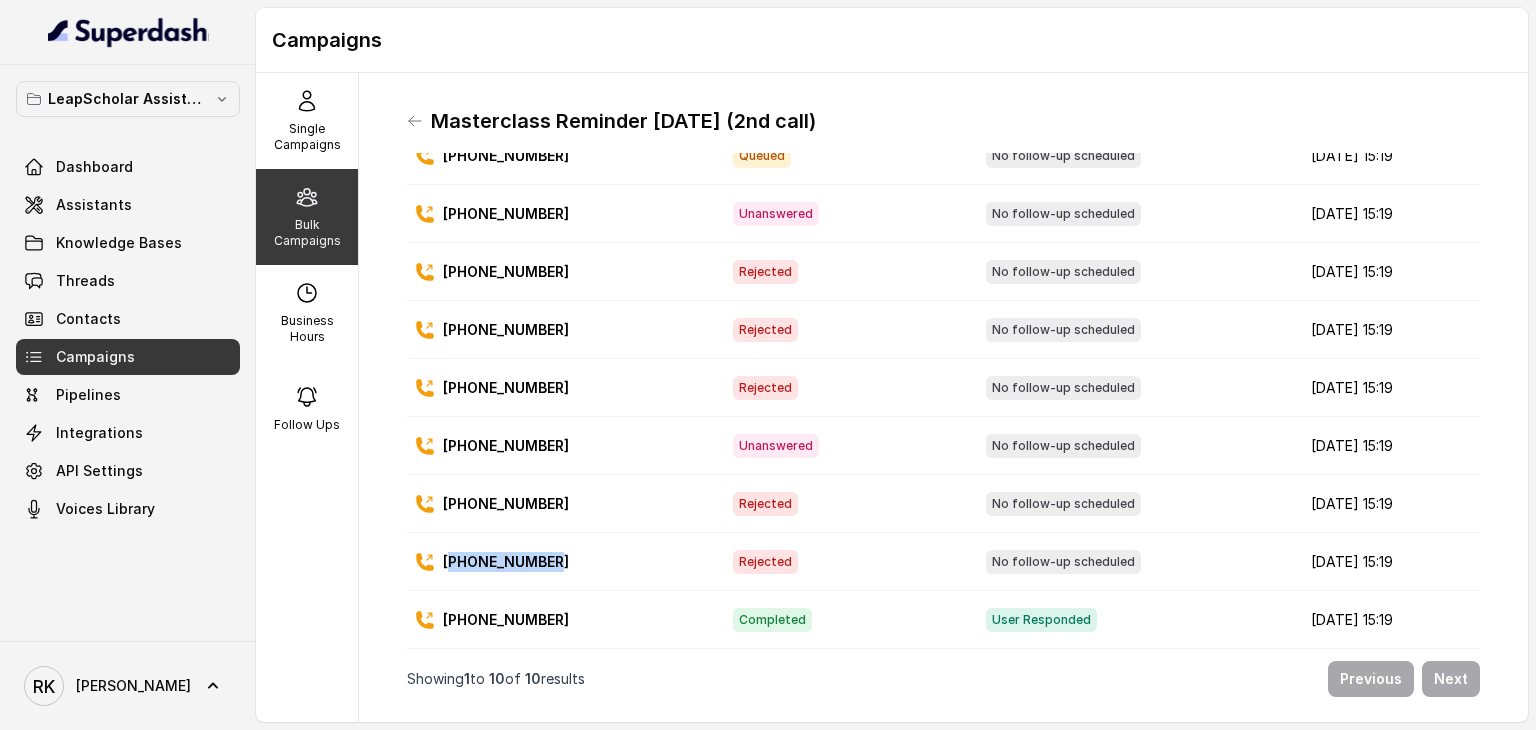 click on "[PHONE_NUMBER]" at bounding box center [506, 562] 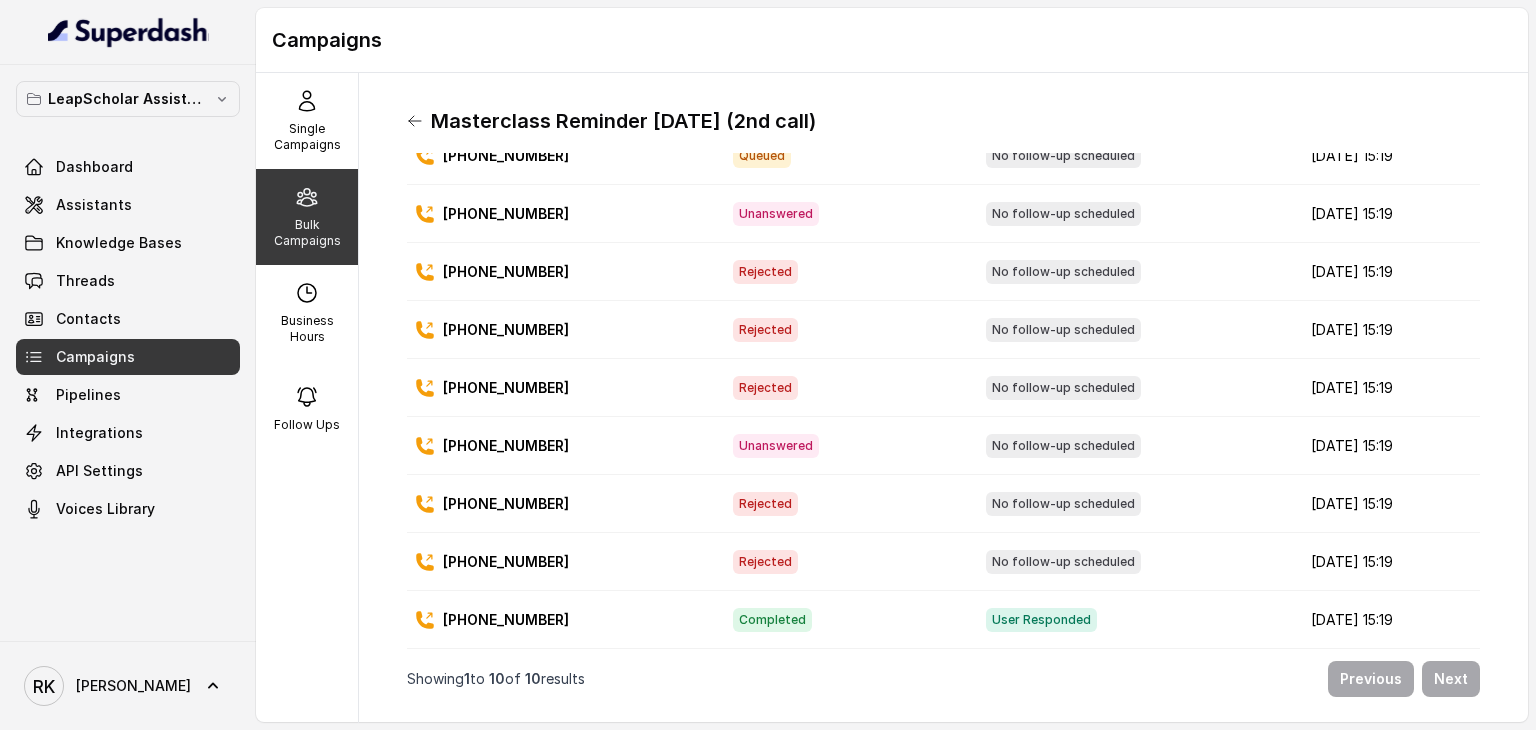 click 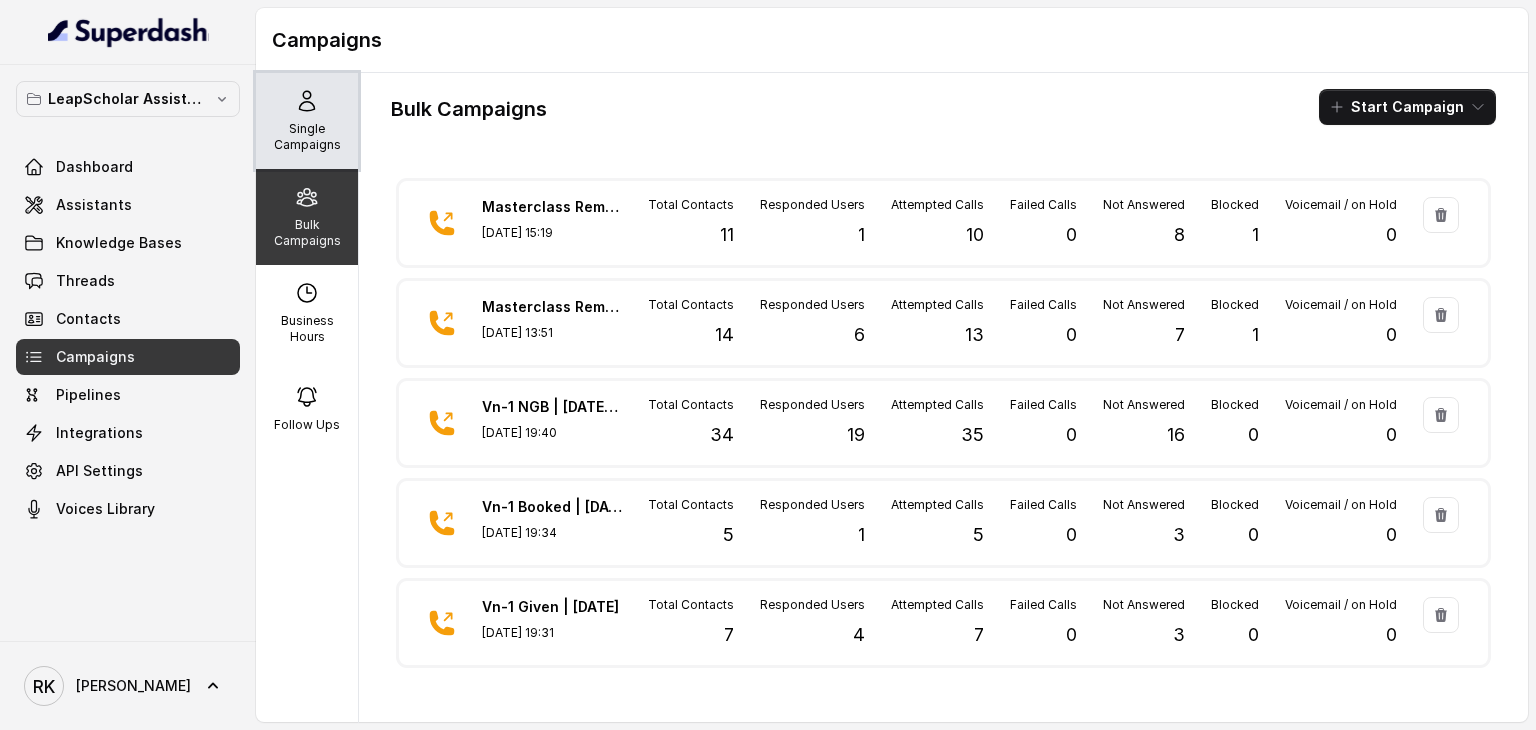click on "Single Campaigns" at bounding box center (307, 137) 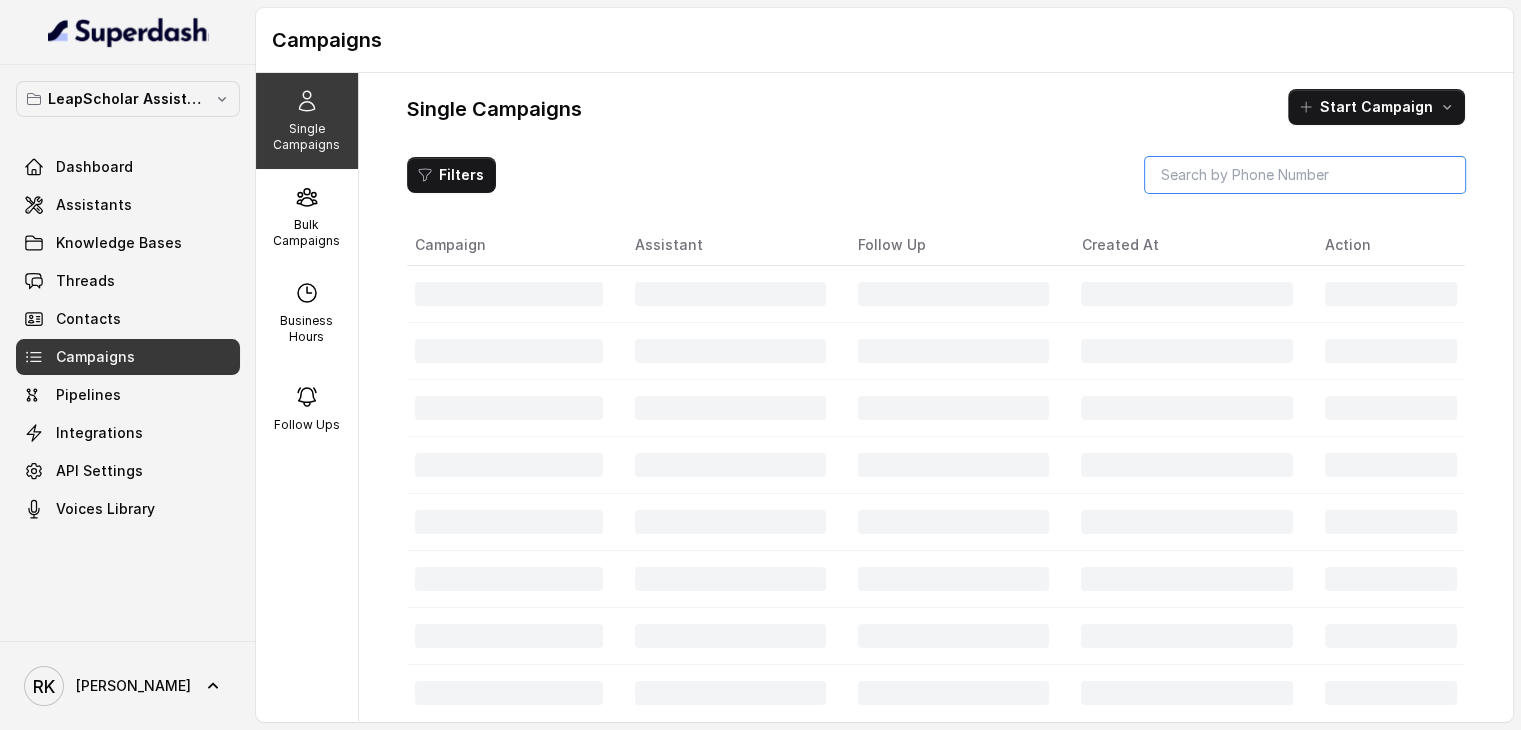 click at bounding box center (1305, 175) 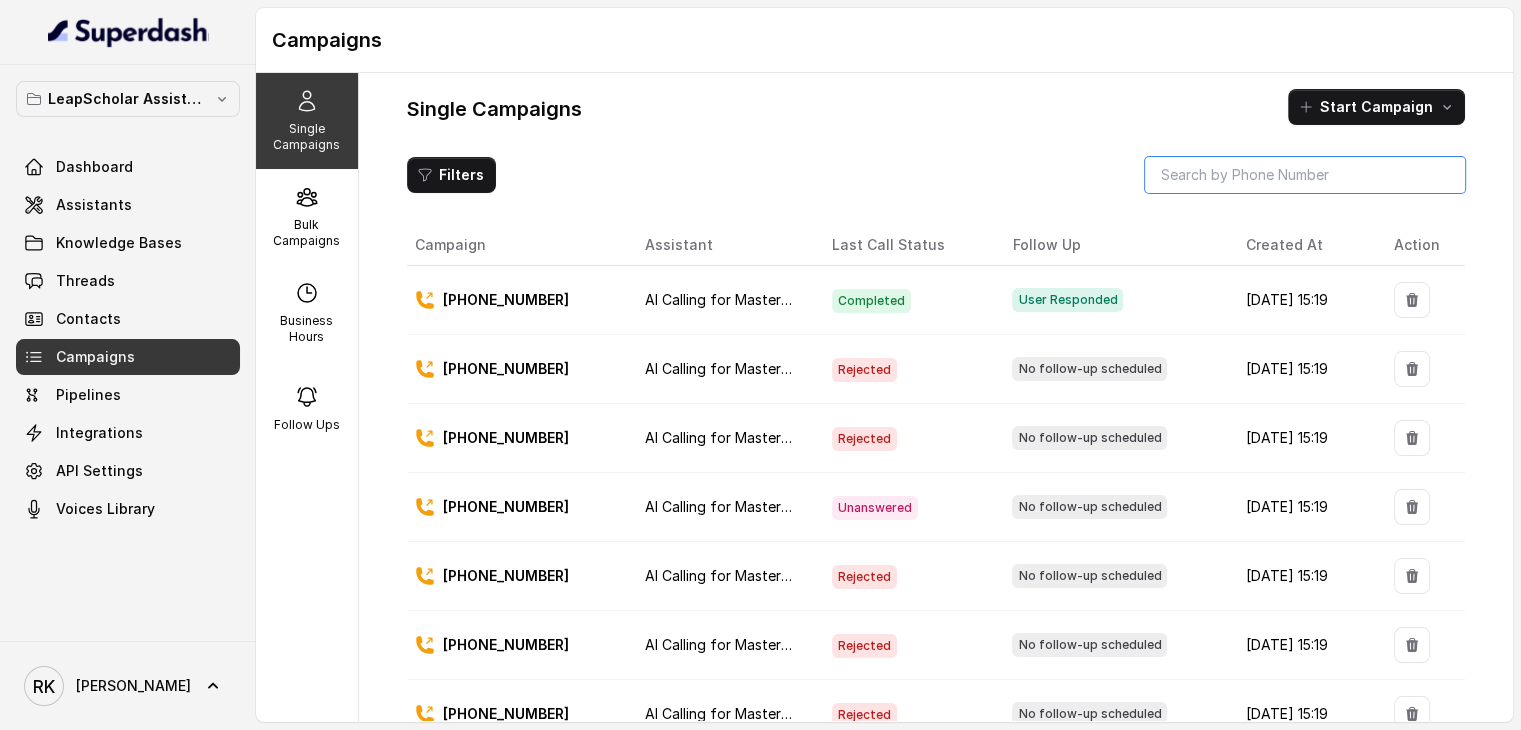 paste on "918169500646" 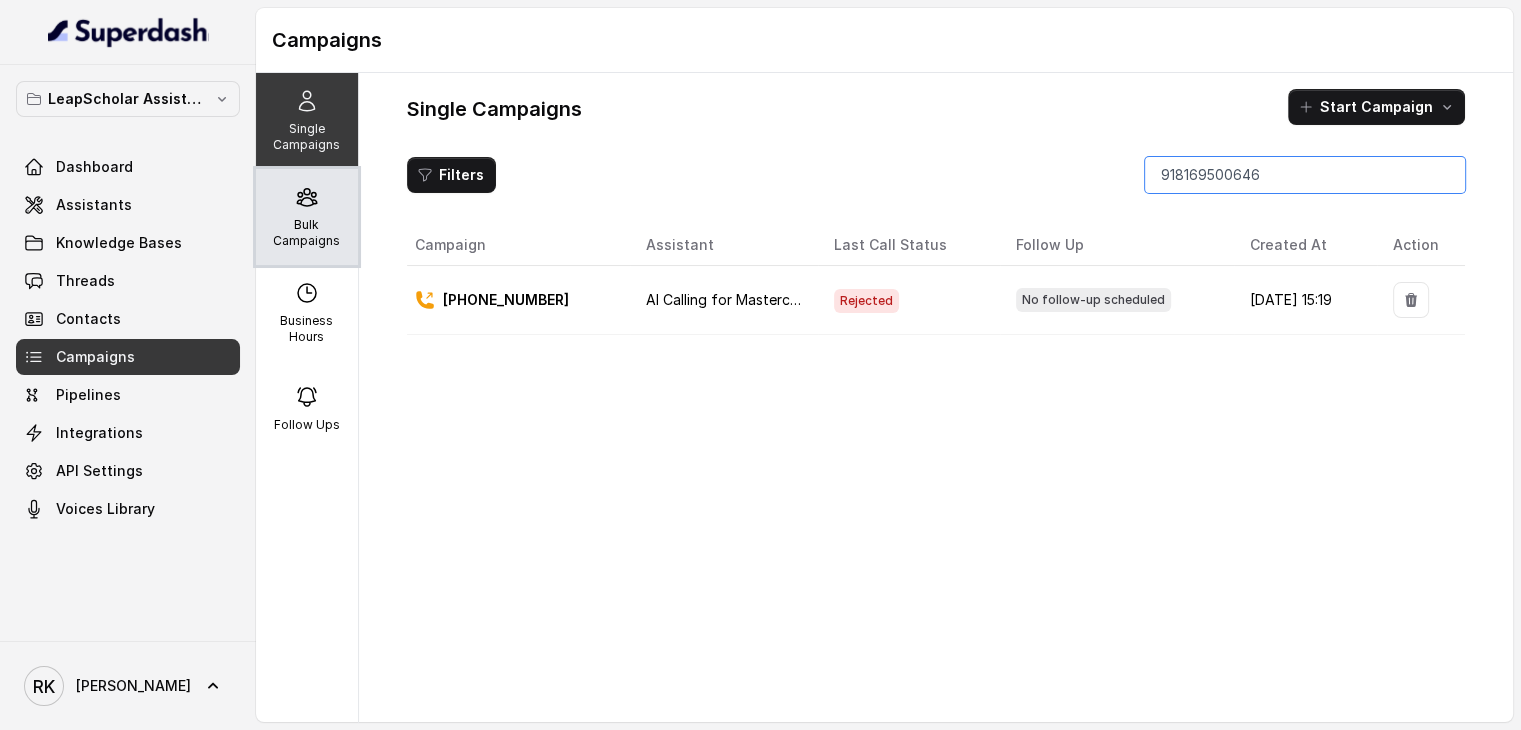 type on "918169500646" 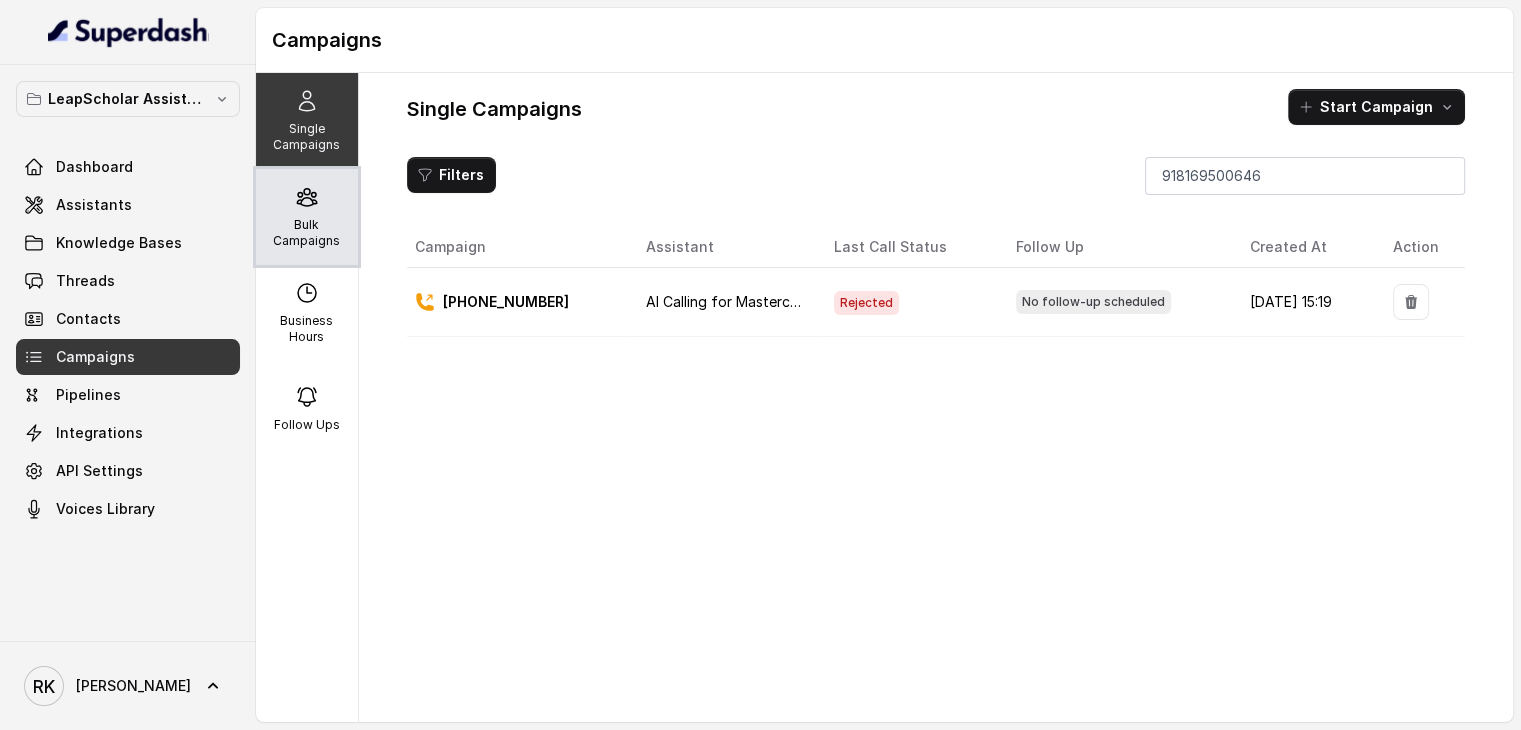 click on "Bulk Campaigns" at bounding box center (307, 233) 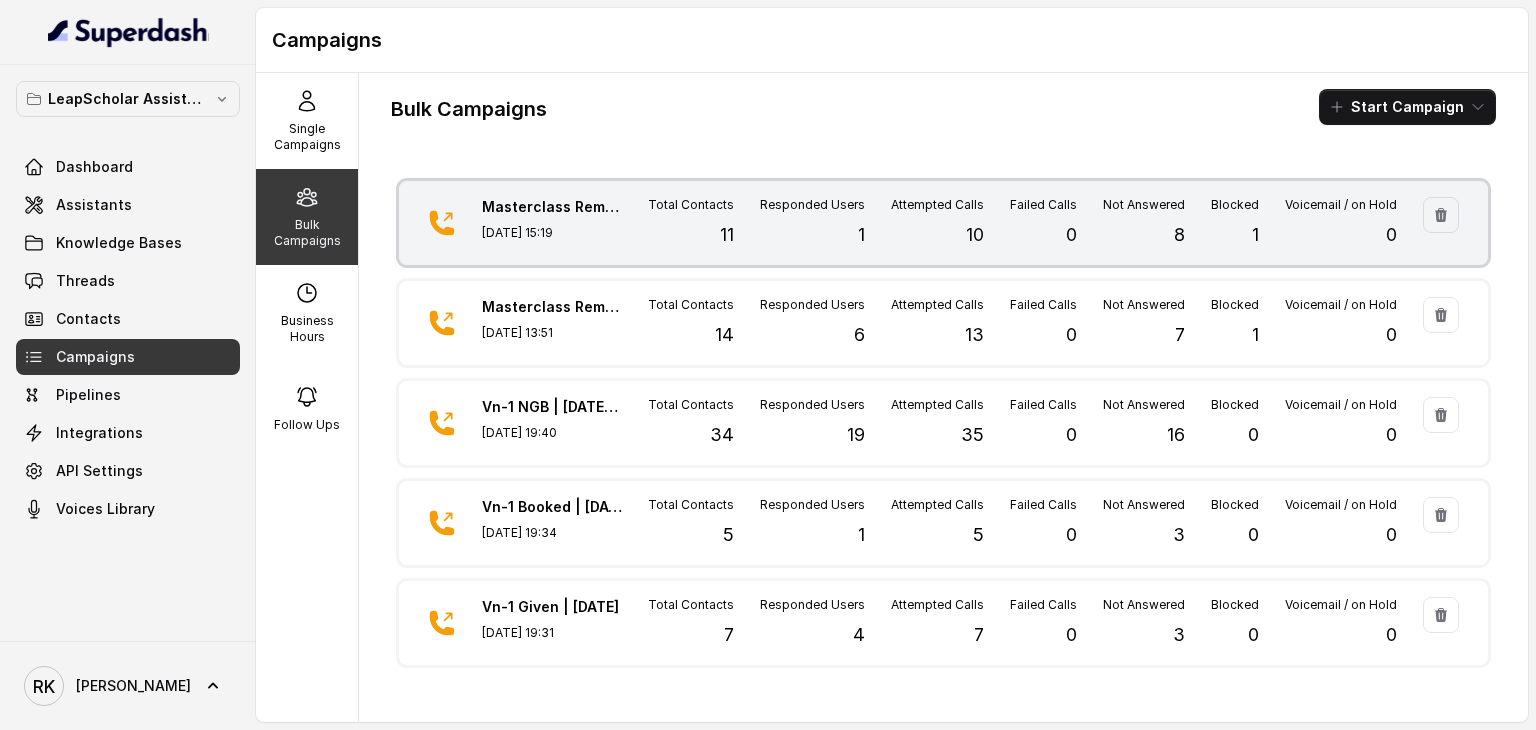 click on "Responded Users 1" at bounding box center (812, 223) 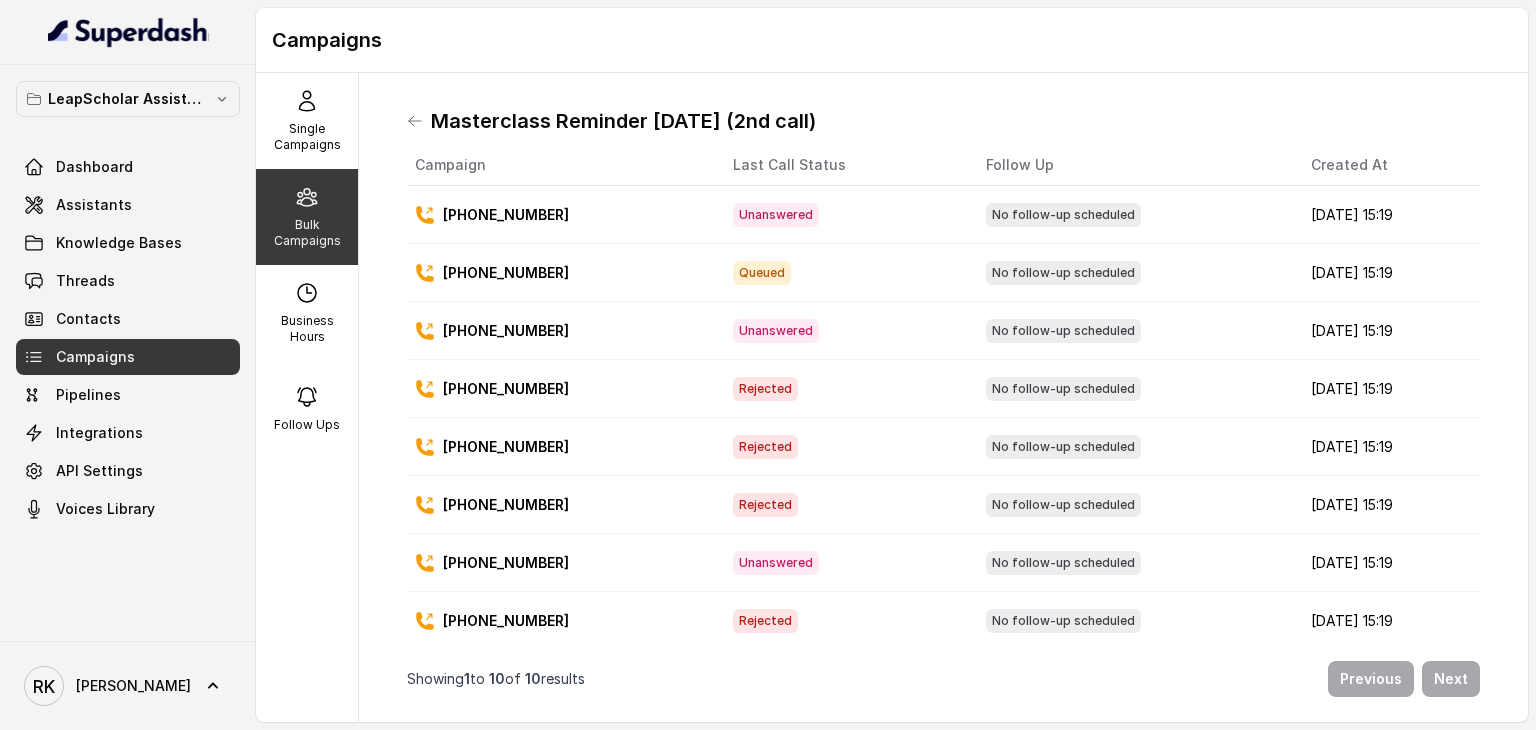 scroll, scrollTop: 0, scrollLeft: 0, axis: both 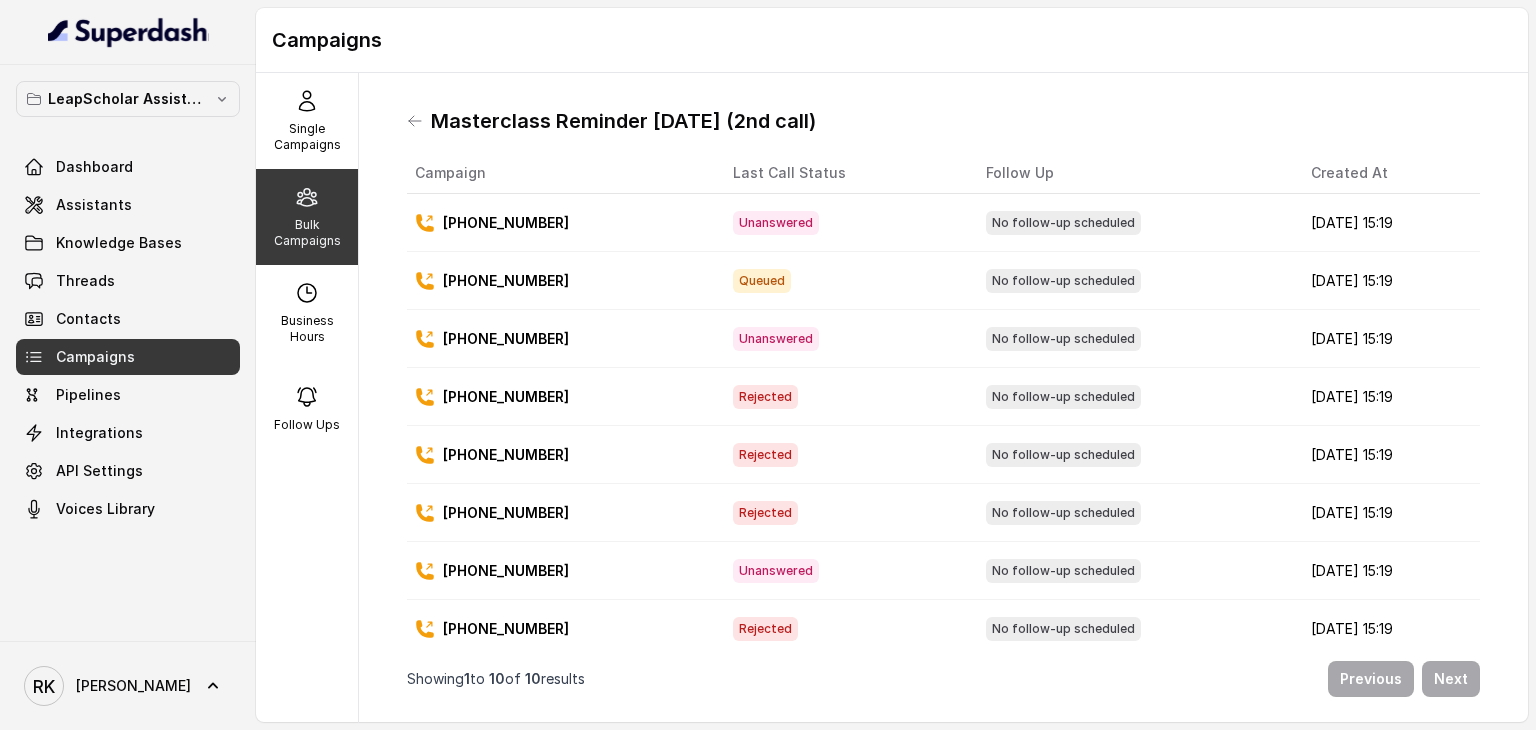 click on "[PHONE_NUMBER]" at bounding box center (506, 281) 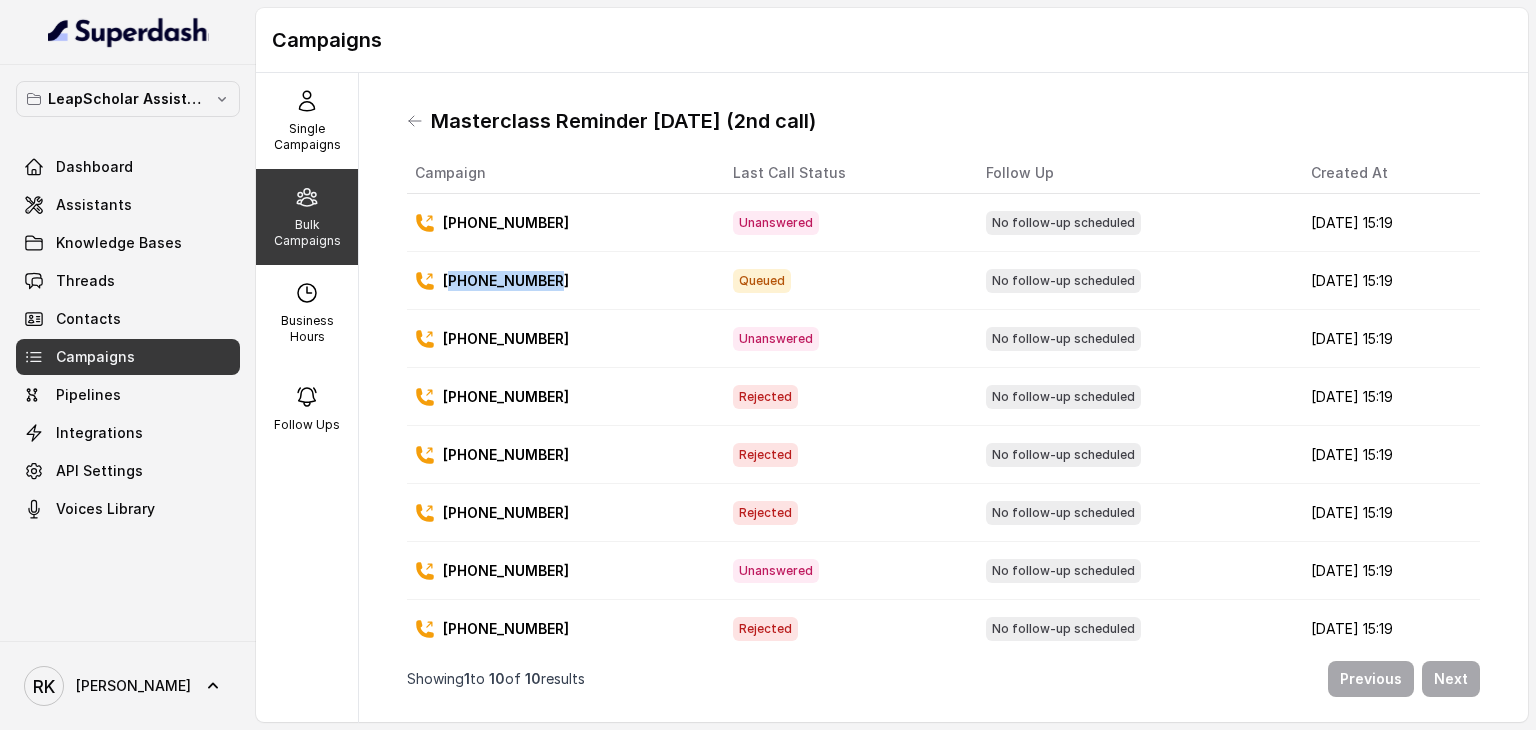 click on "[PHONE_NUMBER]" at bounding box center (506, 281) 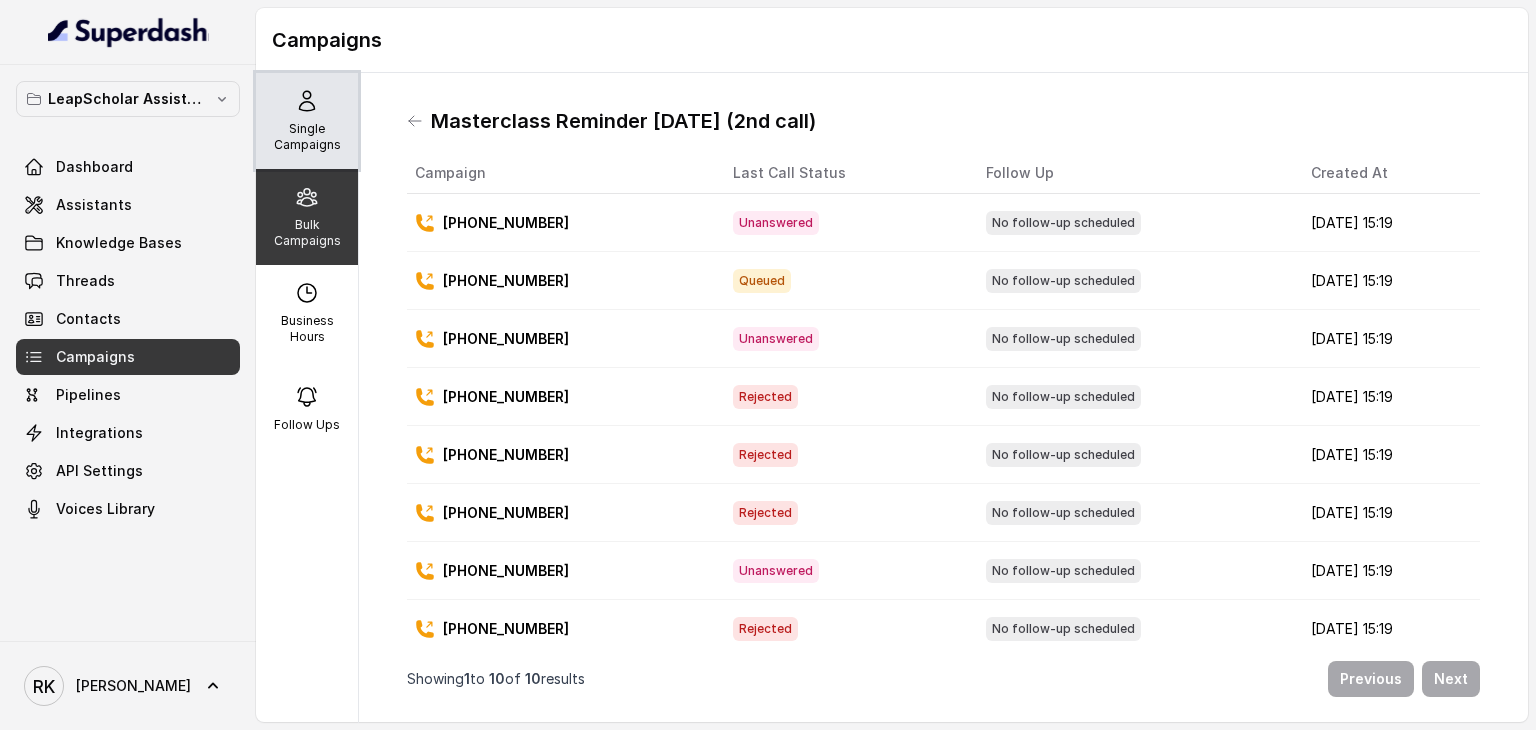 click on "Single Campaigns" at bounding box center [307, 121] 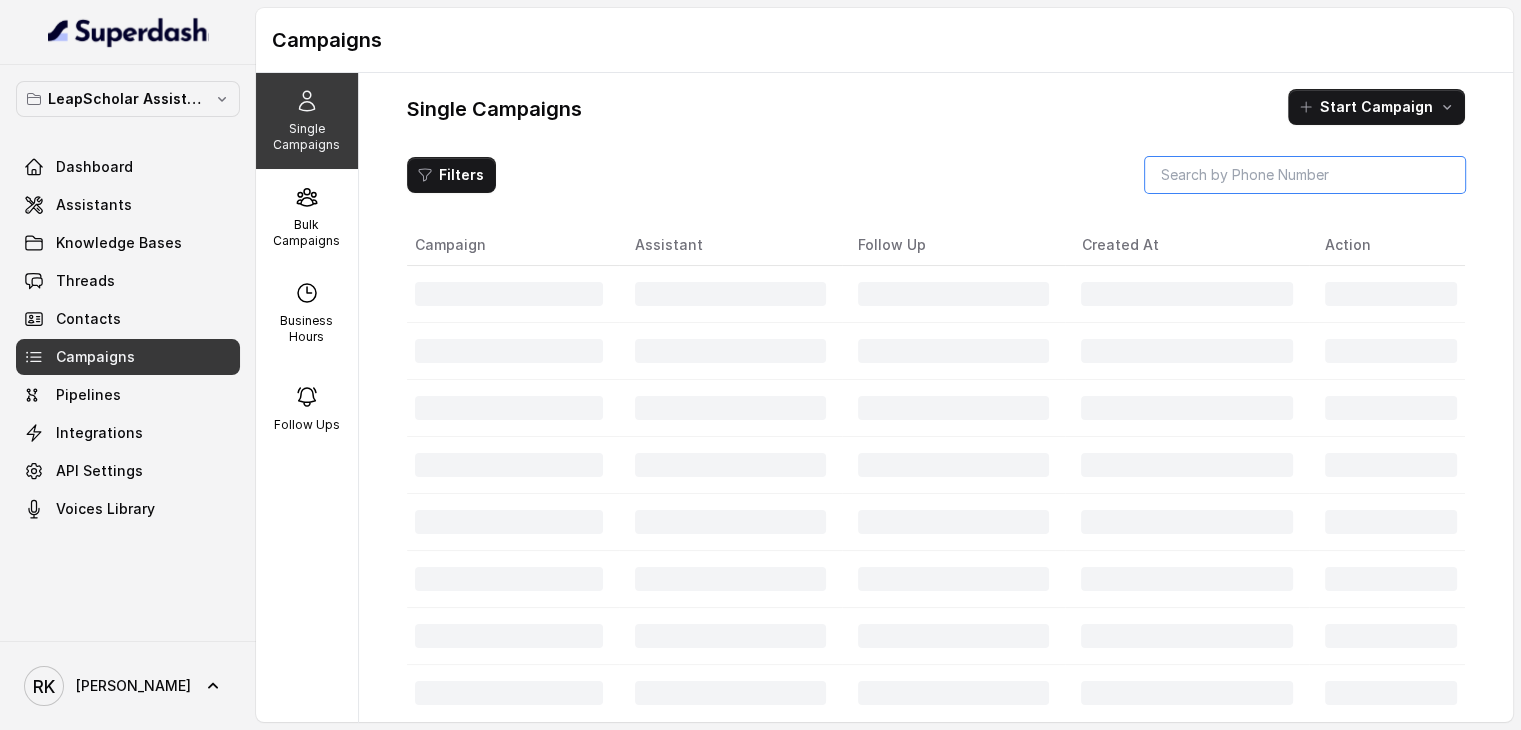 click at bounding box center [1305, 175] 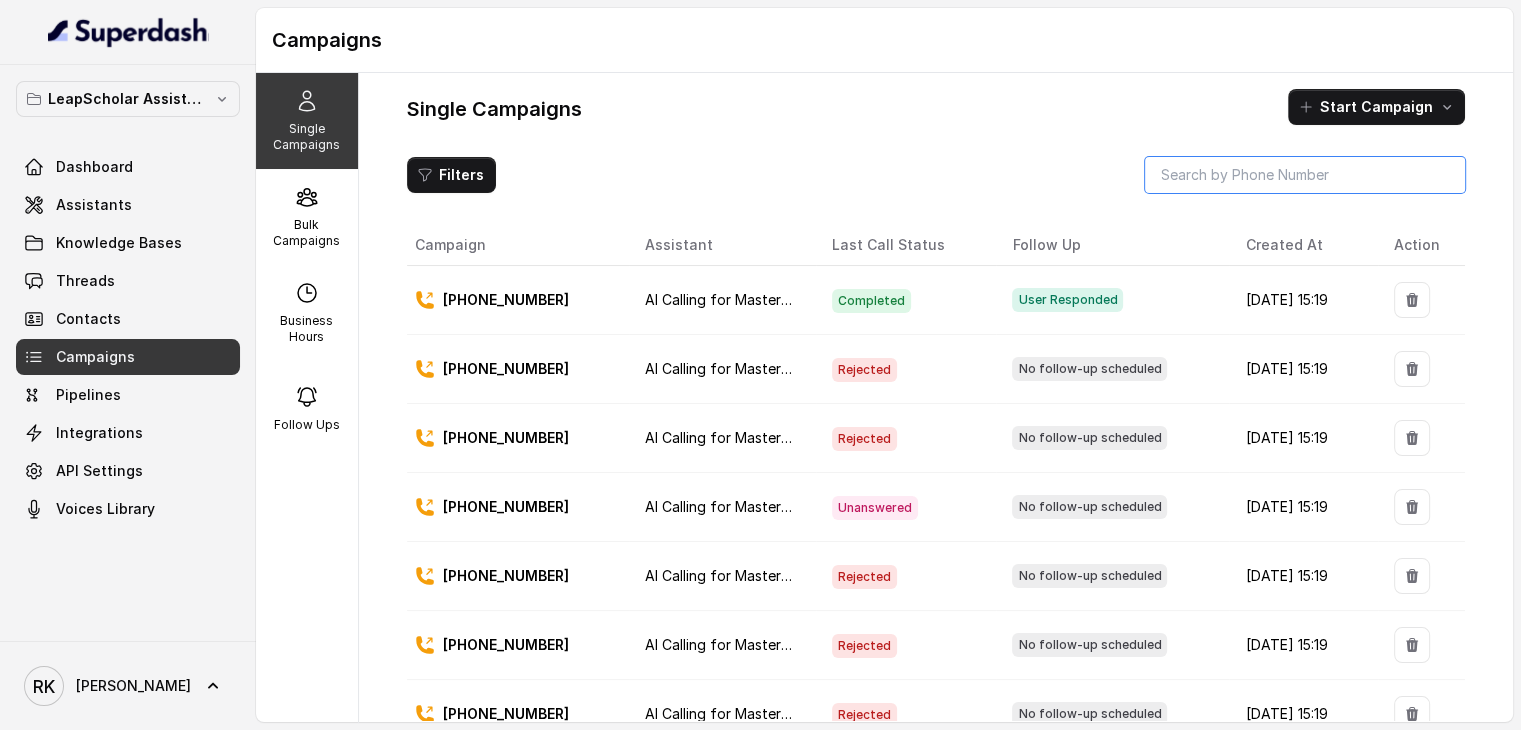 paste on "918928995064" 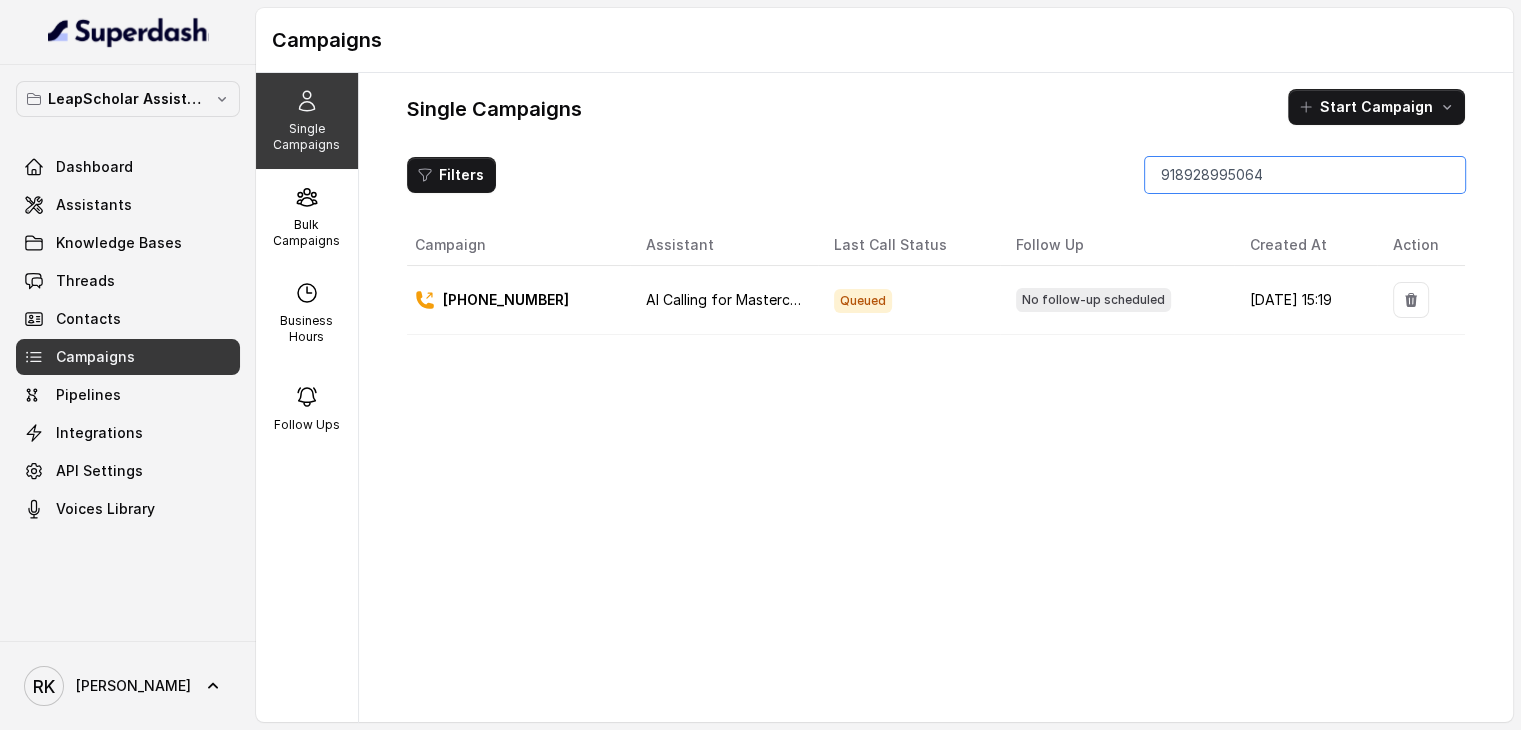 type on "918928995064" 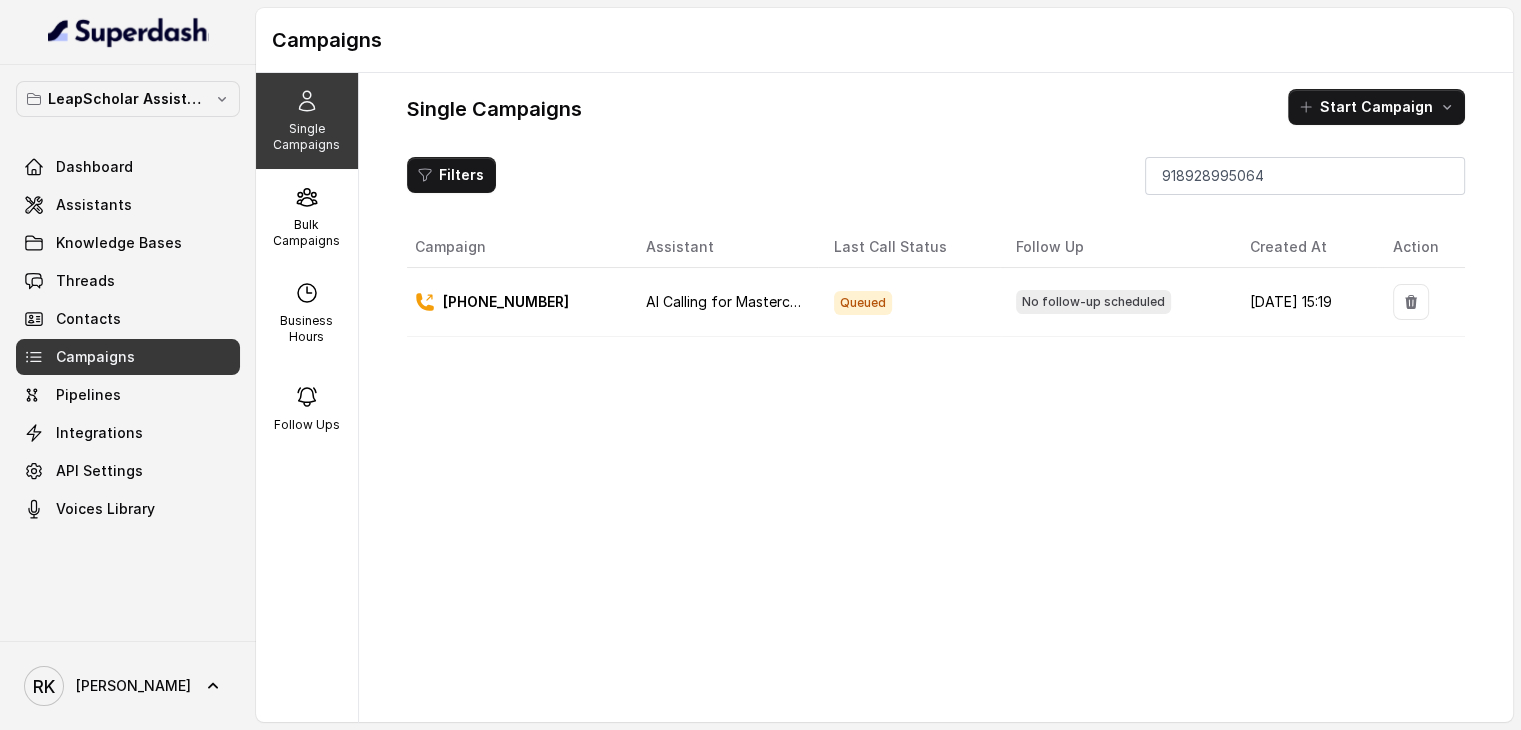 click on "Single Campaigns" at bounding box center (307, 121) 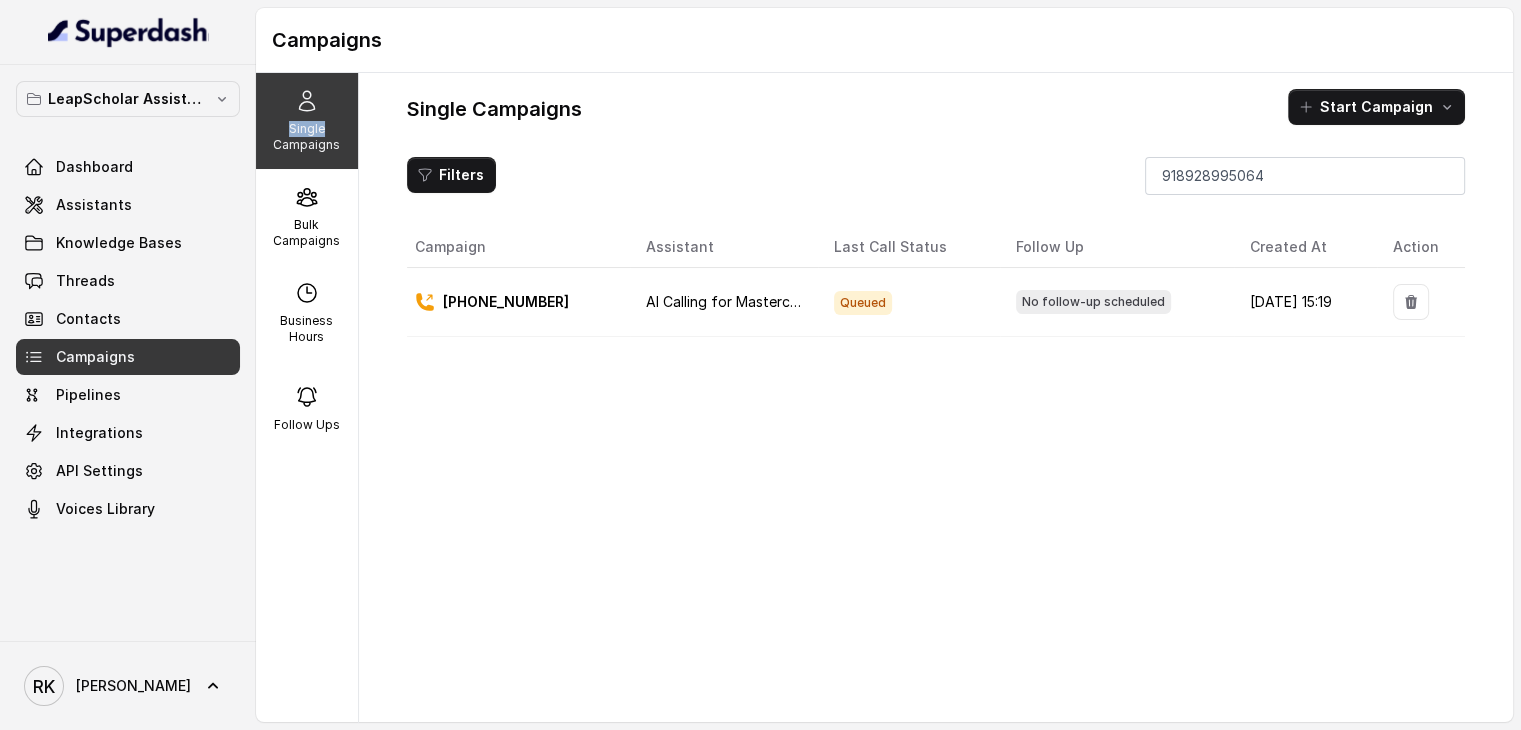 click on "Single Campaigns" at bounding box center (307, 121) 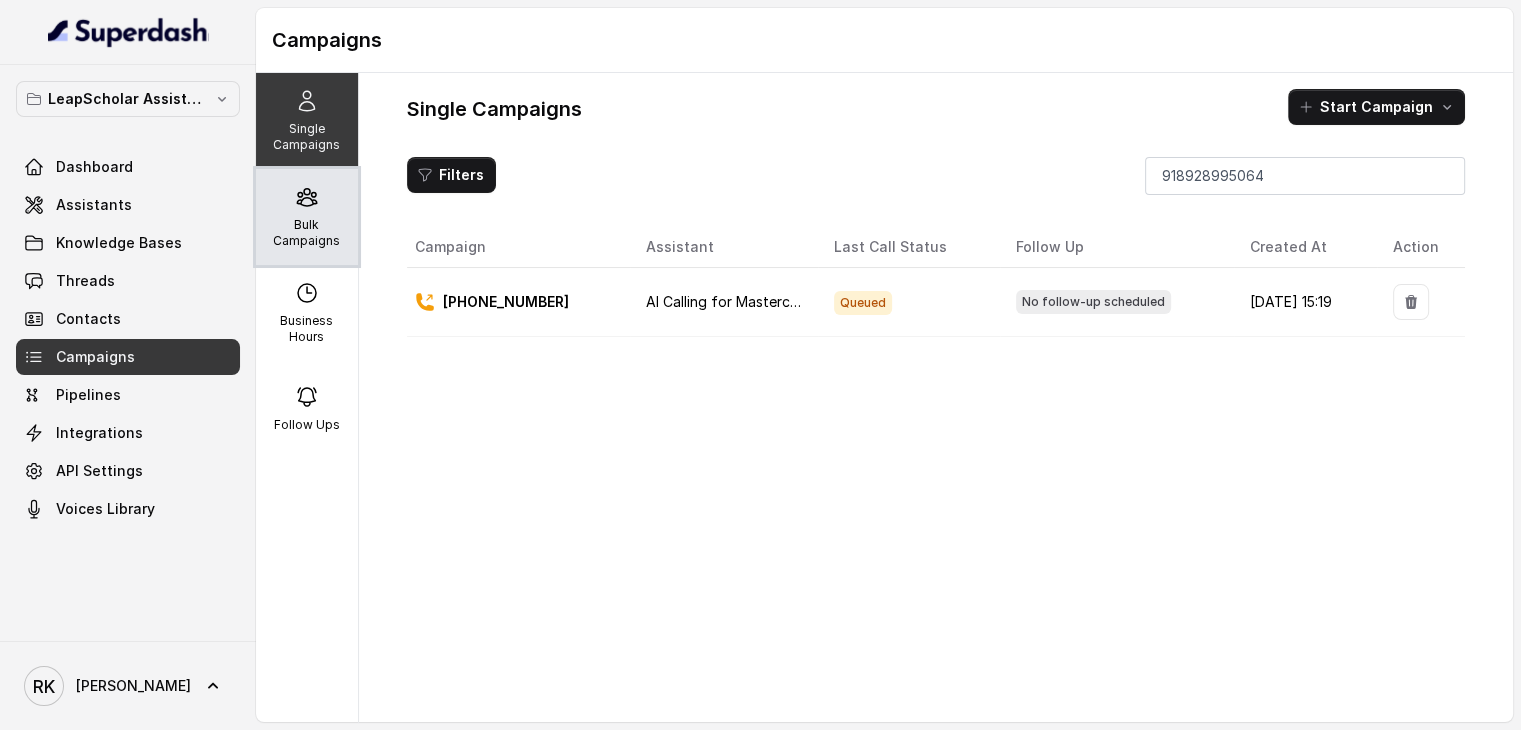 click on "Bulk Campaigns" at bounding box center (307, 217) 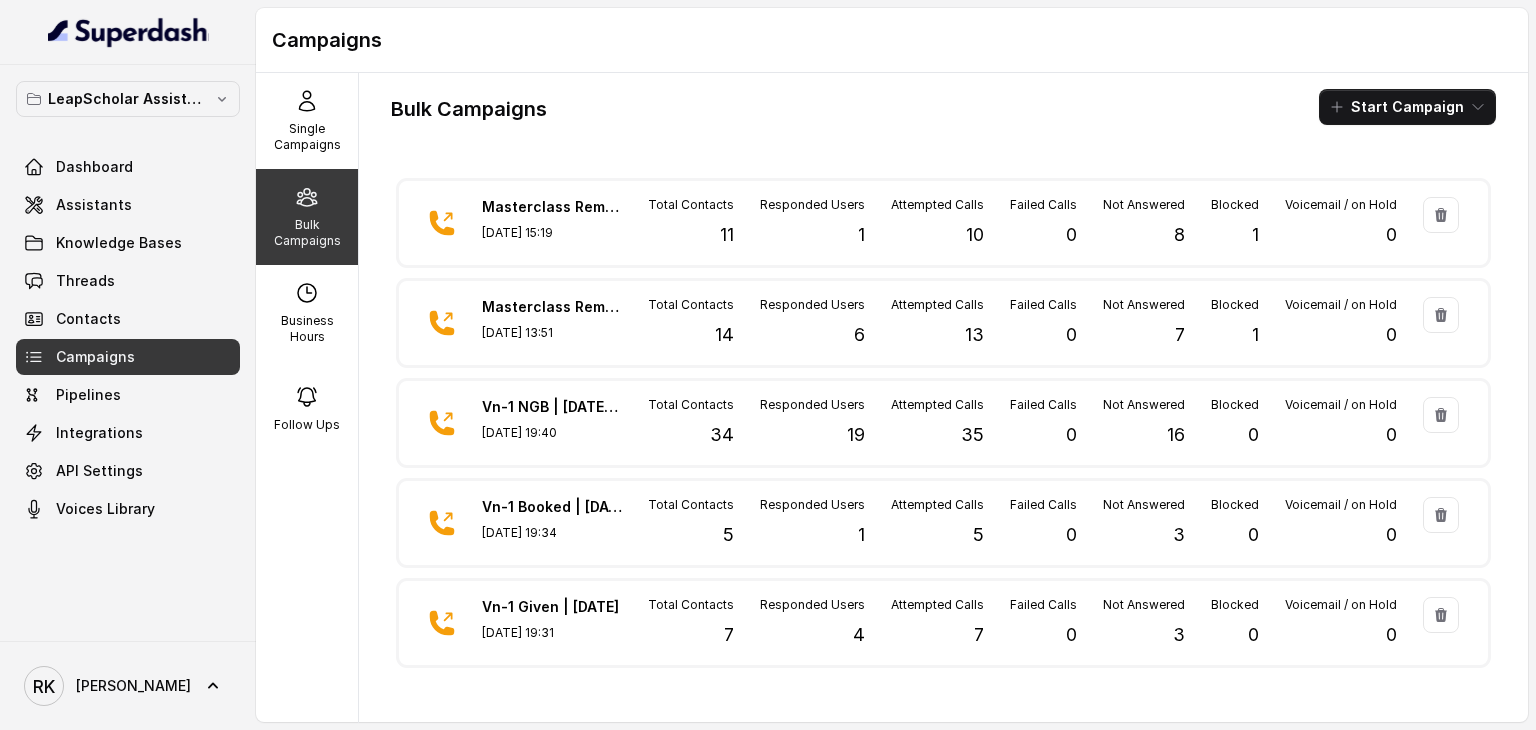 click 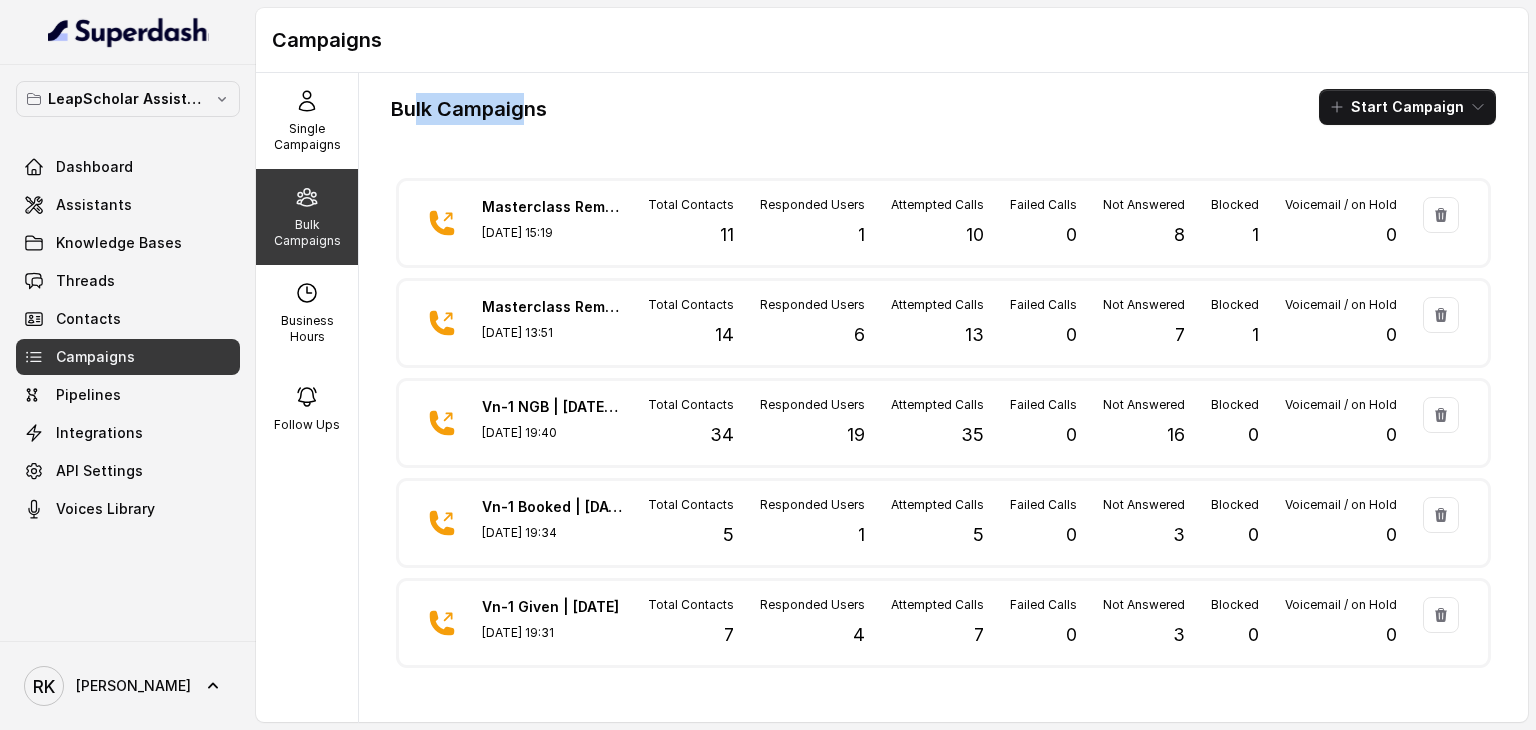 drag, startPoint x: 524, startPoint y: 105, endPoint x: 412, endPoint y: 100, distance: 112.11155 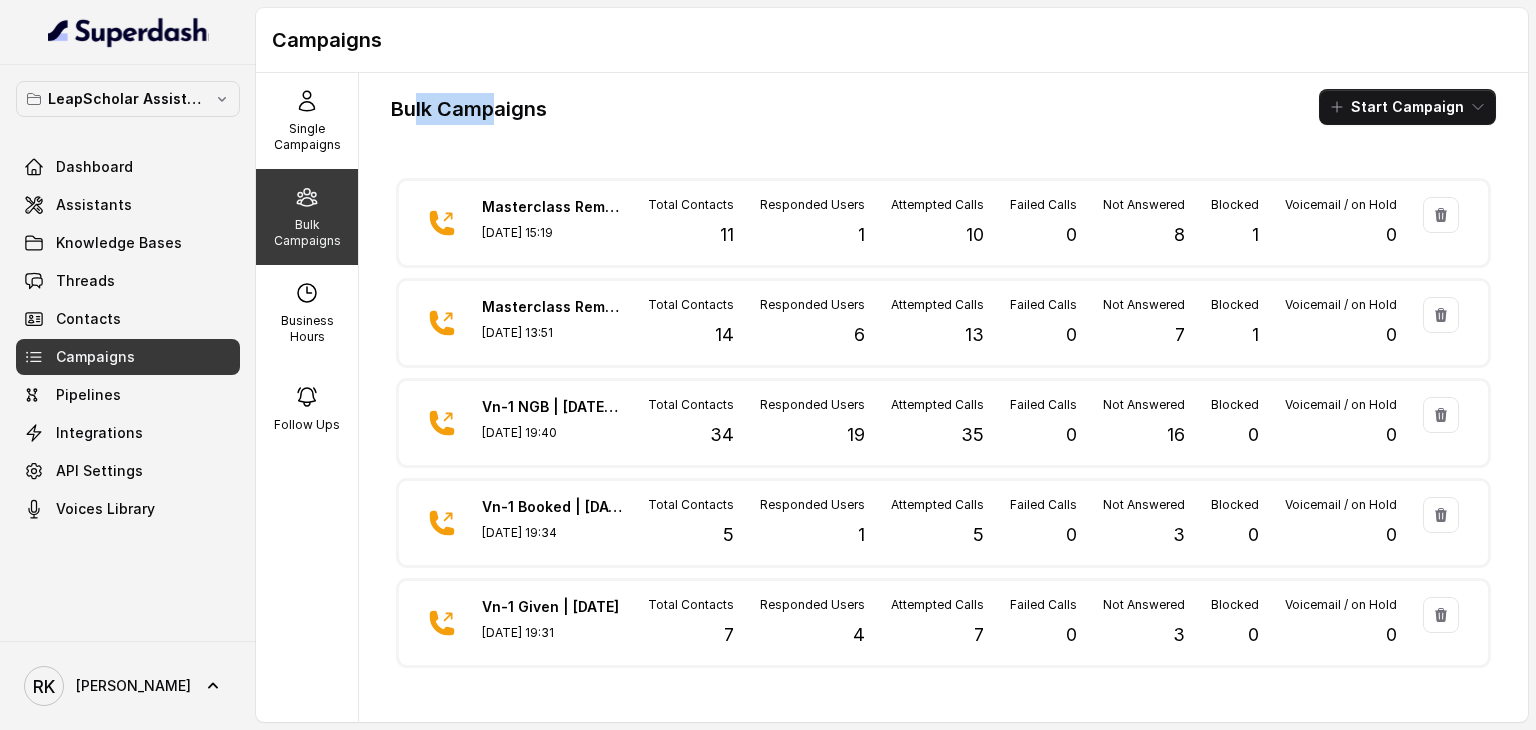 drag, startPoint x: 417, startPoint y: 99, endPoint x: 496, endPoint y: 105, distance: 79.22752 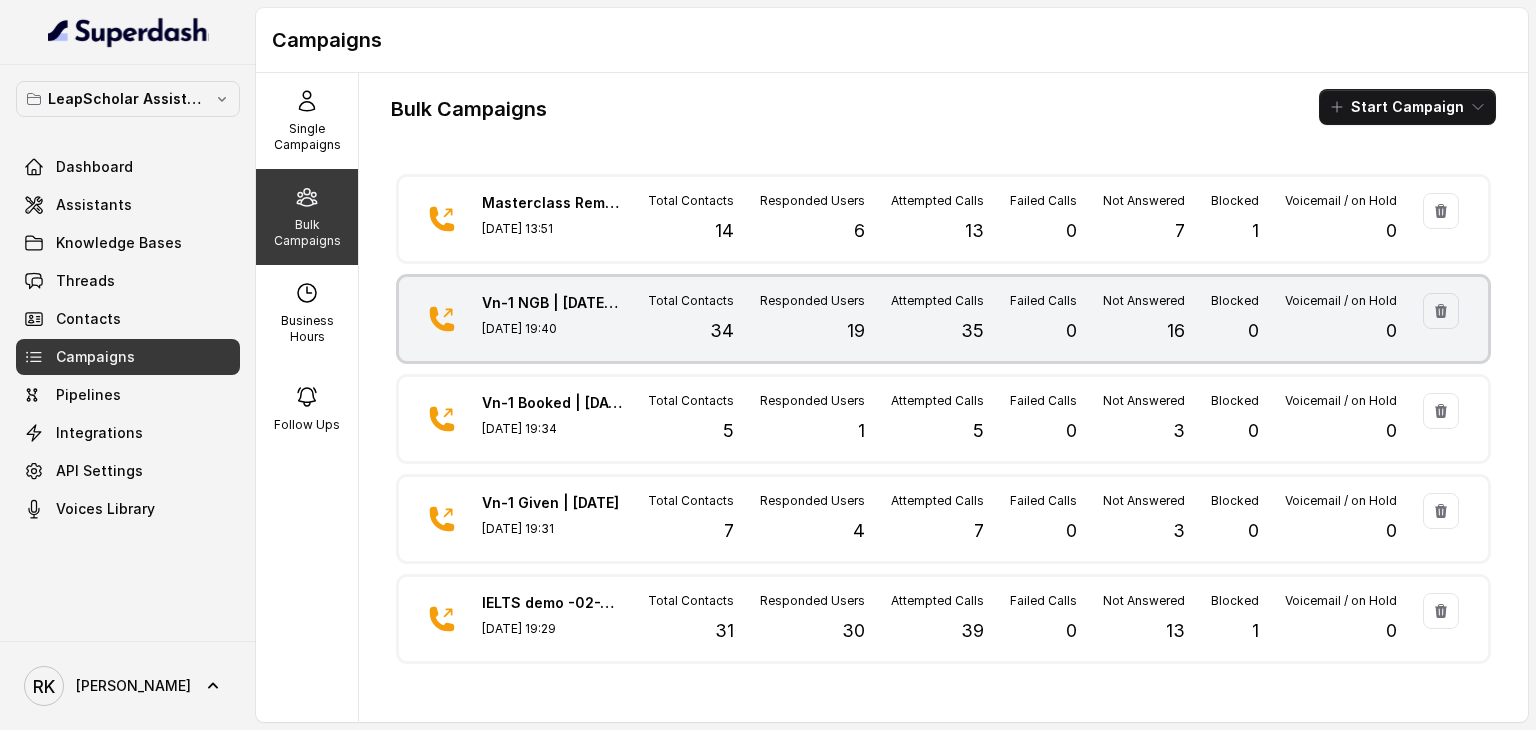 scroll, scrollTop: 0, scrollLeft: 0, axis: both 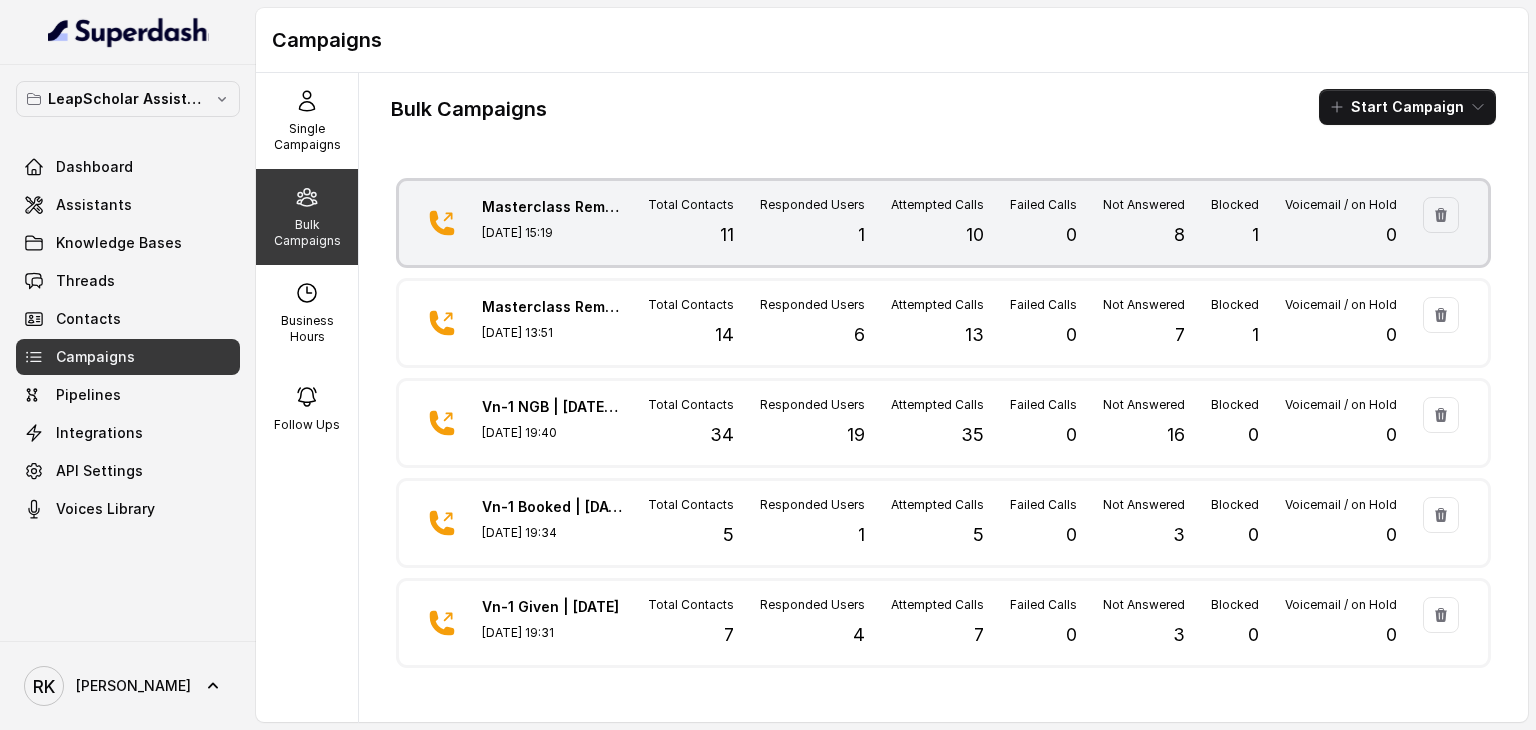 click on "10" at bounding box center [975, 235] 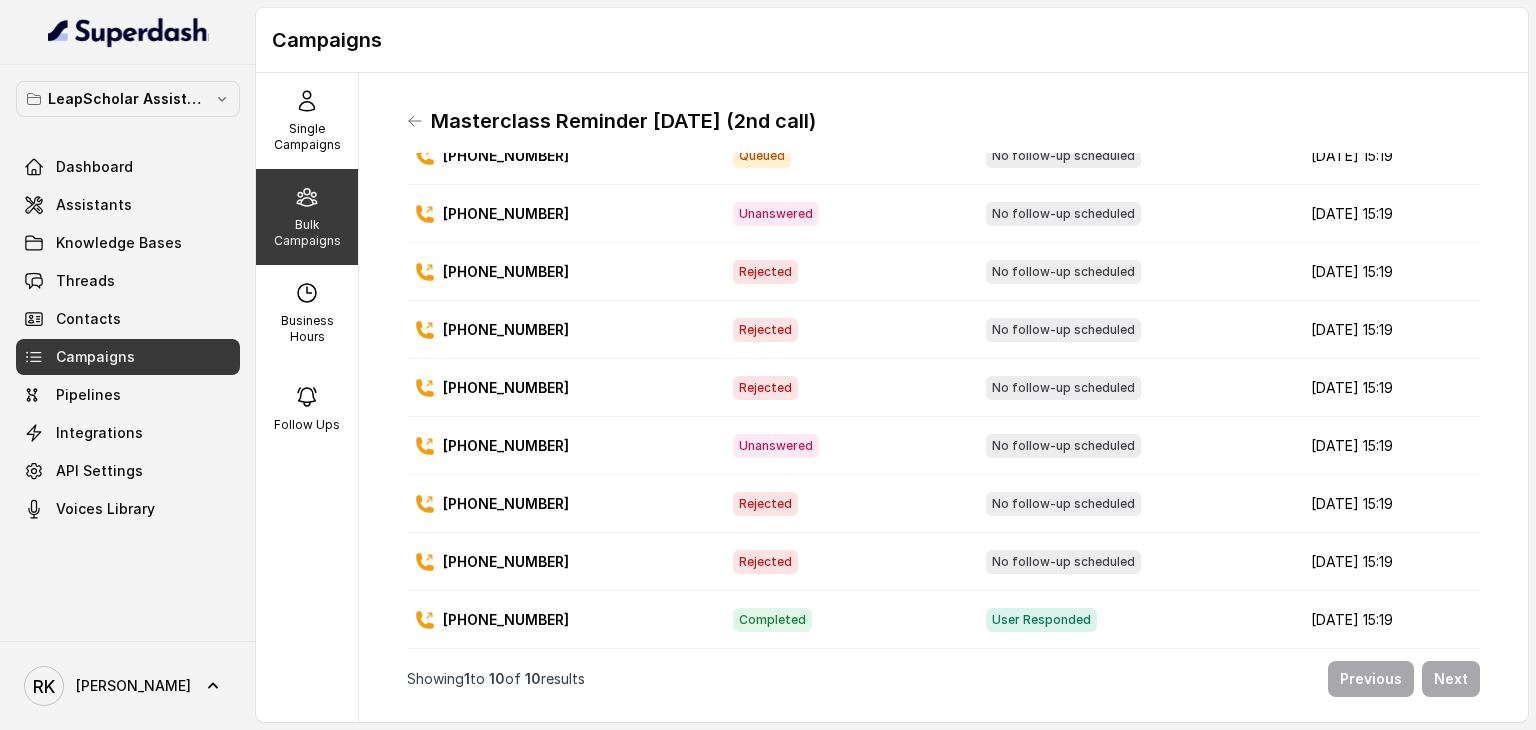 scroll, scrollTop: 132, scrollLeft: 0, axis: vertical 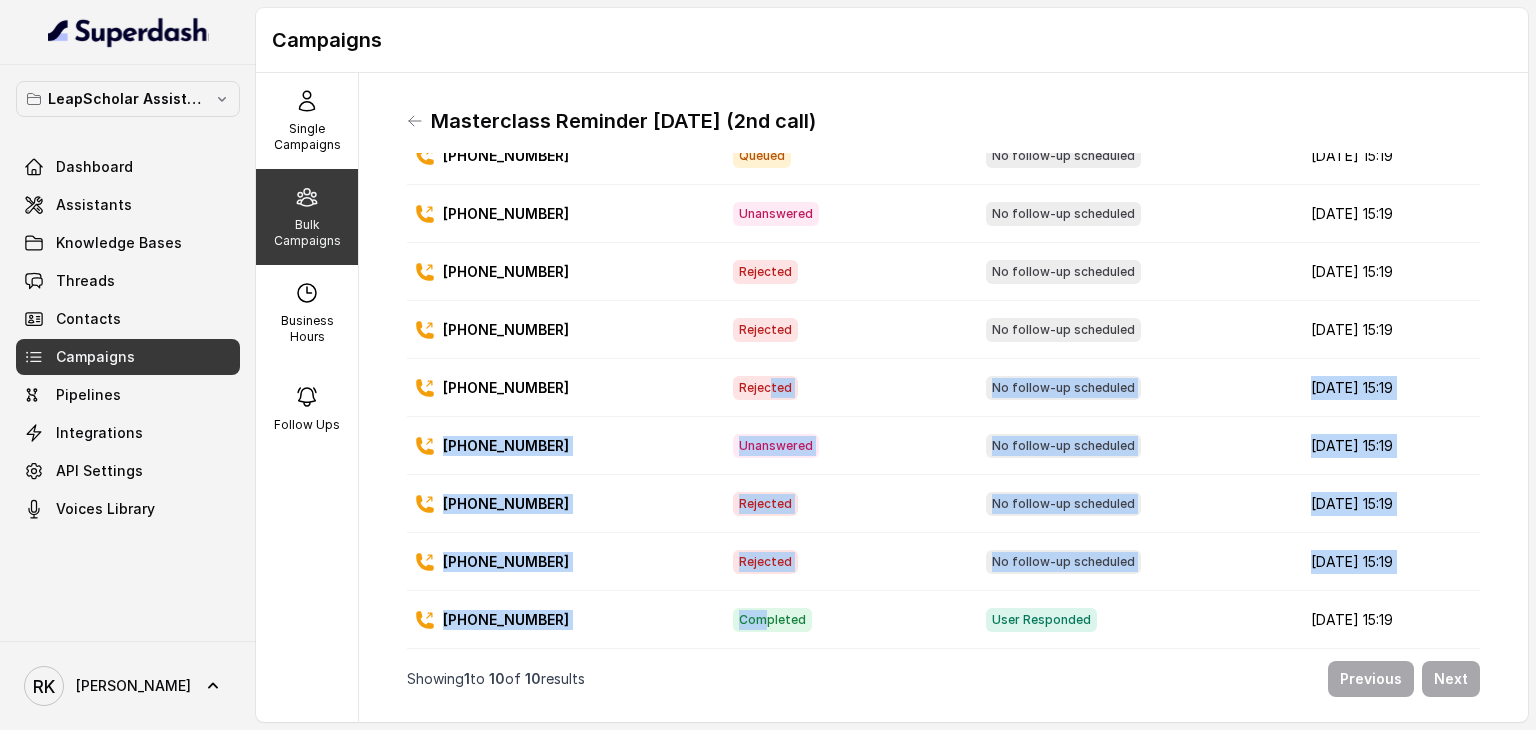 drag, startPoint x: 730, startPoint y: 601, endPoint x: 738, endPoint y: 382, distance: 219.14607 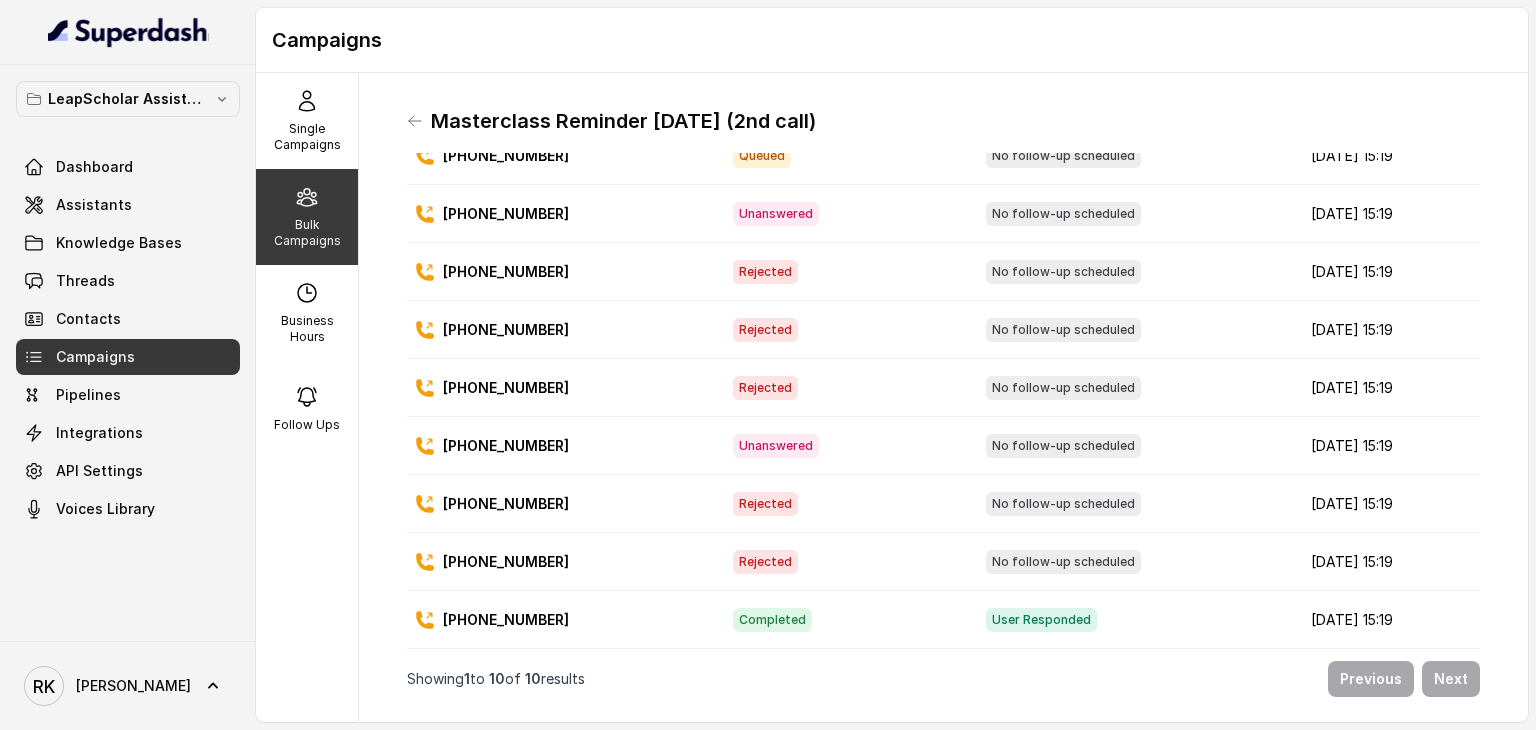 scroll, scrollTop: 0, scrollLeft: 0, axis: both 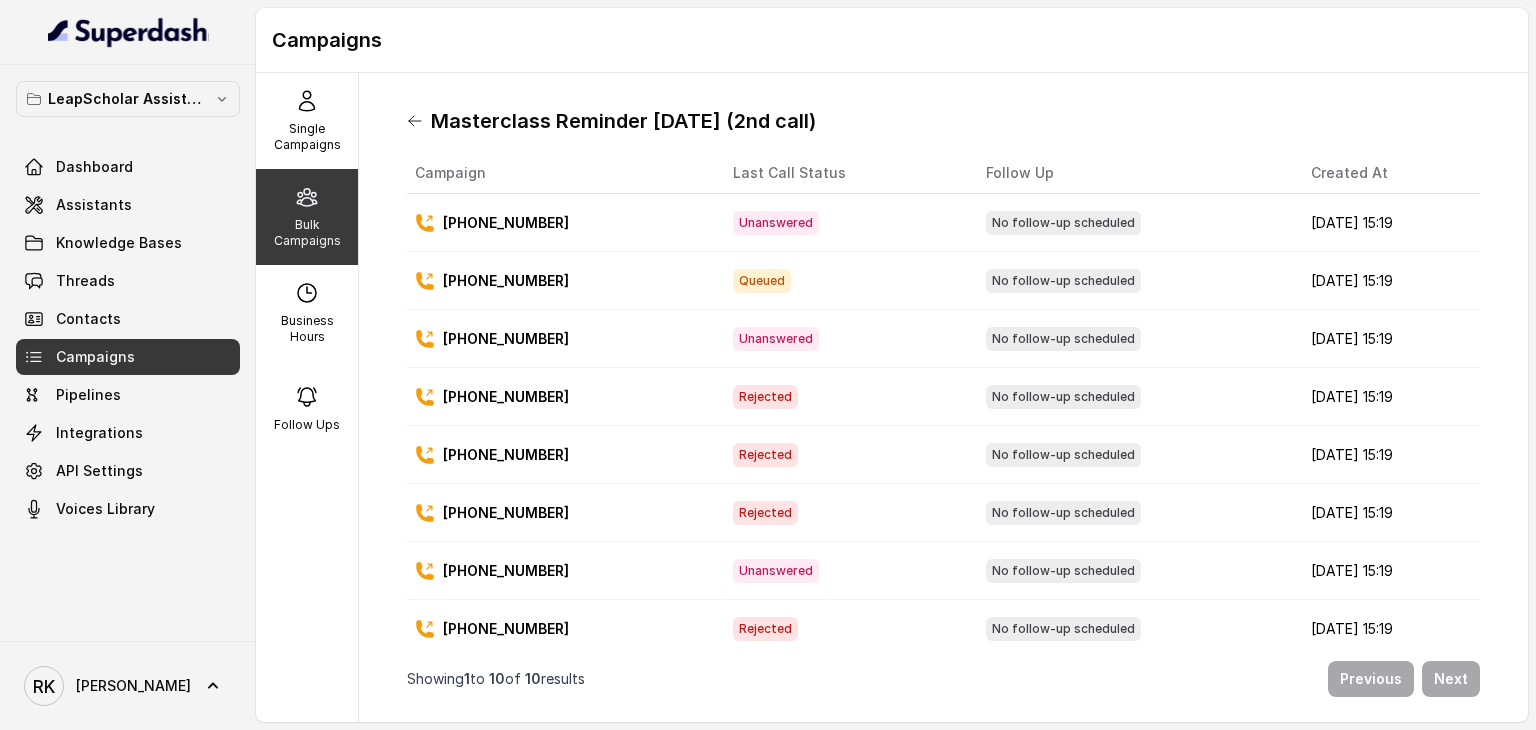 drag, startPoint x: 403, startPoint y: 117, endPoint x: 417, endPoint y: 119, distance: 14.142136 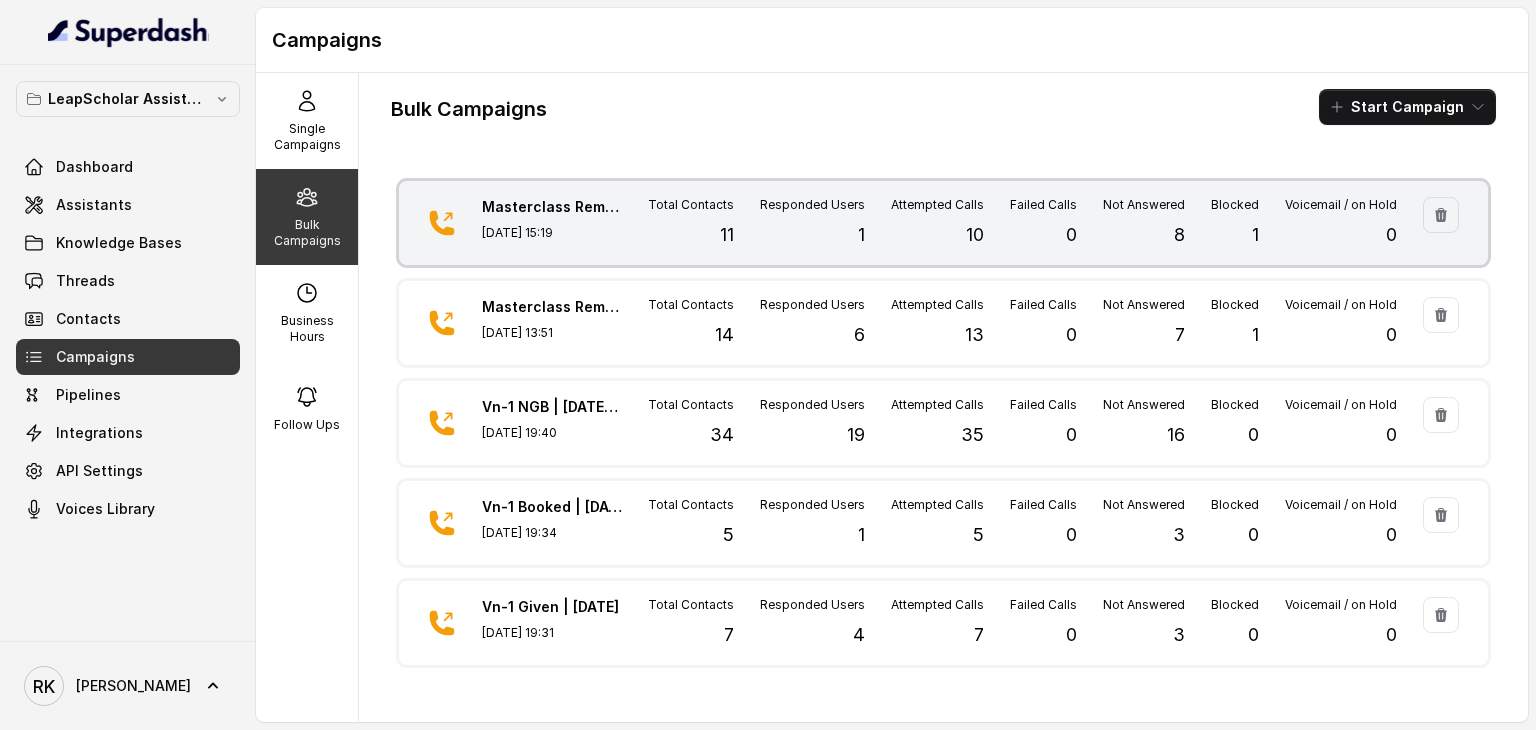 click on "11" at bounding box center [727, 235] 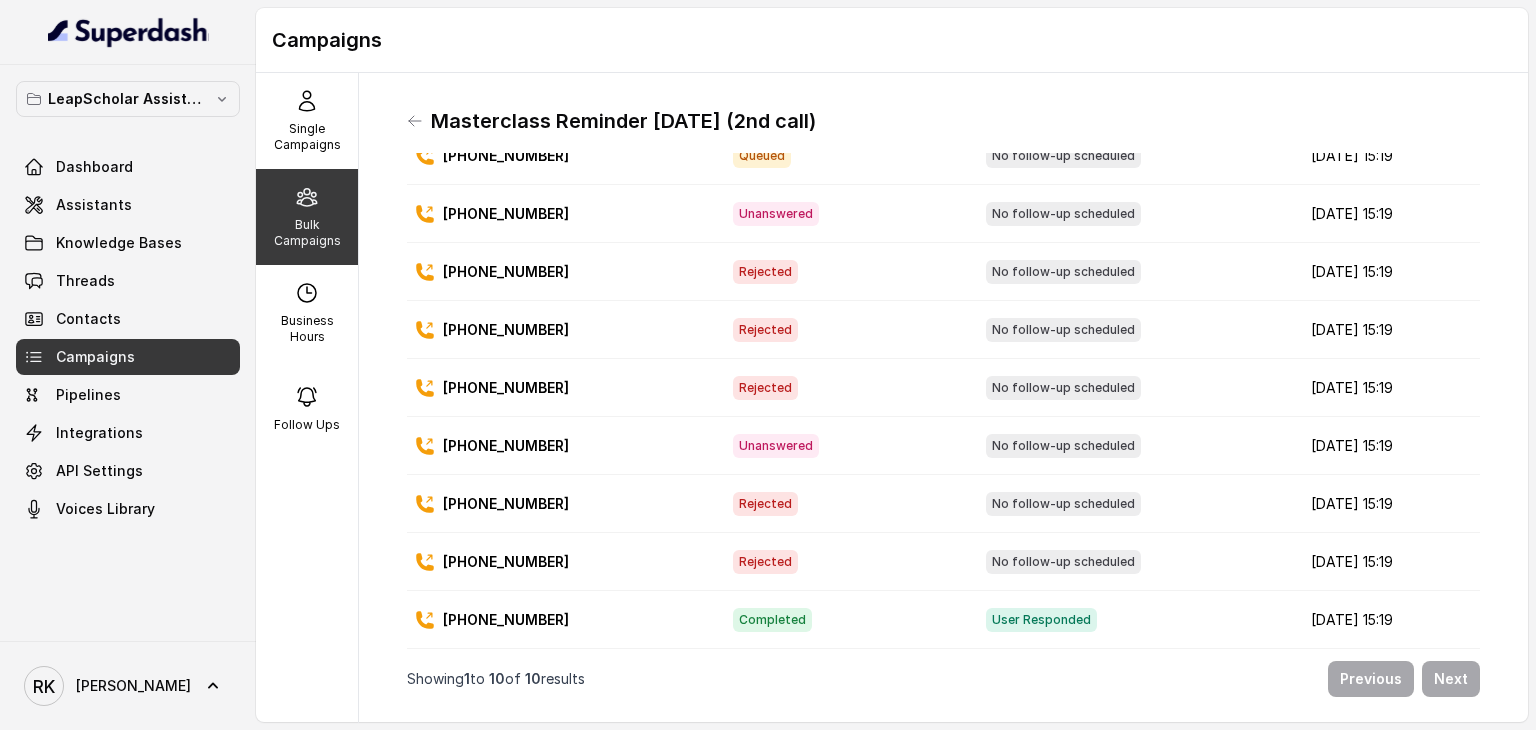 scroll, scrollTop: 132, scrollLeft: 0, axis: vertical 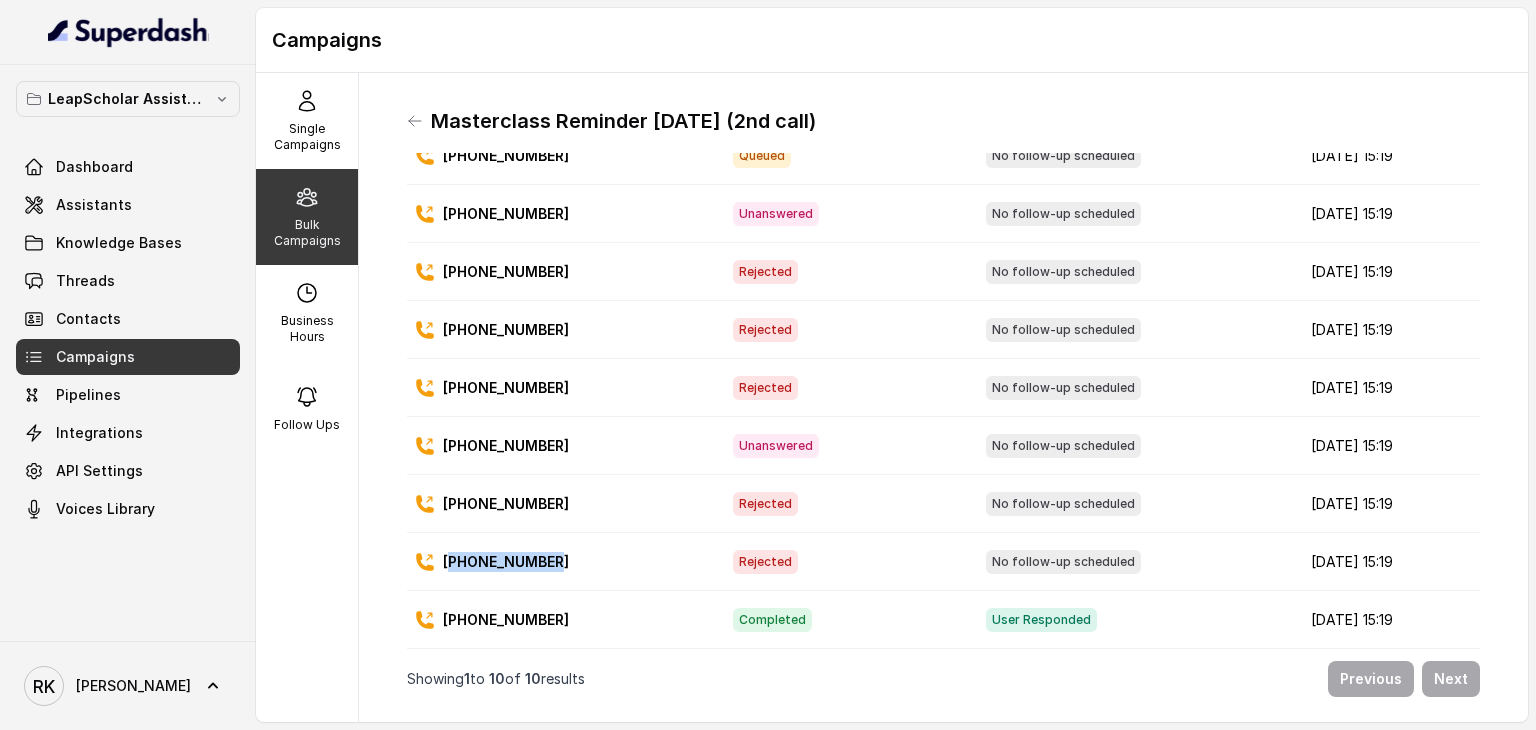 click on "[PHONE_NUMBER]" at bounding box center [506, 562] 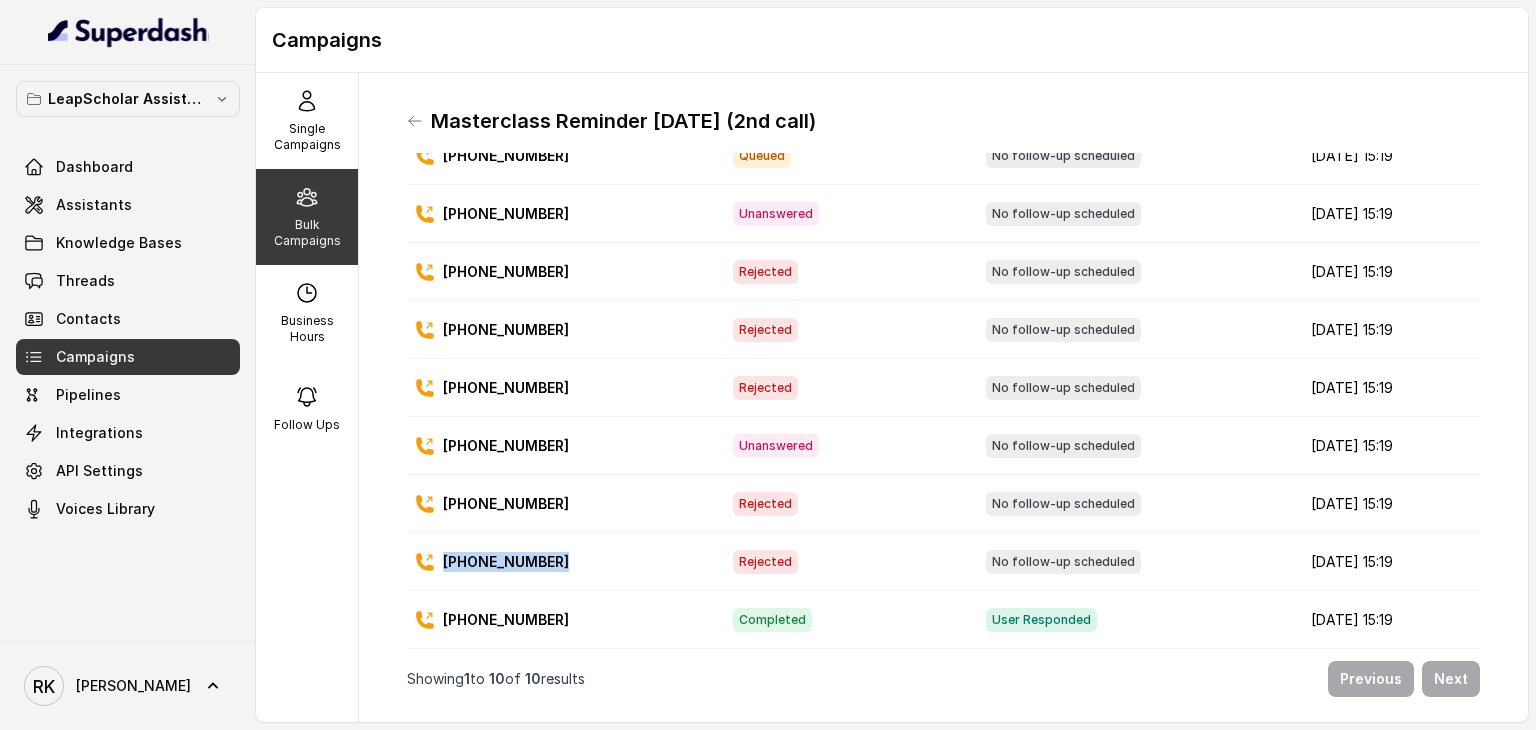 click on "[PHONE_NUMBER]" at bounding box center [506, 562] 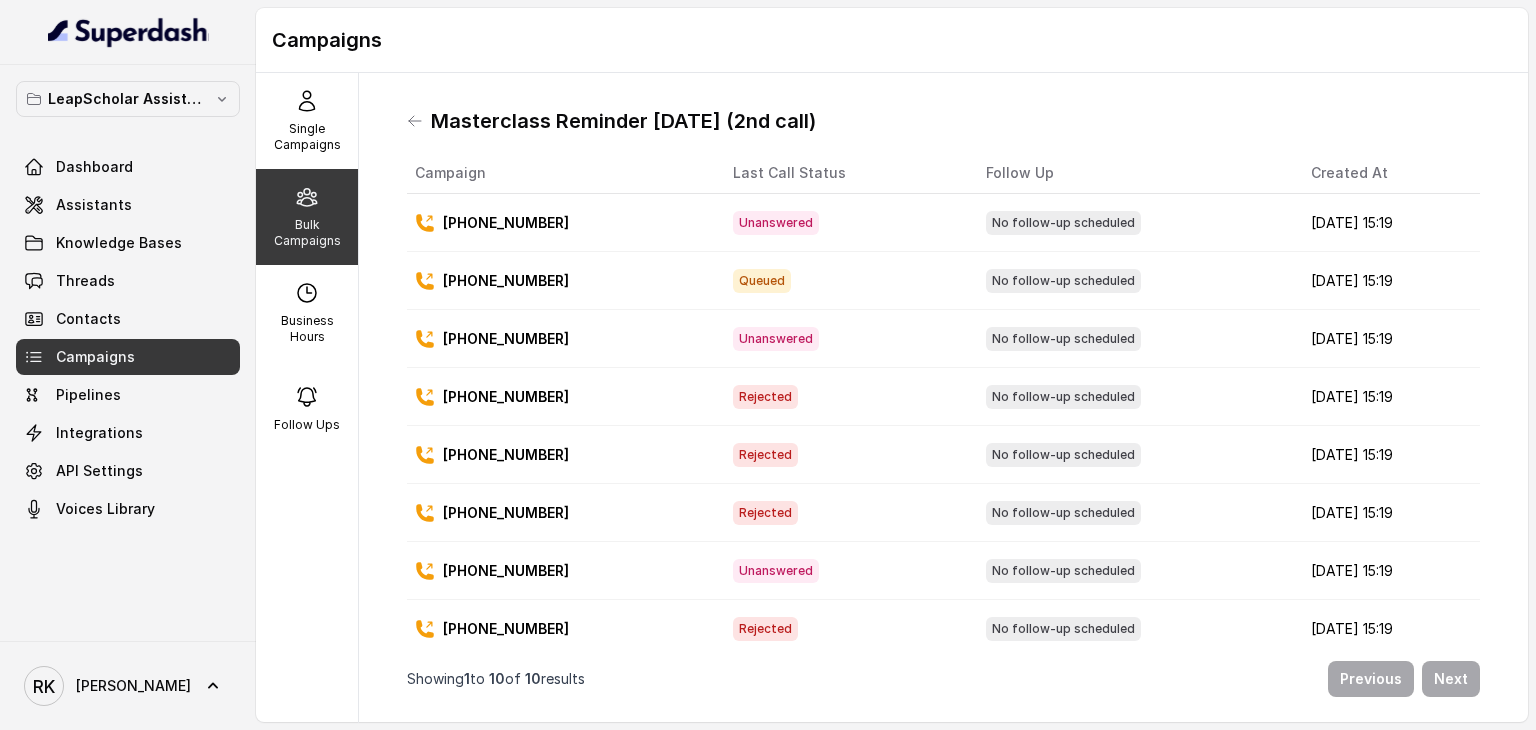 scroll, scrollTop: 0, scrollLeft: 0, axis: both 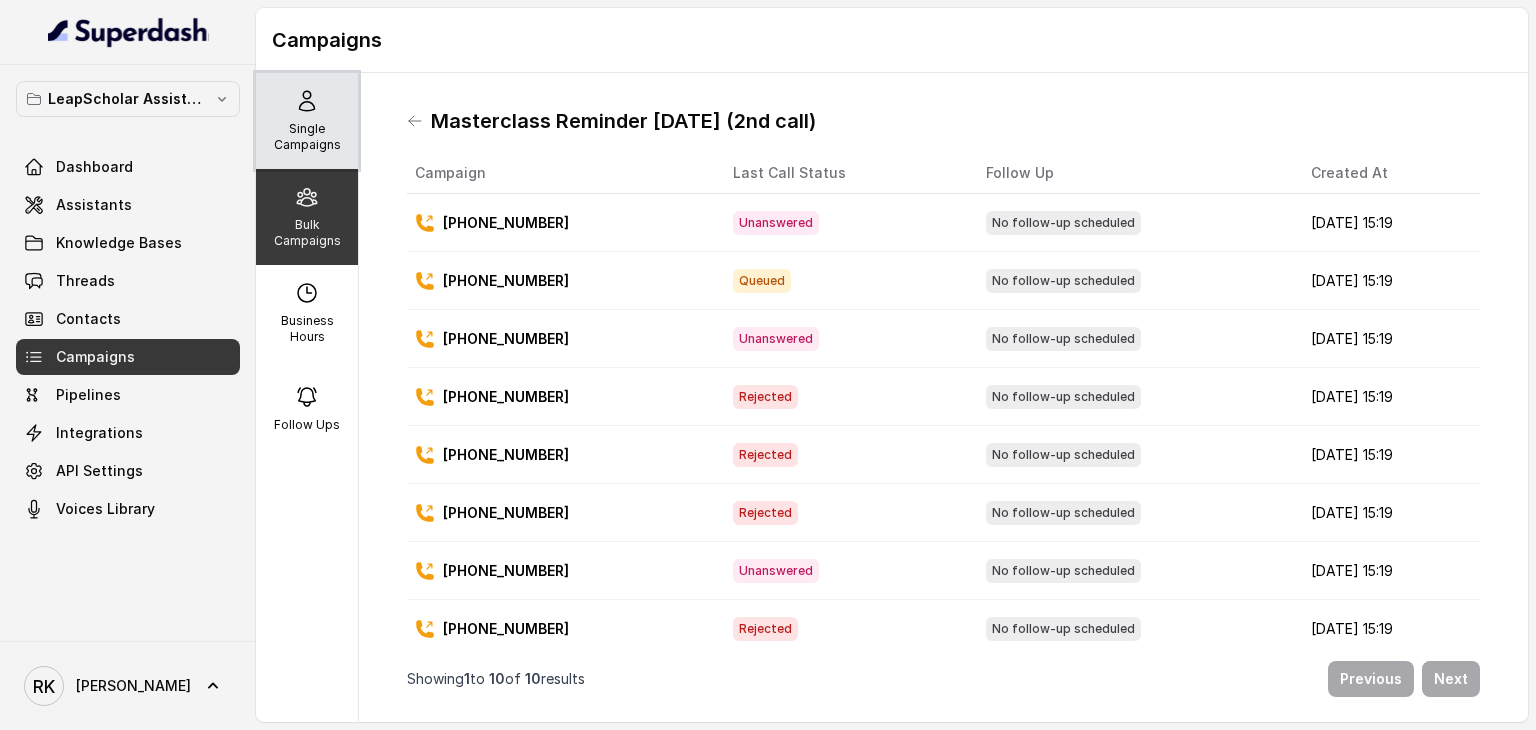 click on "Single Campaigns" at bounding box center [307, 137] 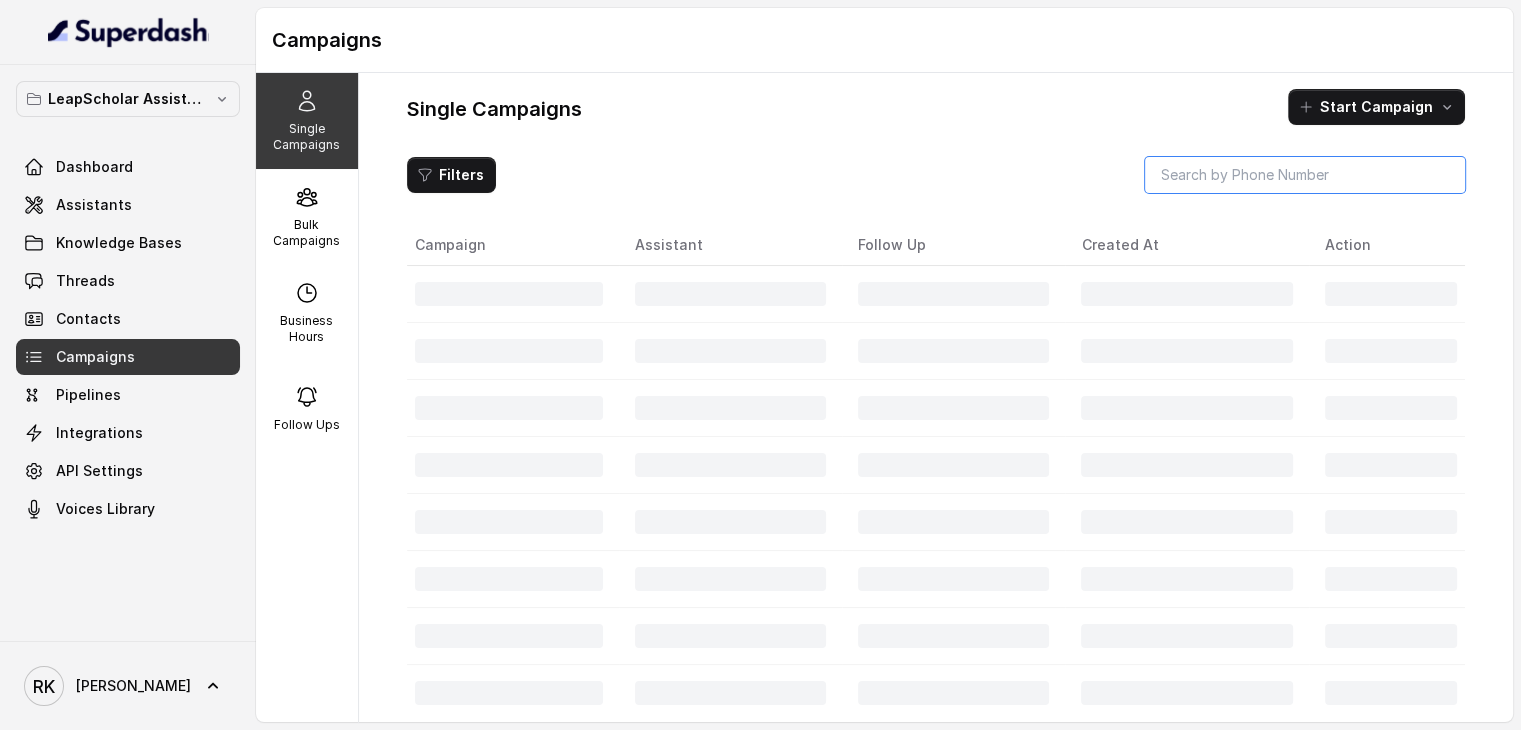 click at bounding box center [1305, 175] 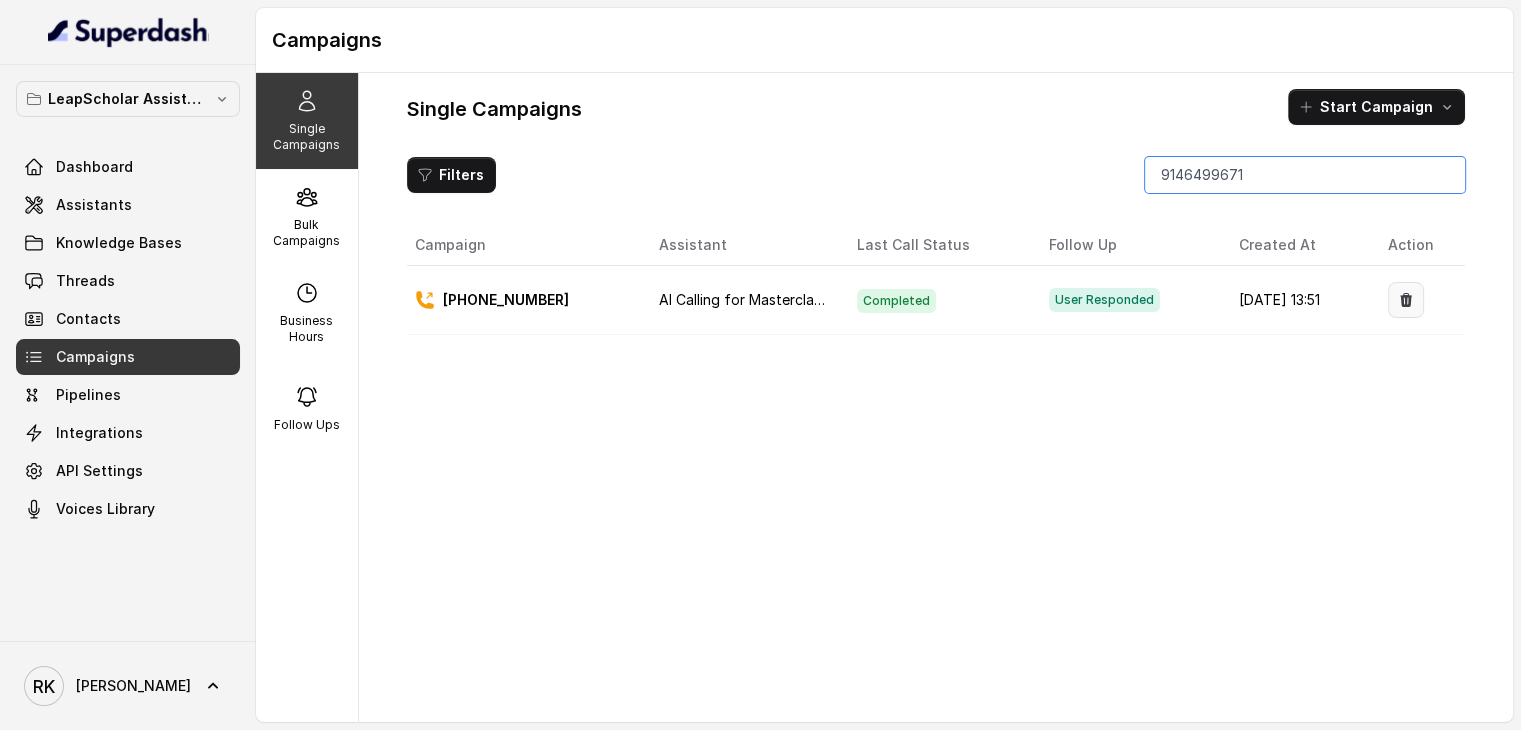 type on "9146499671" 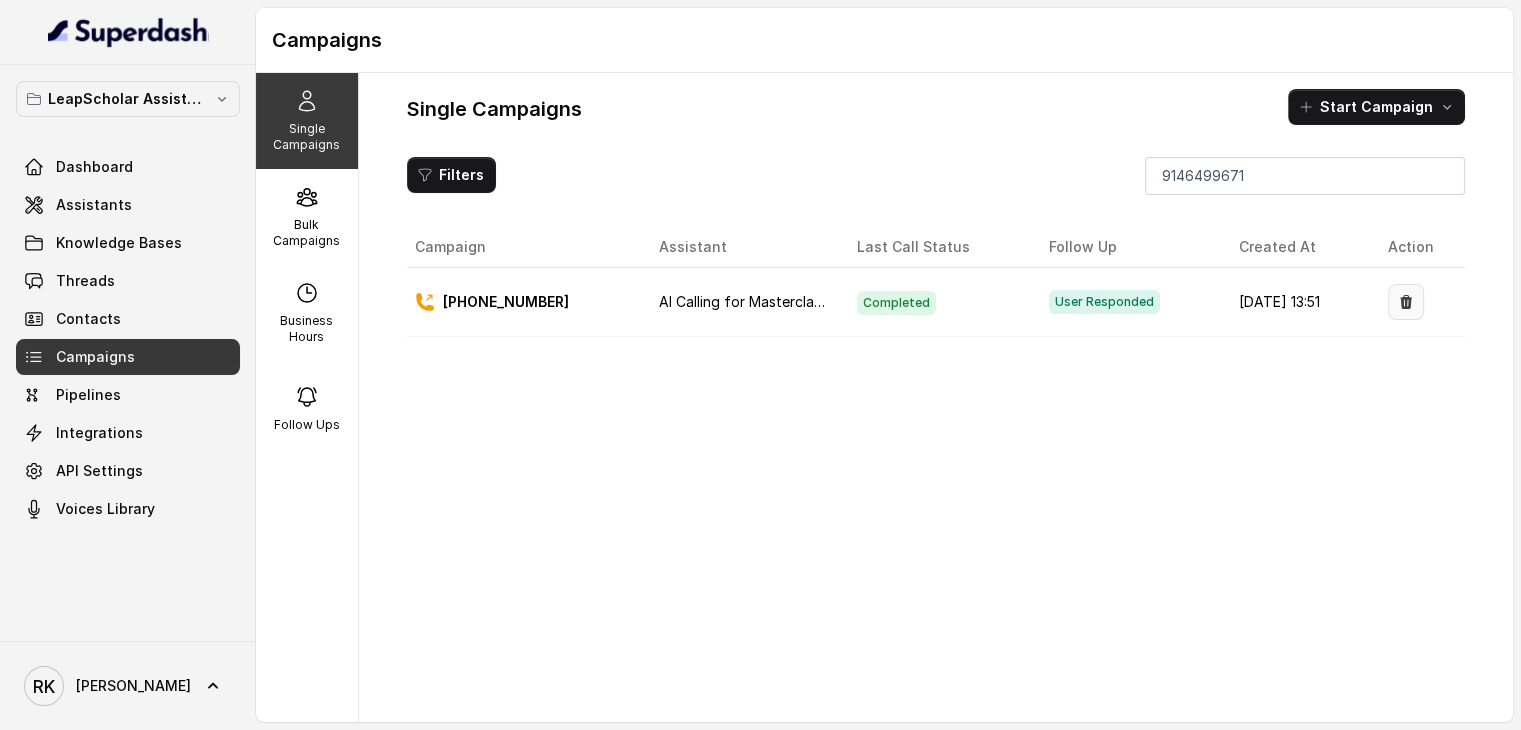 click at bounding box center [1406, 302] 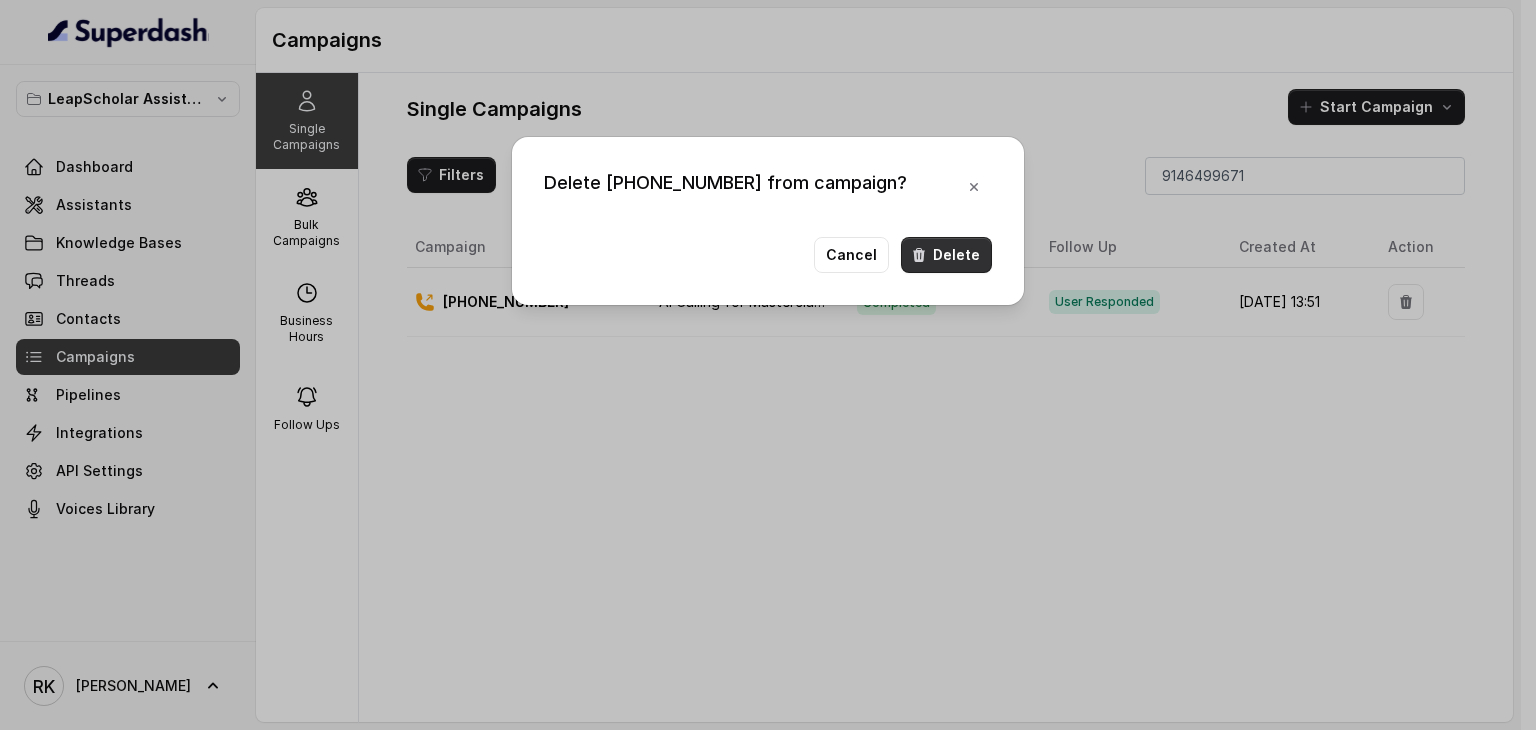 click on "Delete" at bounding box center (946, 255) 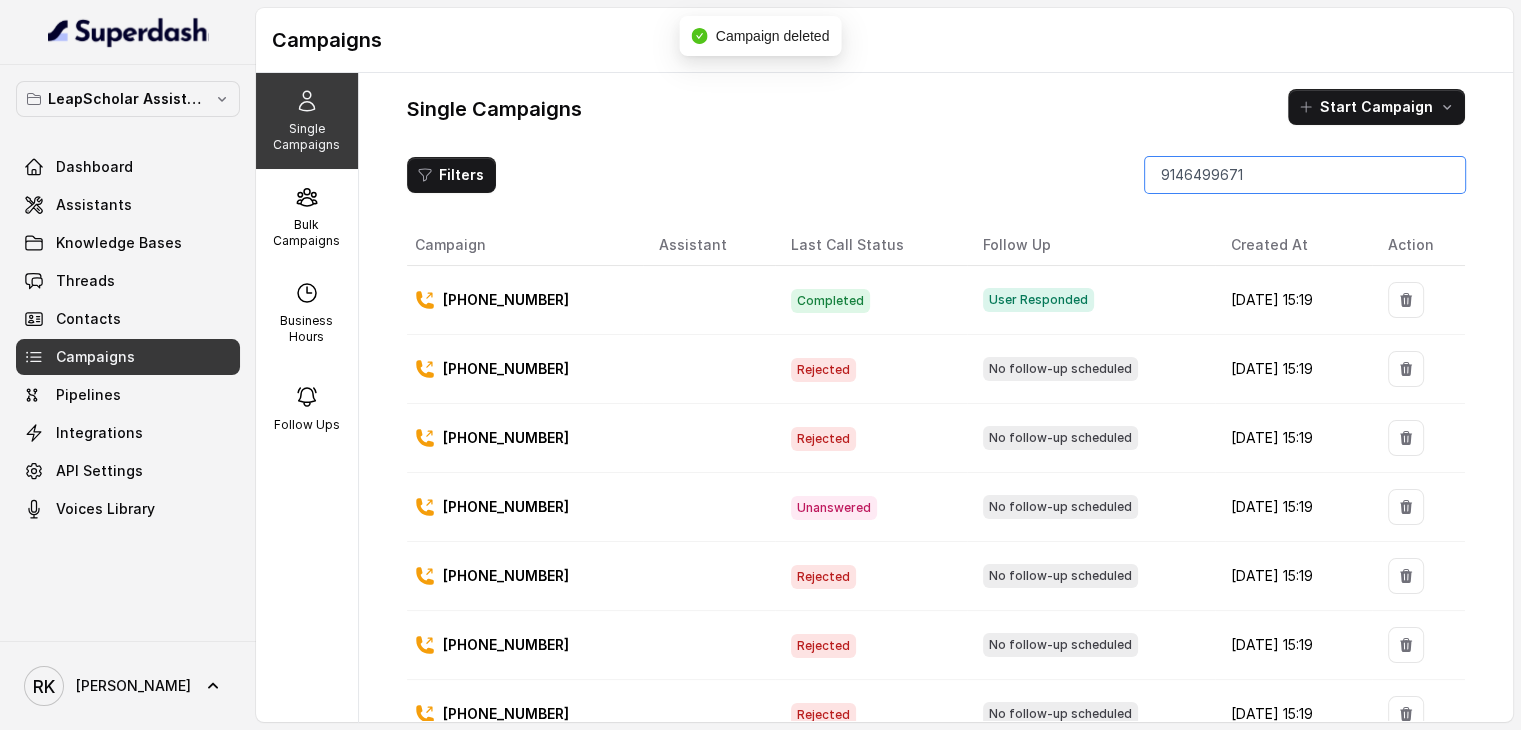 click on "9146499671" at bounding box center [1305, 175] 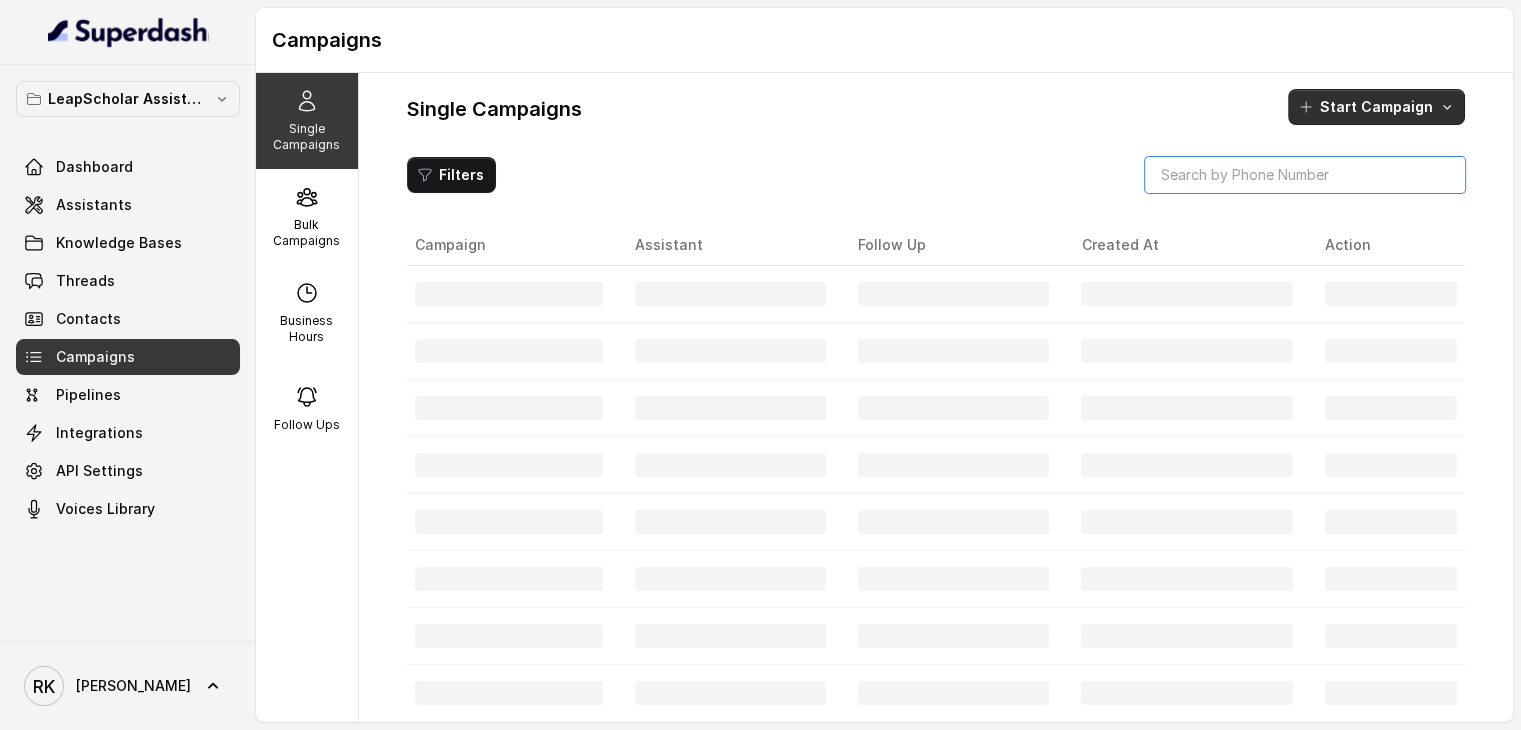 drag, startPoint x: 1280, startPoint y: 175, endPoint x: 1386, endPoint y: 108, distance: 125.39936 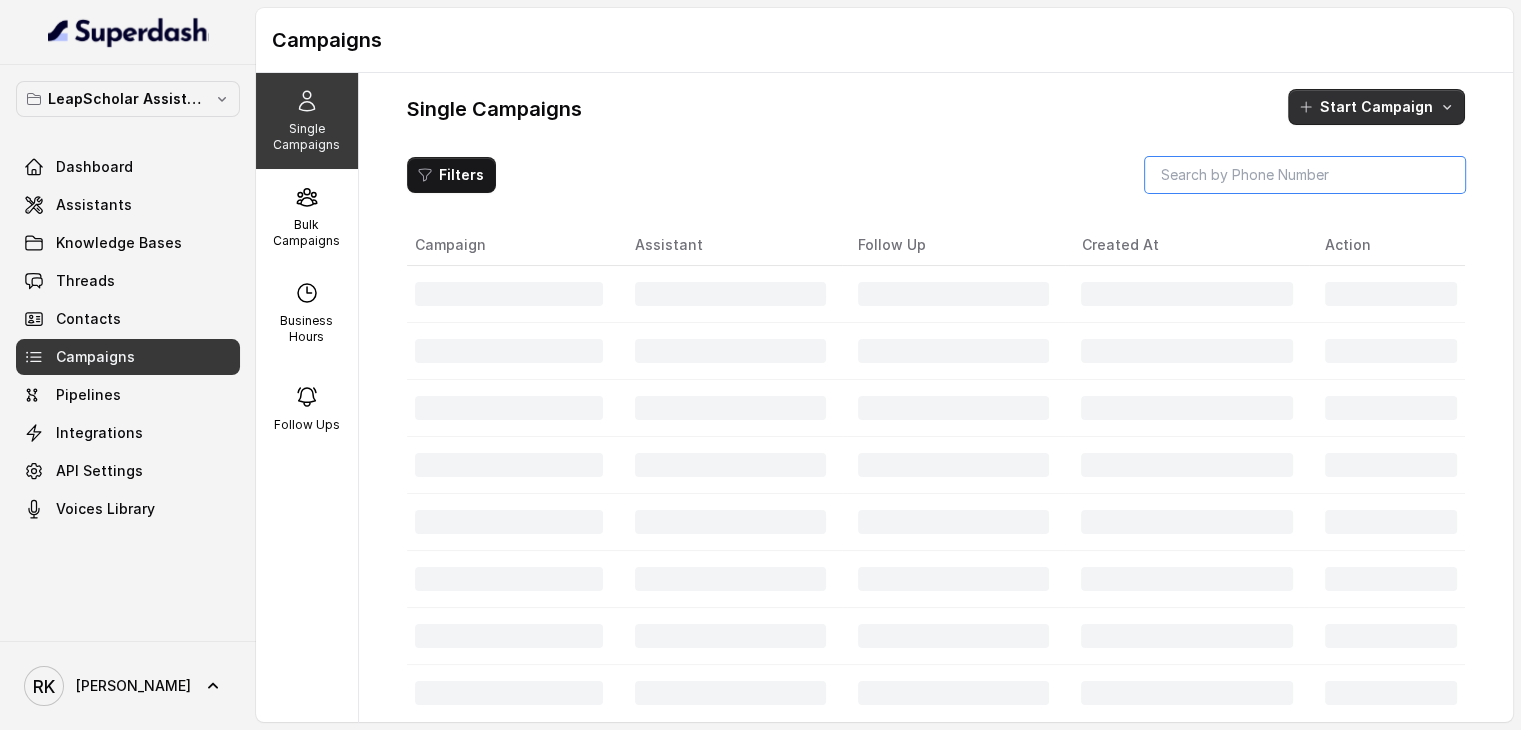 click on "Single Campaigns  Start Campaign  Filters Campaign Assistant Follow Up Created At Action" at bounding box center (936, 420) 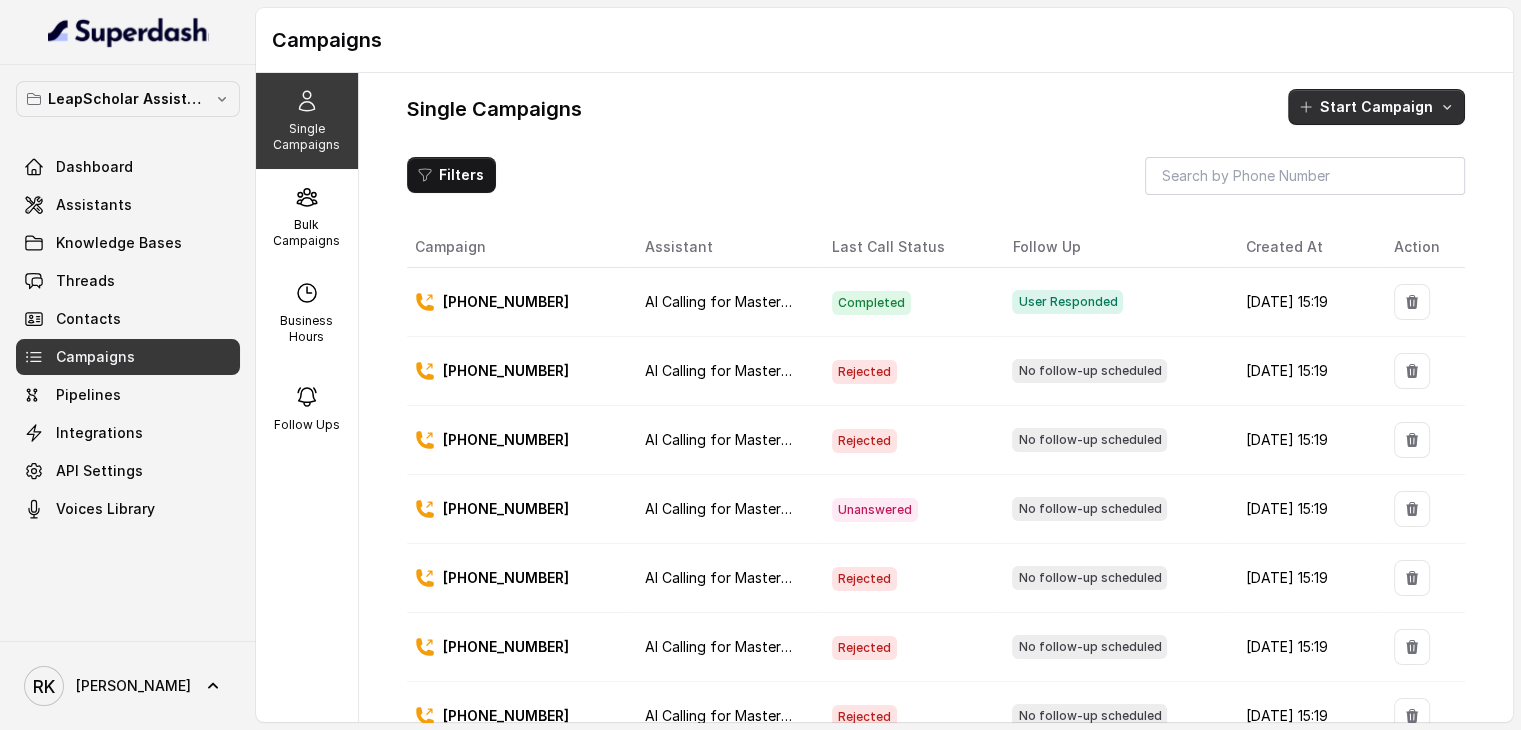 click on "Start Campaign" at bounding box center [1376, 107] 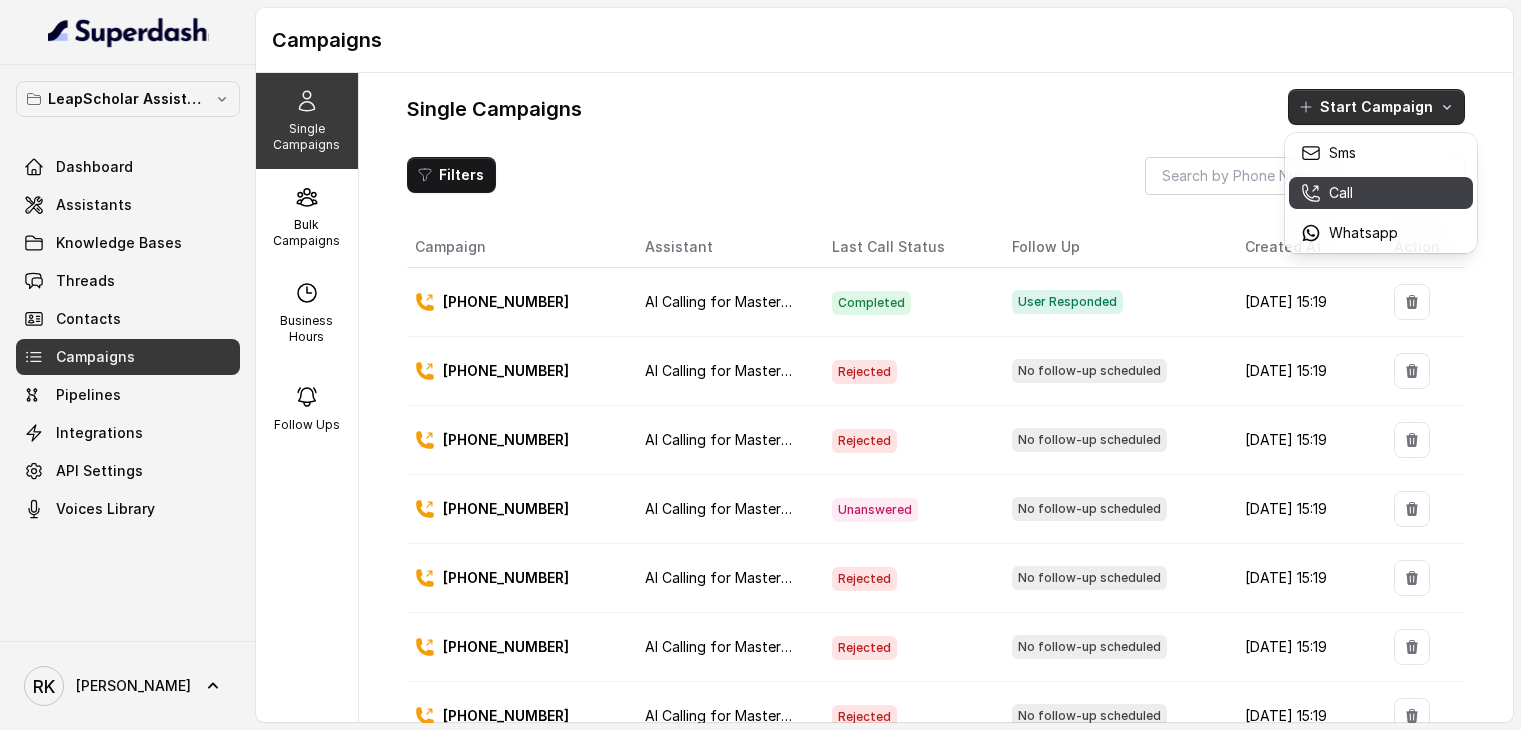 click on "Call" at bounding box center [1341, 193] 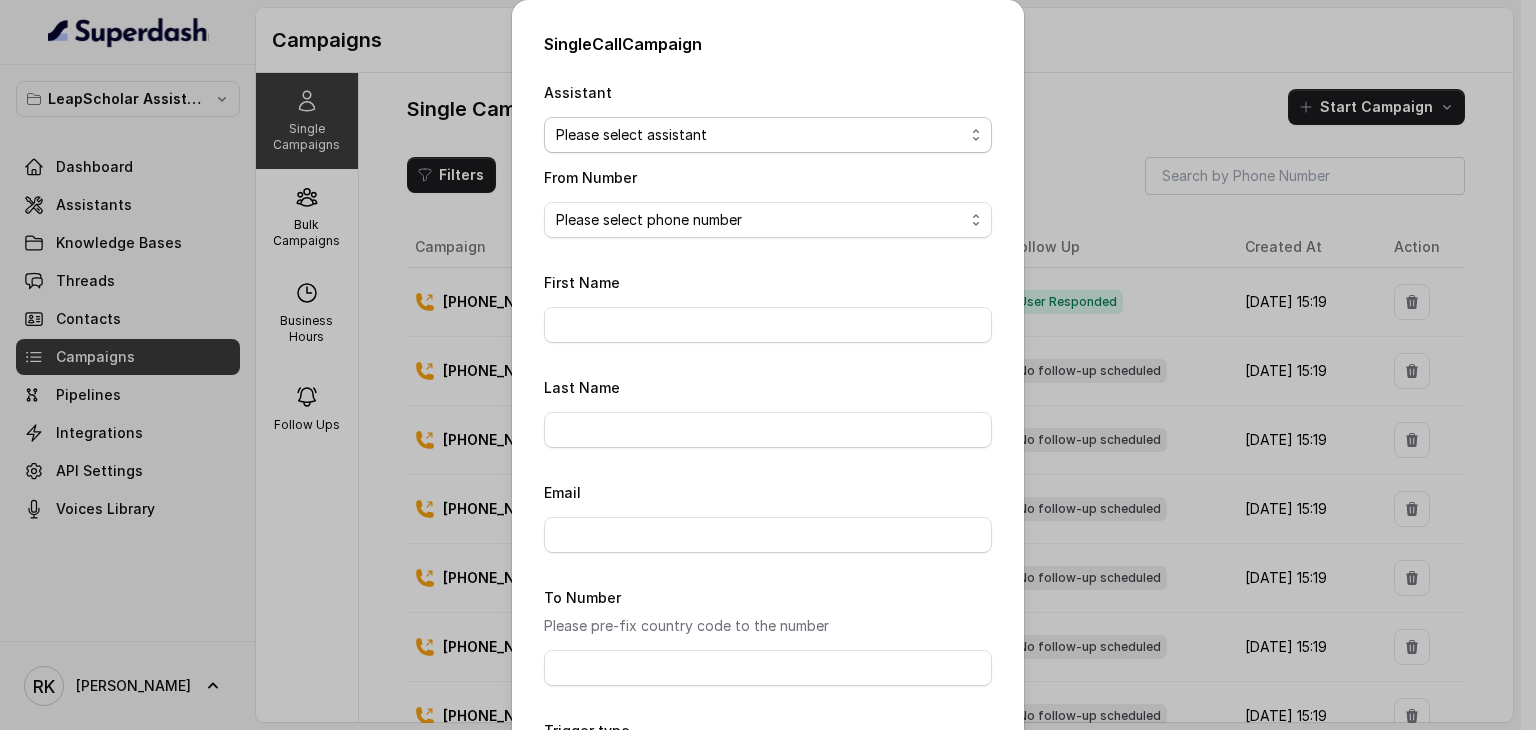 click on "Please select assistant OC-new approach Geebee-Test Akash - Not Sure | PP Cohort 2 - IELTS Booked Akash - Not Sure | C2I Session AI Calling for Masterclass - #RK Cohort 9 - Future Intake IELTS Given Cohort 5 - Webinar Within 1 month Cohort 4 - Qualified but Meeting not attended Cohort 10 - Future Intake Non-IELTS Cohort 13 - IELTS Masterclass Attended Cohort 14 - Generic Cohort 11 - IELTS Demo Attended Cohort 12 - IELTS Demo Not Attended AI-IELTS (Testing) Akash- Exam booked Akash - Exam Given  Akash - Exam Not Yet Decided Deferral BoFu IELTS_DEMO_gk" at bounding box center [768, 135] 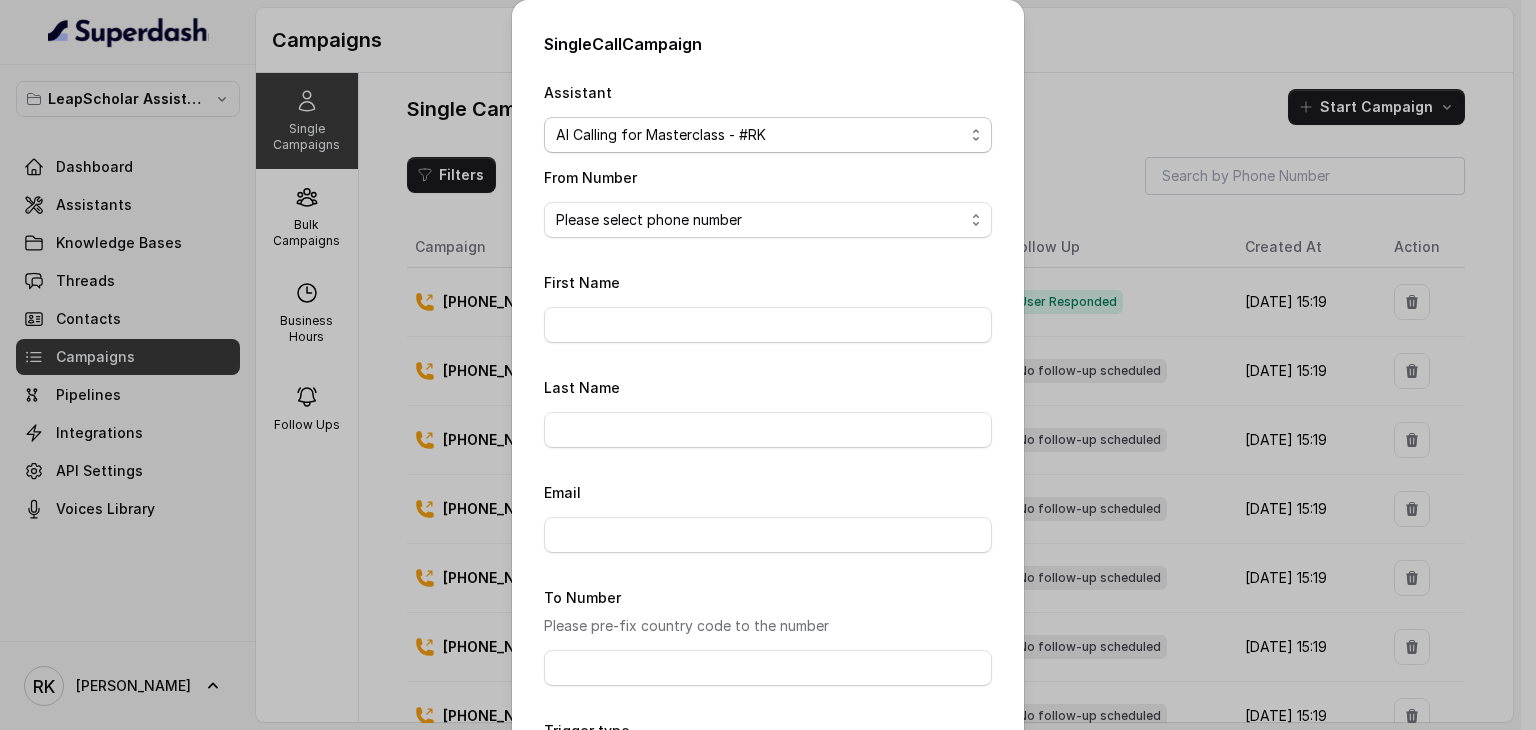 click on "Please select assistant OC-new approach Geebee-Test Akash - Not Sure | PP Cohort 2 - IELTS Booked Akash - Not Sure | C2I Session AI Calling for Masterclass - #RK Cohort 9 - Future Intake IELTS Given Cohort 5 - Webinar Within 1 month Cohort 4 - Qualified but Meeting not attended Cohort 10 - Future Intake Non-IELTS Cohort 13 - IELTS Masterclass Attended Cohort 14 - Generic Cohort 11 - IELTS Demo Attended Cohort 12 - IELTS Demo Not Attended AI-IELTS (Testing) Akash- Exam booked Akash - Exam Given  Akash - Exam Not Yet Decided Deferral BoFu IELTS_DEMO_gk" at bounding box center (768, 135) 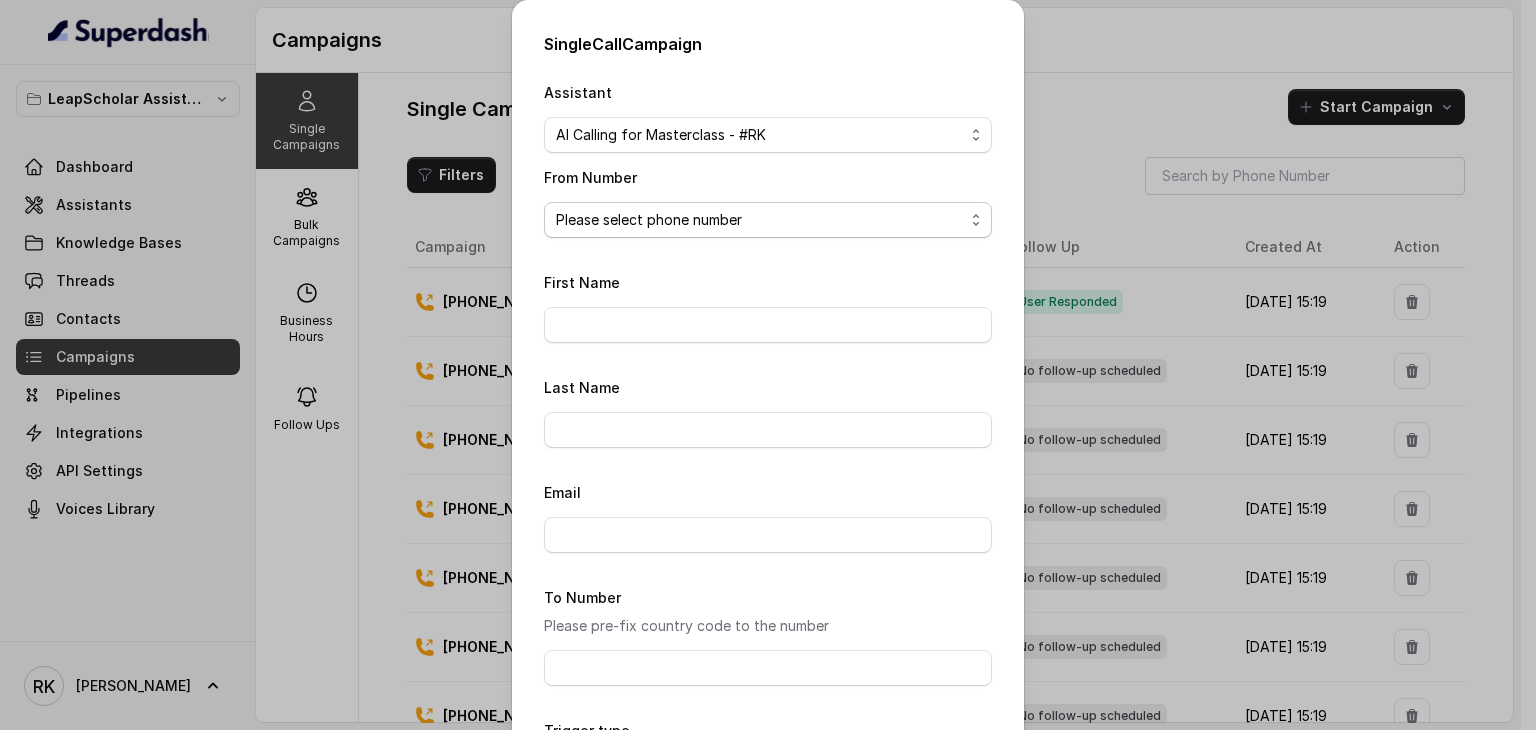 click on "Please select phone number +918035737850" at bounding box center [768, 220] 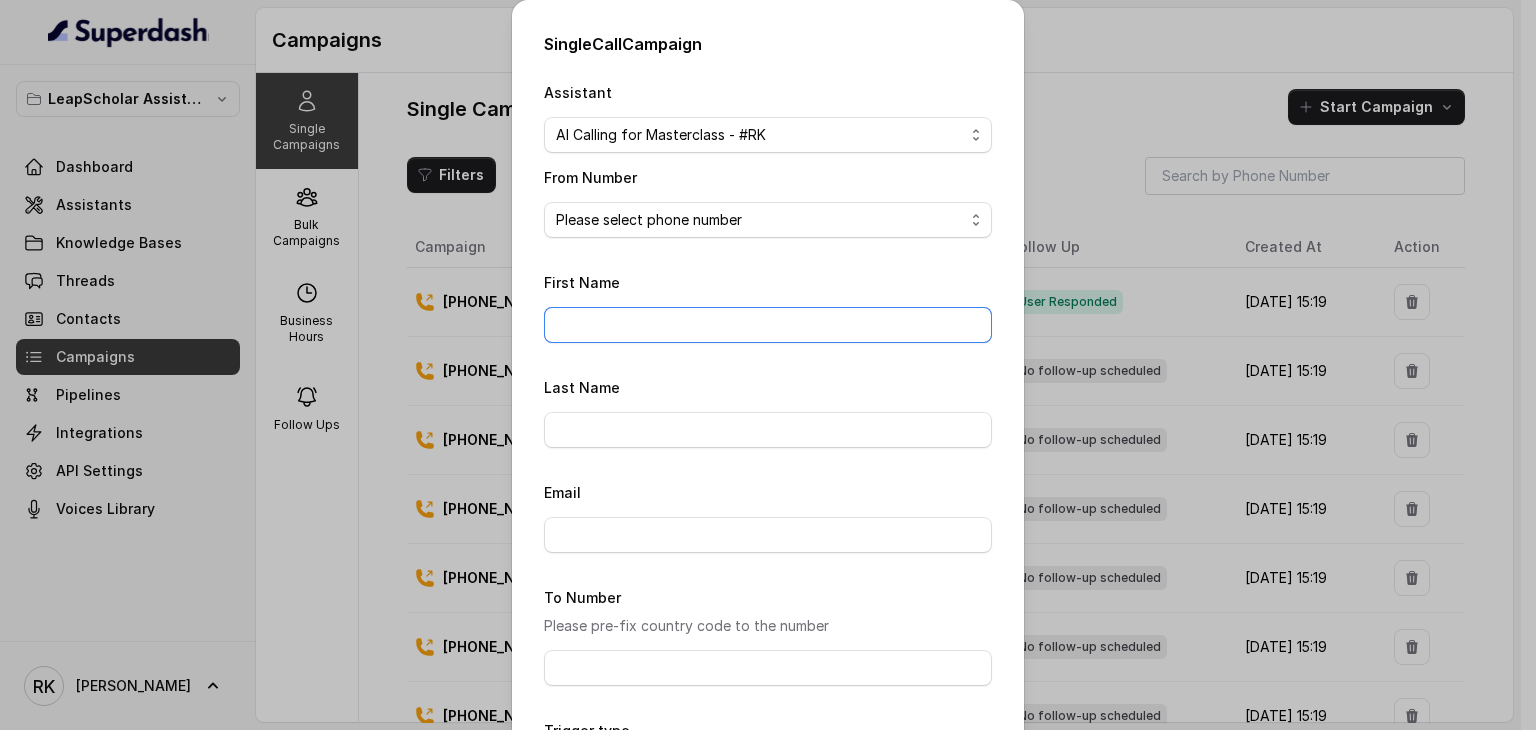 click on "First Name" at bounding box center (768, 325) 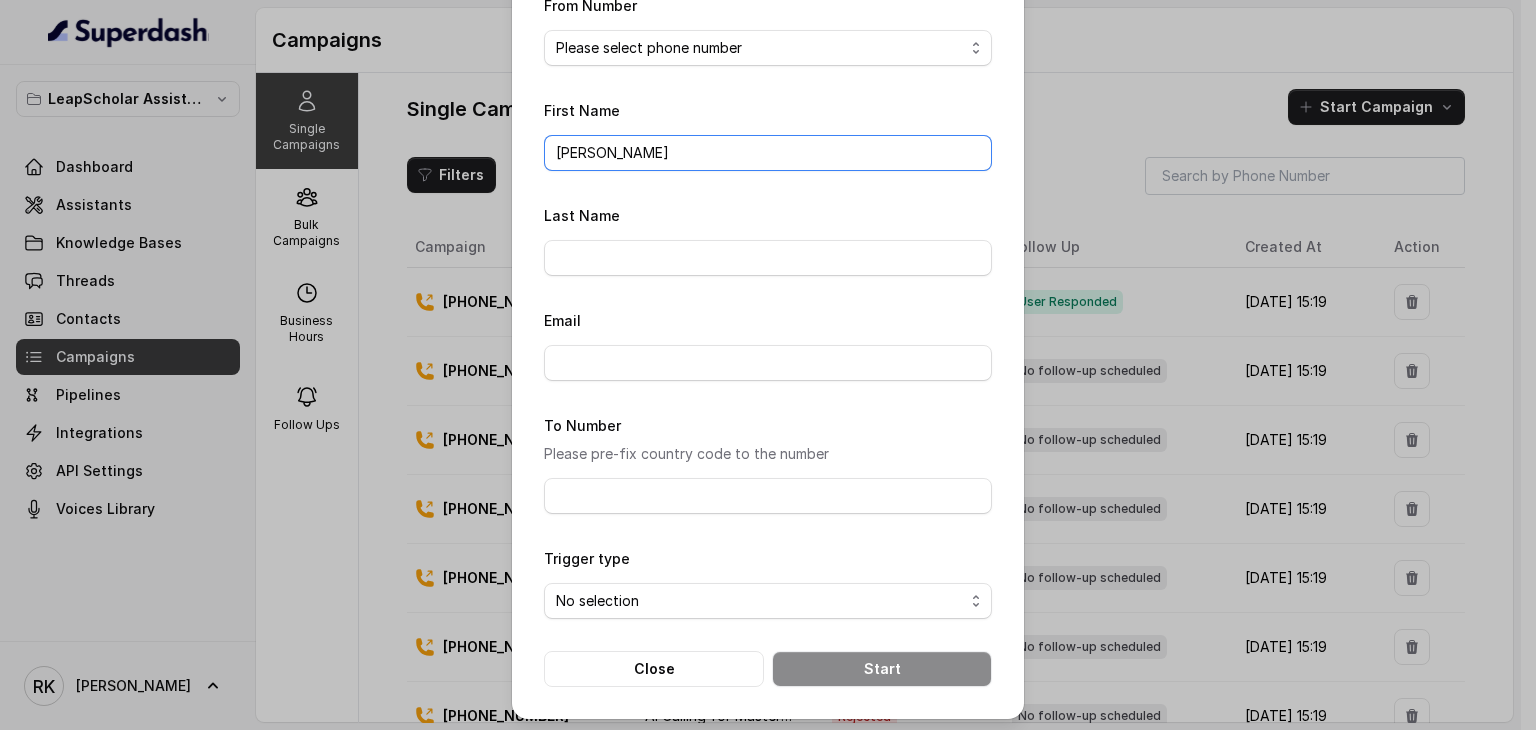 scroll, scrollTop: 172, scrollLeft: 0, axis: vertical 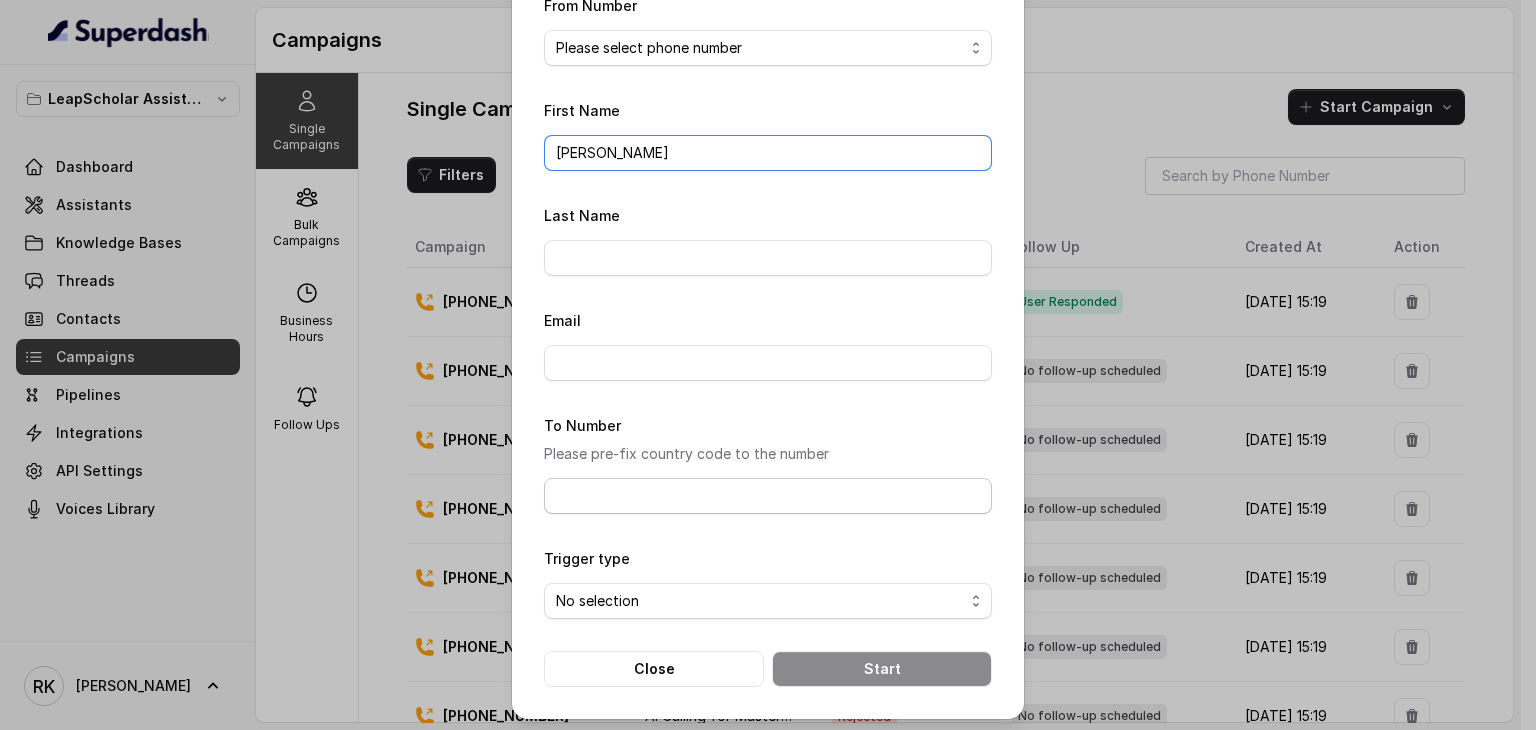 type on "Leroy" 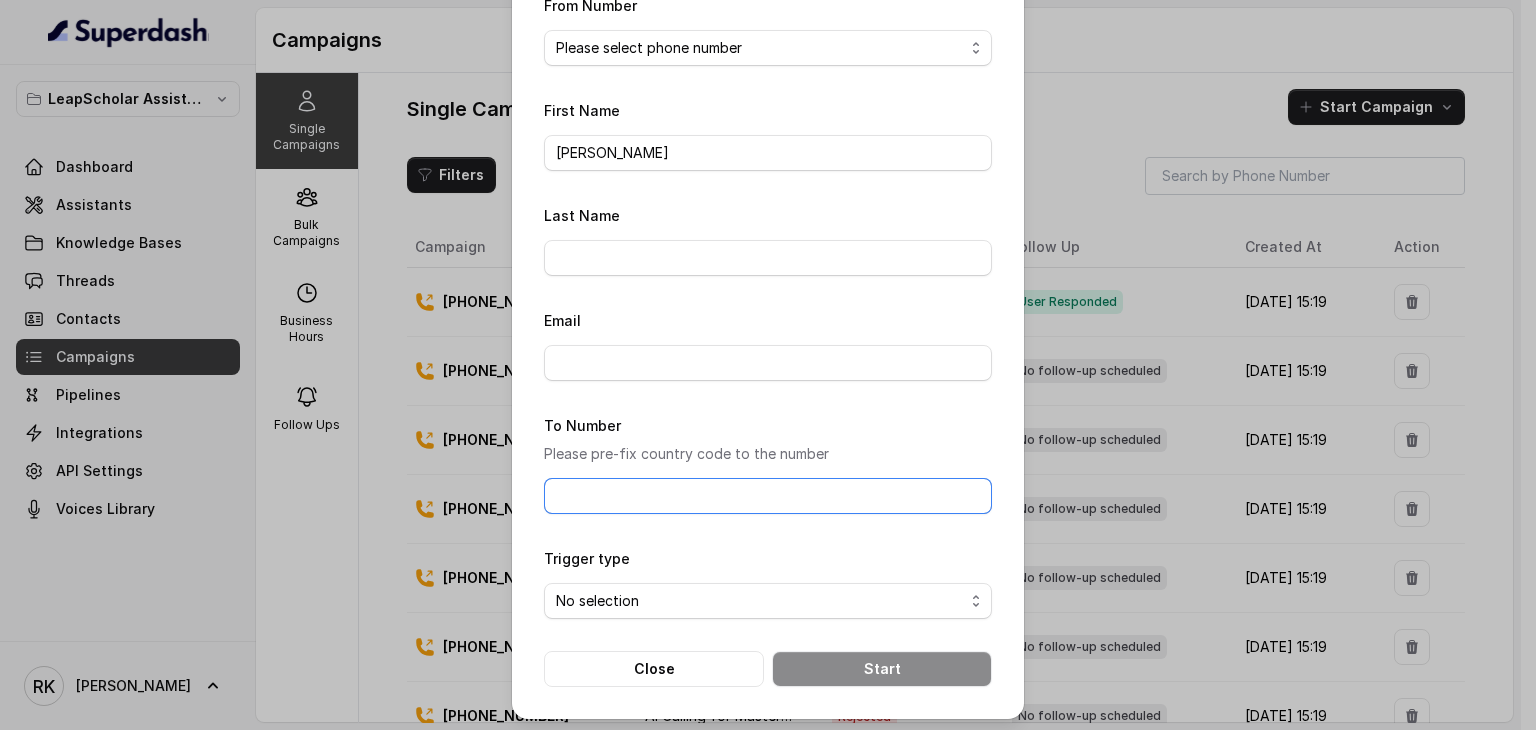 click on "To Number" at bounding box center (768, 496) 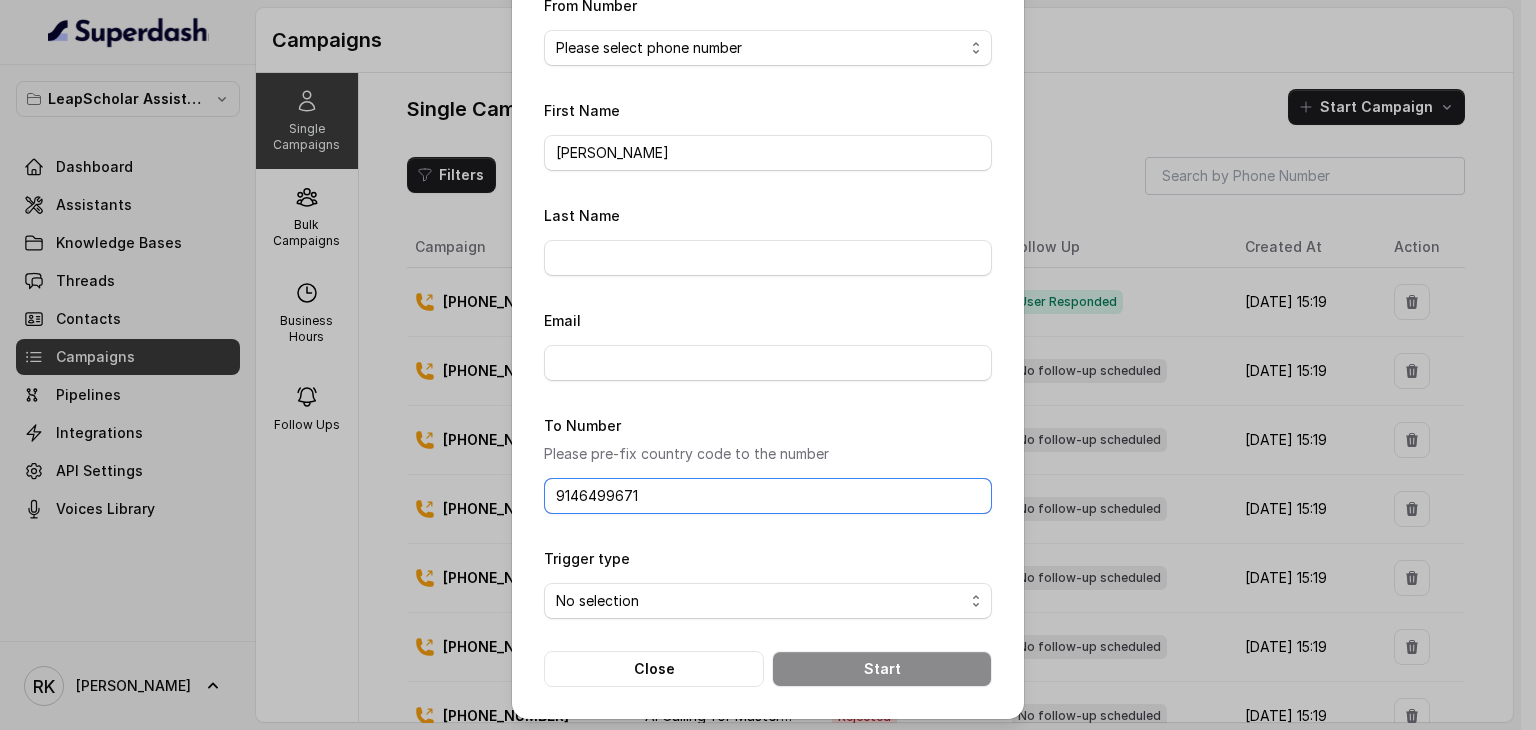 click on "9146499671" at bounding box center [768, 496] 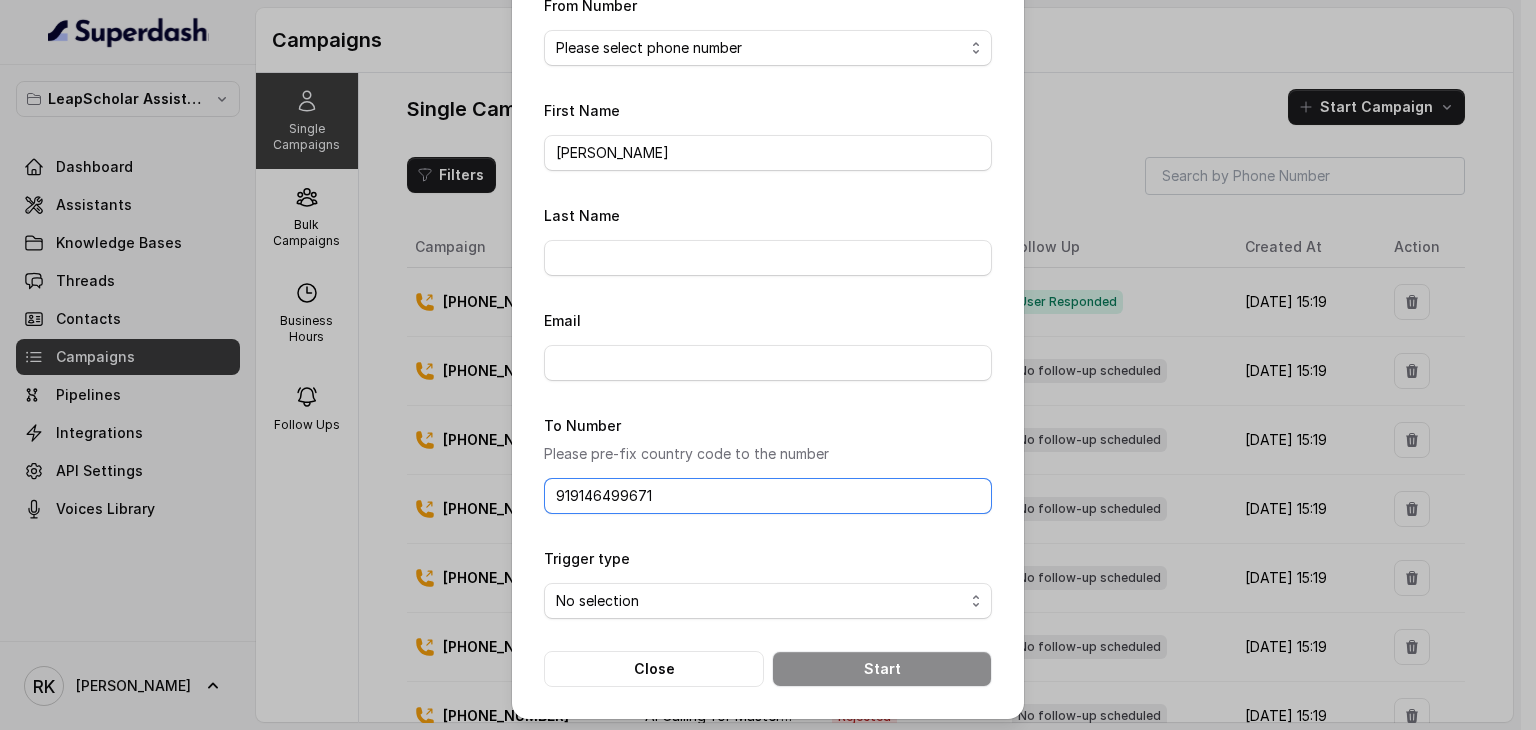 type on "919146499671" 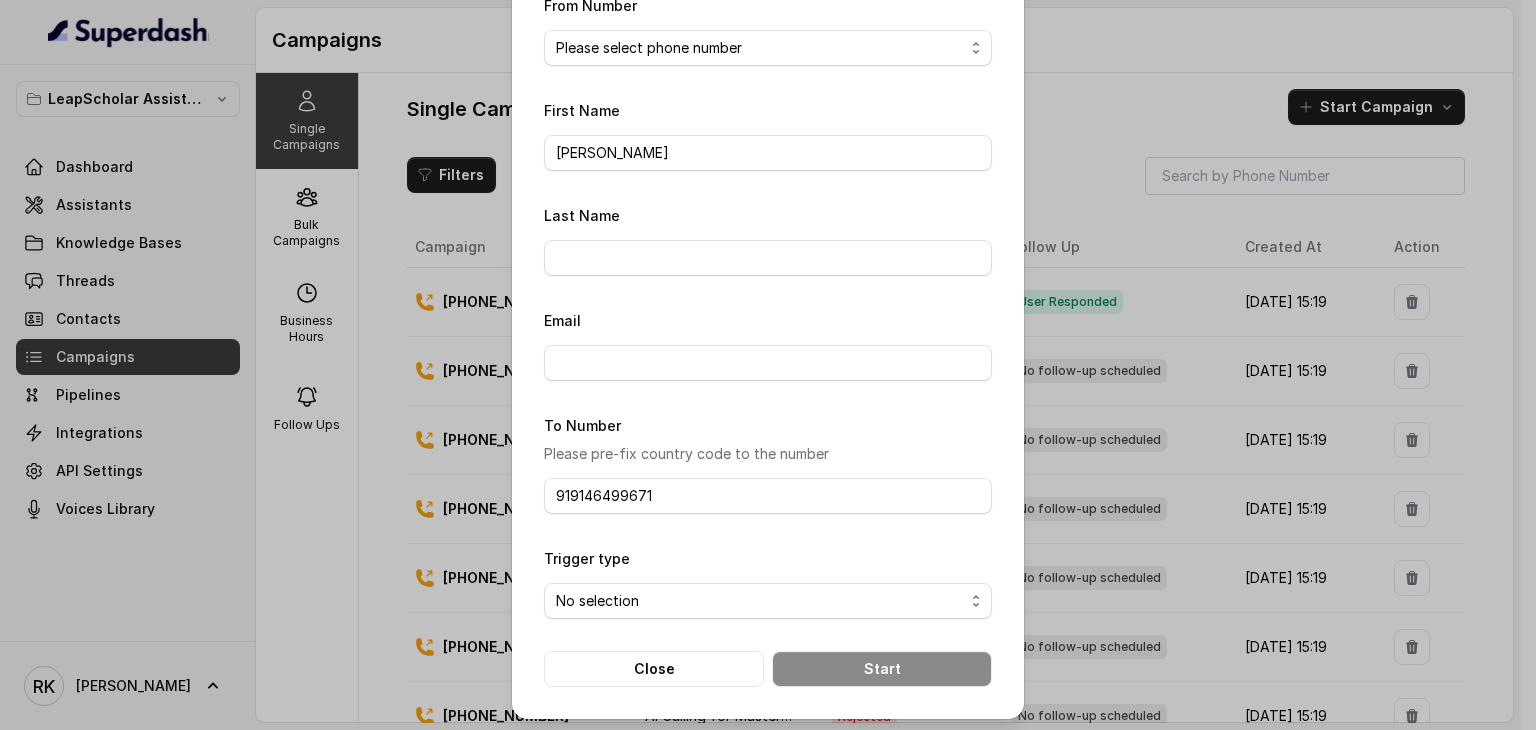 click on "Trigger type No selection Trigger Immediately Trigger based on campaign configuration" at bounding box center (768, 582) 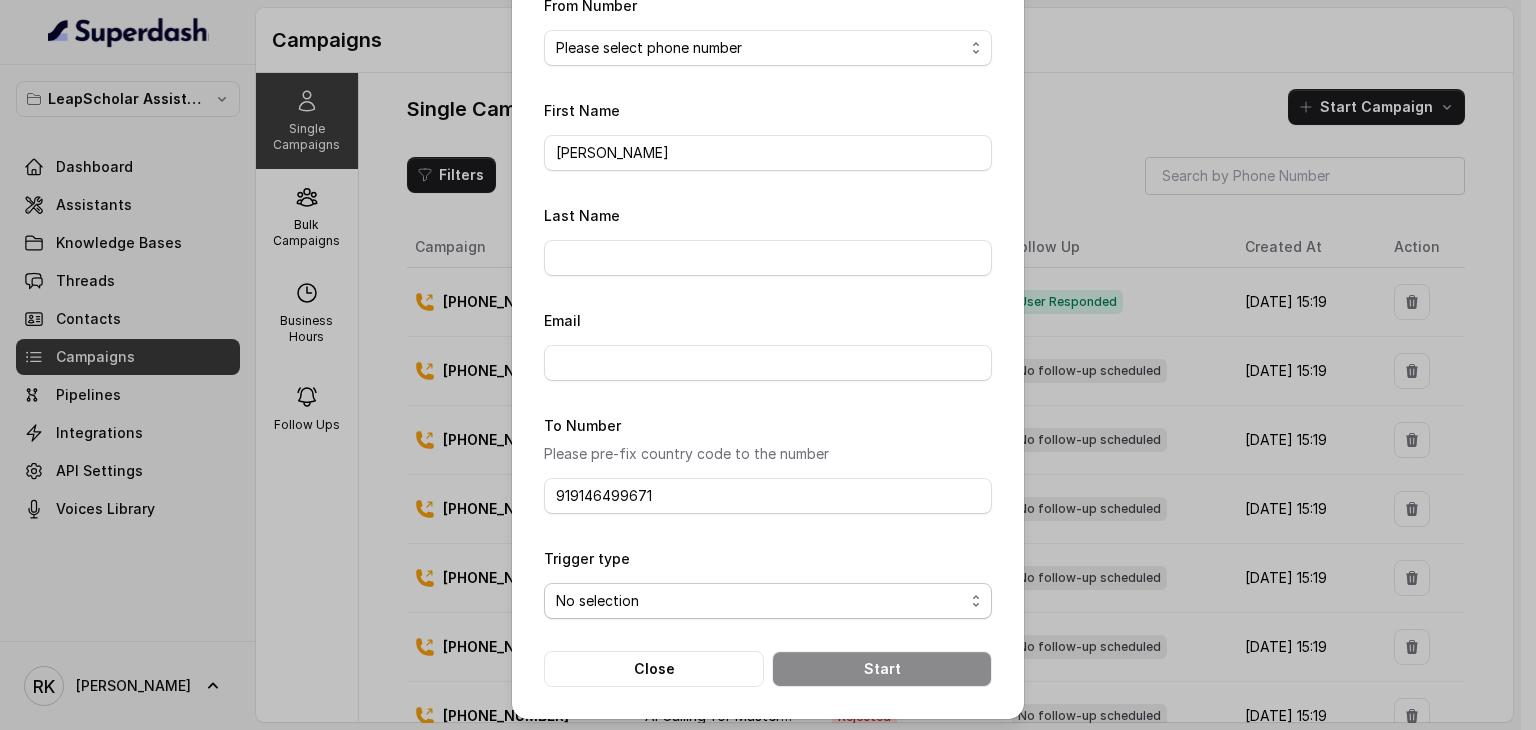 click on "No selection Trigger Immediately Trigger based on campaign configuration" at bounding box center (768, 601) 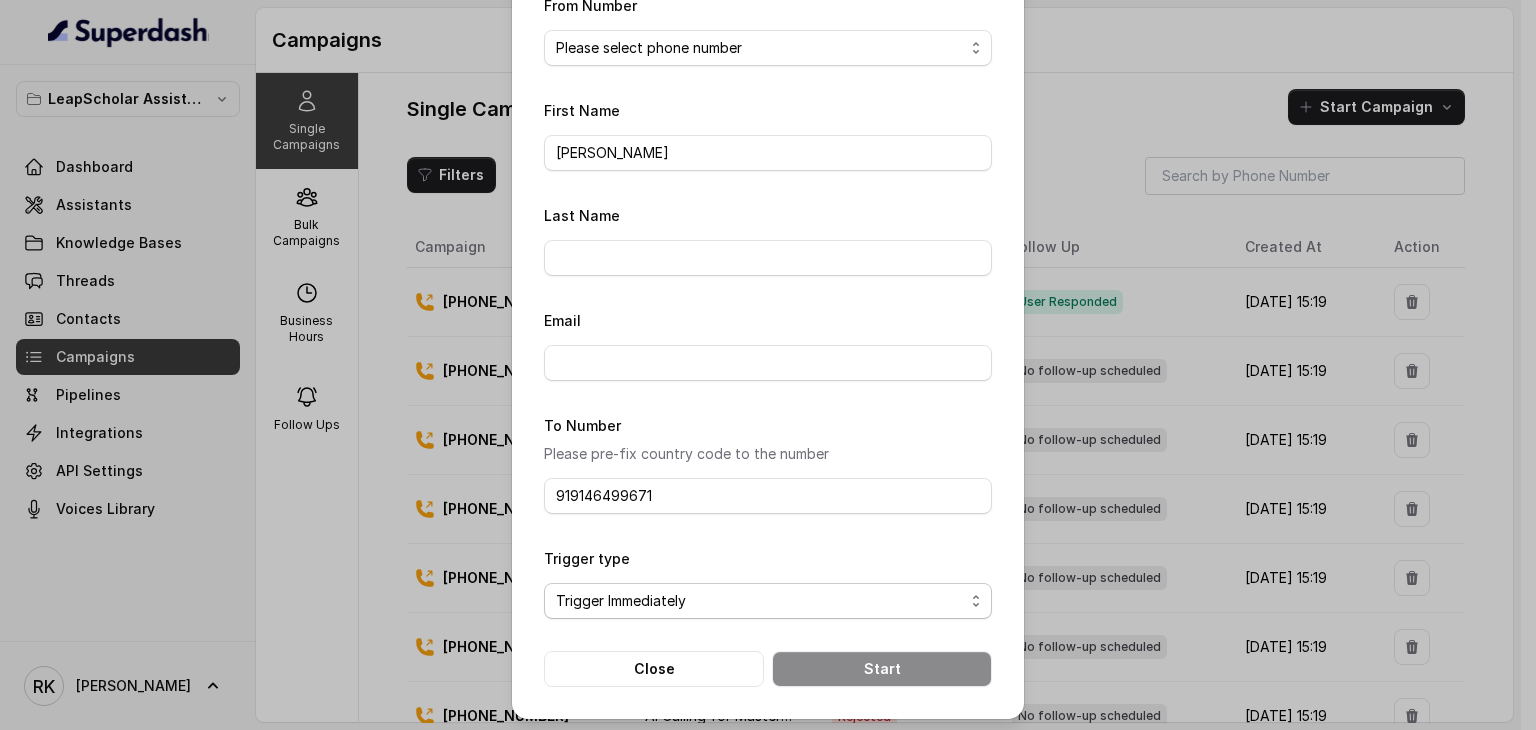 click on "No selection Trigger Immediately Trigger based on campaign configuration" at bounding box center [768, 601] 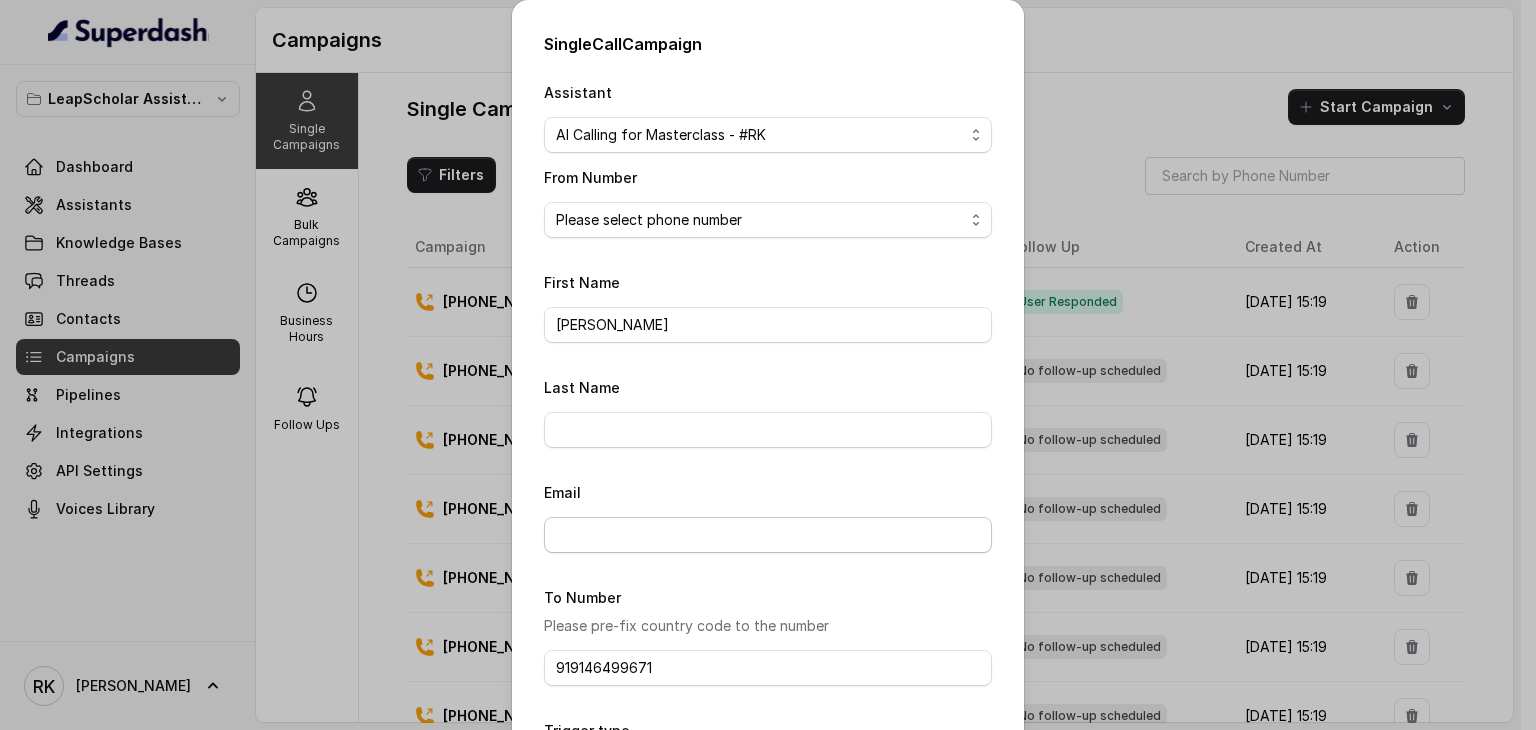scroll, scrollTop: 172, scrollLeft: 0, axis: vertical 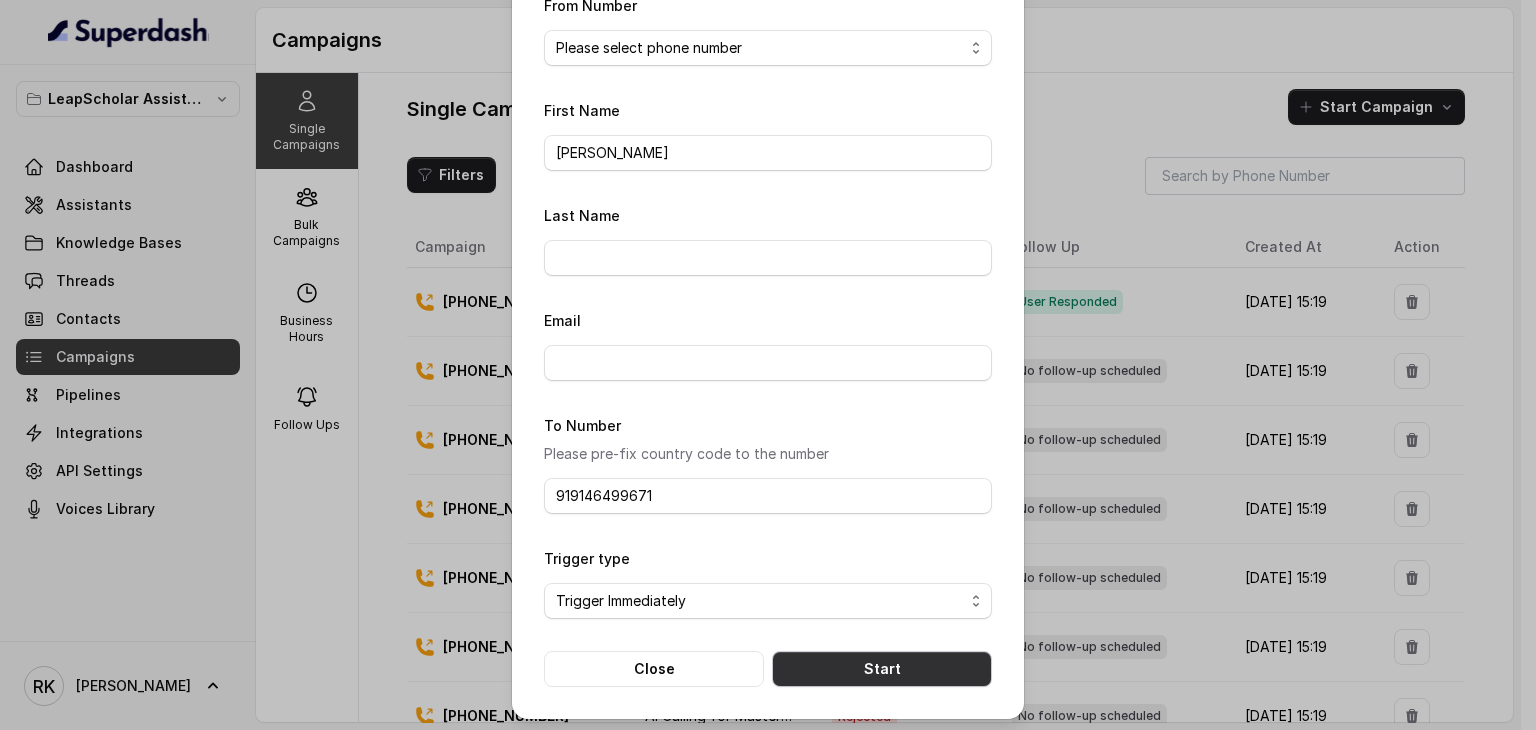 click on "Start" at bounding box center [882, 669] 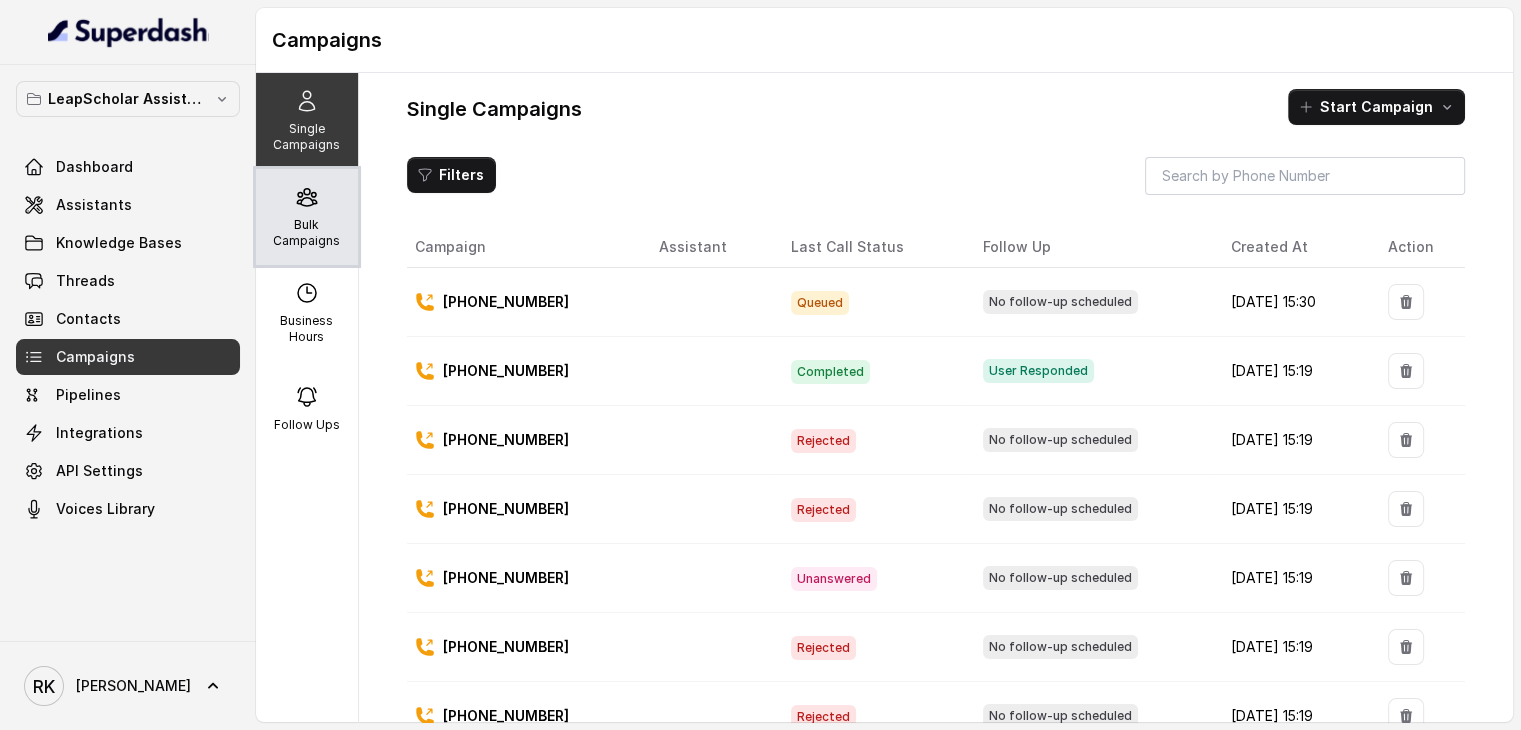 click on "Bulk Campaigns" at bounding box center (307, 217) 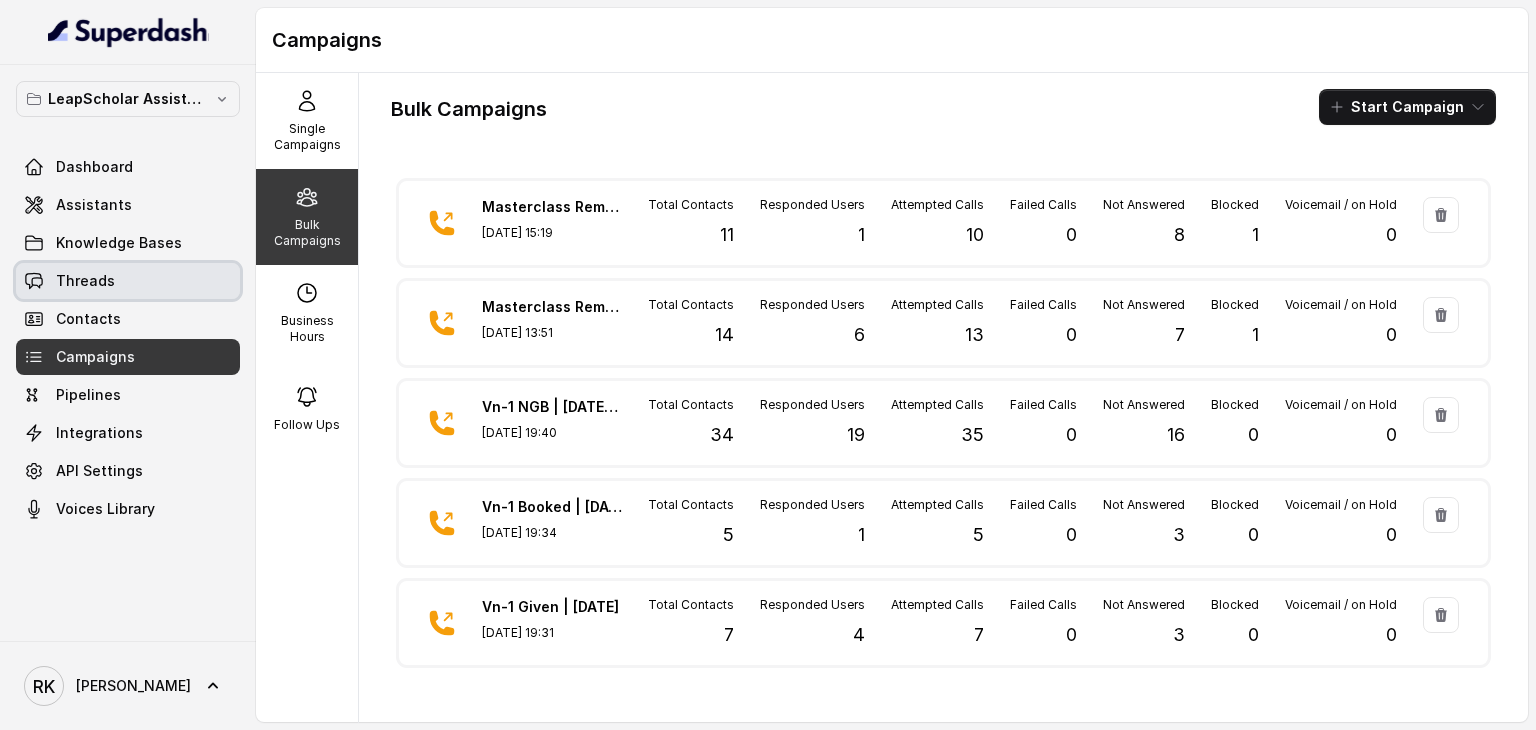 click on "Threads" at bounding box center (85, 281) 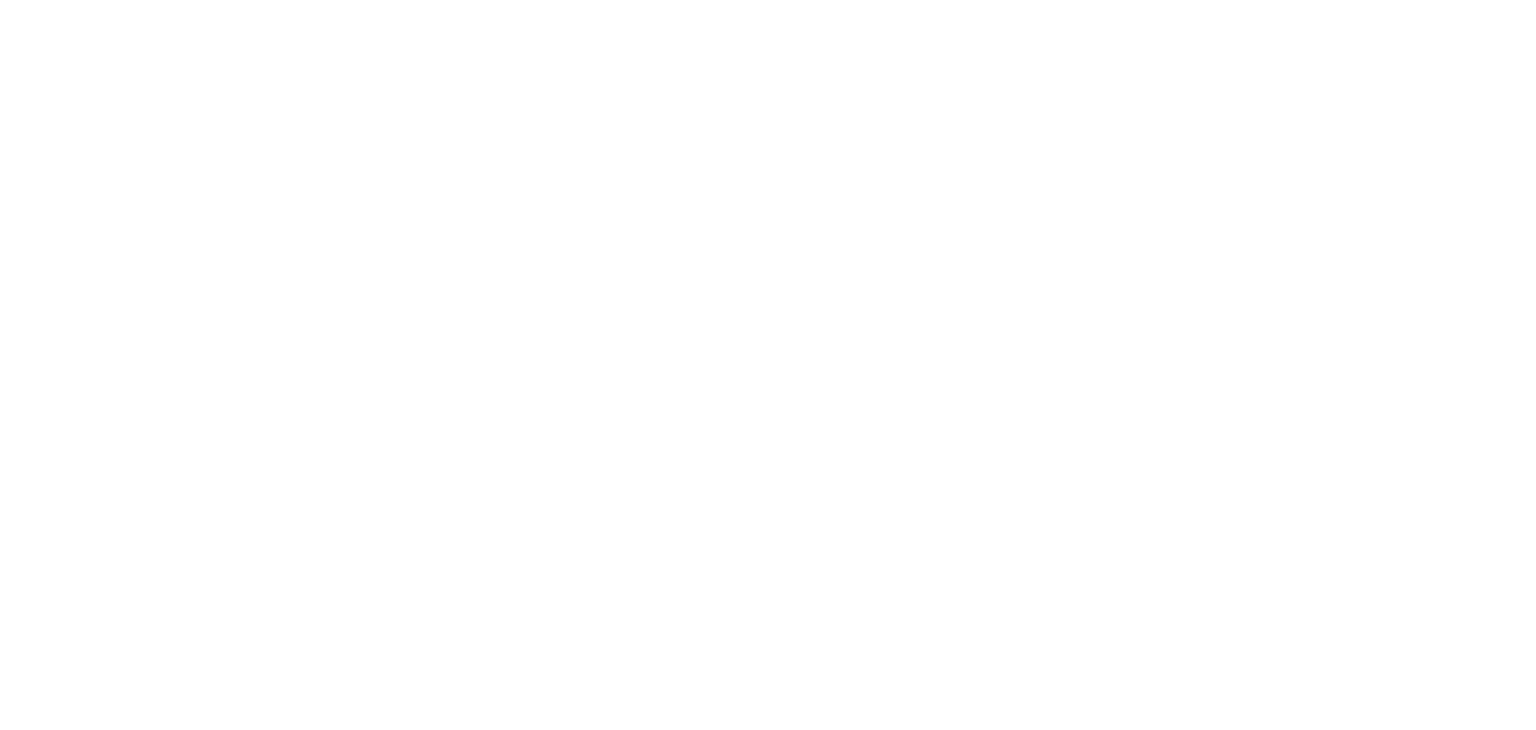 scroll, scrollTop: 0, scrollLeft: 0, axis: both 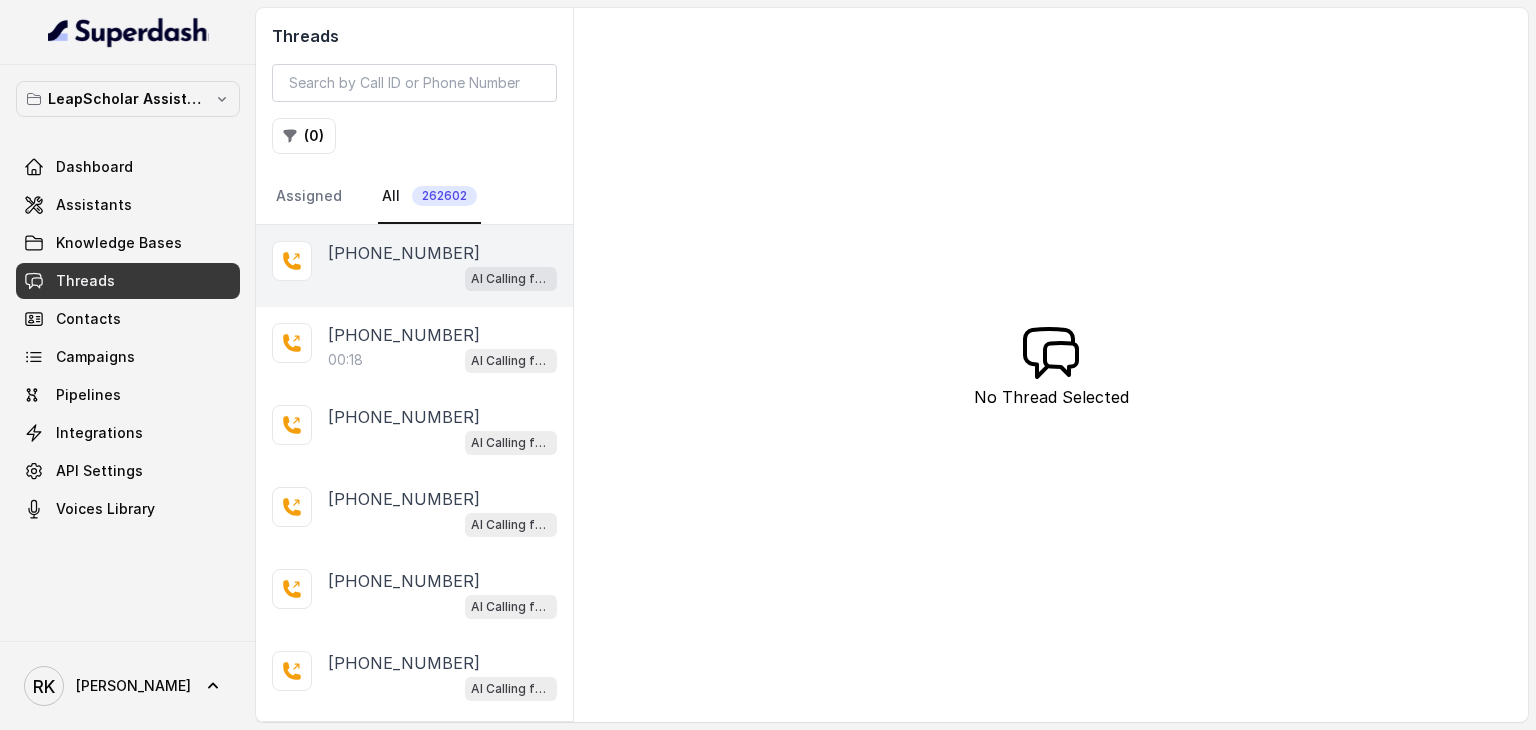 click on "[PHONE_NUMBER]" at bounding box center (442, 253) 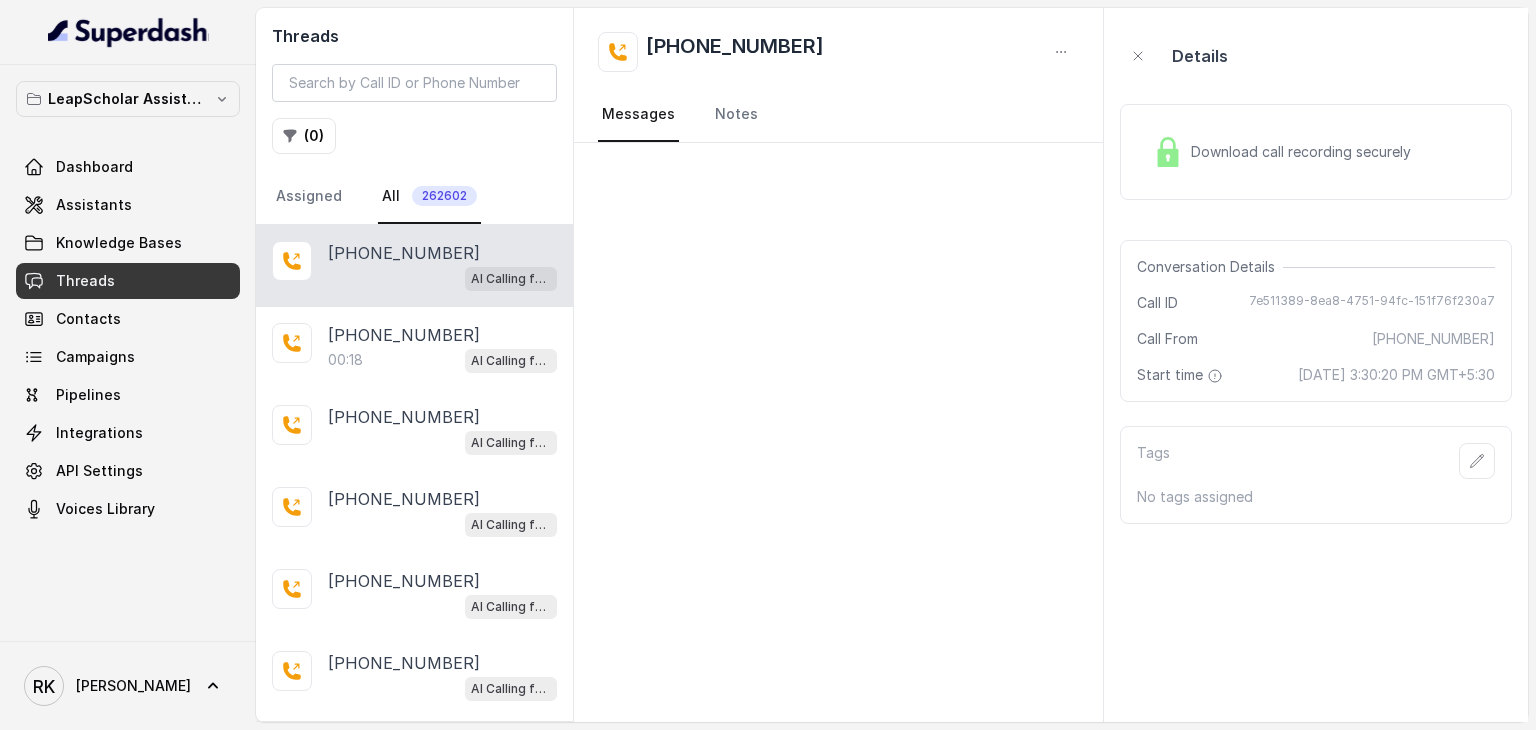 click on "Threads" at bounding box center [128, 281] 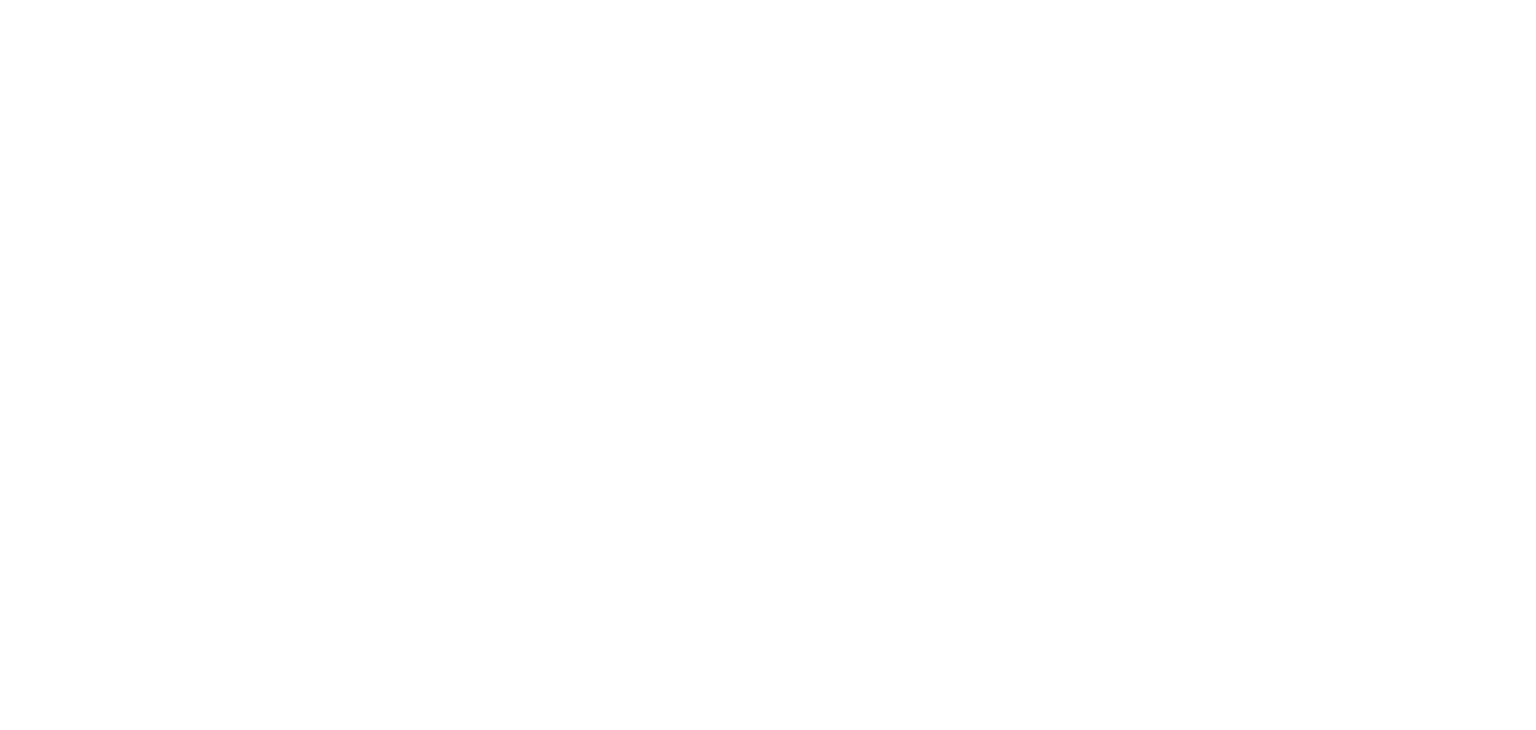 scroll, scrollTop: 0, scrollLeft: 0, axis: both 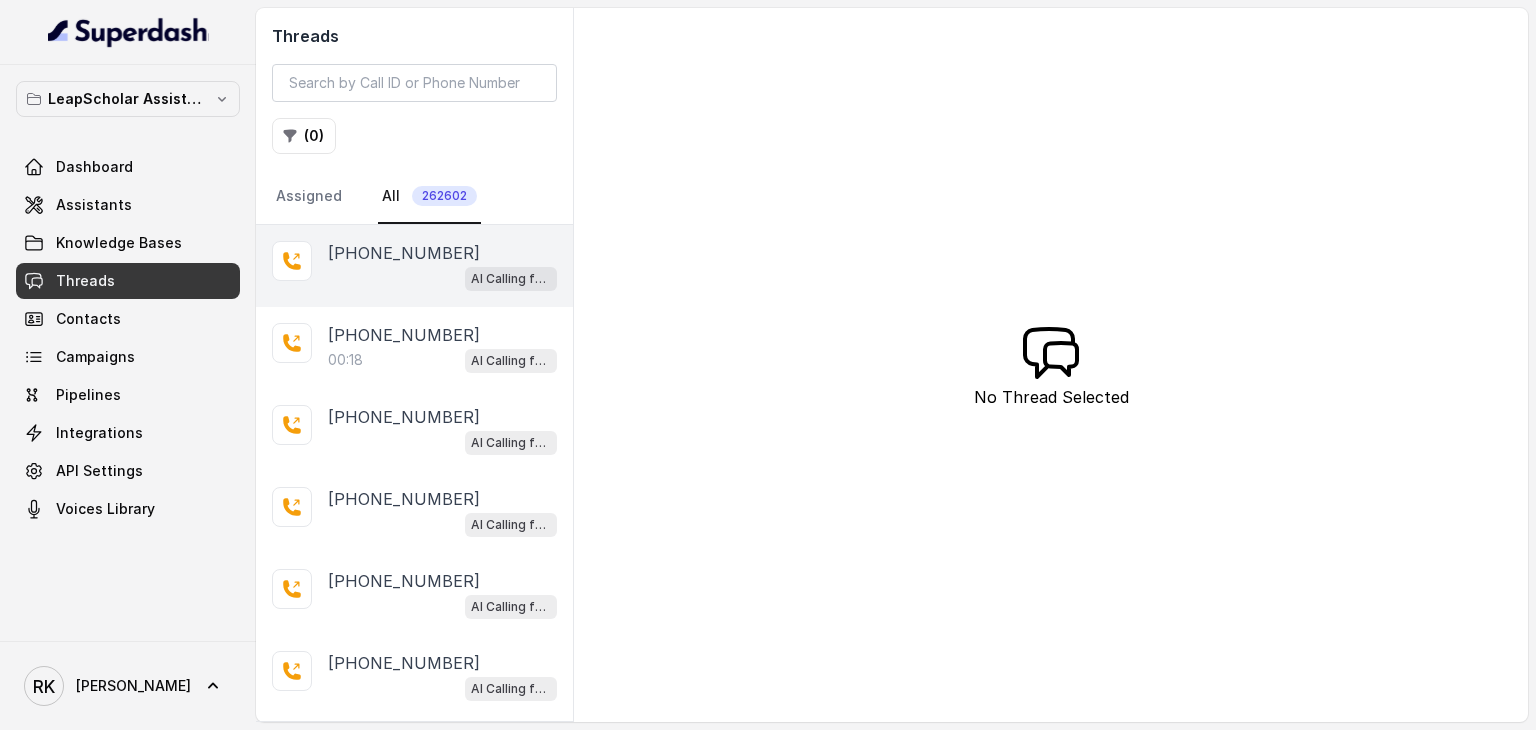 click on "AI Calling for Masterclass - #RK" at bounding box center [442, 278] 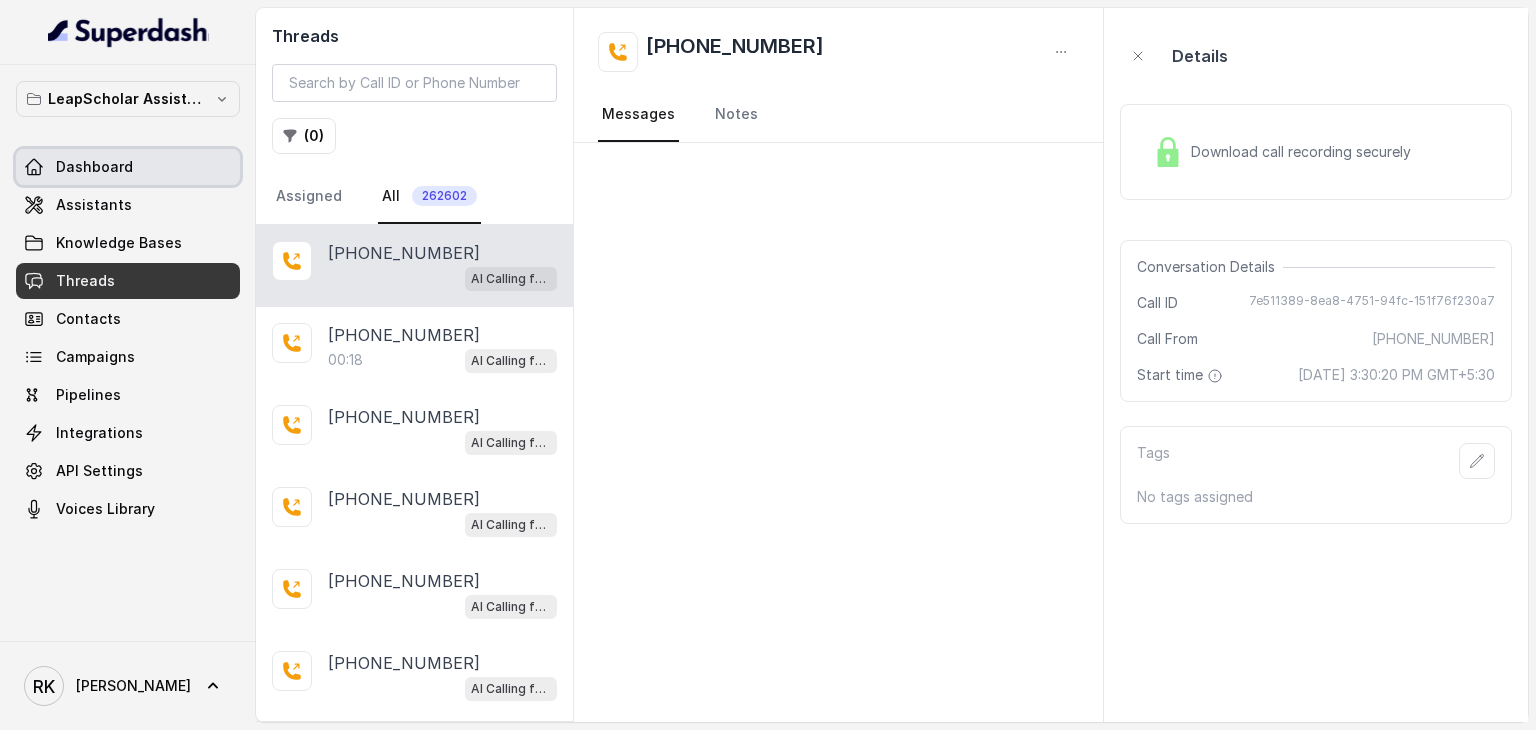 click on "Dashboard" at bounding box center [128, 167] 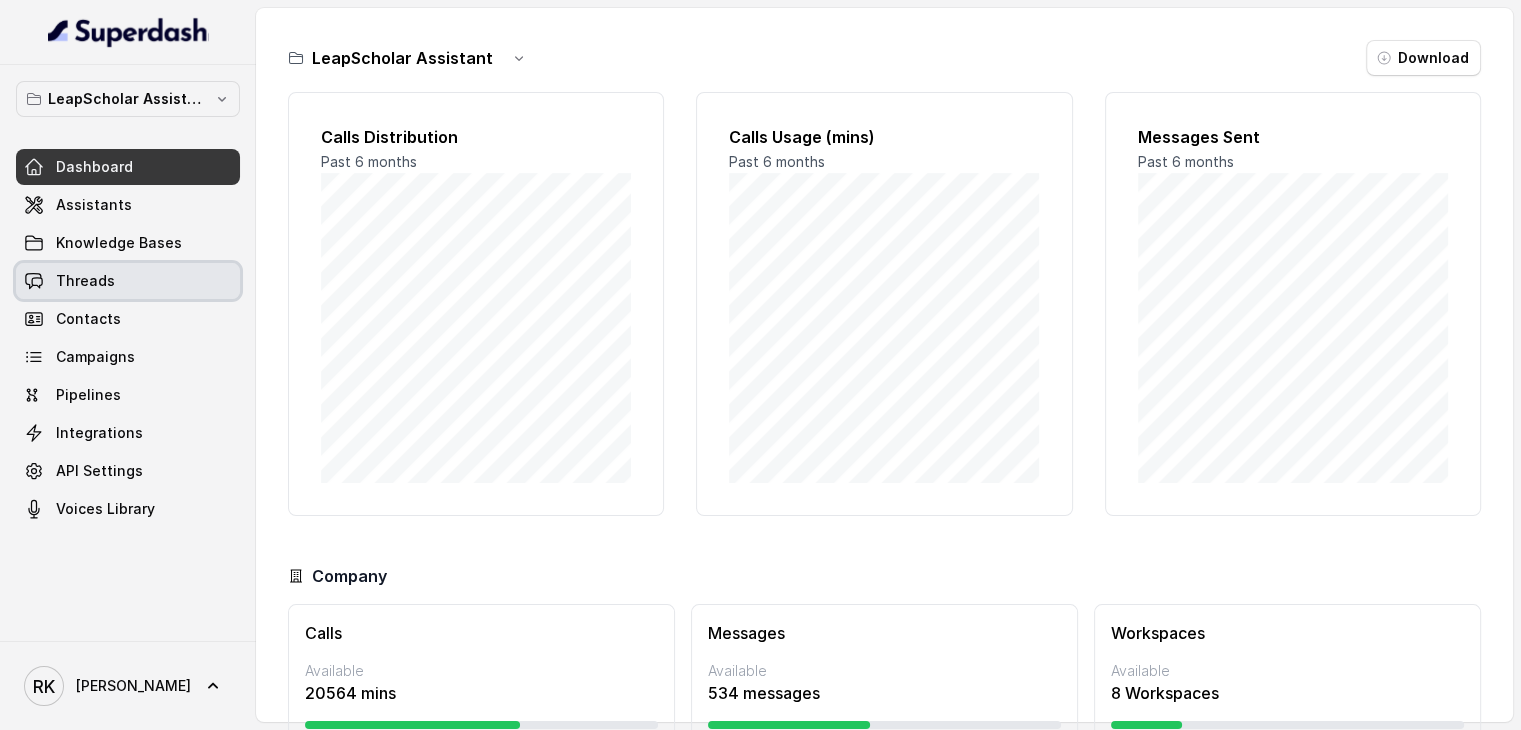 click on "Threads" at bounding box center (85, 281) 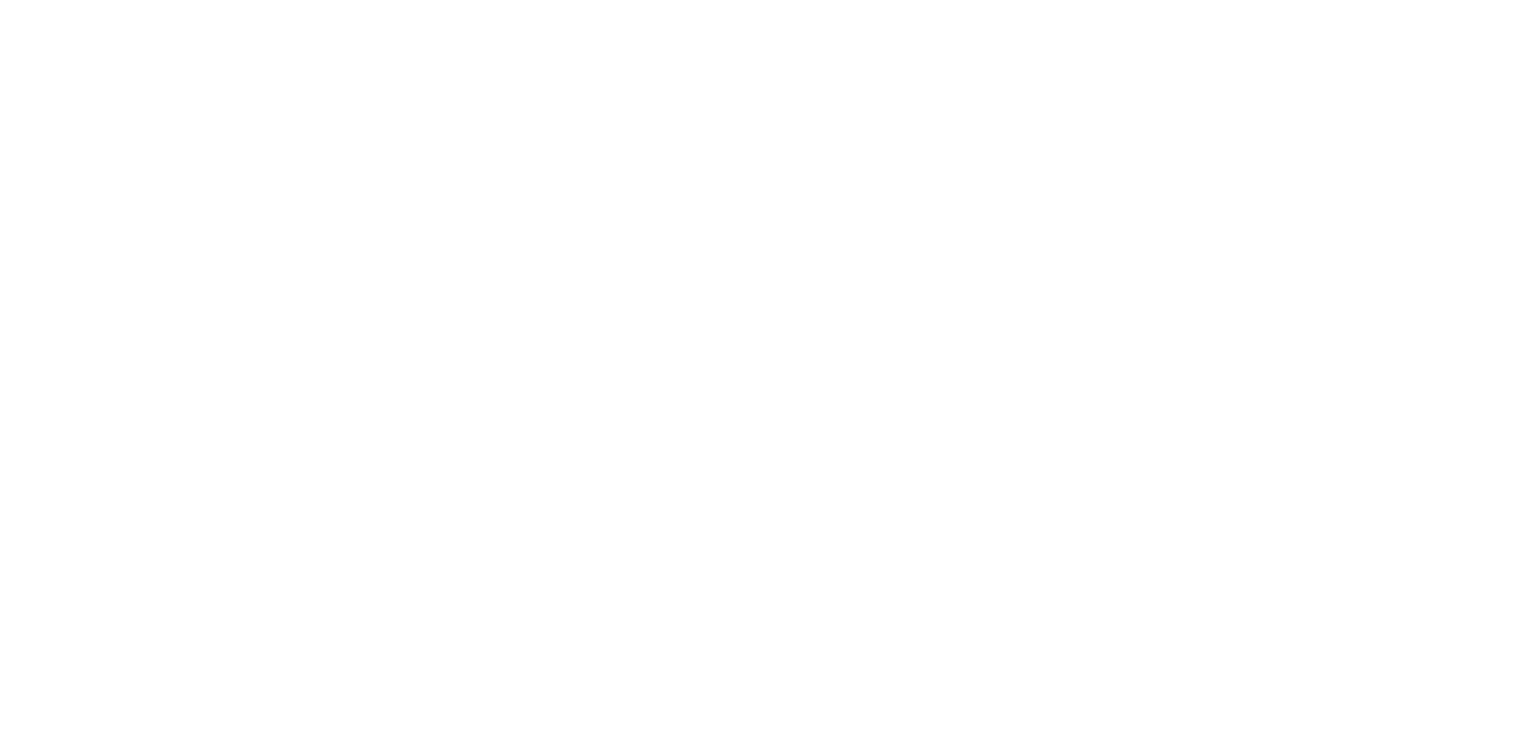 scroll, scrollTop: 0, scrollLeft: 0, axis: both 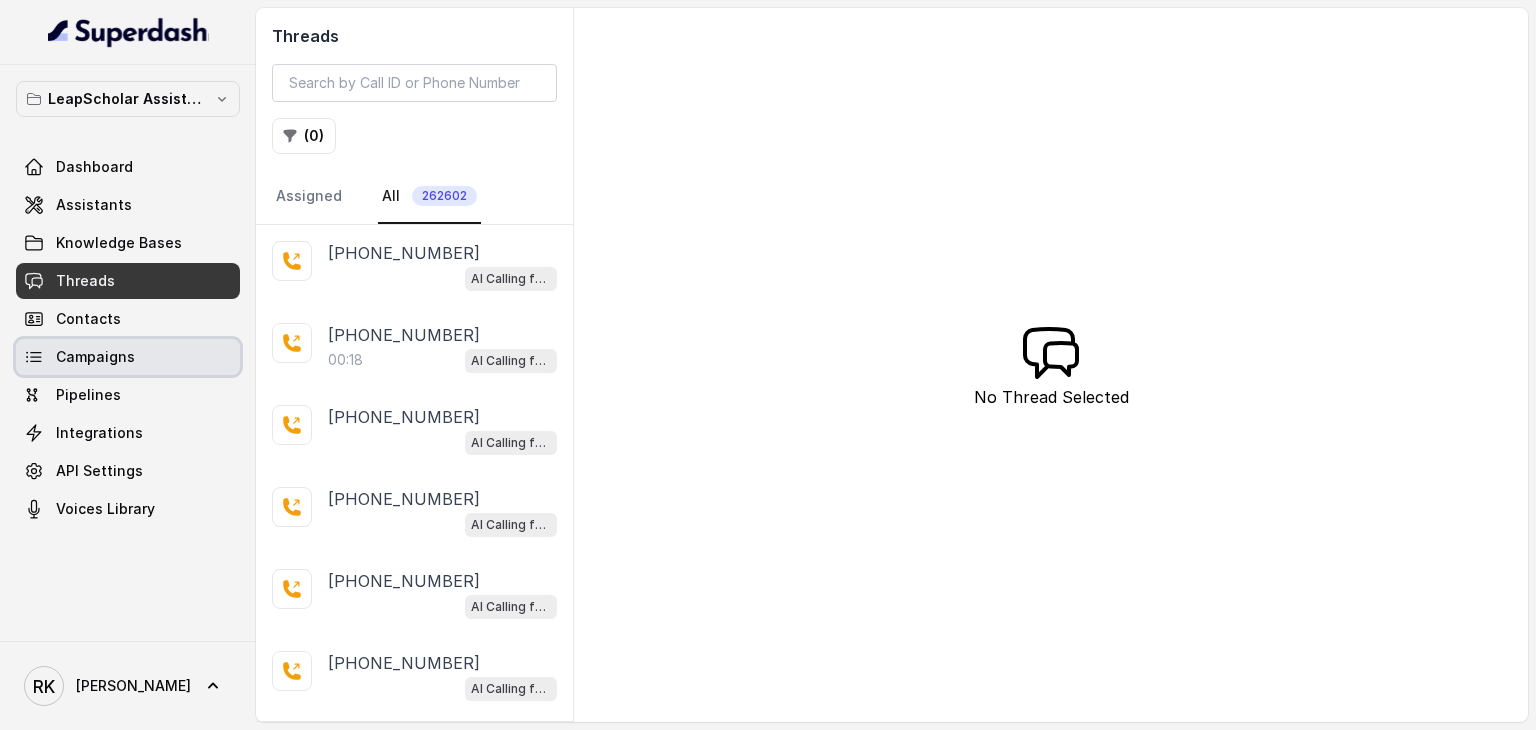 click on "Campaigns" at bounding box center [95, 357] 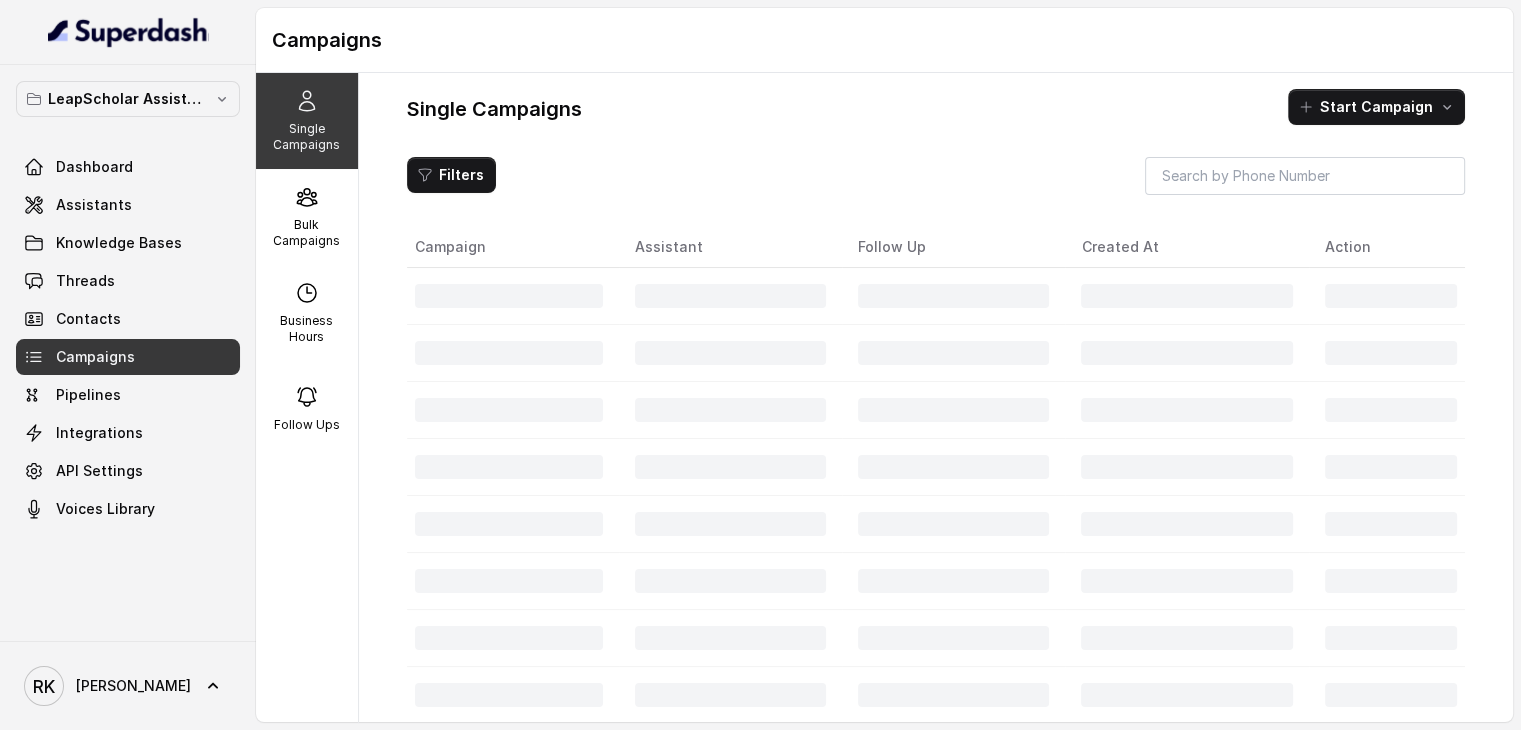 click on "Campaigns" at bounding box center (95, 357) 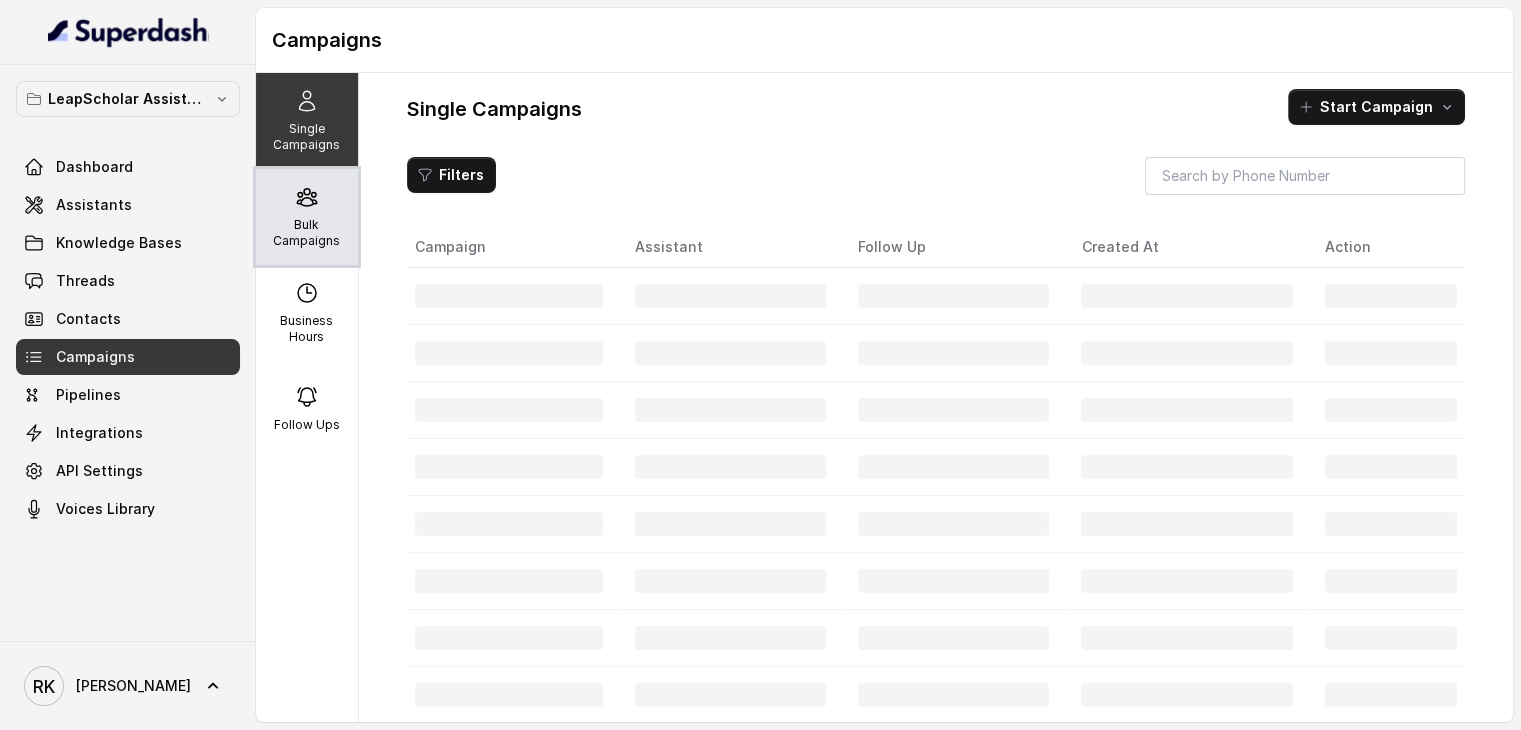 click 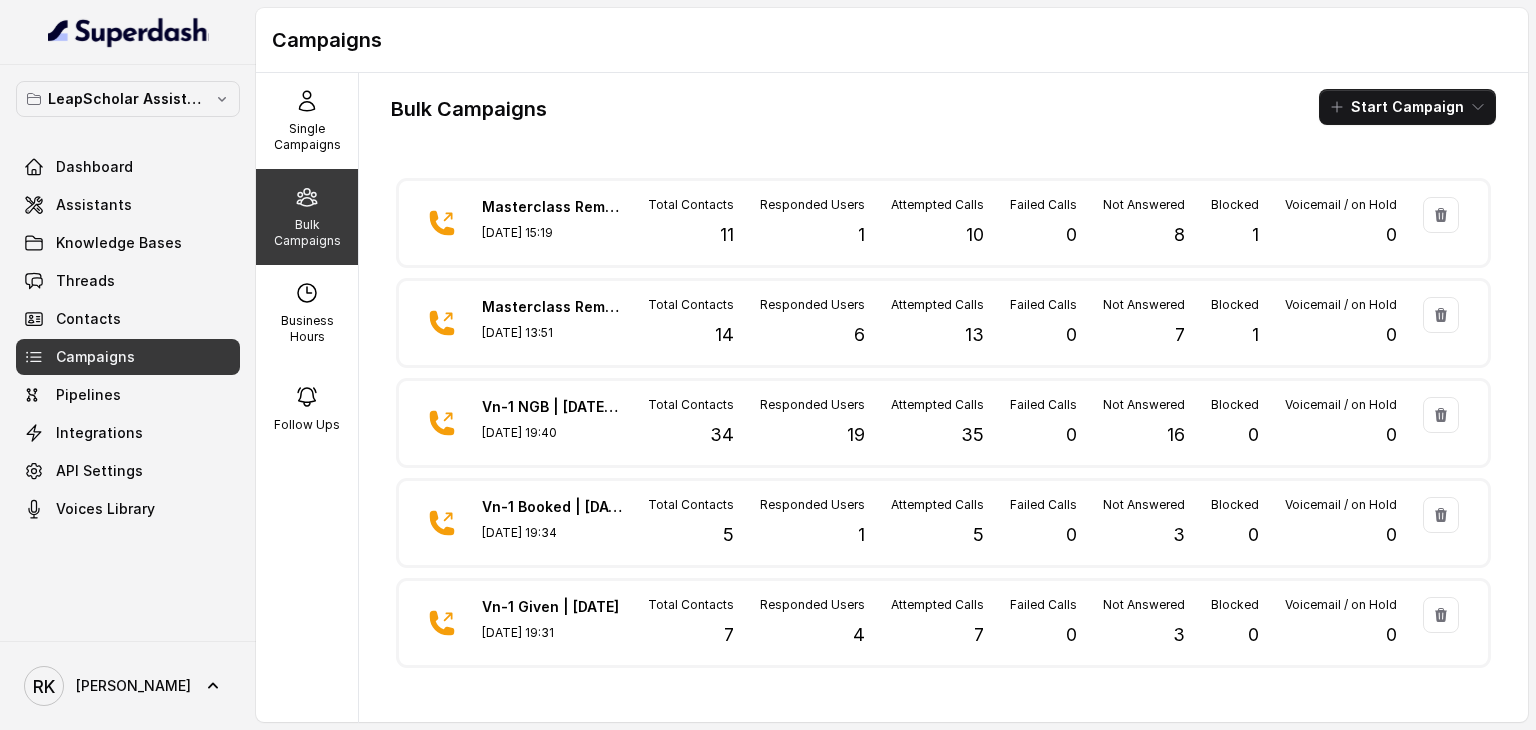 click on "Bulk Campaigns  Start Campaign Masterclass Reminder [DATE] (2nd call) [DATE] 15:19 Total Contacts 11 Responded Users 1 Attempted Calls 10 Failed Calls 0 Not Answered 8 Blocked 1 Voicemail / on Hold 0 Masterclass Reminder campaign [DATE] 13:51 Total Contacts 14 Responded Users 6 Attempted Calls 13 Failed Calls 0 Not Answered 7 Blocked 1 Voicemail / on Hold 0 Vn-1 NGB | [DATE] 2nd Followup [DATE] 19:40 Total Contacts 34 Responded Users 19 Attempted Calls 35 Failed Calls 0 Not Answered 16 Blocked 0 Voicemail / on Hold 0 Vn-1 Booked | [DATE] [DATE] 19:34 Total Contacts 5 Responded Users 1 Attempted Calls 5 Failed Calls 0 Not Answered 3 Blocked 0 Voicemail / on Hold 0 Vn-1 Given | [DATE] [DATE] 19:31 Total Contacts 7 Responded Users 4 Attempted Calls 7 Failed Calls 0 Not Answered 3 Blocked 0 Voicemail / on Hold 0 IELTS demo -02-July [DATE] 19:29 Total Contacts 31 Responded Users 30 Attempted Calls 39 Failed Calls 0 Not Answered 13 Blocked 1 Voicemail / on Hold 0" at bounding box center [943, 394] 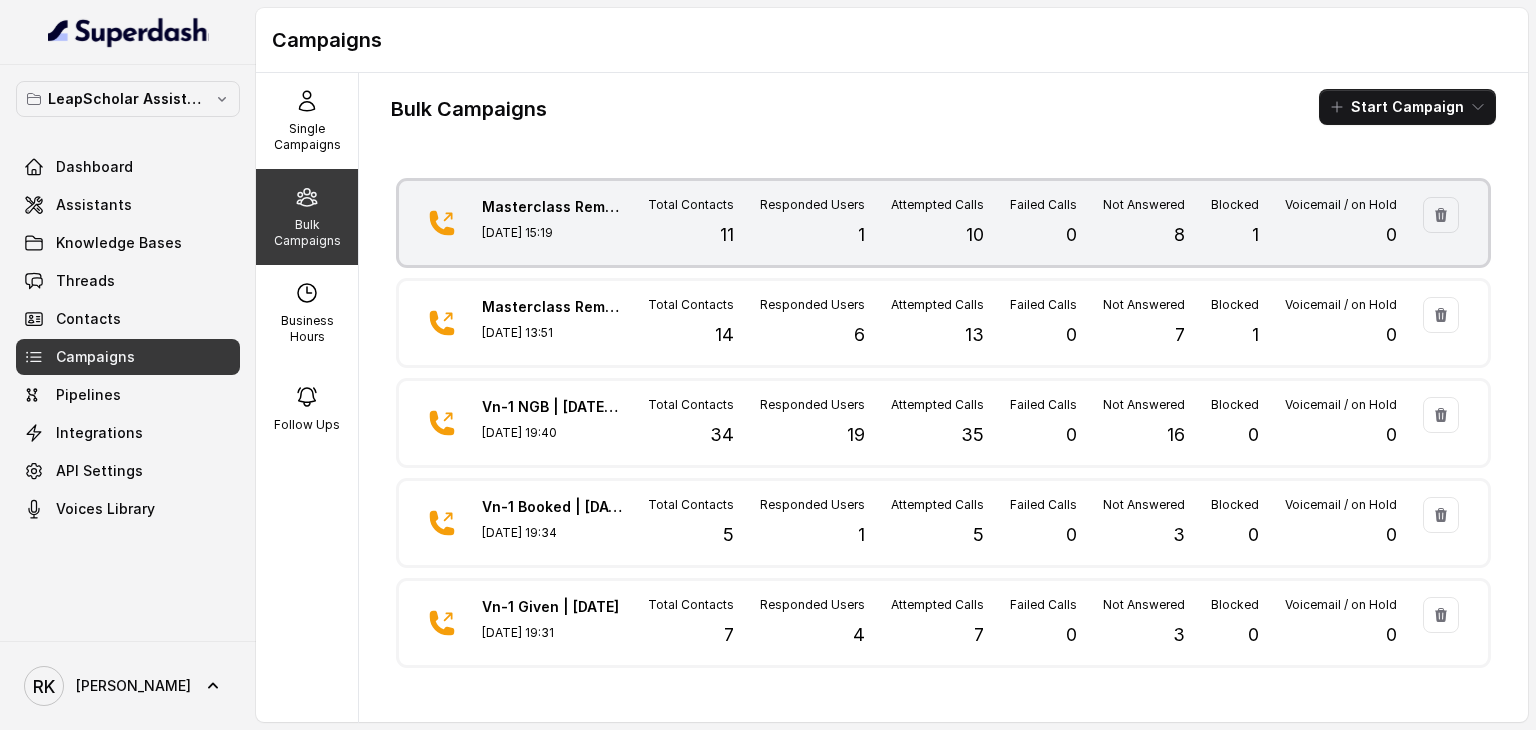 click on "Responded Users" at bounding box center (812, 205) 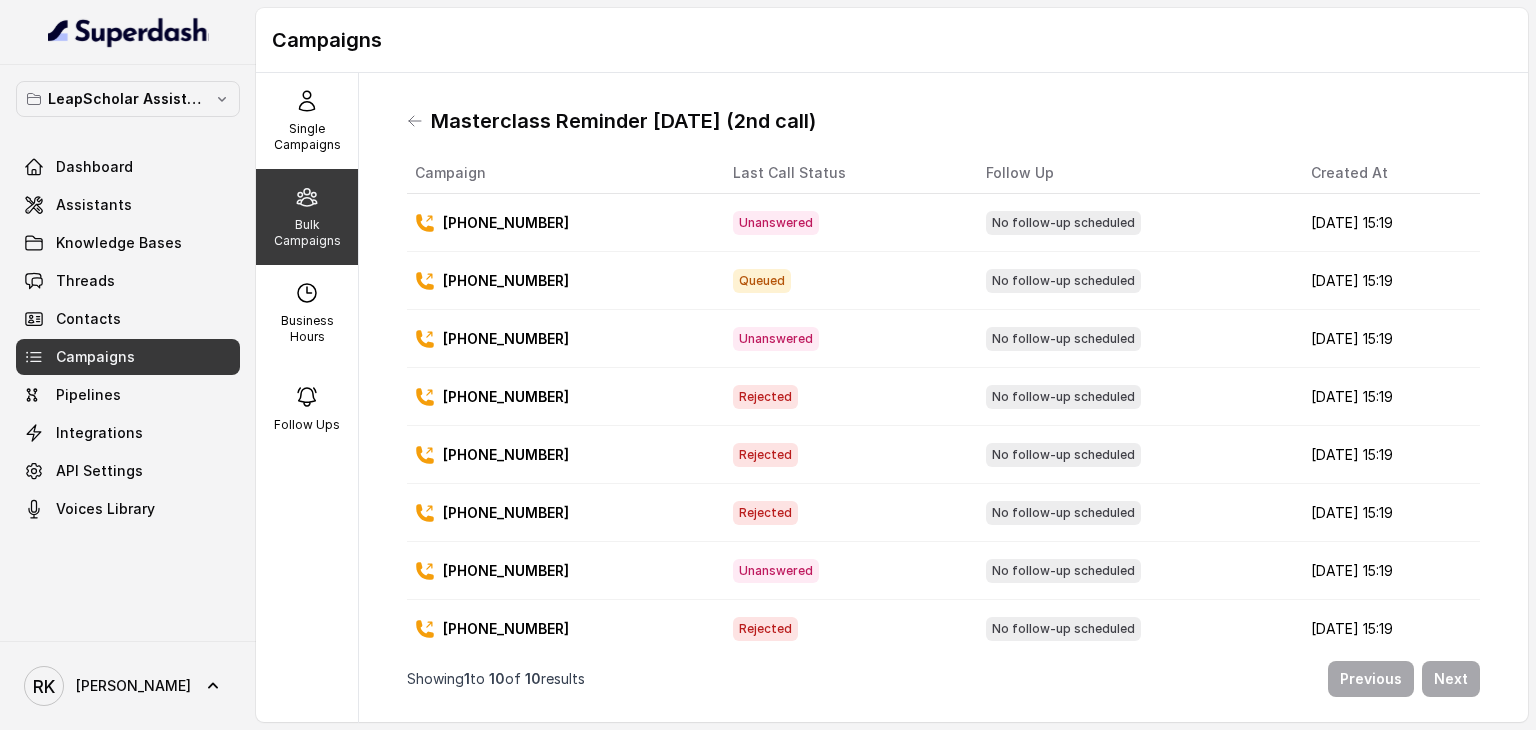 click on "Masterclass Reminder [DATE] (2nd call) Campaign Last Call Status Follow Up Created At [PHONE_NUMBER]   Unanswered No follow-up scheduled [DATE] 15:19 [PHONE_NUMBER]   Queued No follow-up scheduled [DATE] 15:19 [PHONE_NUMBER]   Unanswered No follow-up scheduled [DATE] 15:19 [PHONE_NUMBER]   Rejected No follow-up scheduled [DATE] 15:19 [PHONE_NUMBER]   Rejected No follow-up scheduled [DATE] 15:19 [PHONE_NUMBER]   Rejected No follow-up scheduled [DATE] 15:19 [PHONE_NUMBER]   Unanswered No follow-up scheduled [DATE] 15:19 [PHONE_NUMBER]   Rejected No follow-up scheduled [DATE] 15:19 [PHONE_NUMBER]   Rejected No follow-up scheduled [DATE] 15:19 [PHONE_NUMBER]   Completed User Responded [DATE] 15:19 Showing  1  to   10  of   10  results Previous Next" at bounding box center [943, 392] 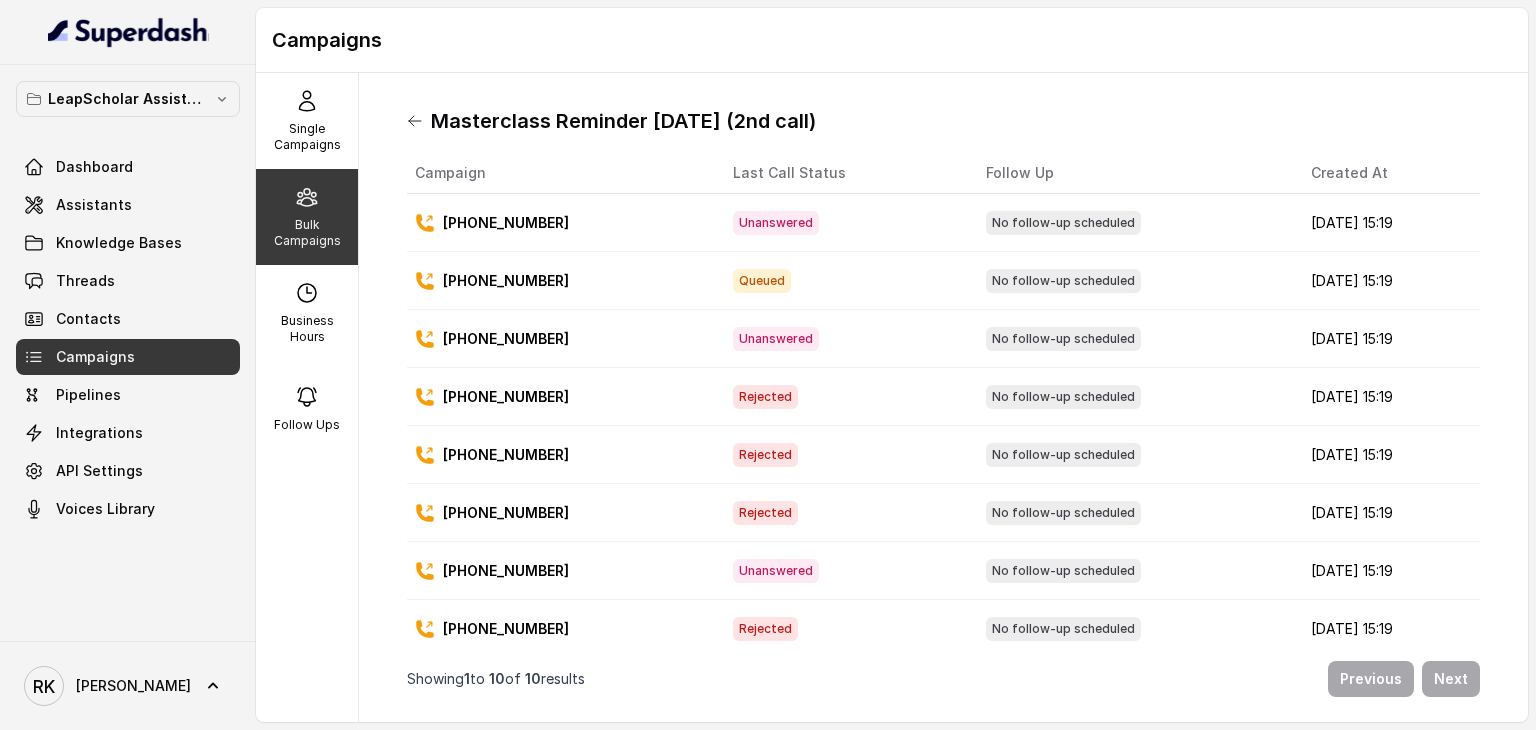 click 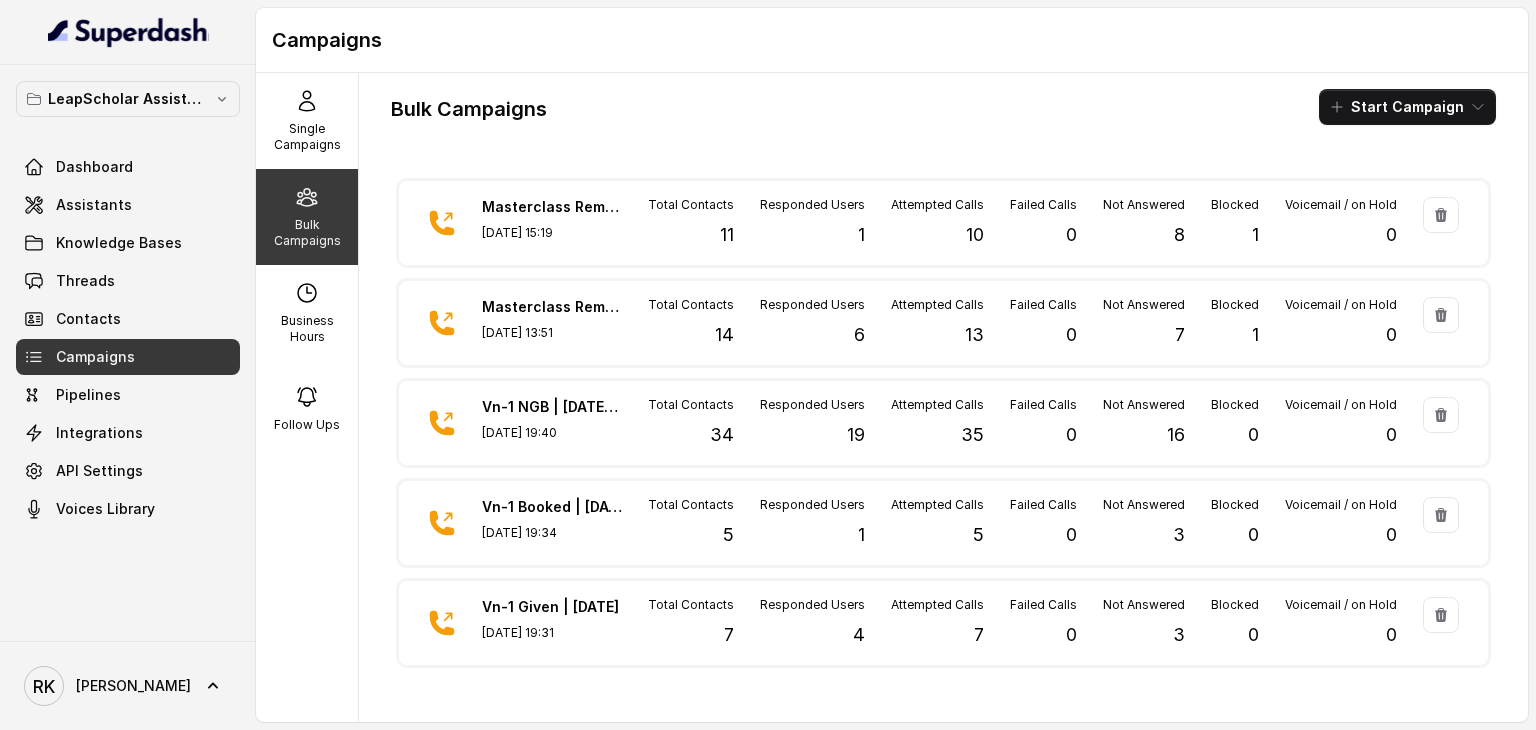 click 